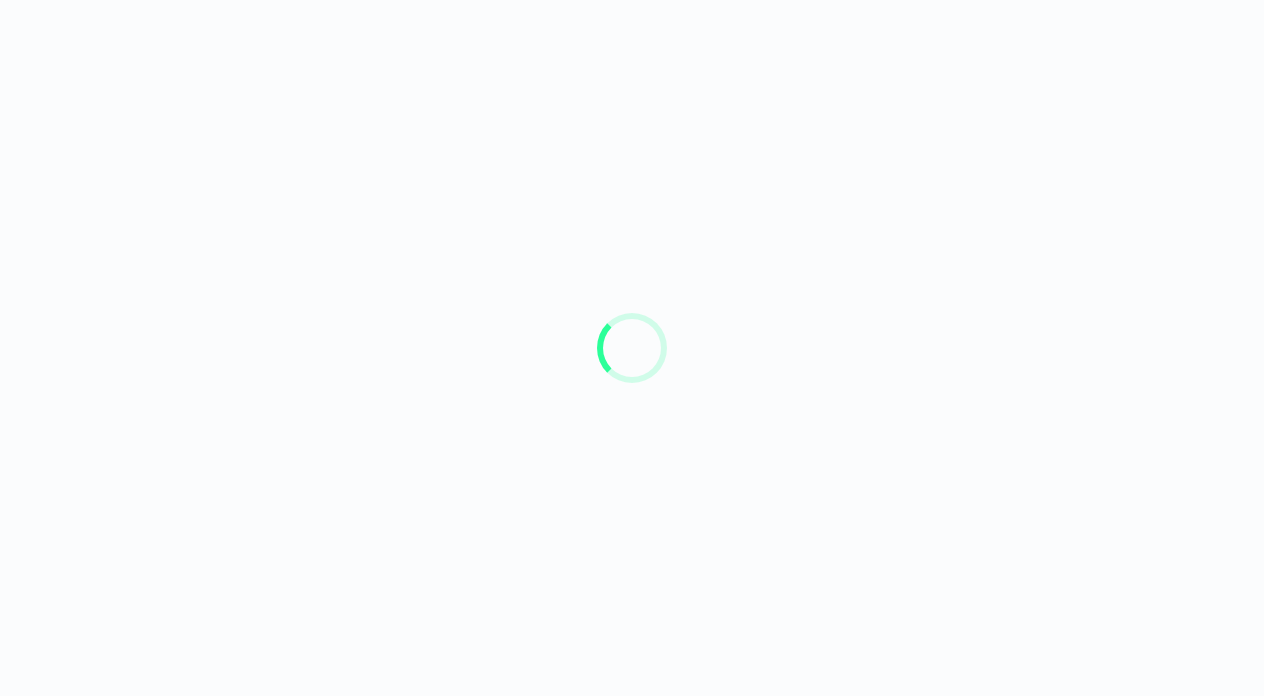 scroll, scrollTop: 0, scrollLeft: 0, axis: both 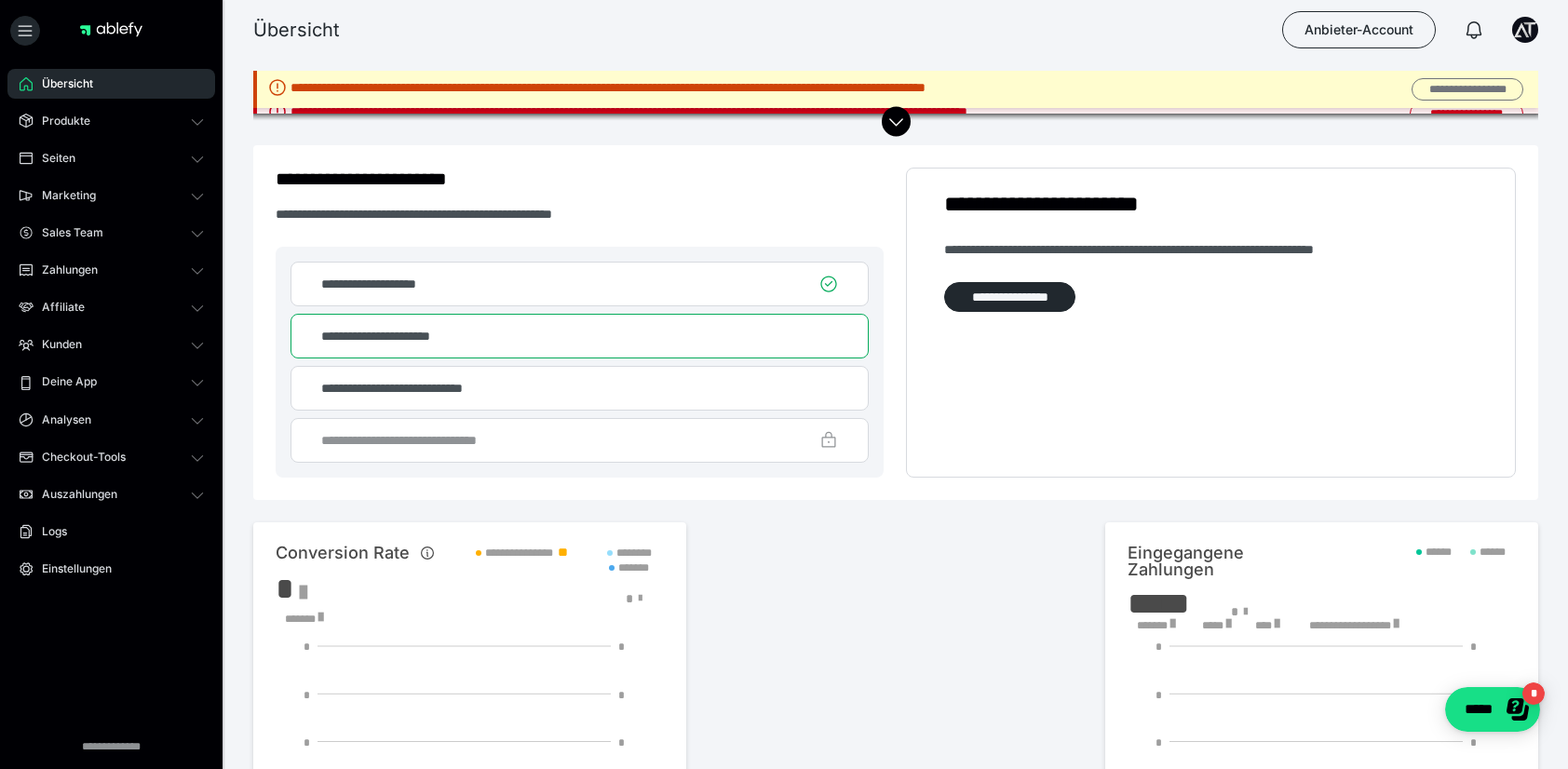 click on "**********" at bounding box center (1467, 89) 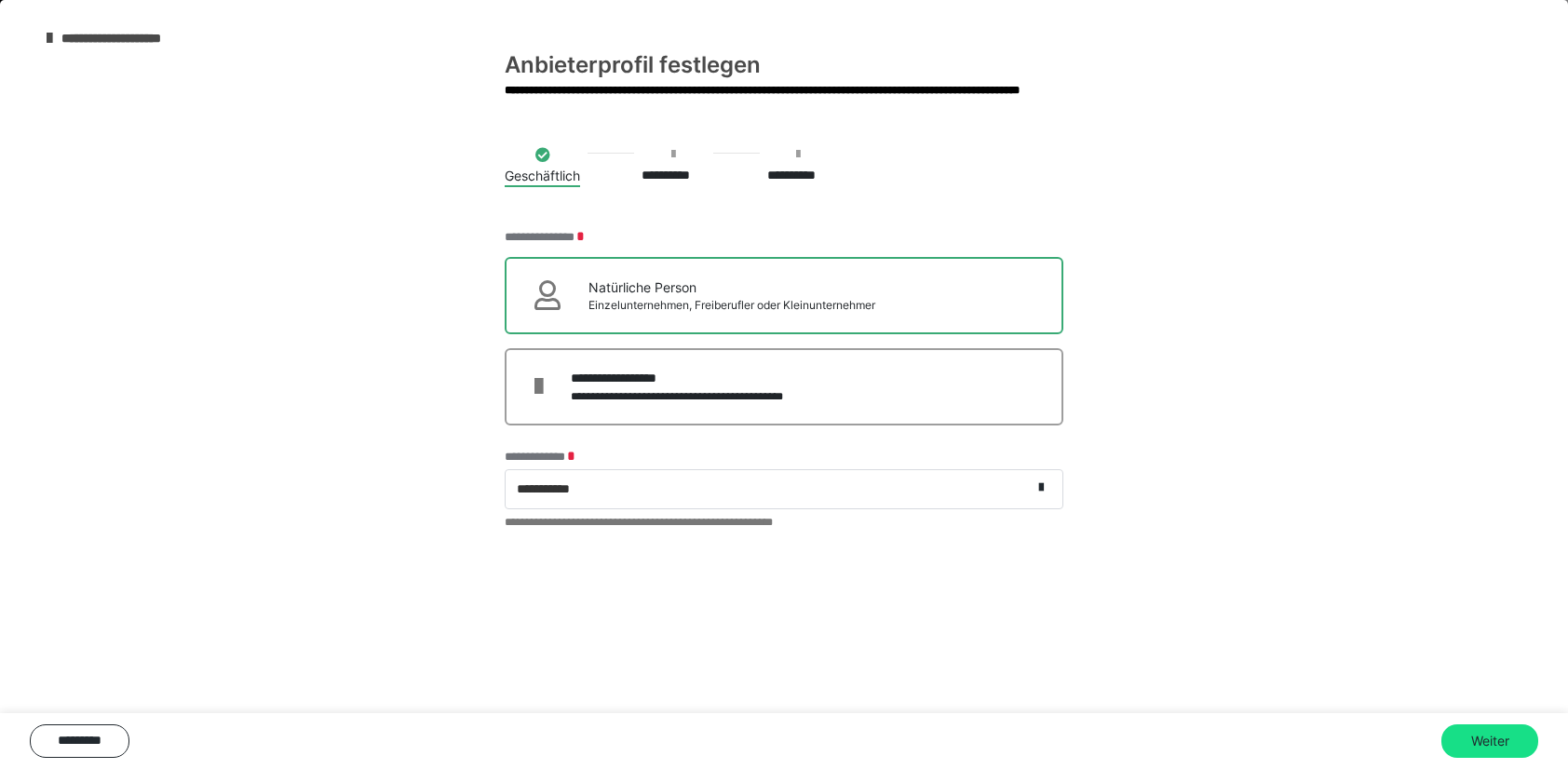 click on "Einzelunternehmen, Freiberufler oder Kleinunternehmer" at bounding box center (732, 305) 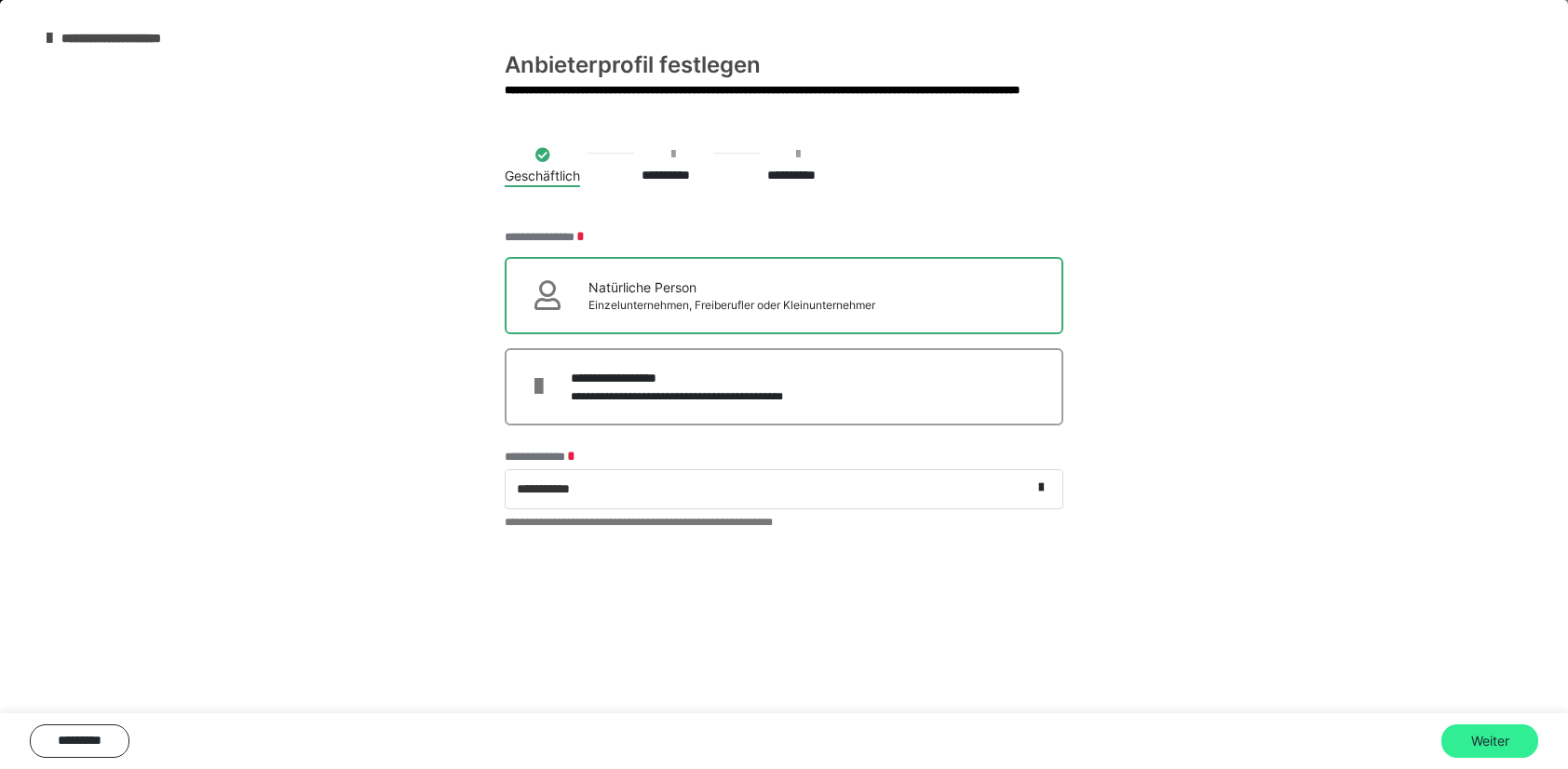 click on "Weiter" at bounding box center (1490, 741) 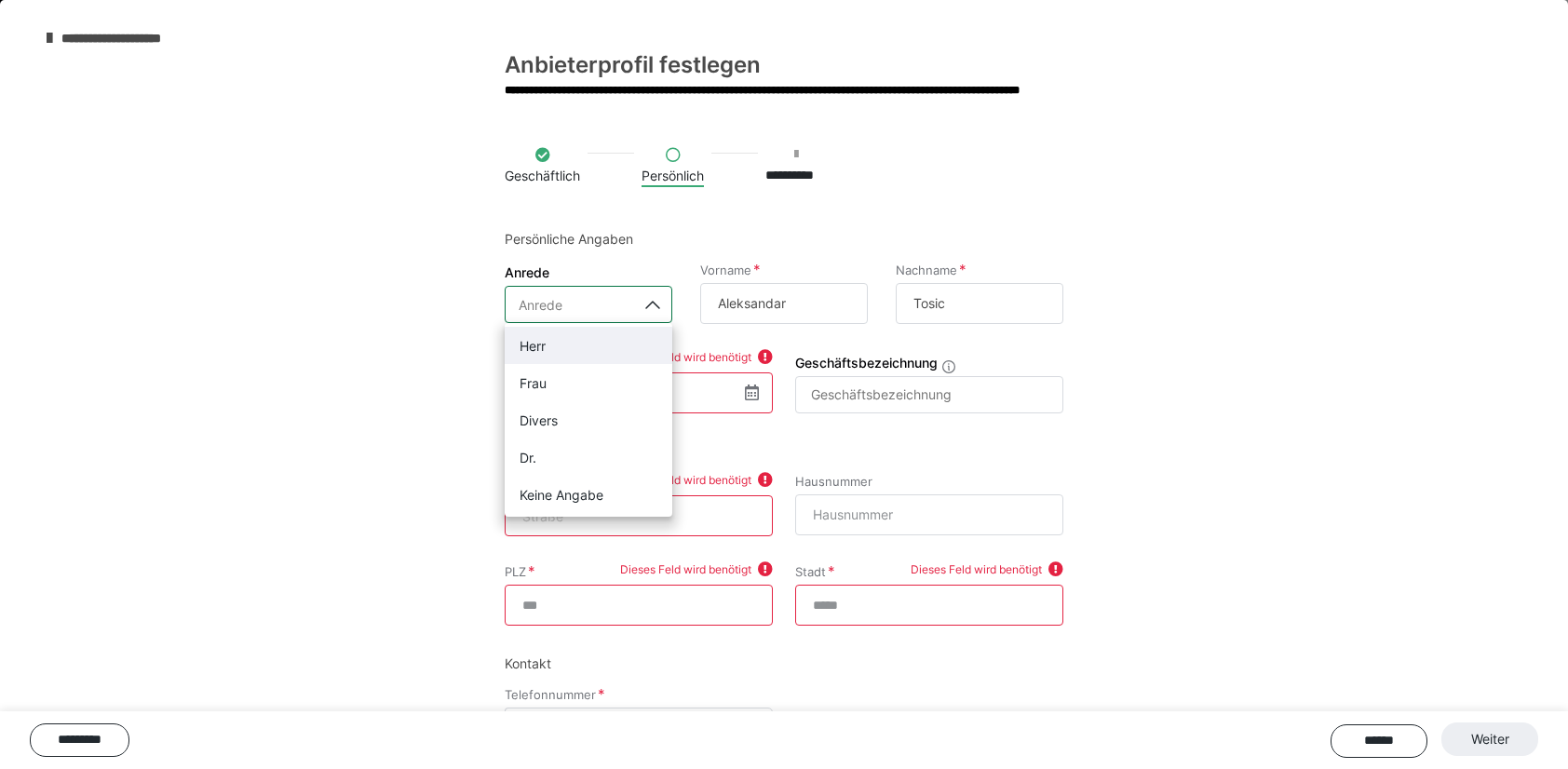click on "Anrede" at bounding box center [571, 304] 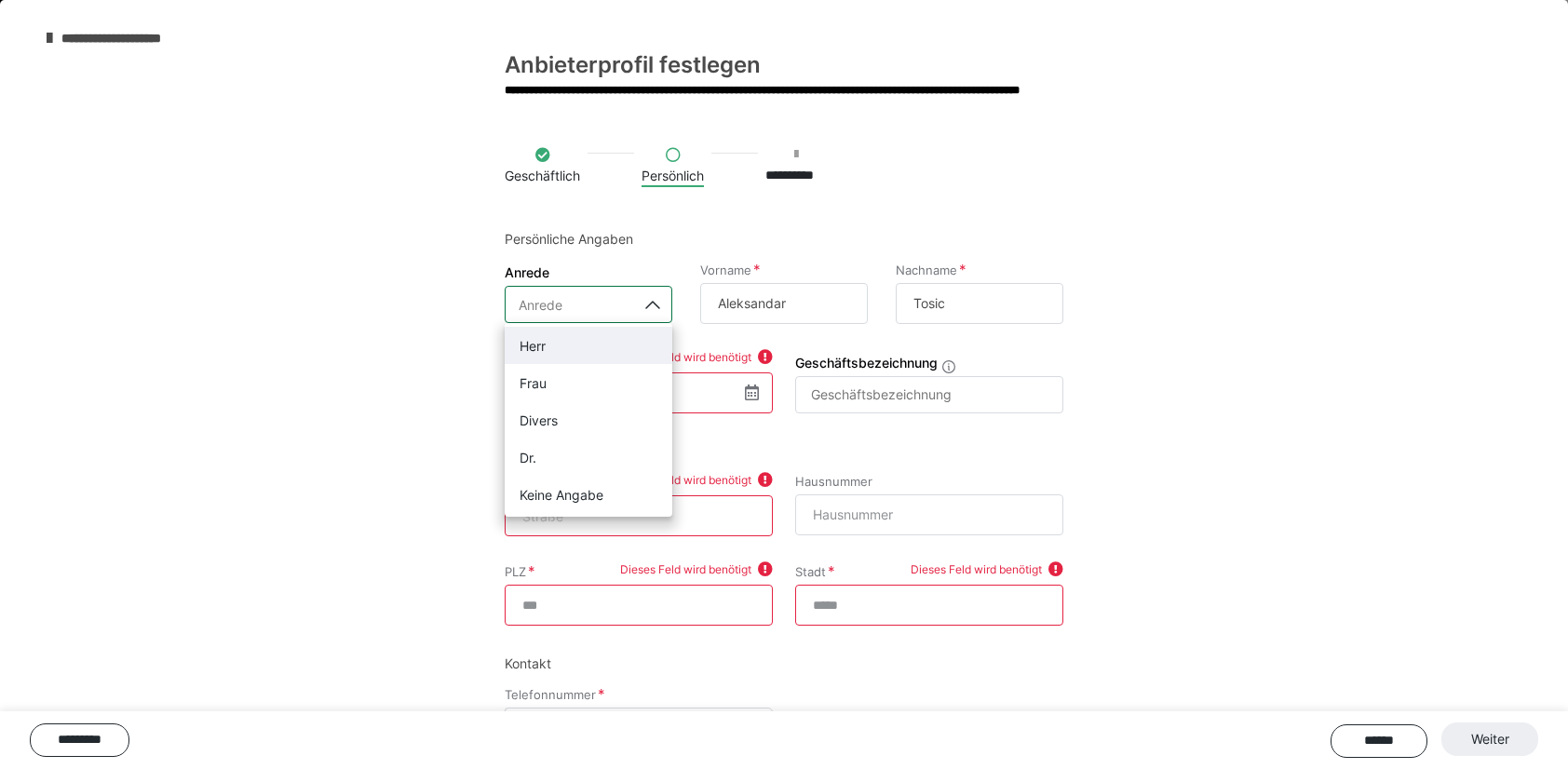 click on "Herr" at bounding box center [588, 345] 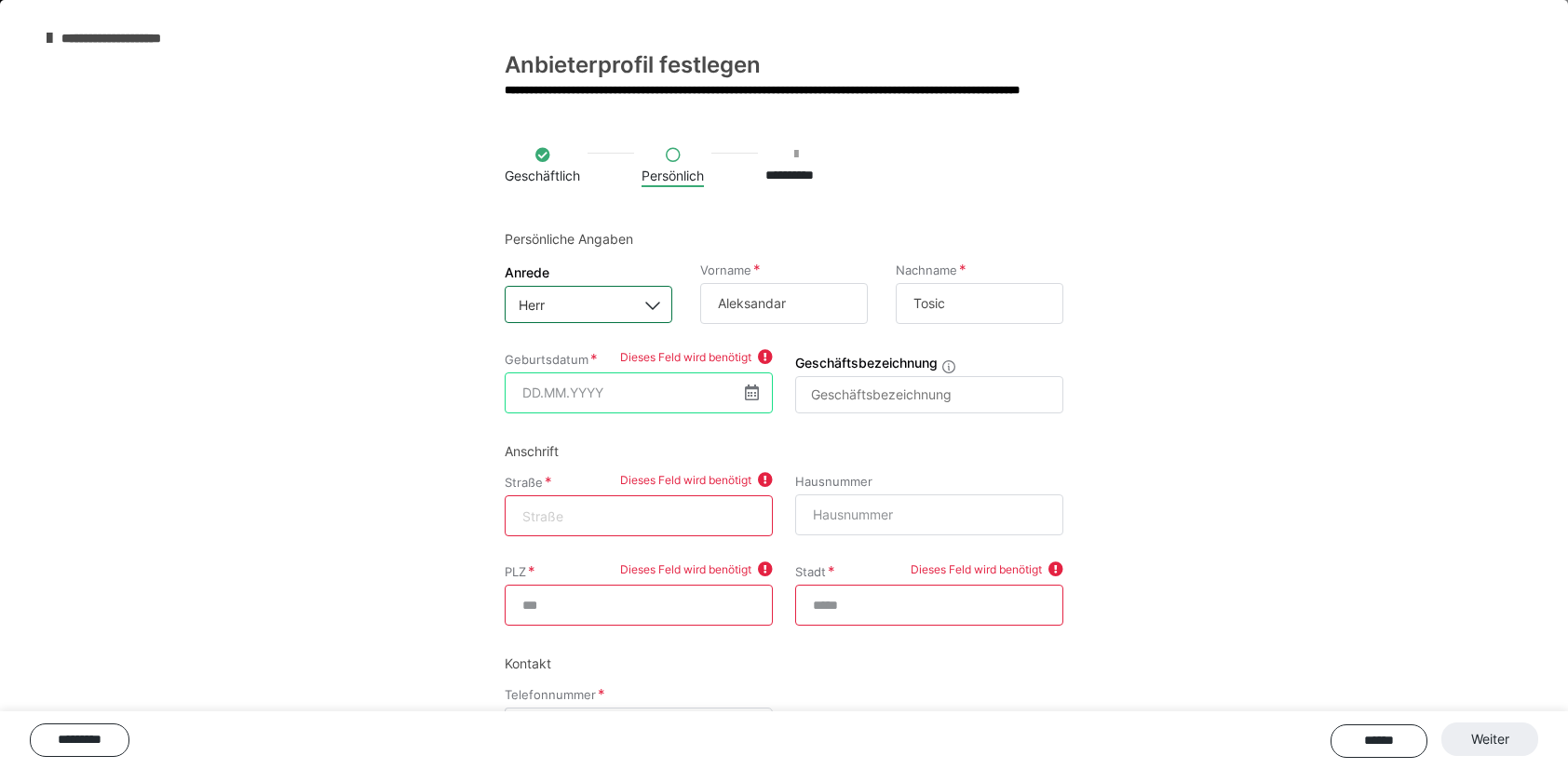 click at bounding box center [639, 393] 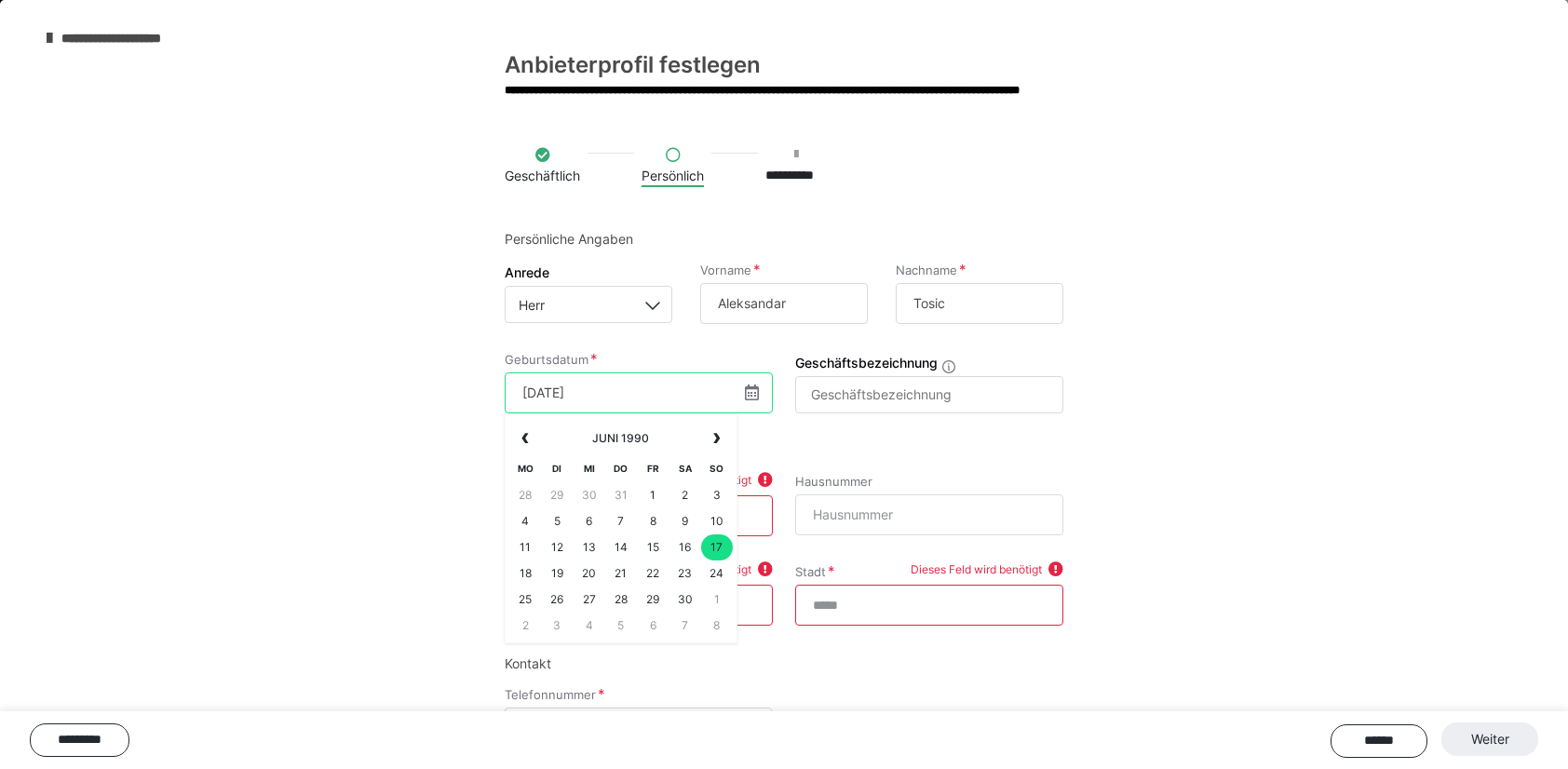 type on "17.06.1990" 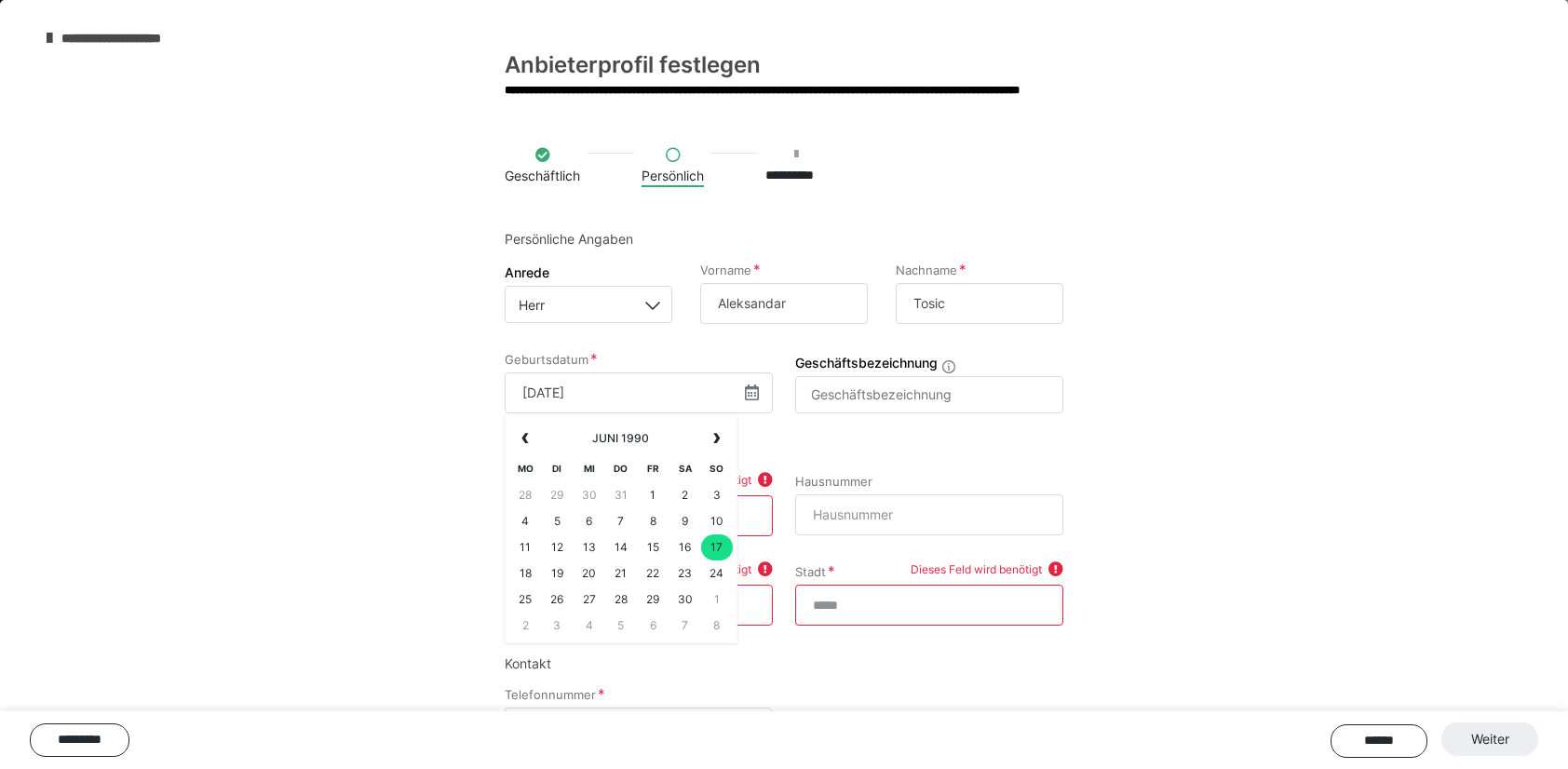 click on "17" at bounding box center [717, 547] 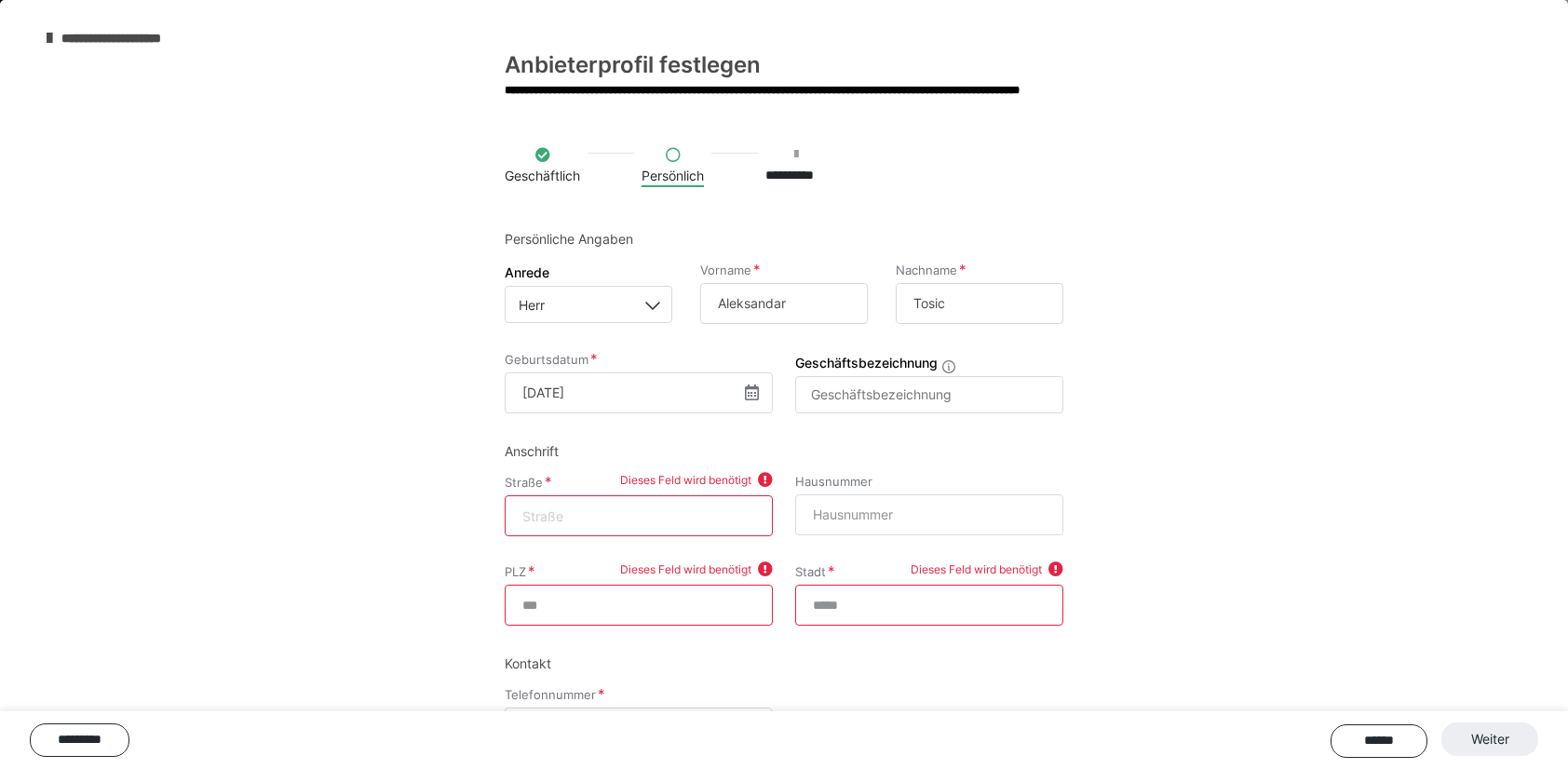 click at bounding box center (639, 516) 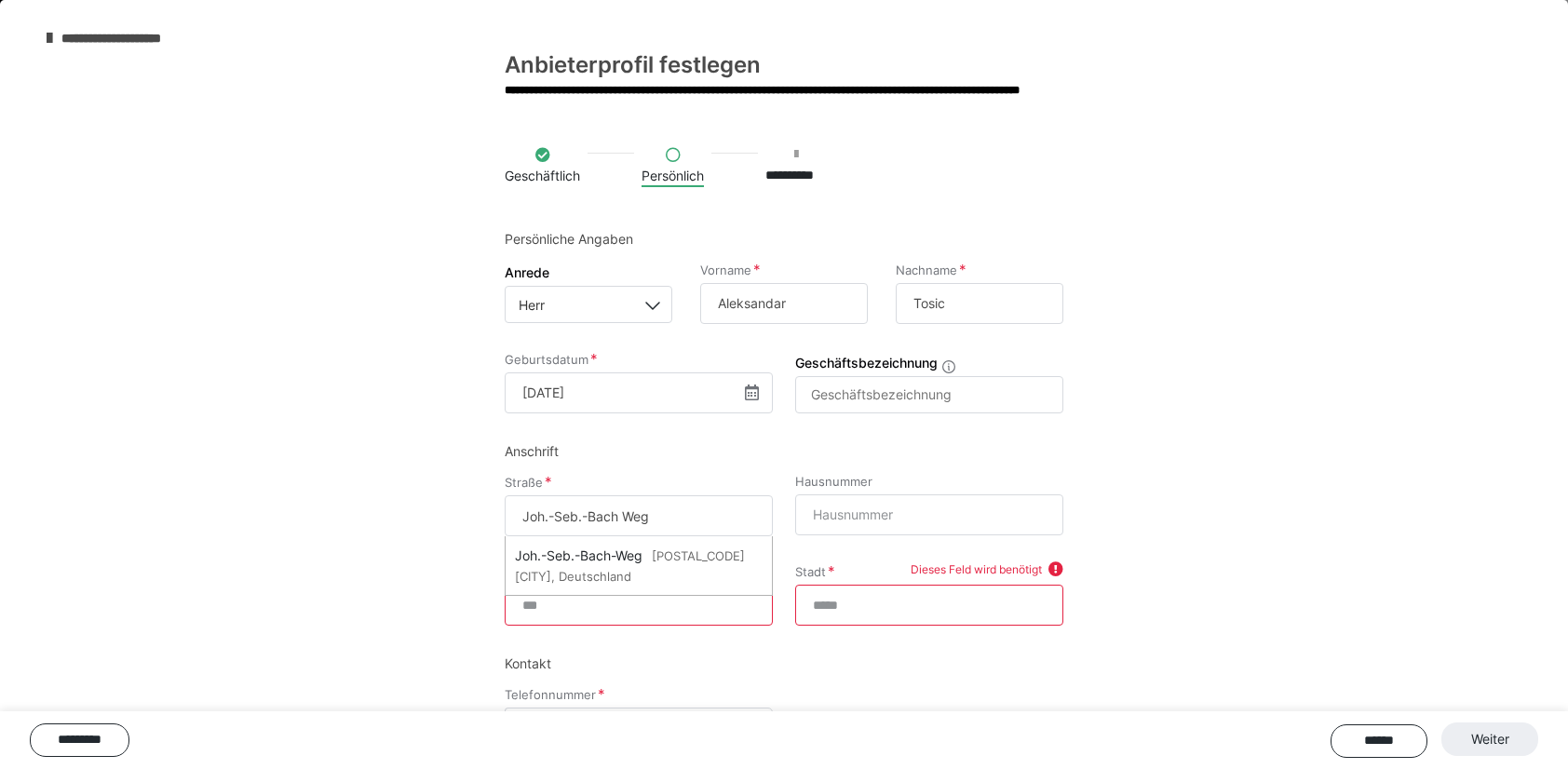 type on "Joh.-Seb.-Bach Weg" 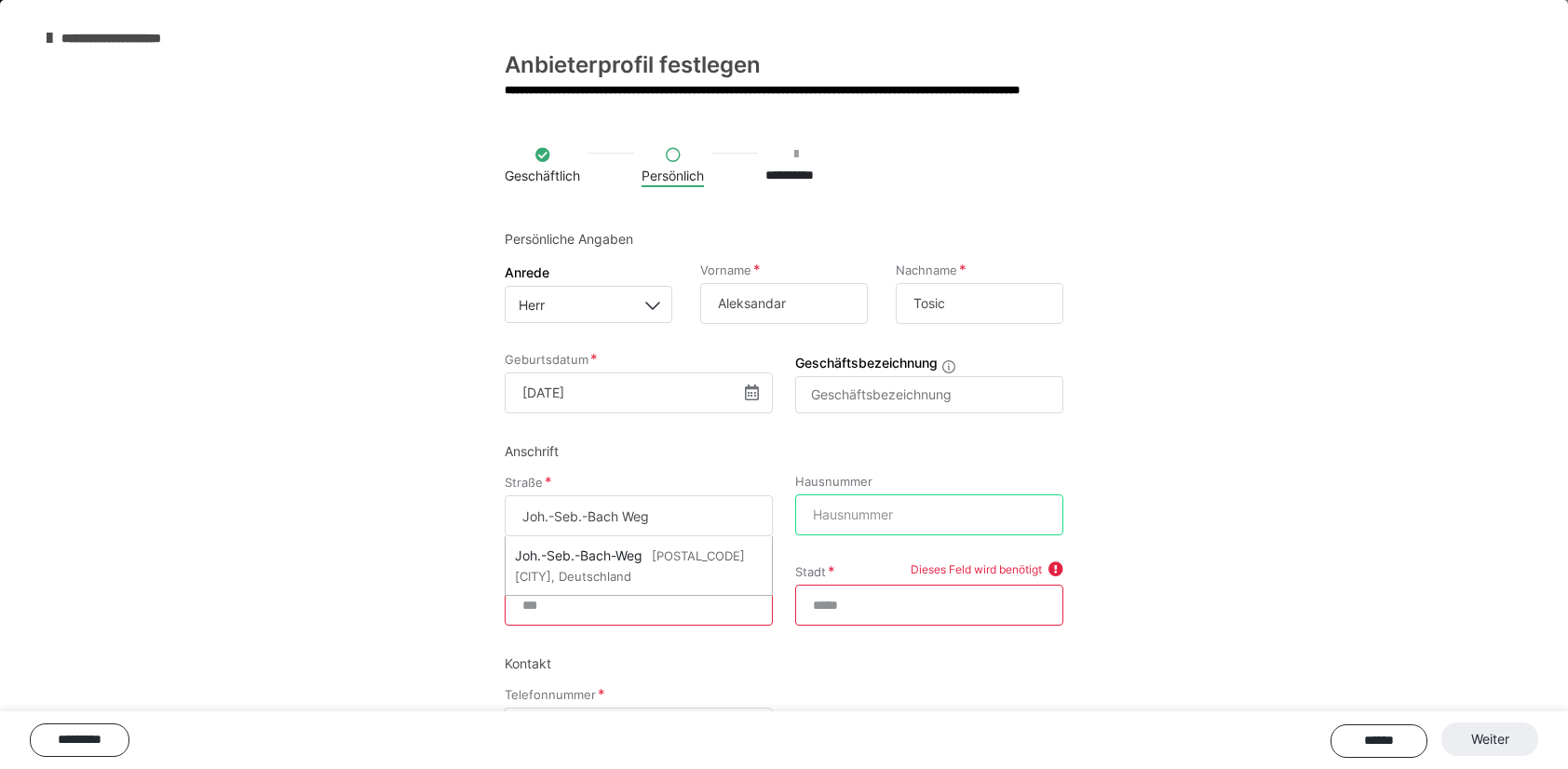 type on "4" 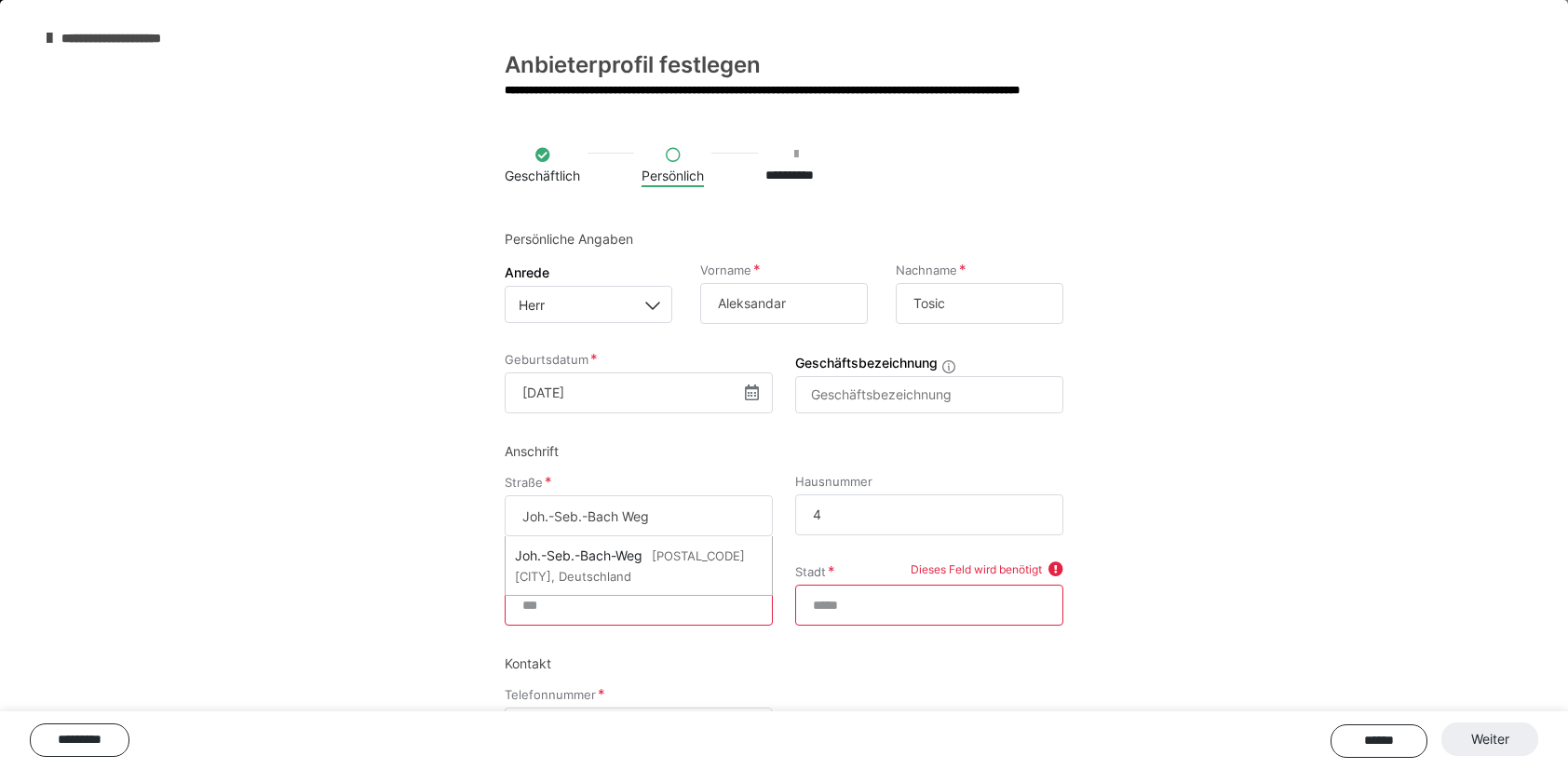 type on "**********" 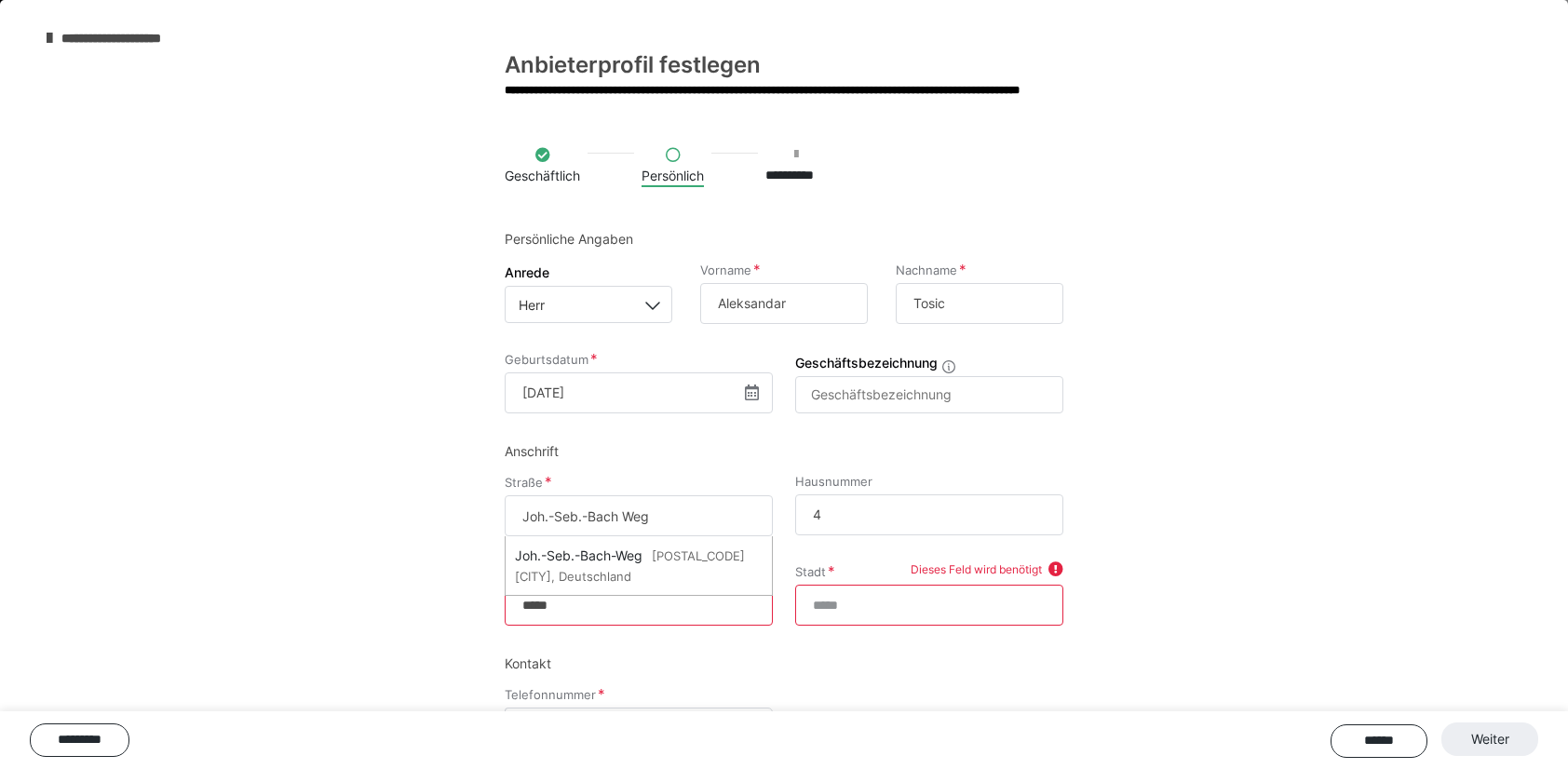 type on "**********" 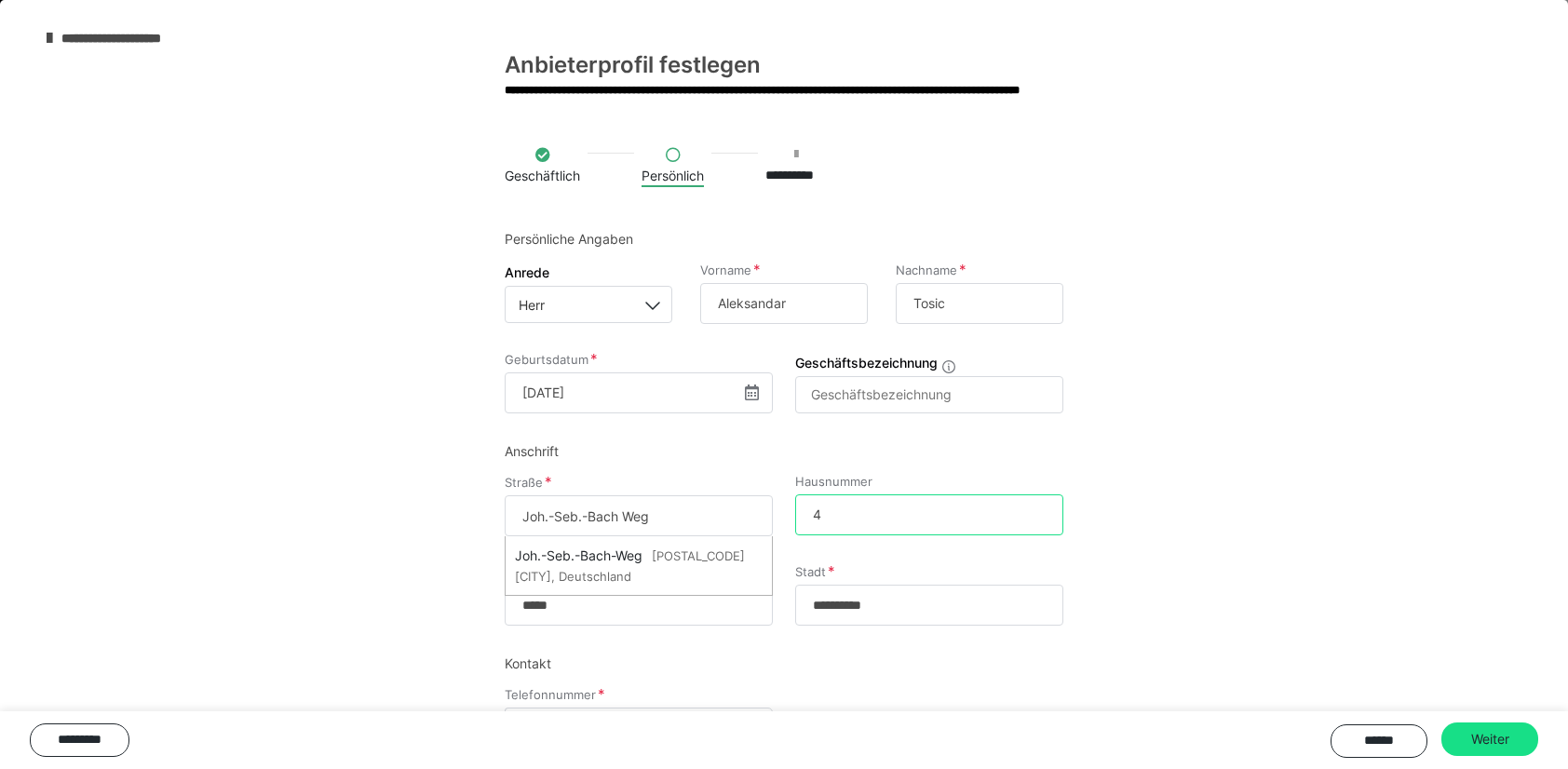 type on "4" 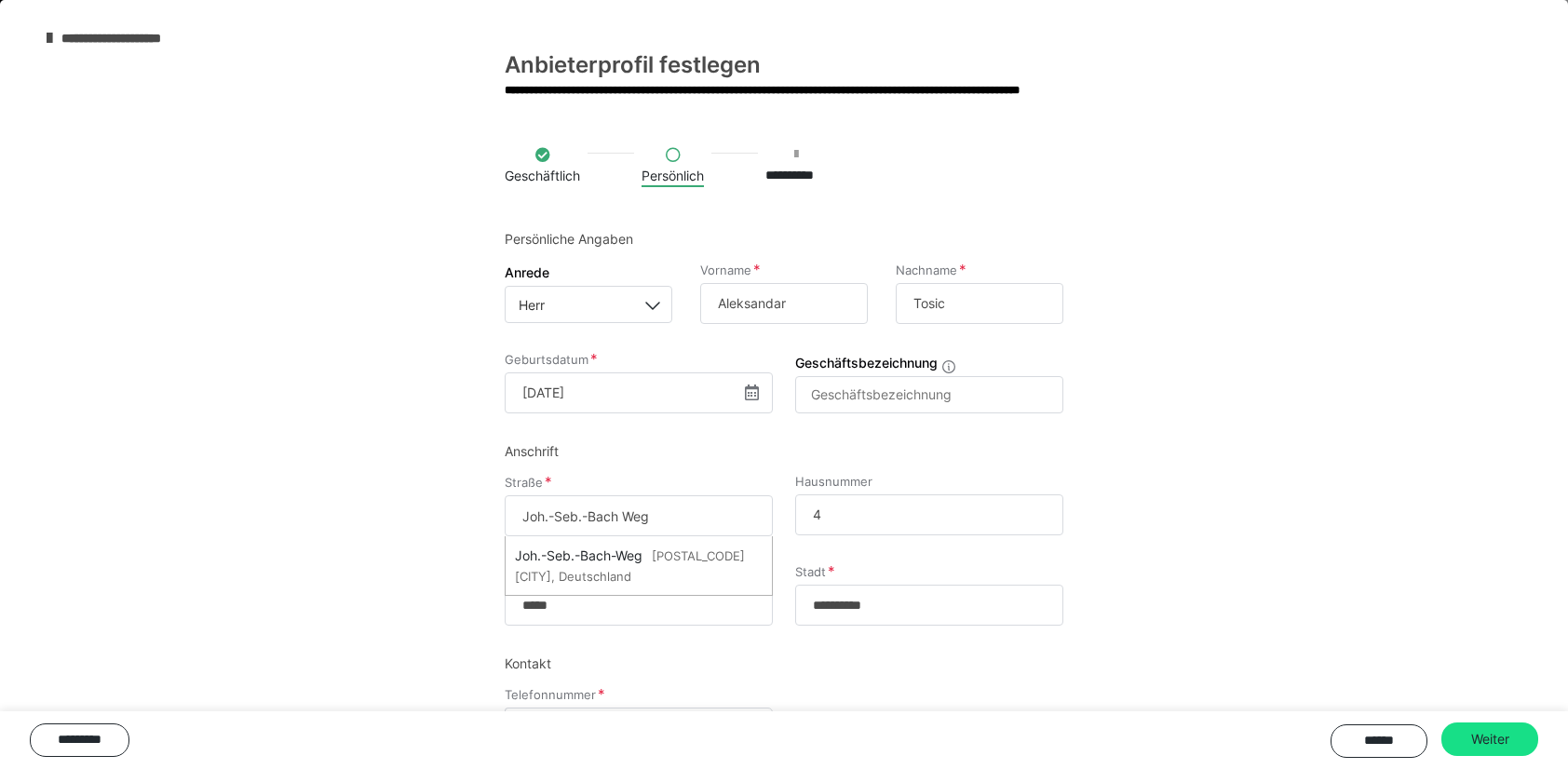 click on "**********" at bounding box center [784, 609] 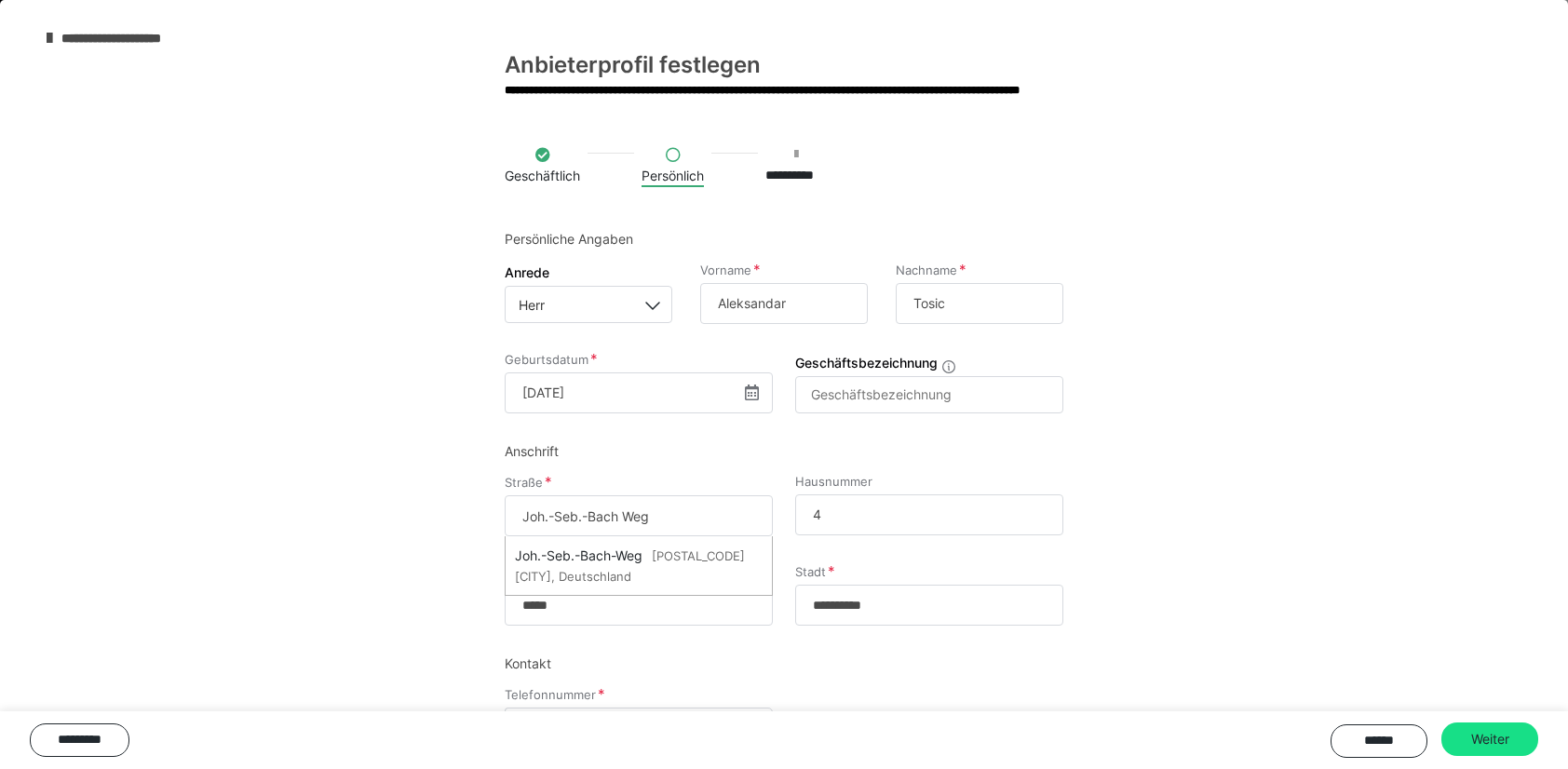 click on "Joh.-Seb.-Bach Weg" at bounding box center [639, 516] 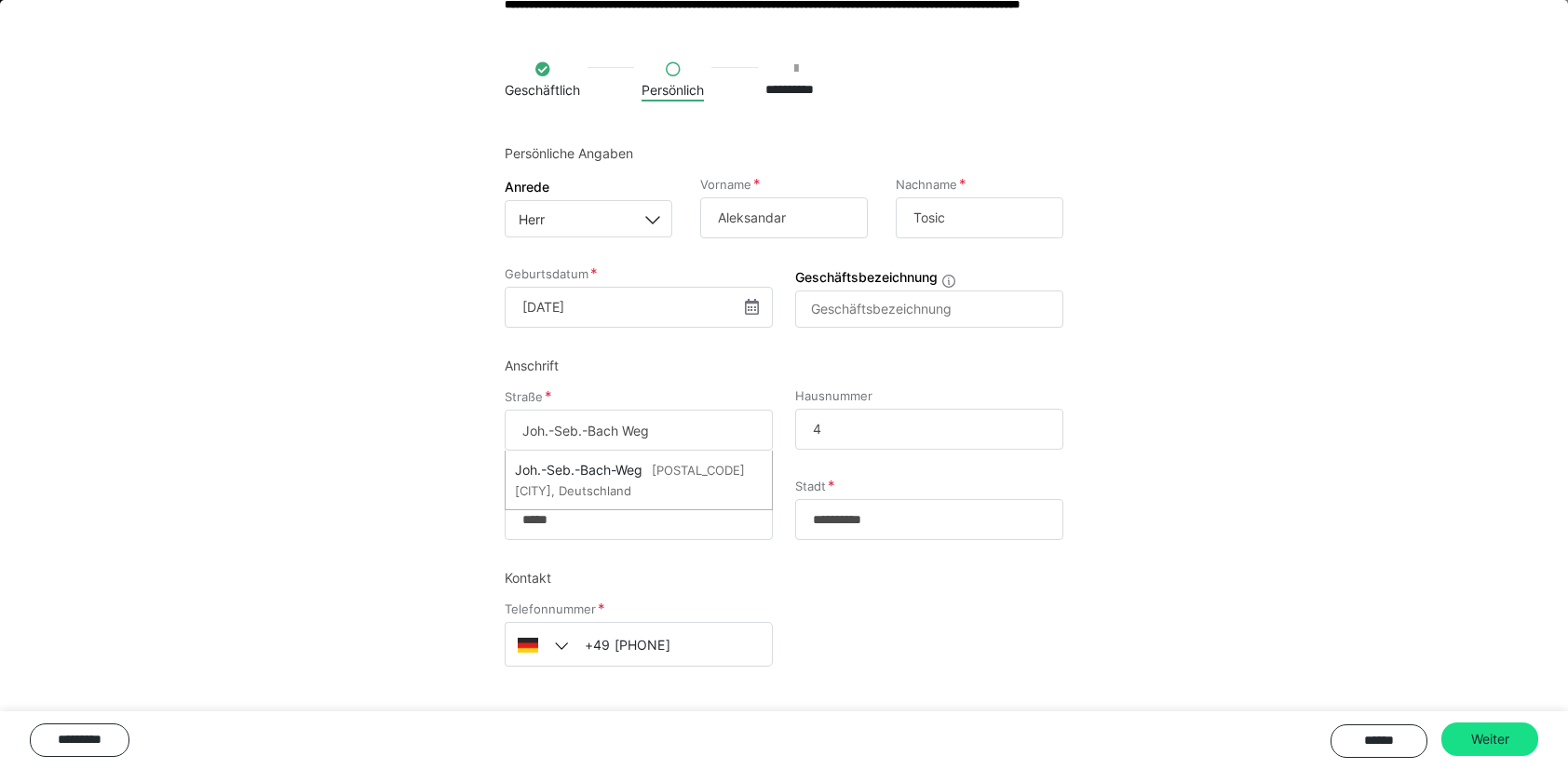 scroll, scrollTop: 85, scrollLeft: 0, axis: vertical 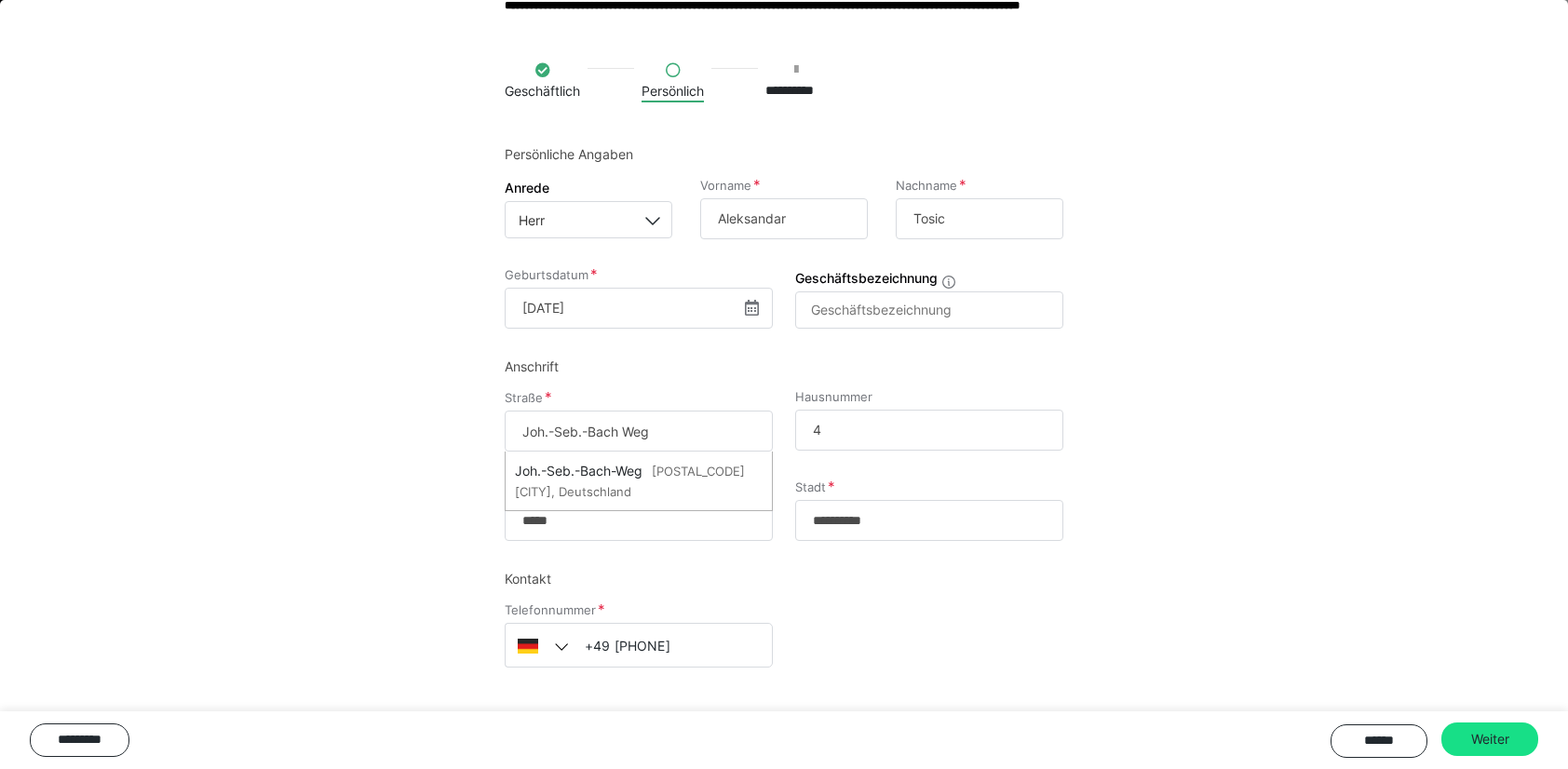 drag, startPoint x: 667, startPoint y: 429, endPoint x: 506, endPoint y: 431, distance: 161.01242 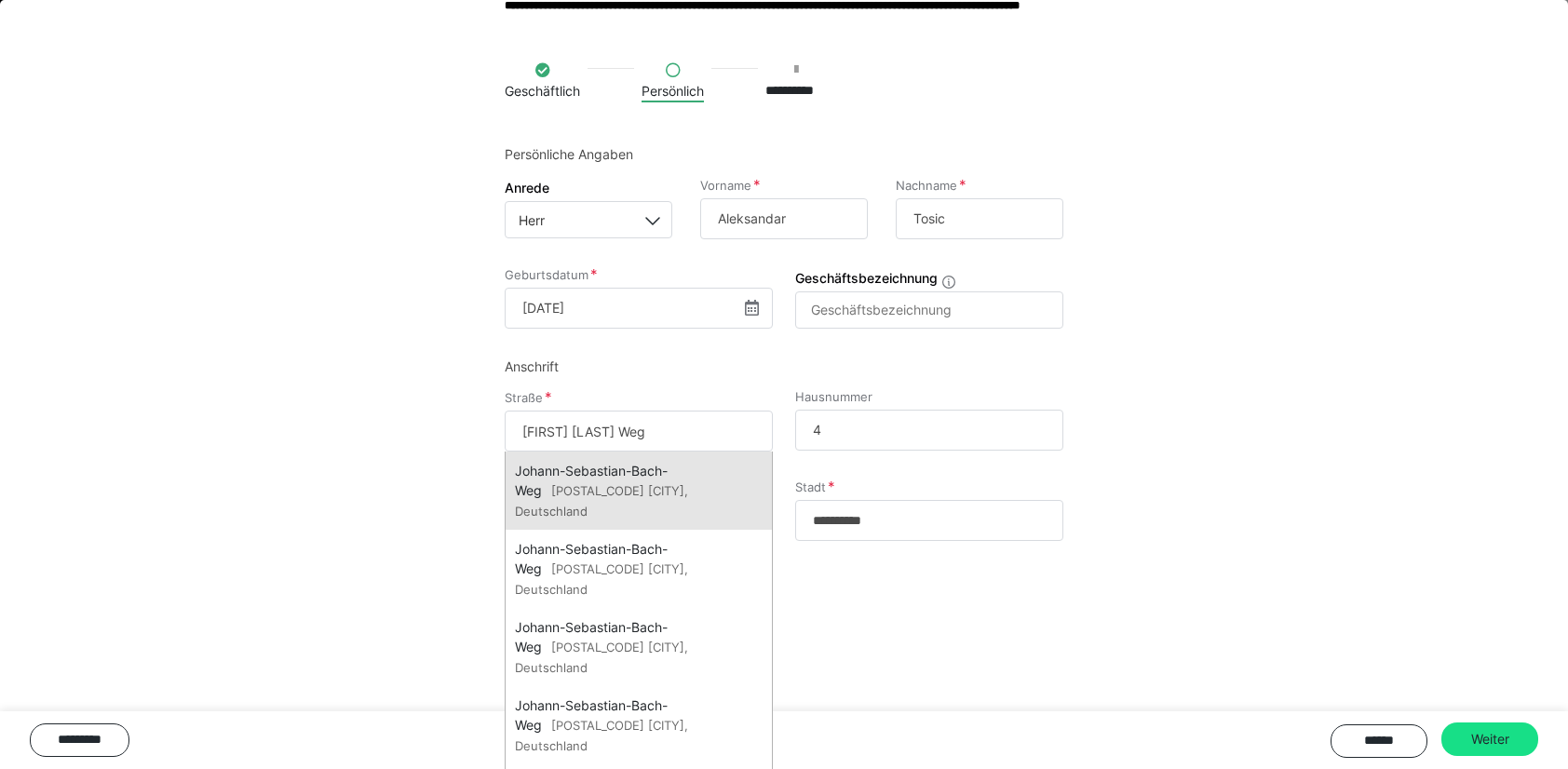 click on "73447 Oberkochen, Deutschland" at bounding box center (602, 501) 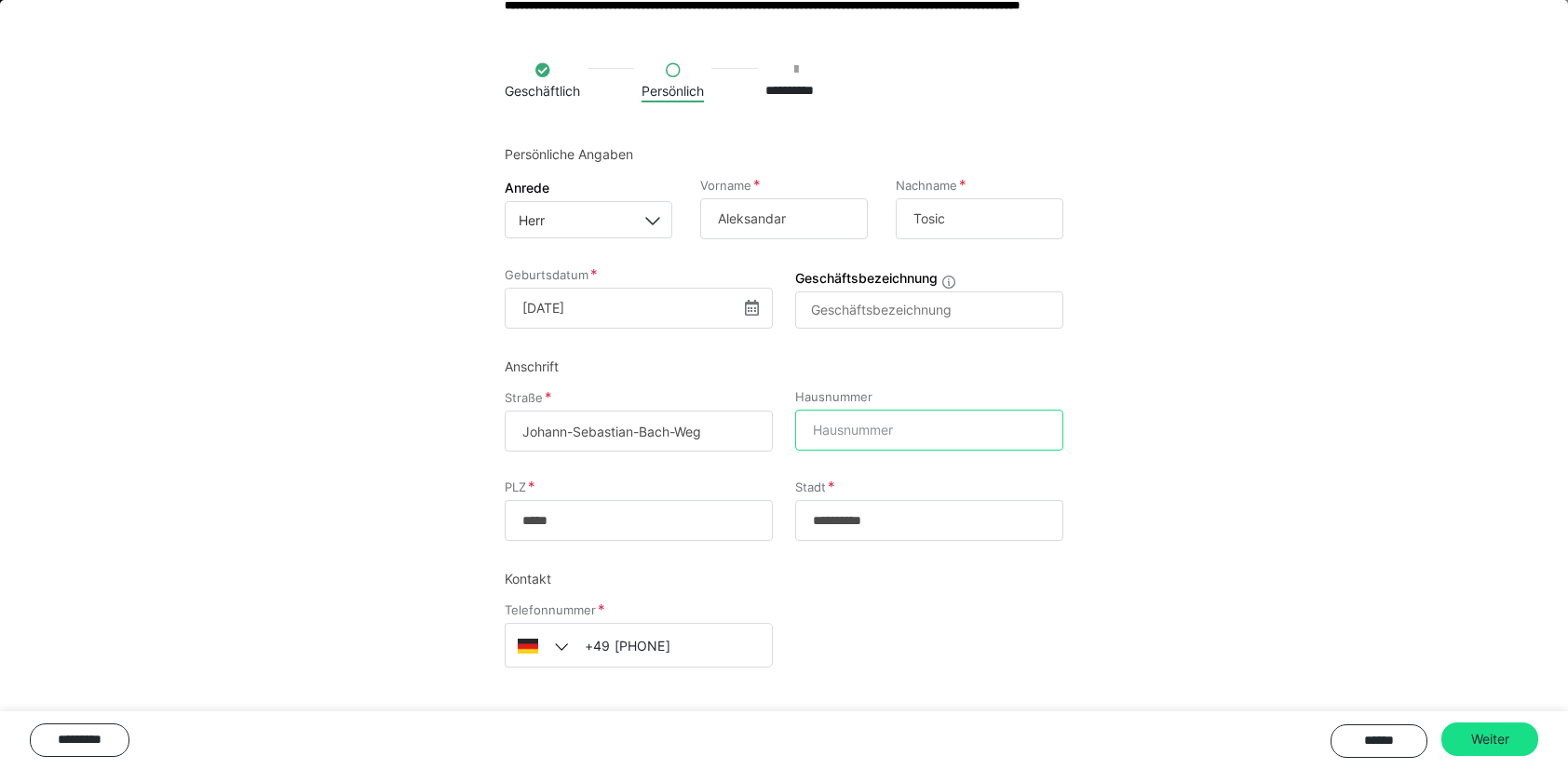 click on "Hausnummer" at bounding box center [929, 430] 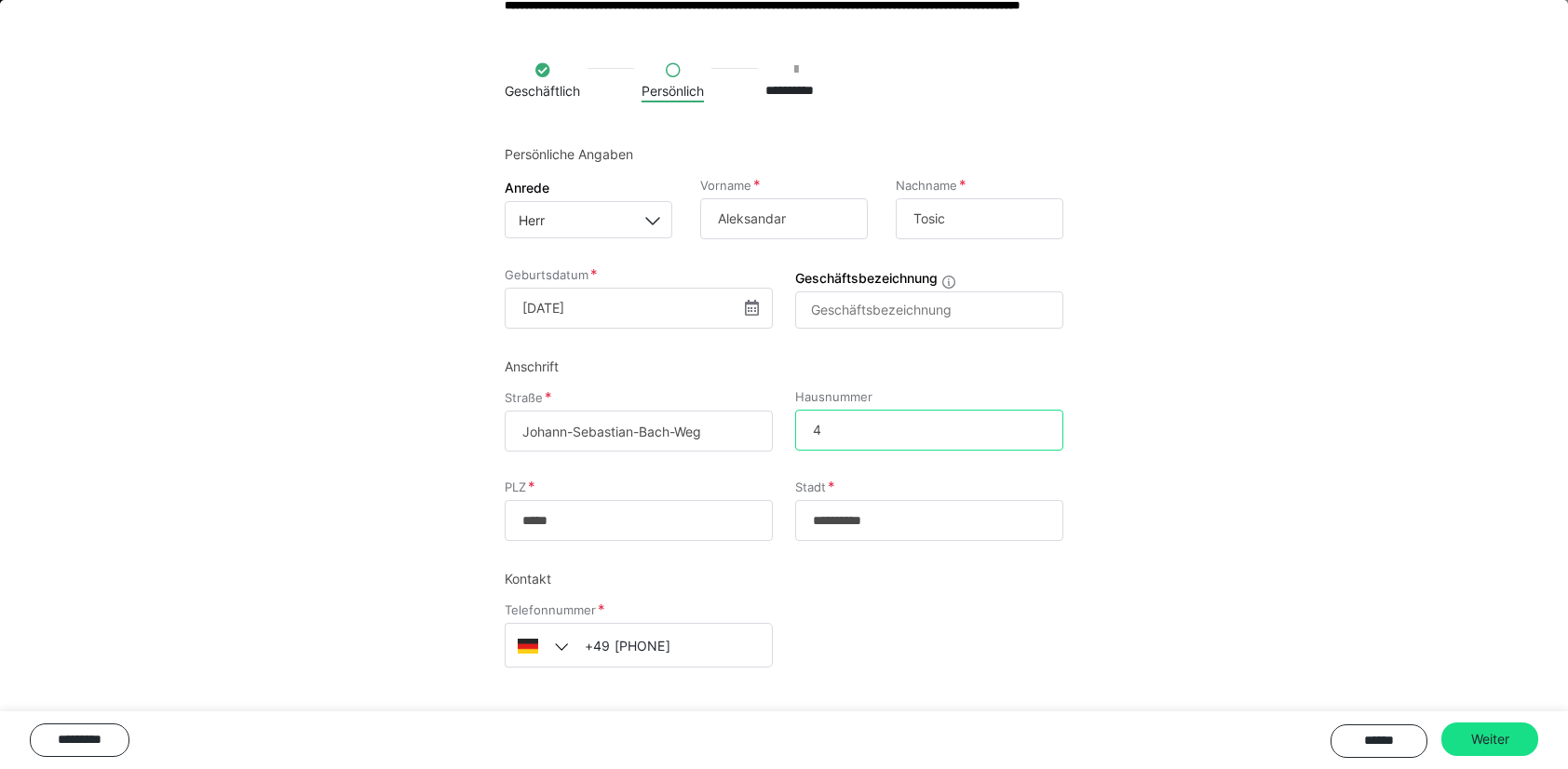 type on "4" 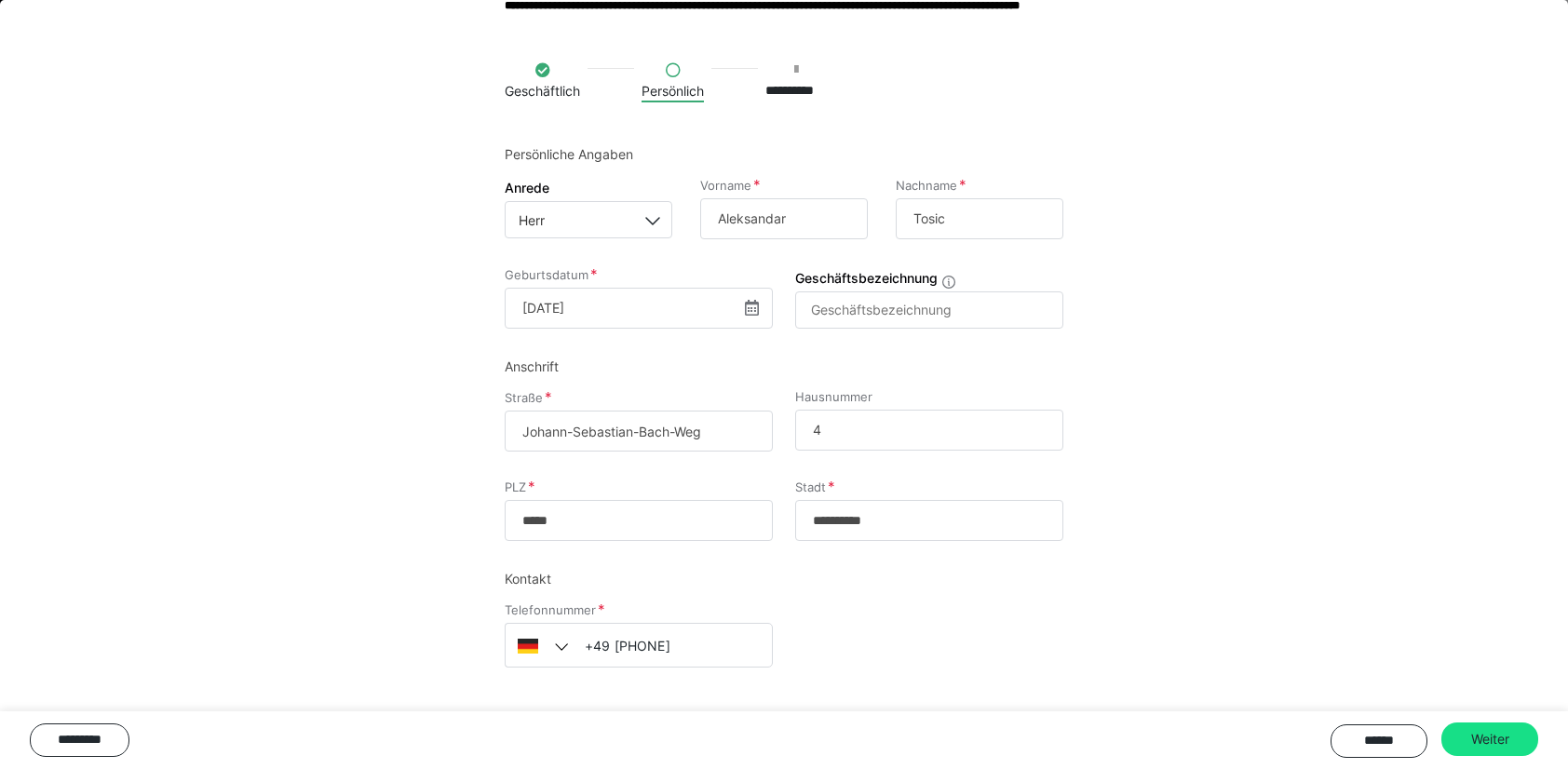 click on "**********" at bounding box center [784, 400] 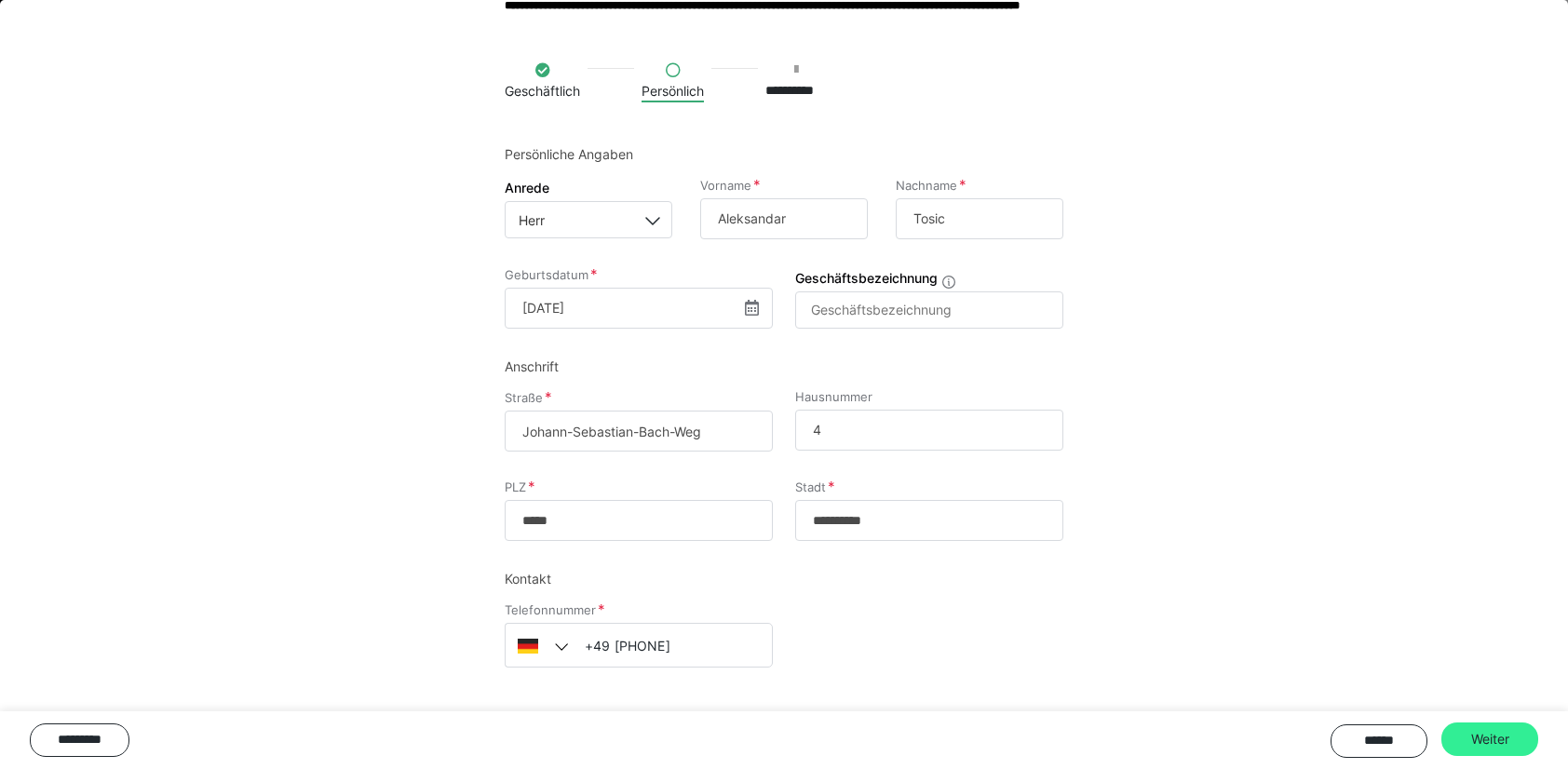 click on "Weiter" at bounding box center [1490, 739] 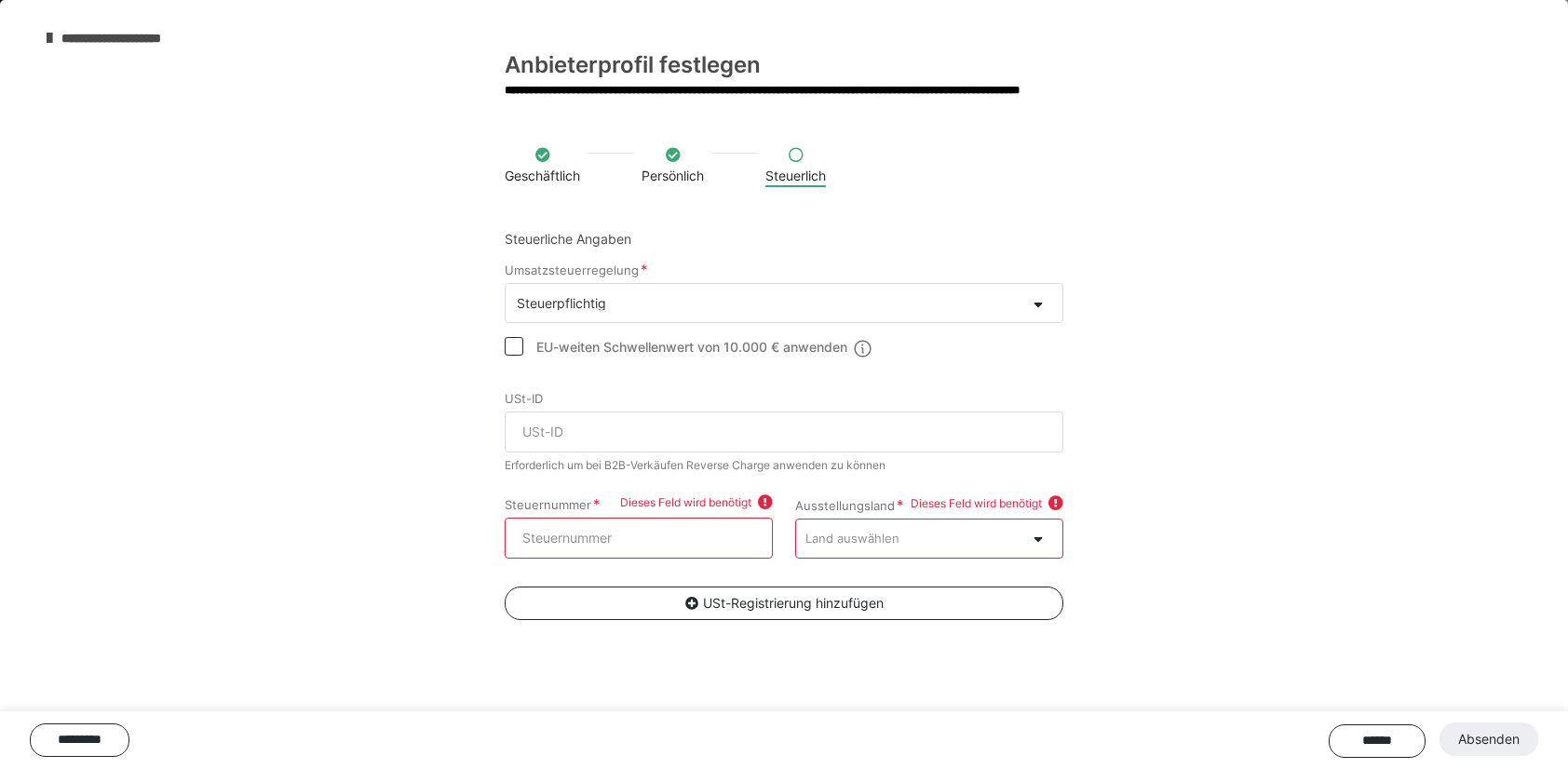 scroll, scrollTop: 0, scrollLeft: 0, axis: both 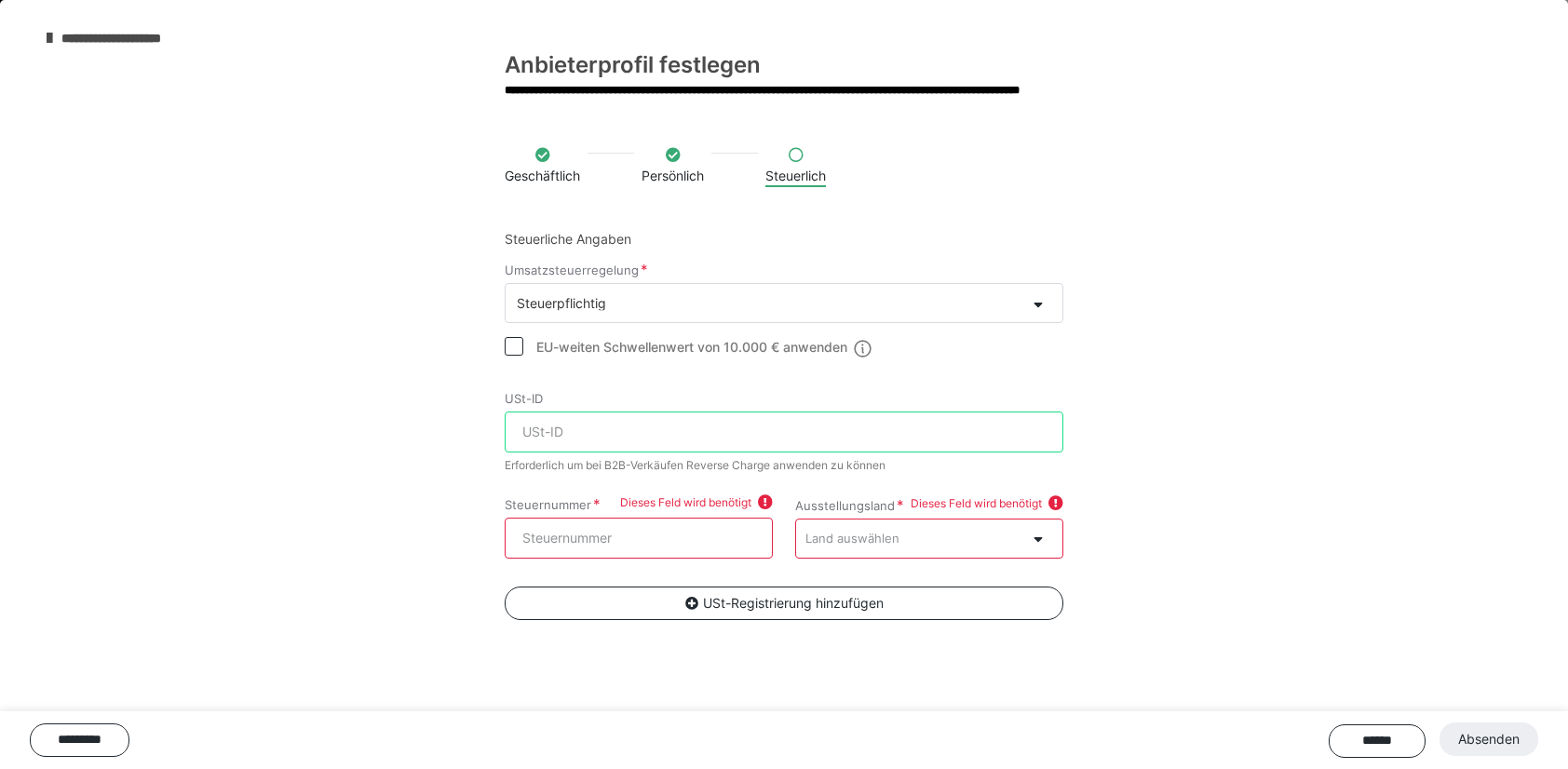 click on "USt-ID" at bounding box center [784, 432] 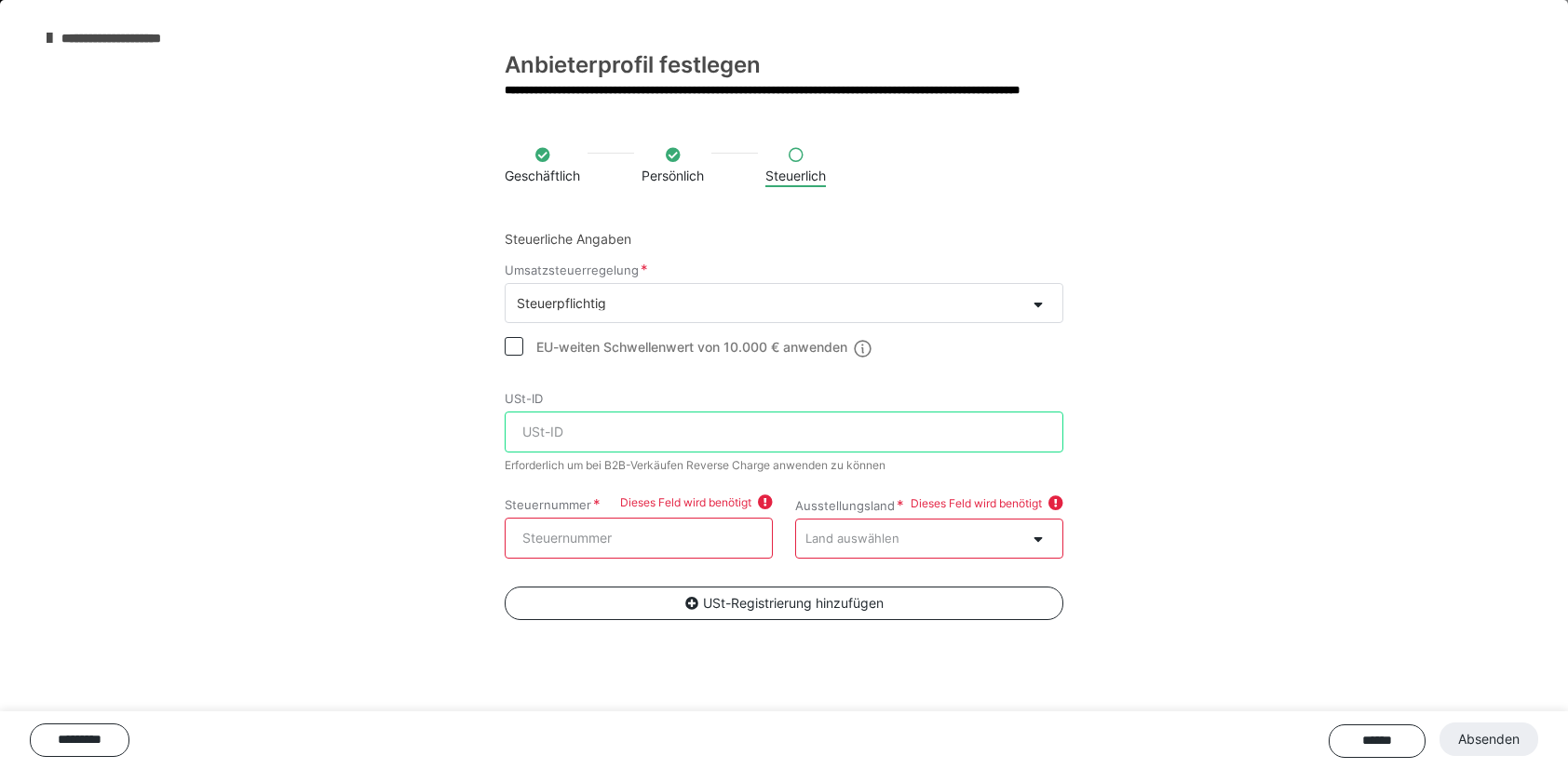 paste on "DE342510504" 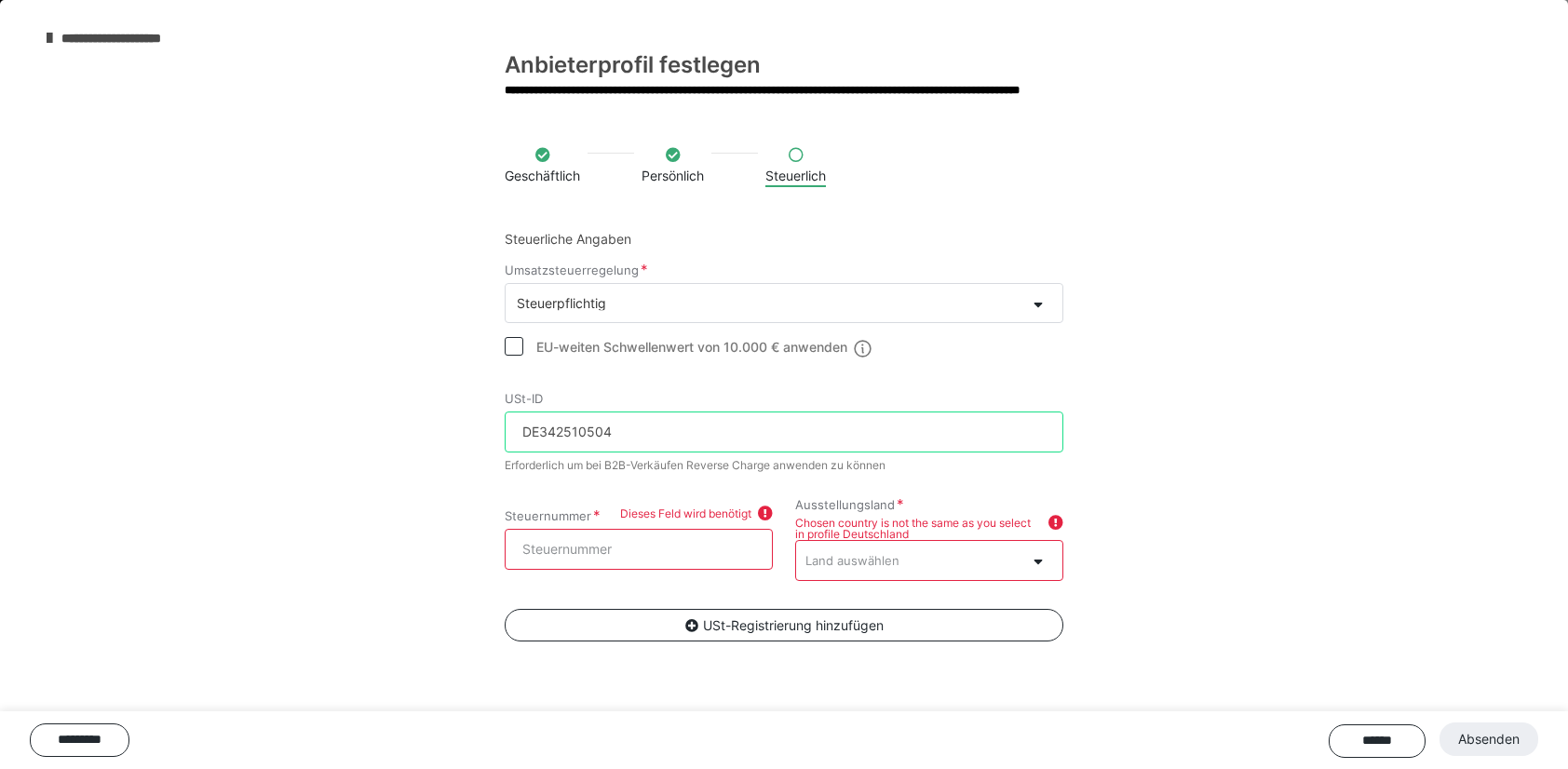type on "DE342510504" 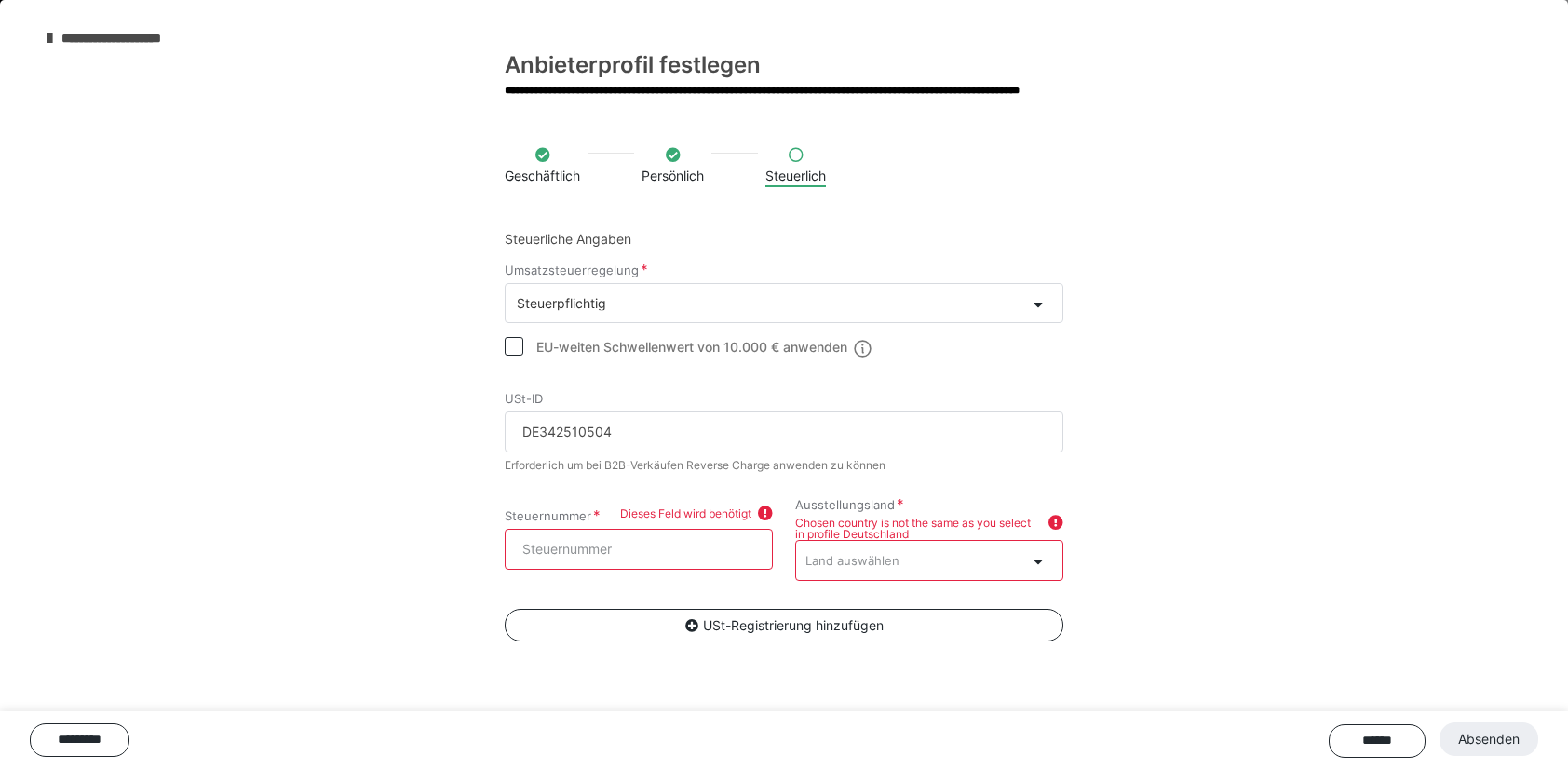 click on "Steuernummer" at bounding box center (639, 549) 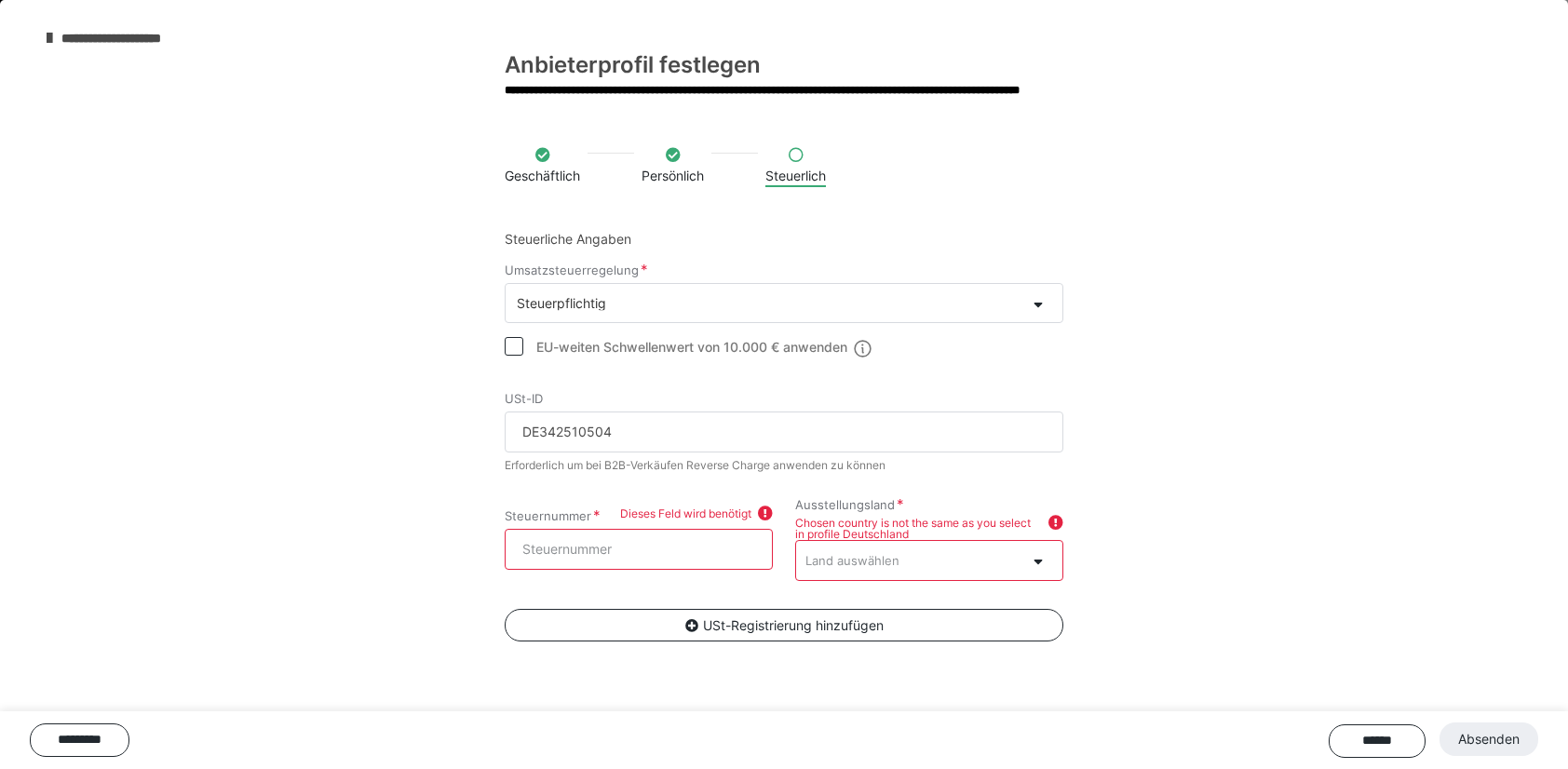 scroll, scrollTop: 1, scrollLeft: 0, axis: vertical 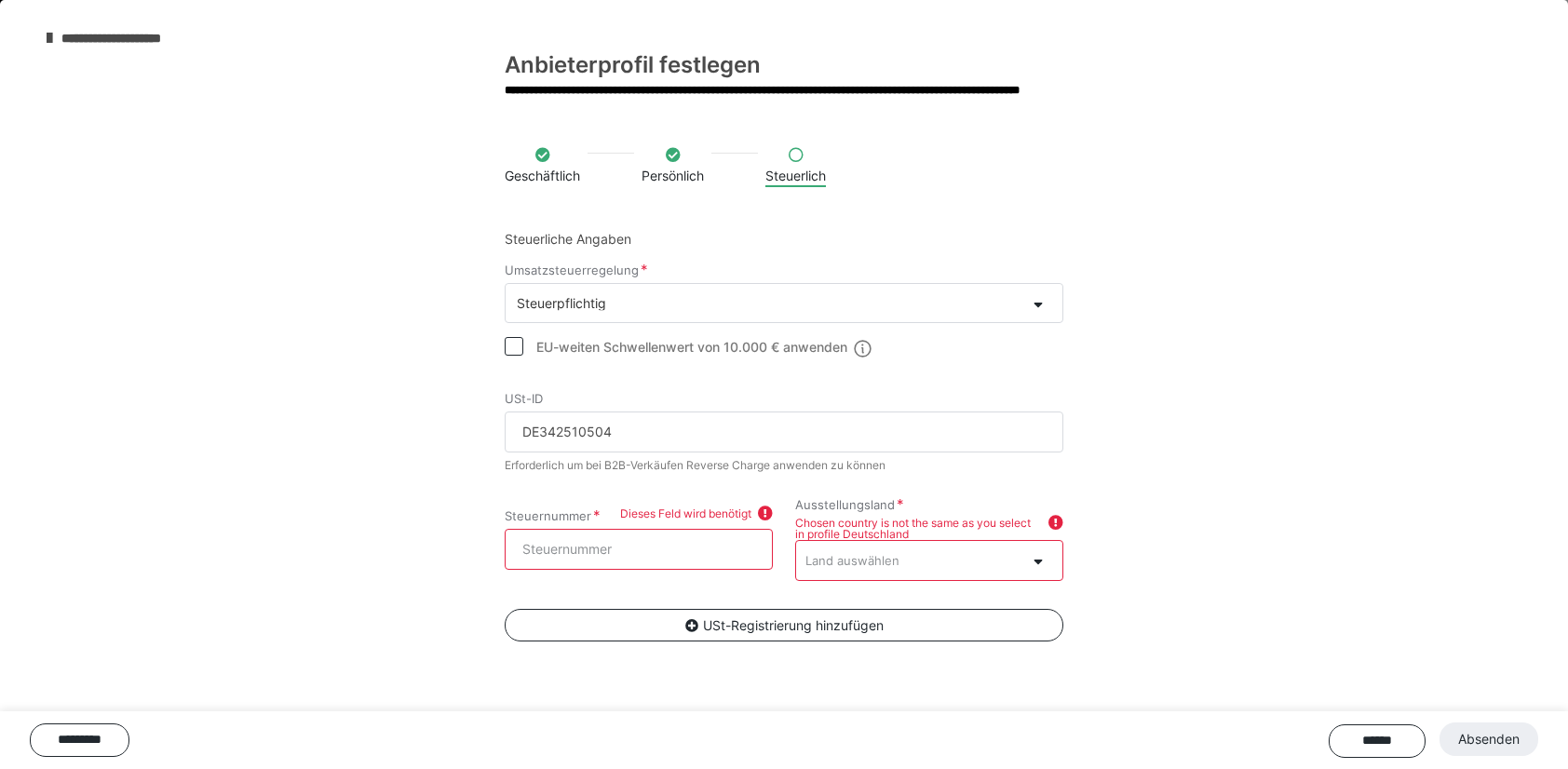 paste on "50410/05002" 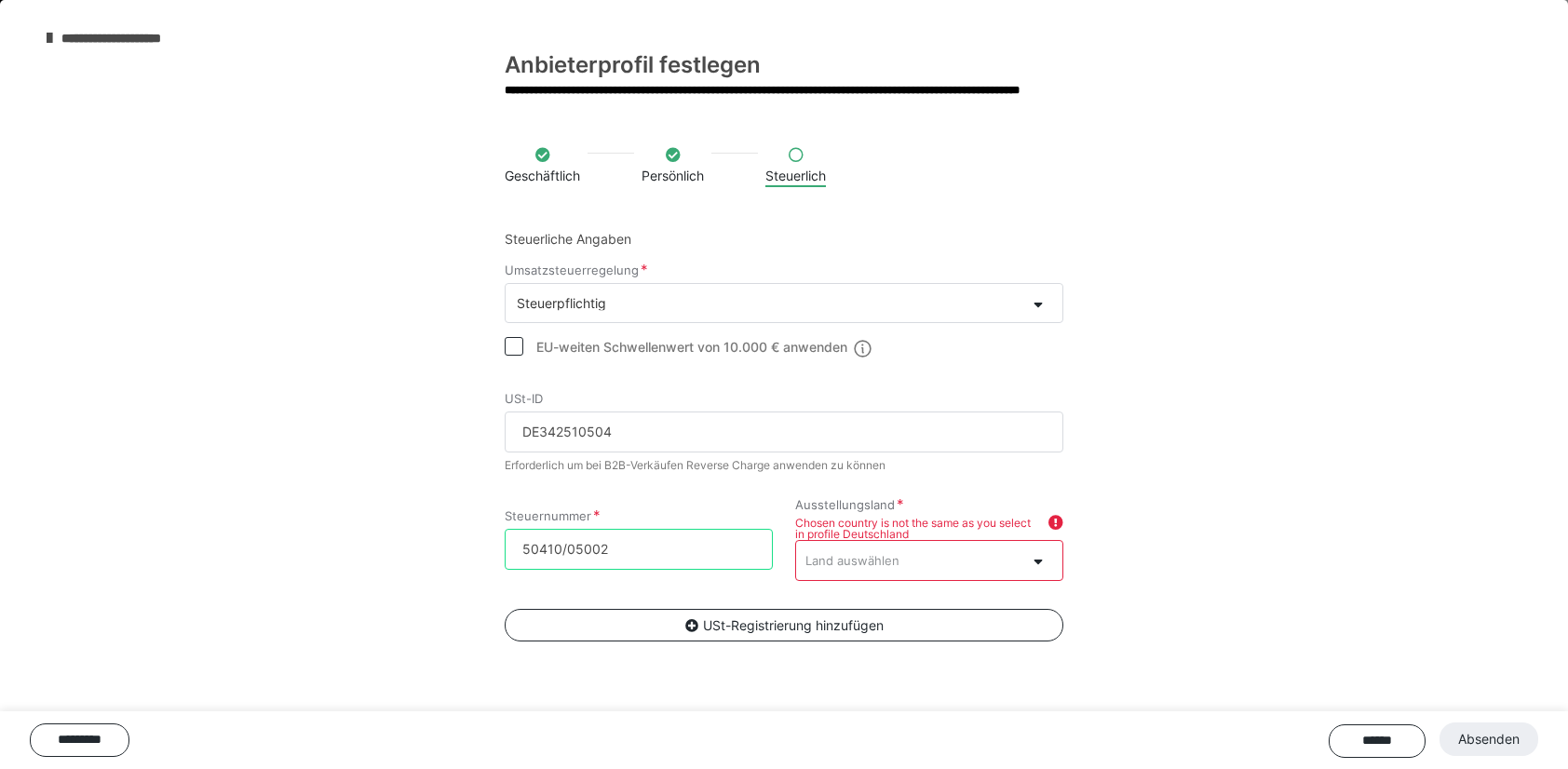 type on "50410/05002" 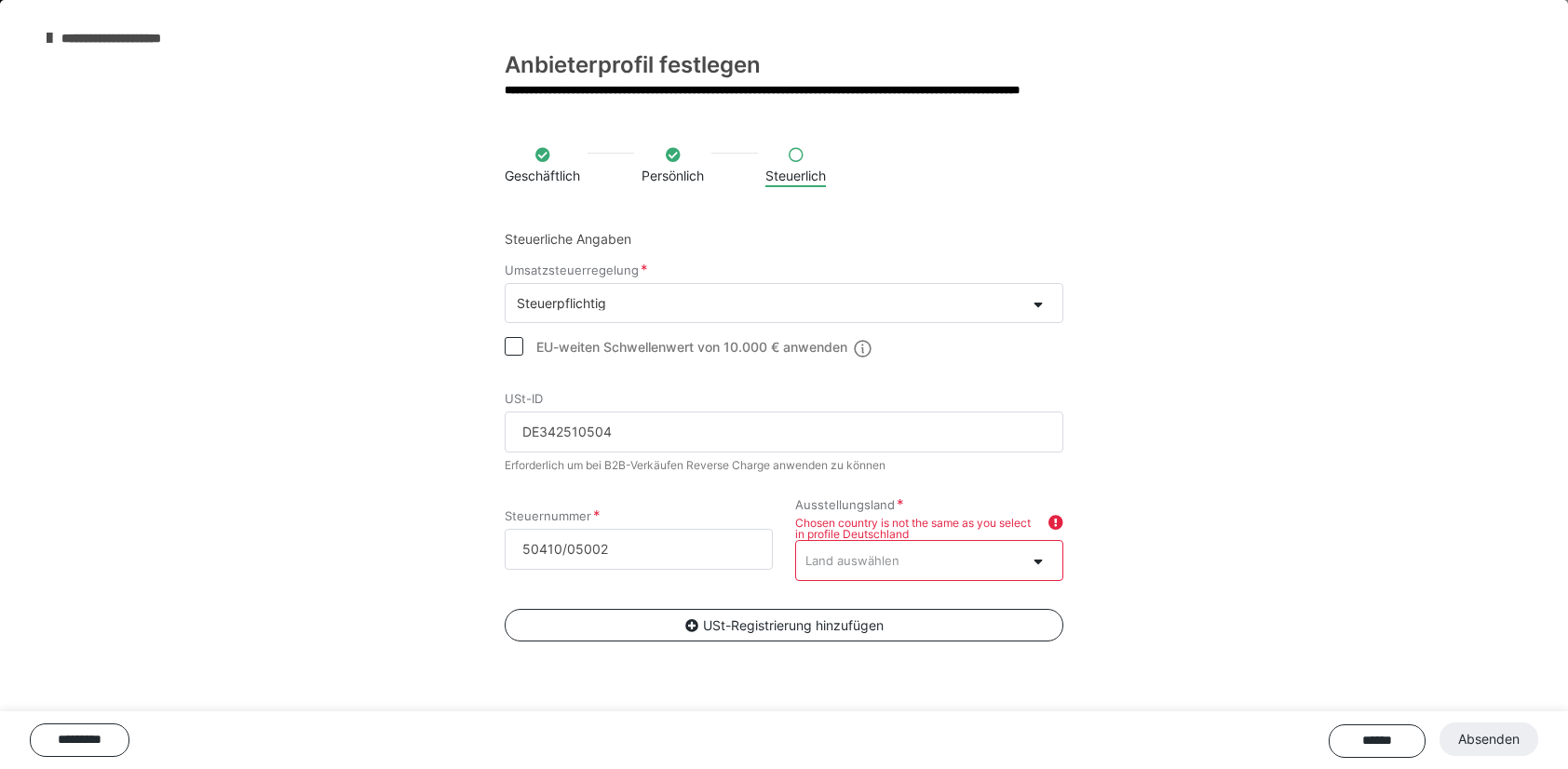 click on "Land auswählen" at bounding box center [852, 560] 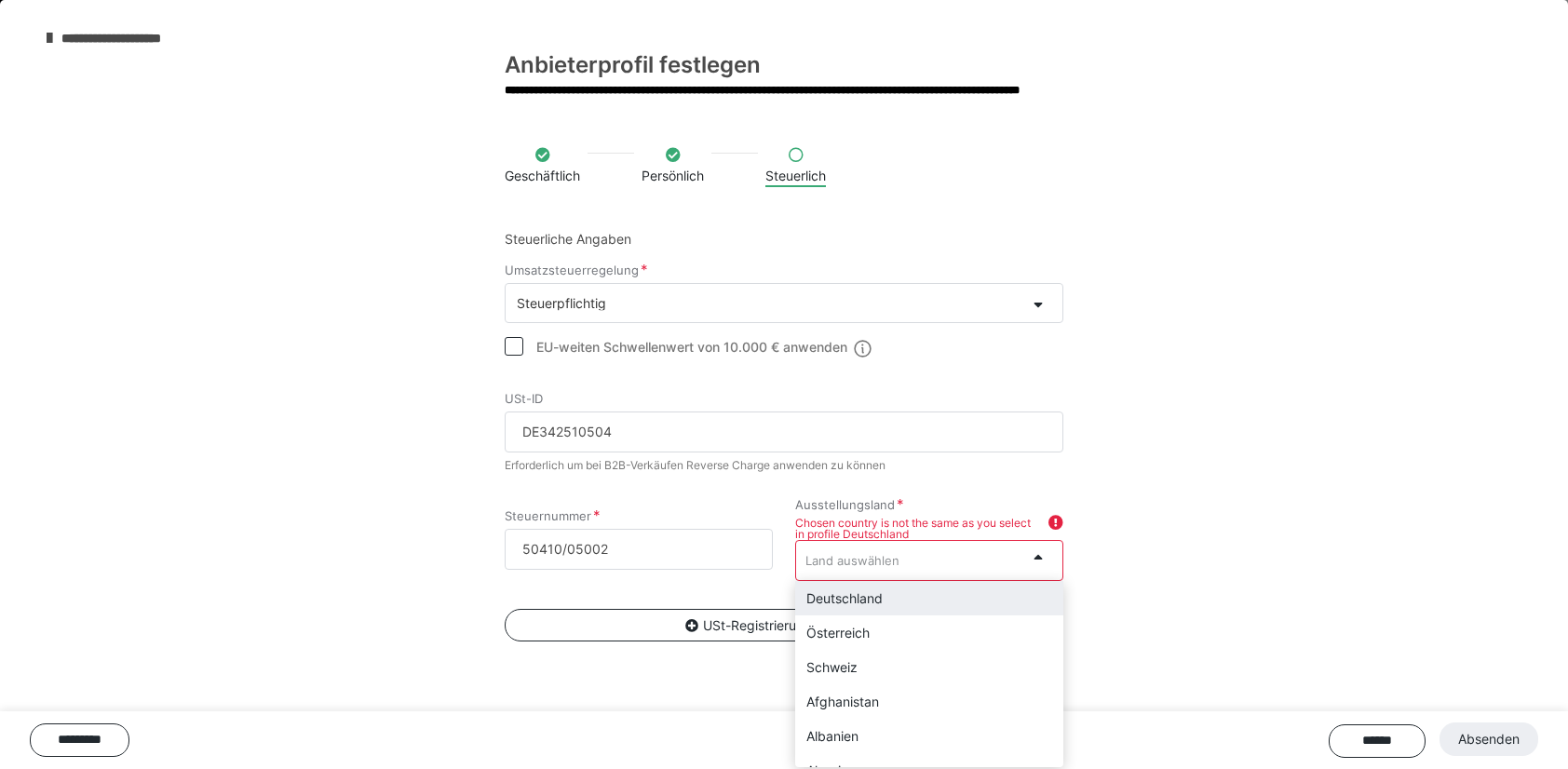 click on "Deutschland" at bounding box center (929, 598) 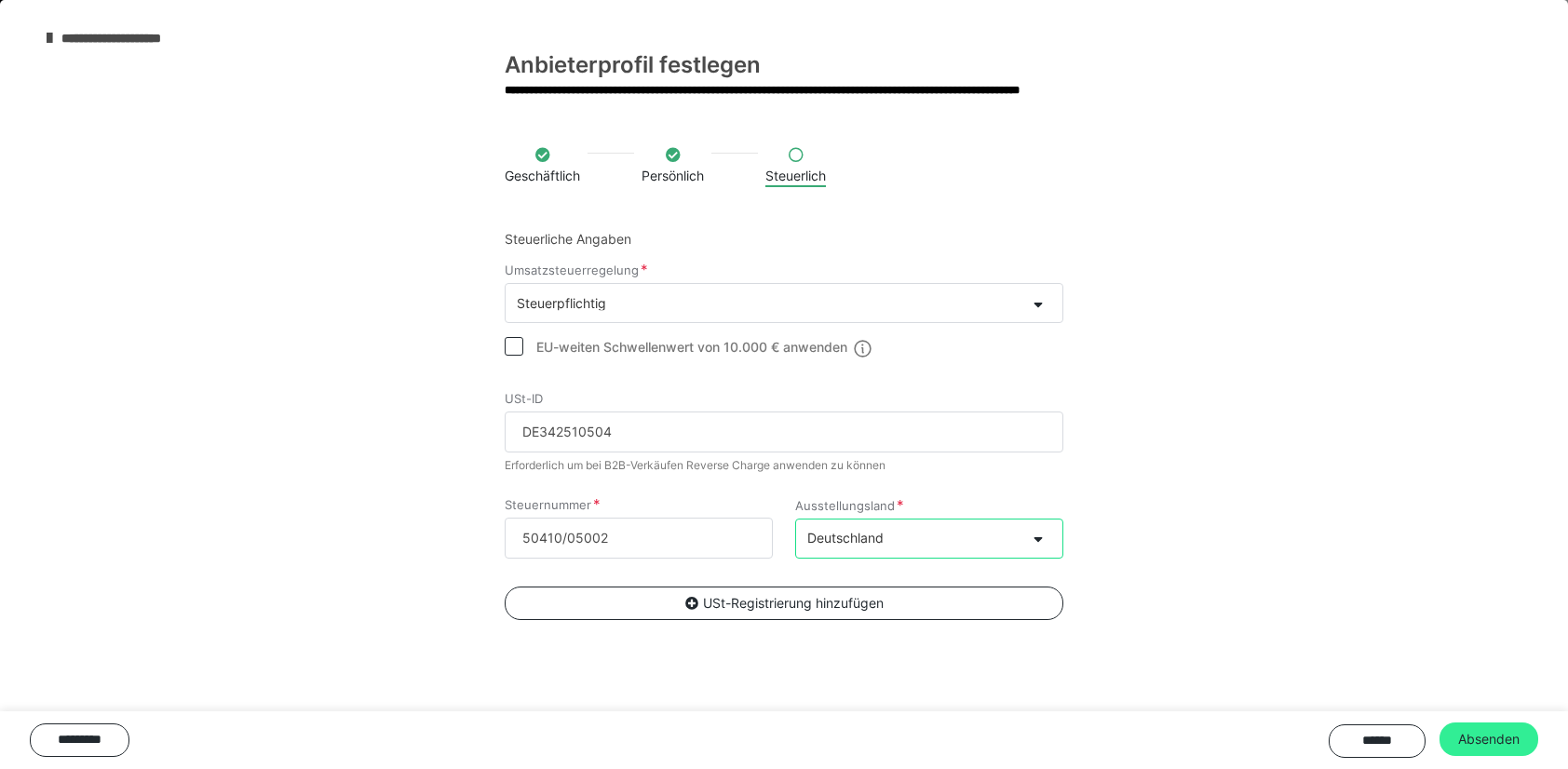 click on "Absenden" at bounding box center (1489, 739) 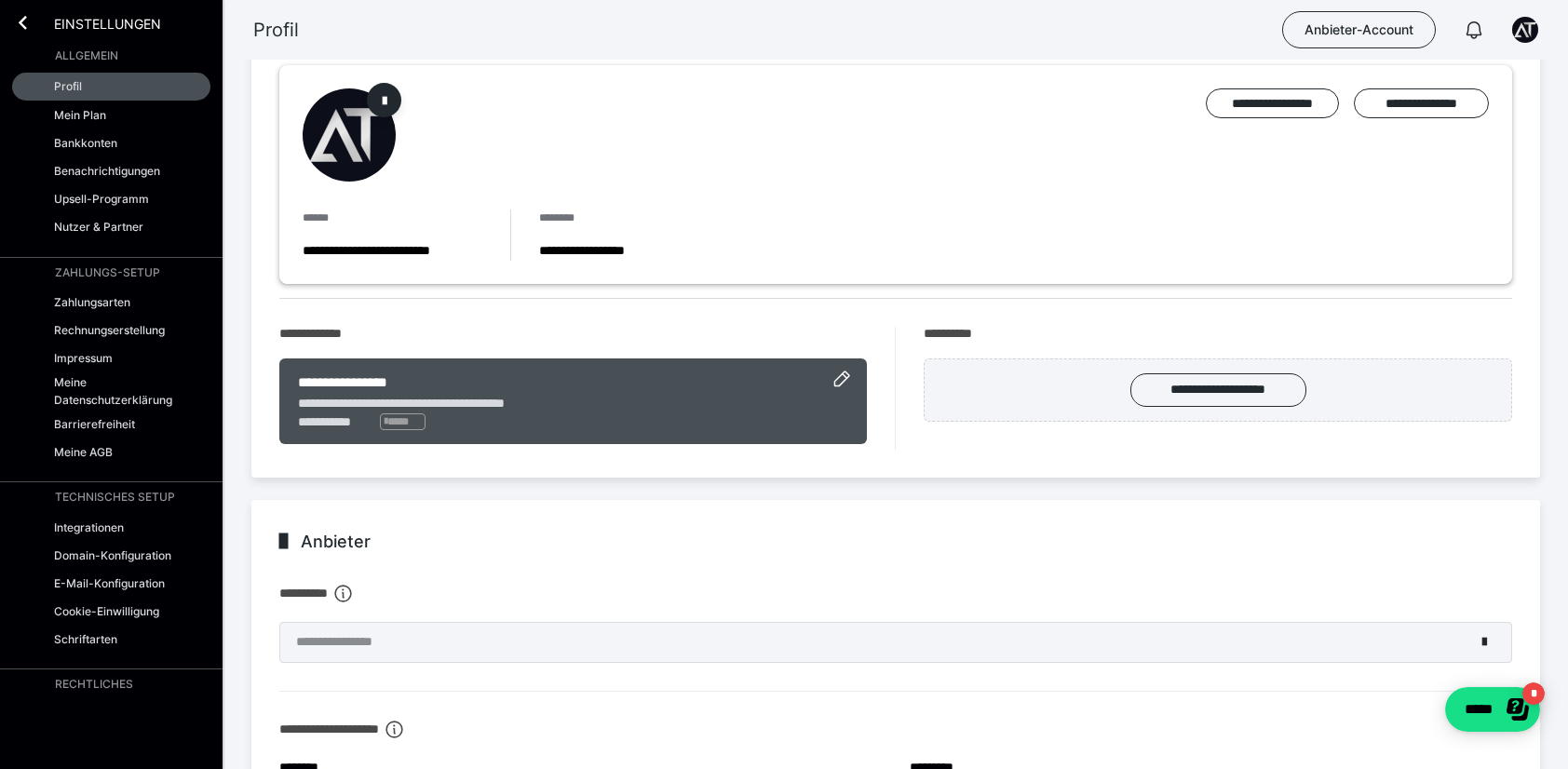 scroll, scrollTop: 111, scrollLeft: 0, axis: vertical 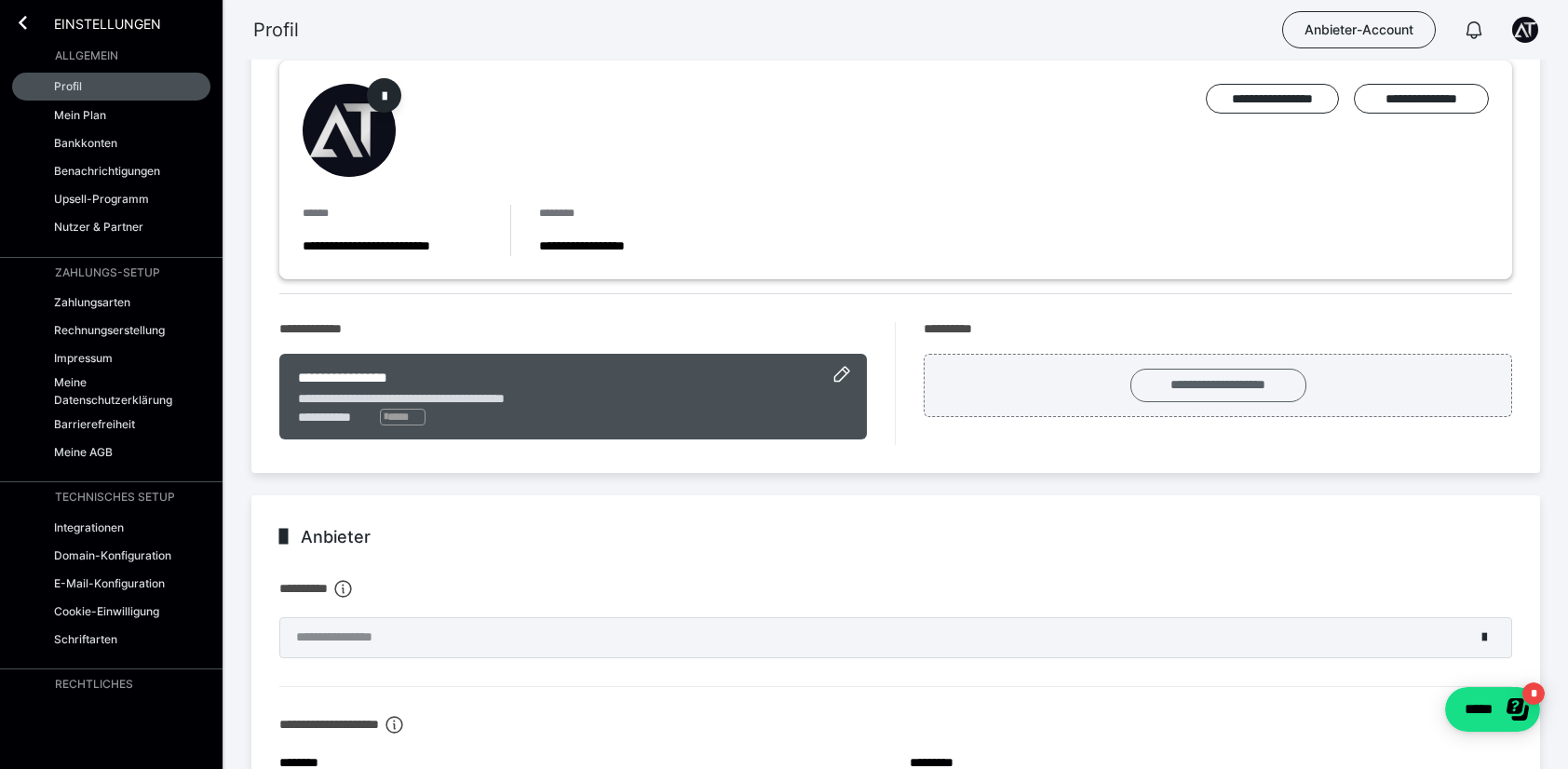 click on "**********" at bounding box center (1218, 385) 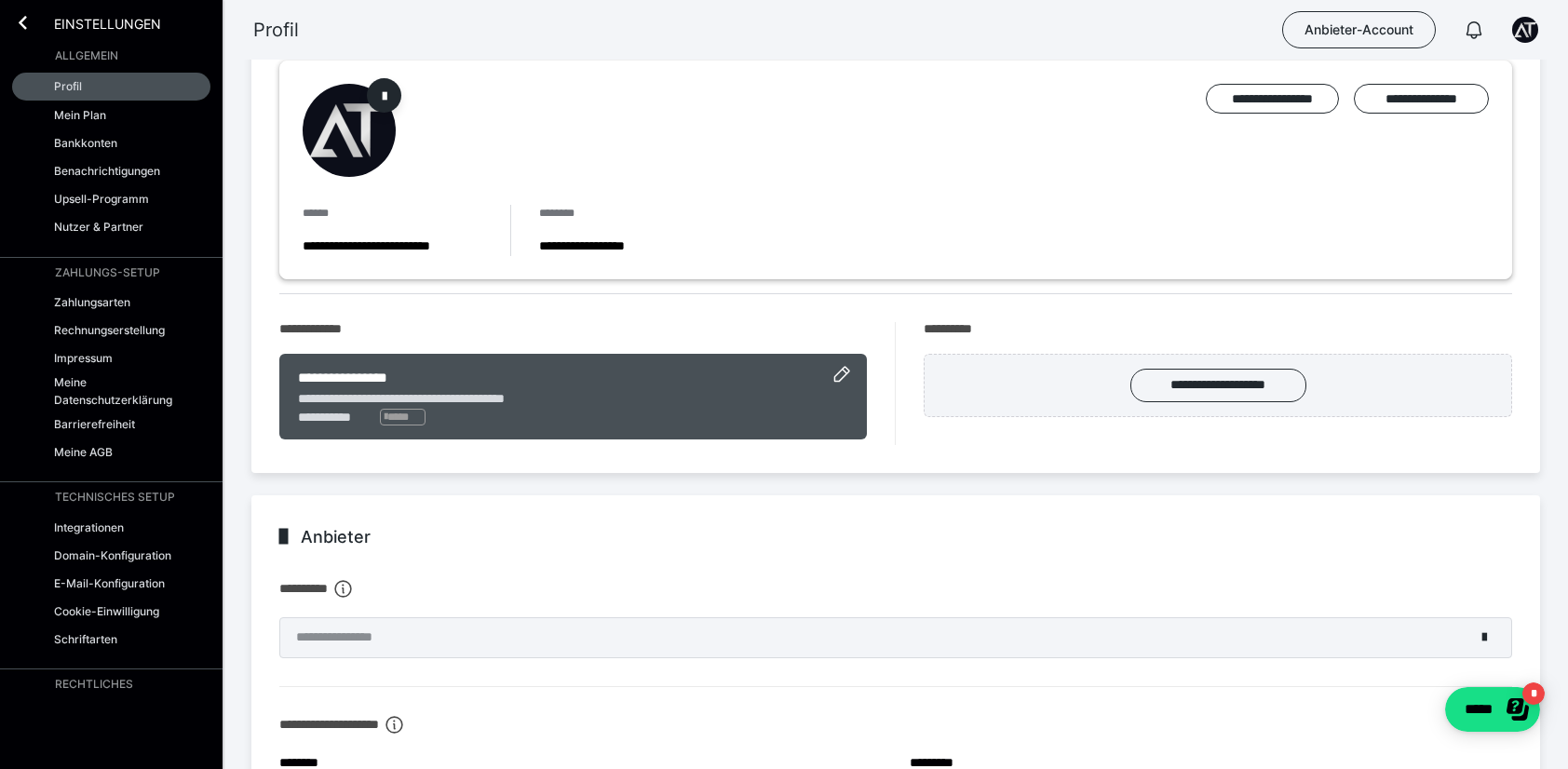 scroll, scrollTop: 0, scrollLeft: 0, axis: both 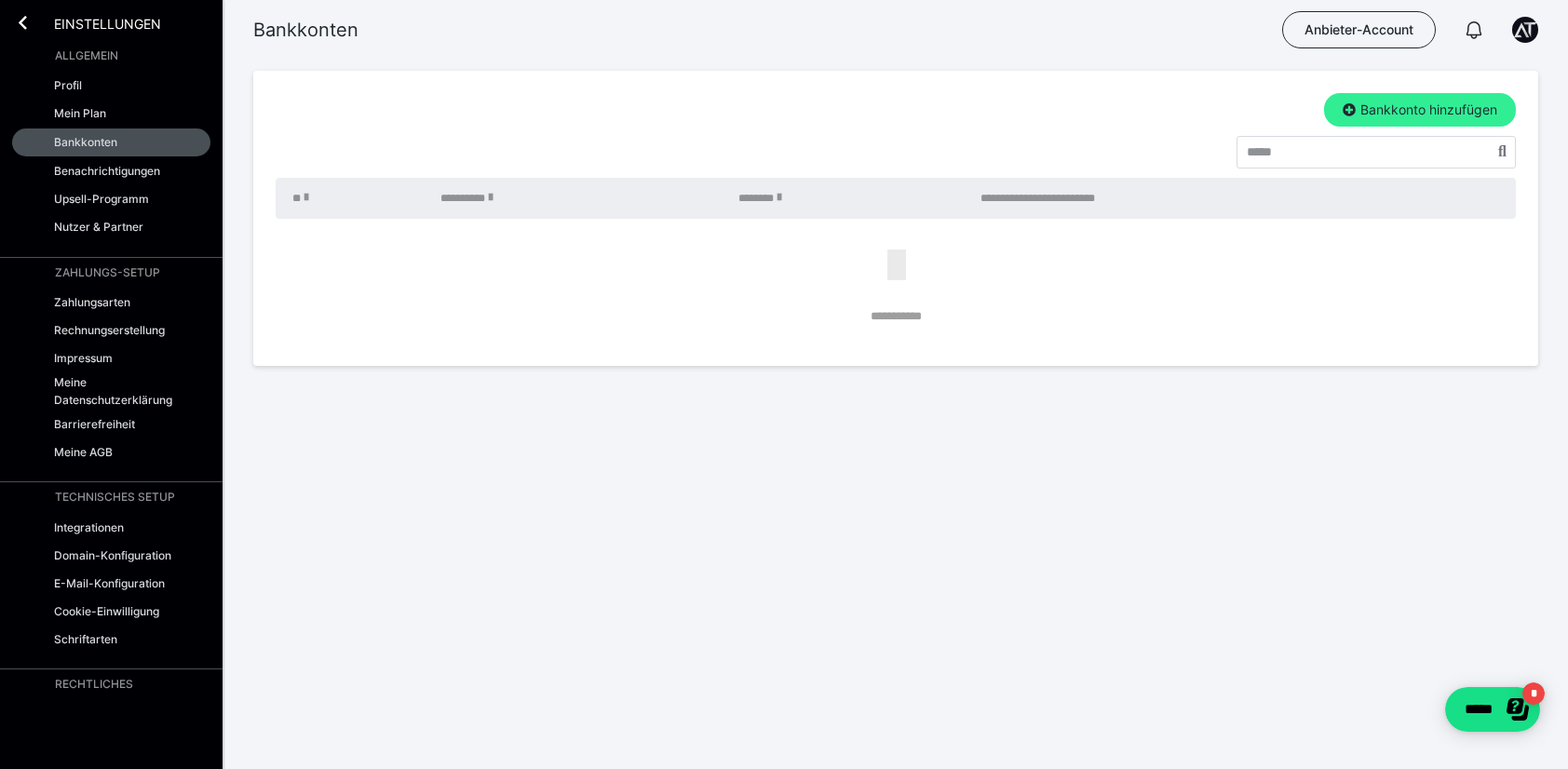 click on "Bankkonto hinzufügen" at bounding box center [1420, 110] 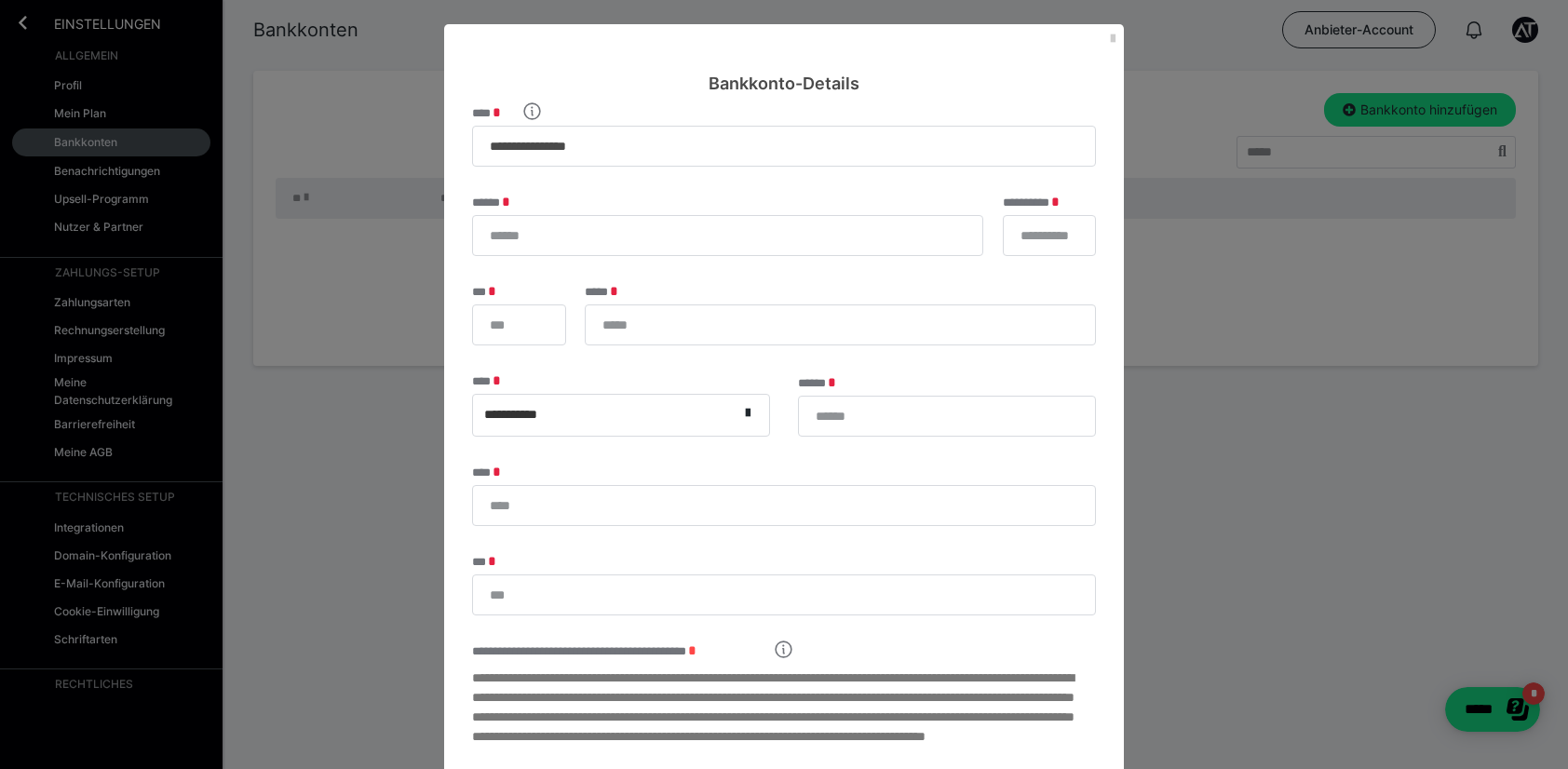 scroll, scrollTop: 3, scrollLeft: 0, axis: vertical 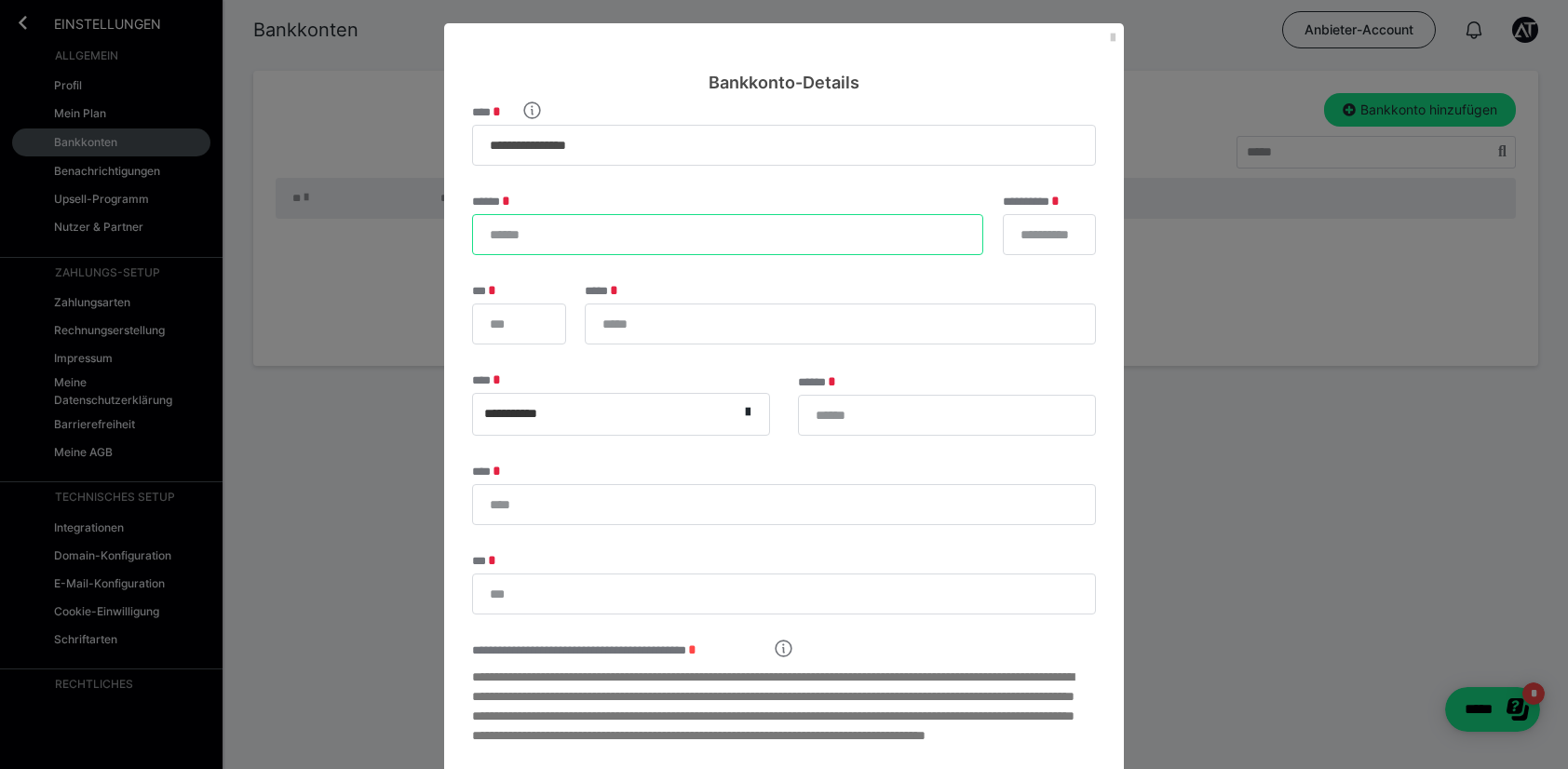 click on "******" at bounding box center [727, 235] 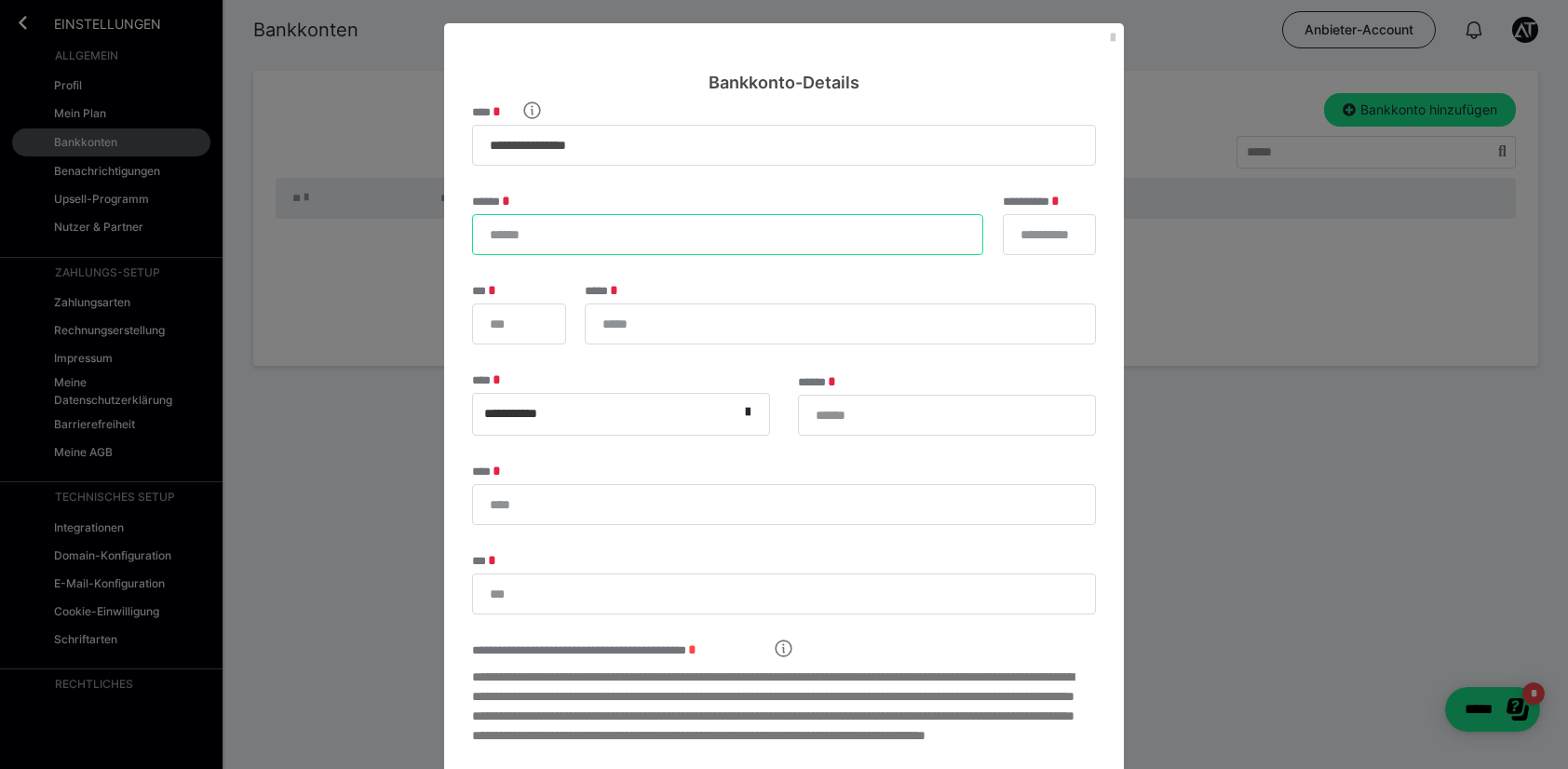 type on "**********" 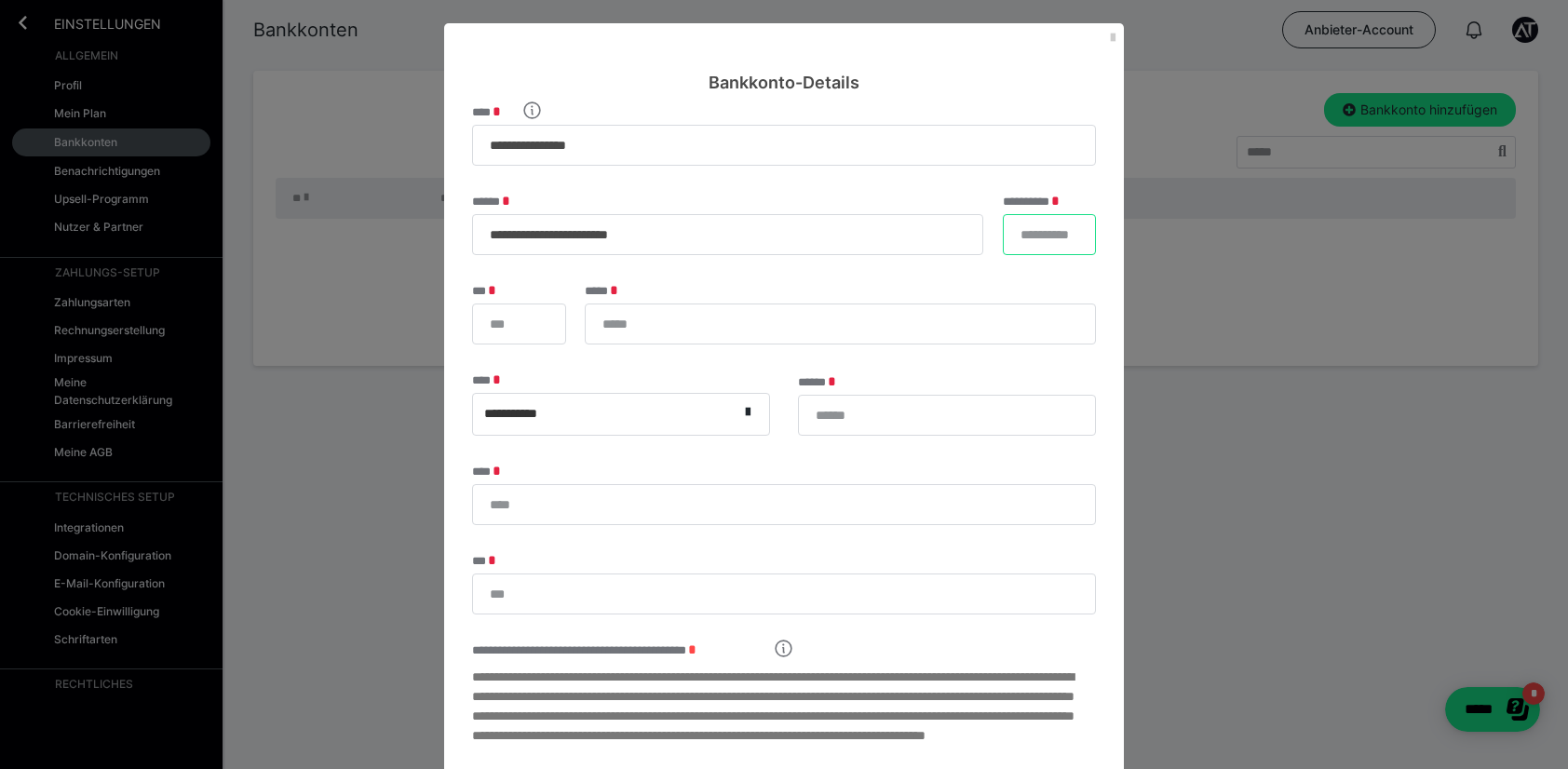 type on "*" 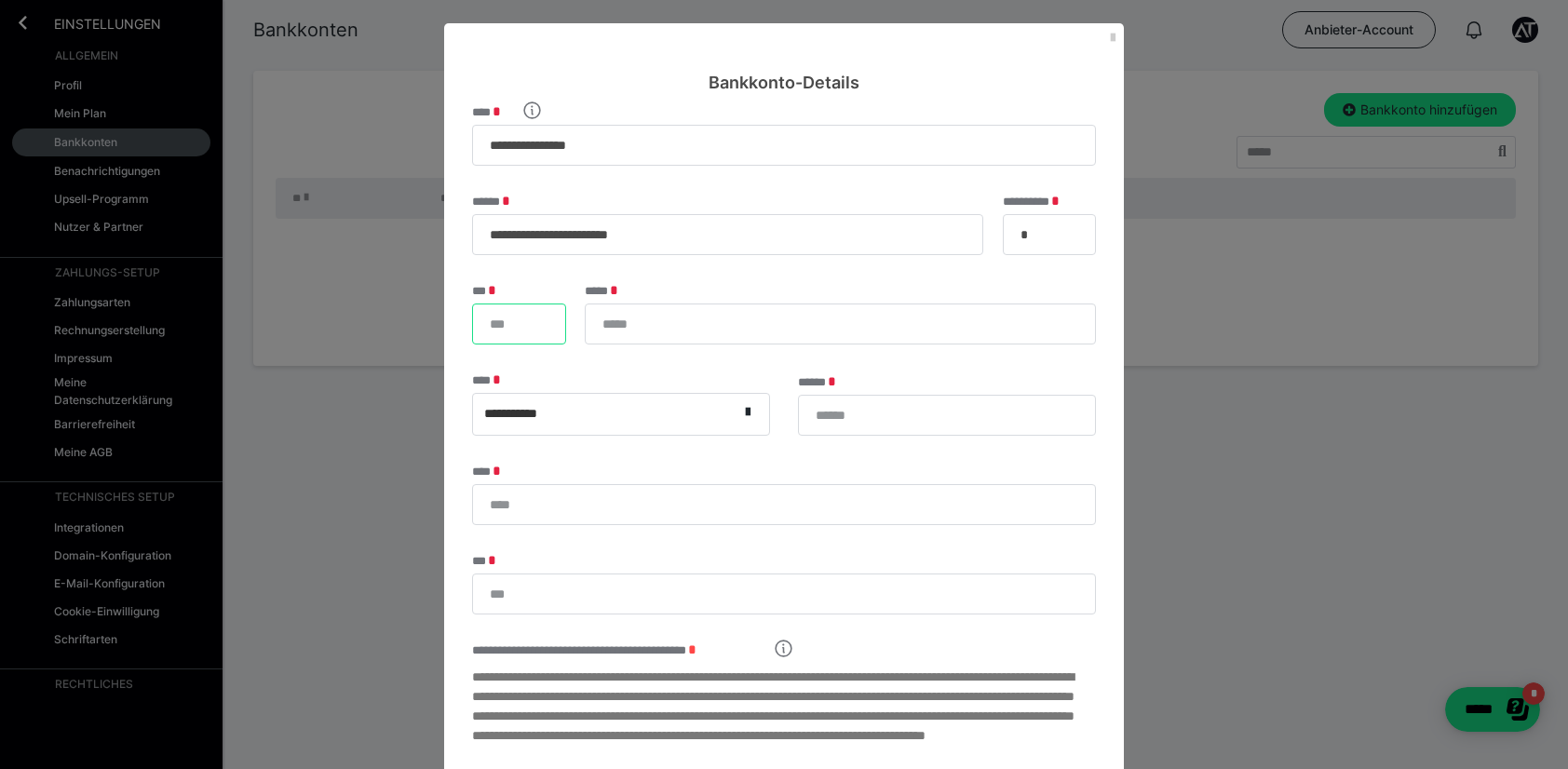 type on "*****" 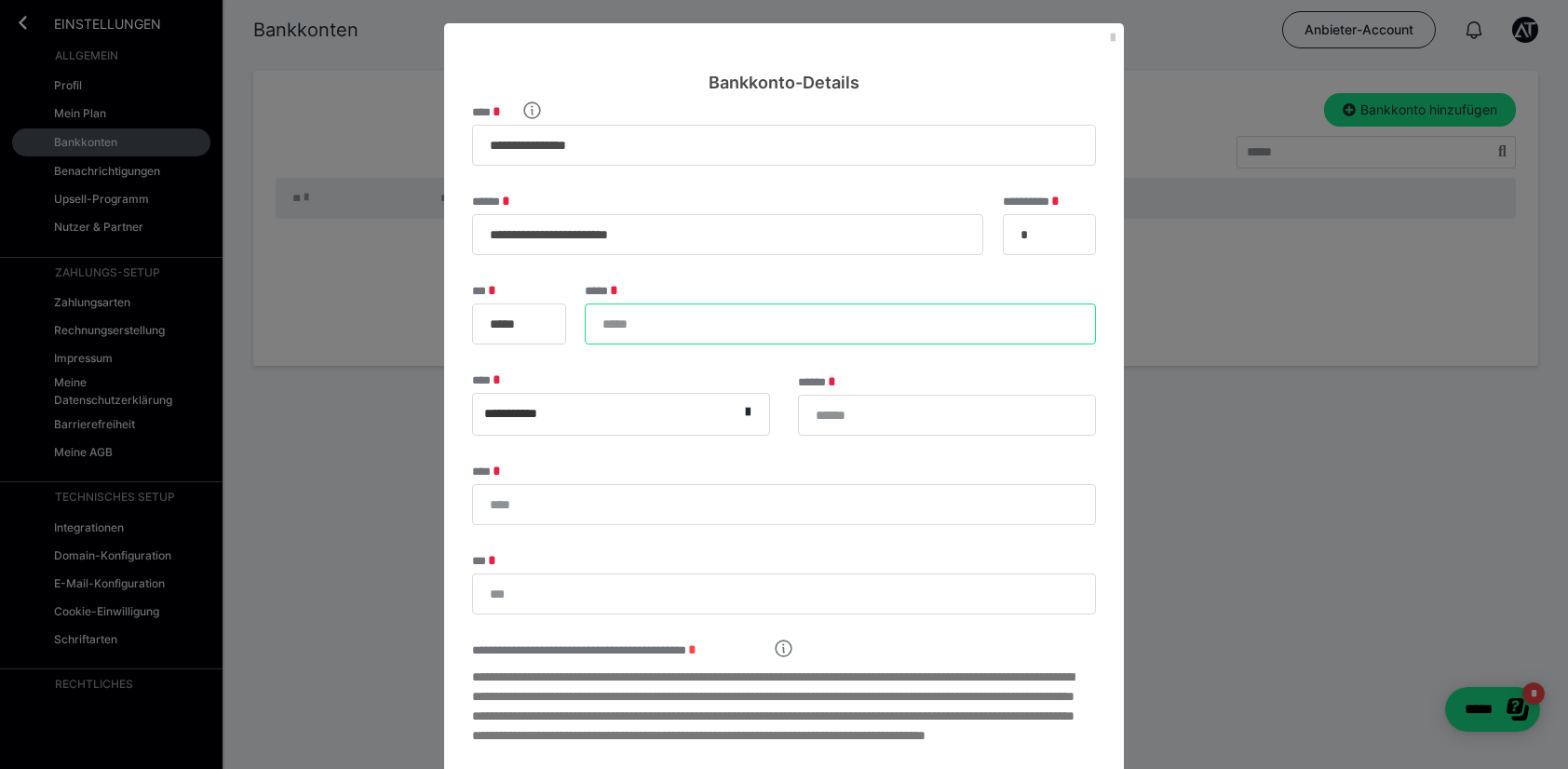type on "**********" 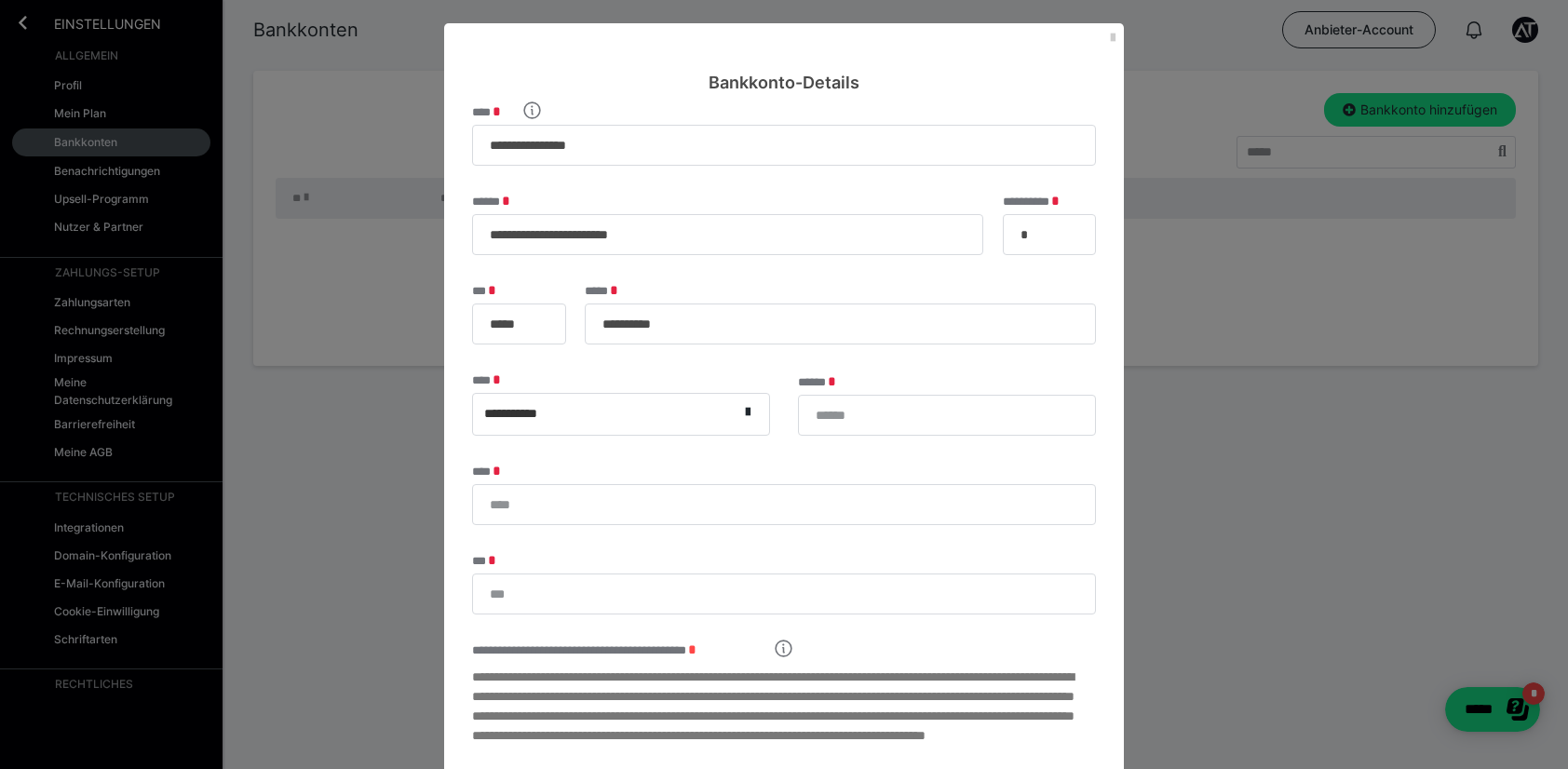 type on "**********" 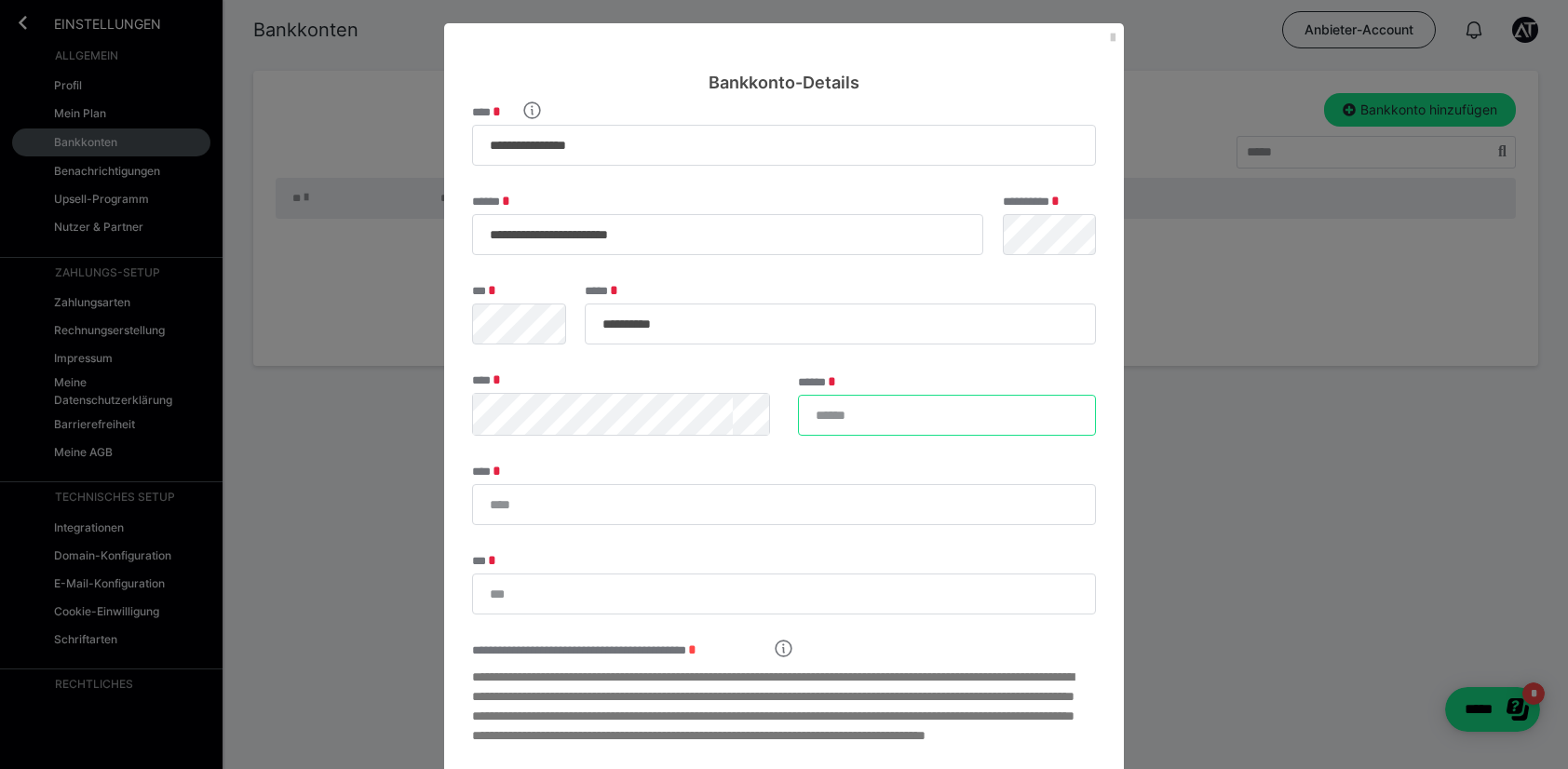 click on "******" at bounding box center (947, 415) 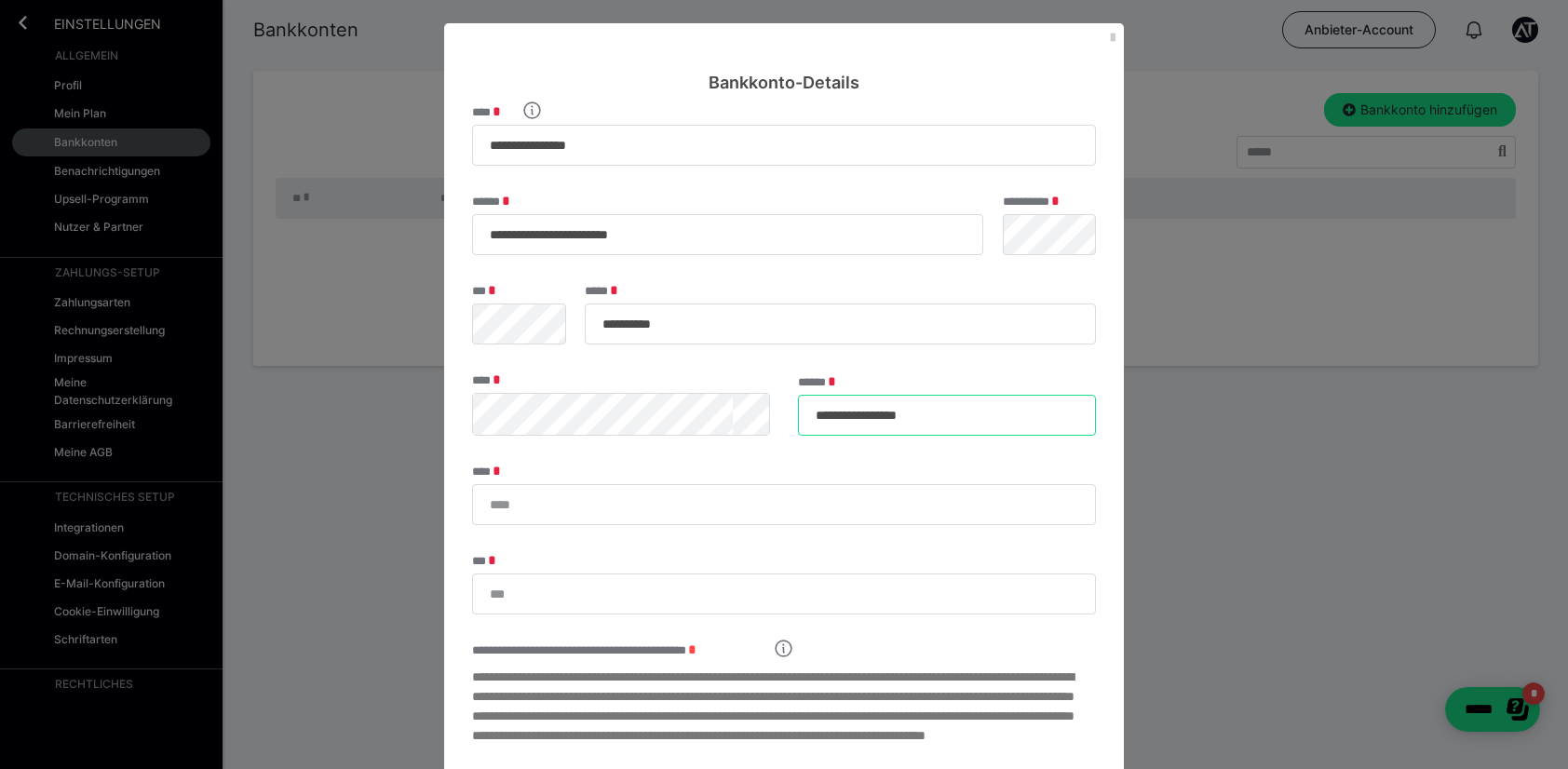 type on "**********" 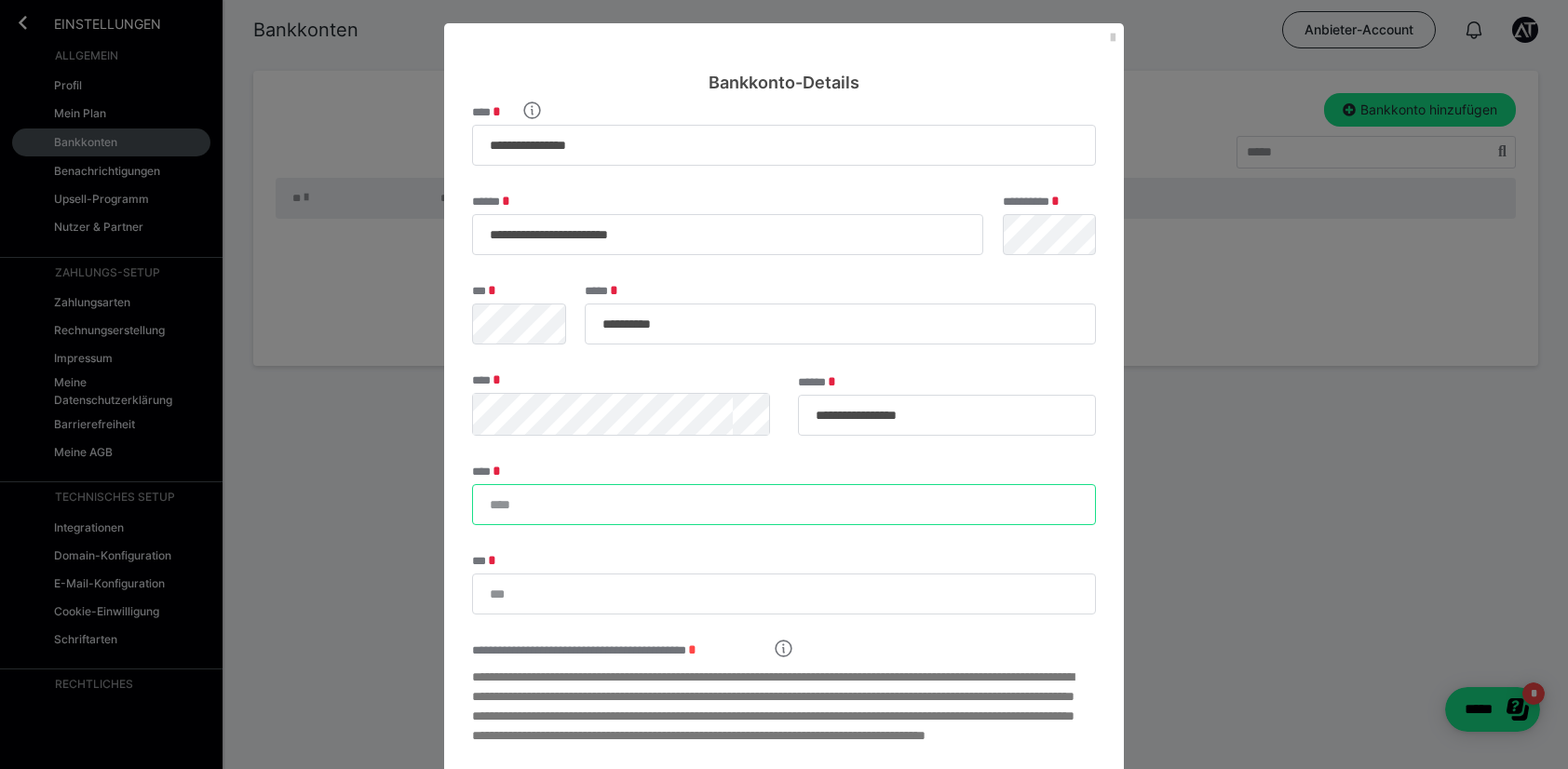 click on "****" at bounding box center [784, 505] 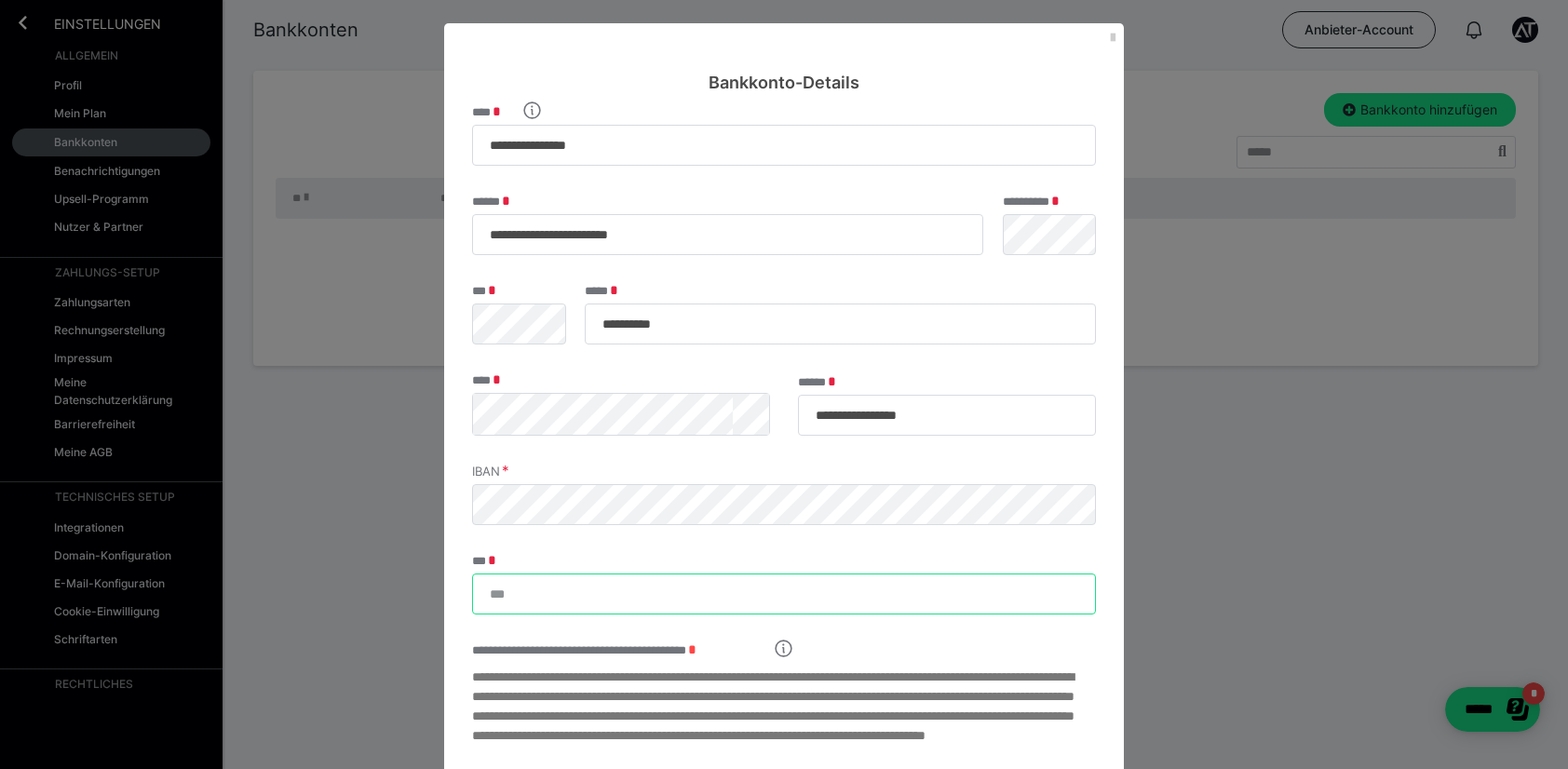 click on "***" at bounding box center (784, 594) 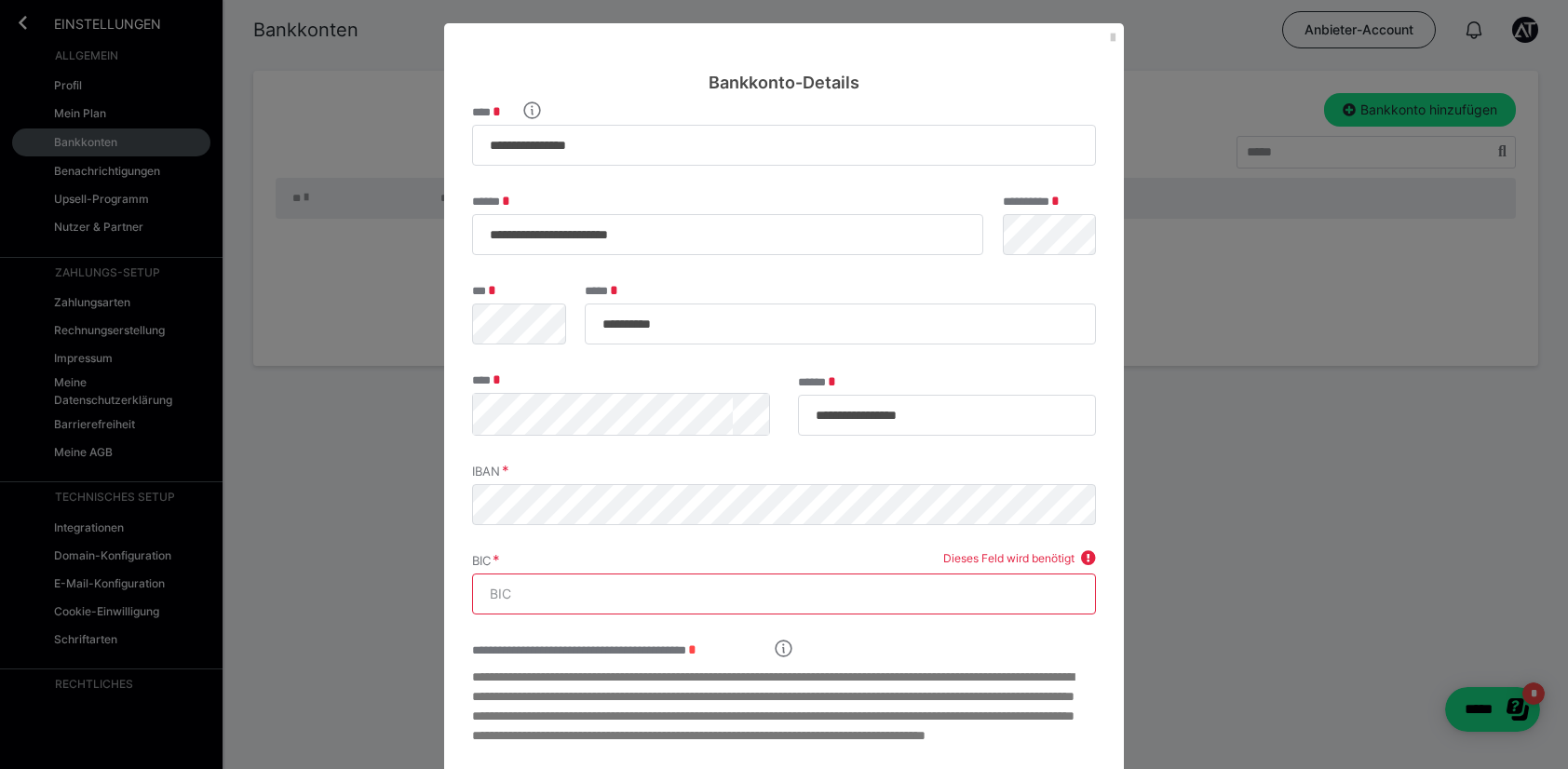 paste on "GENODES1AAVG" 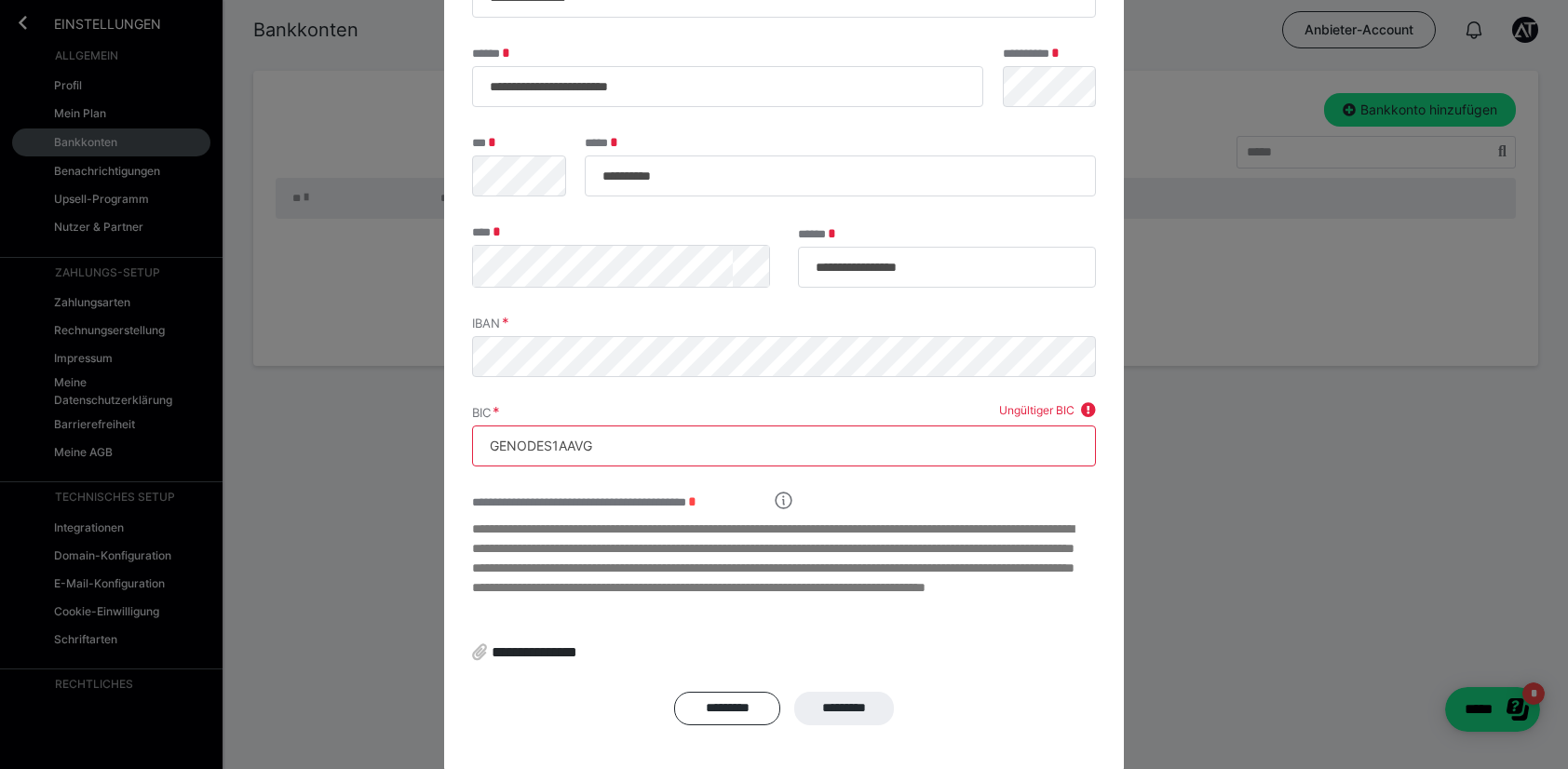 scroll, scrollTop: 180, scrollLeft: 0, axis: vertical 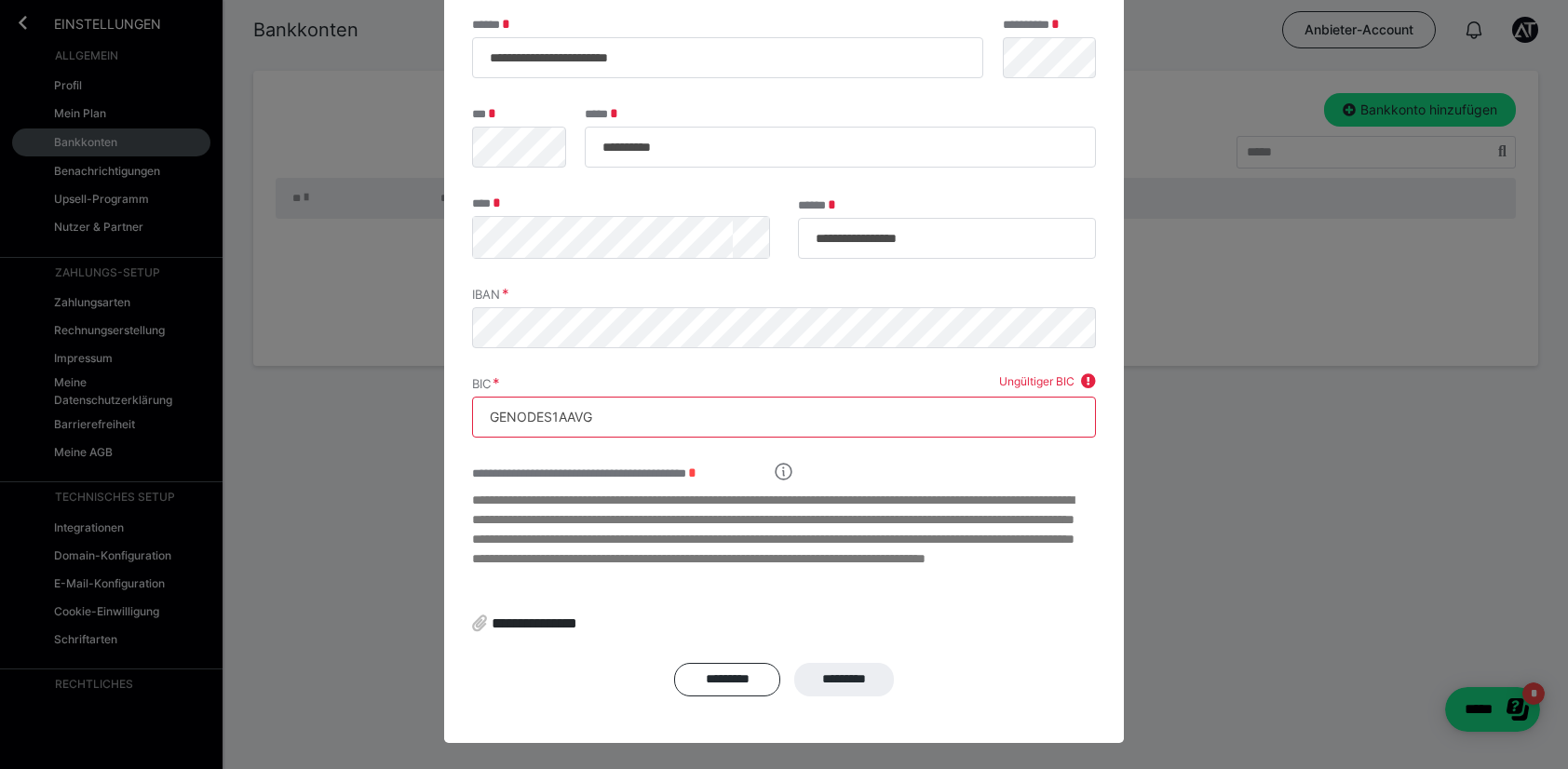 click on "GENODES1AAVG" at bounding box center (784, 417) 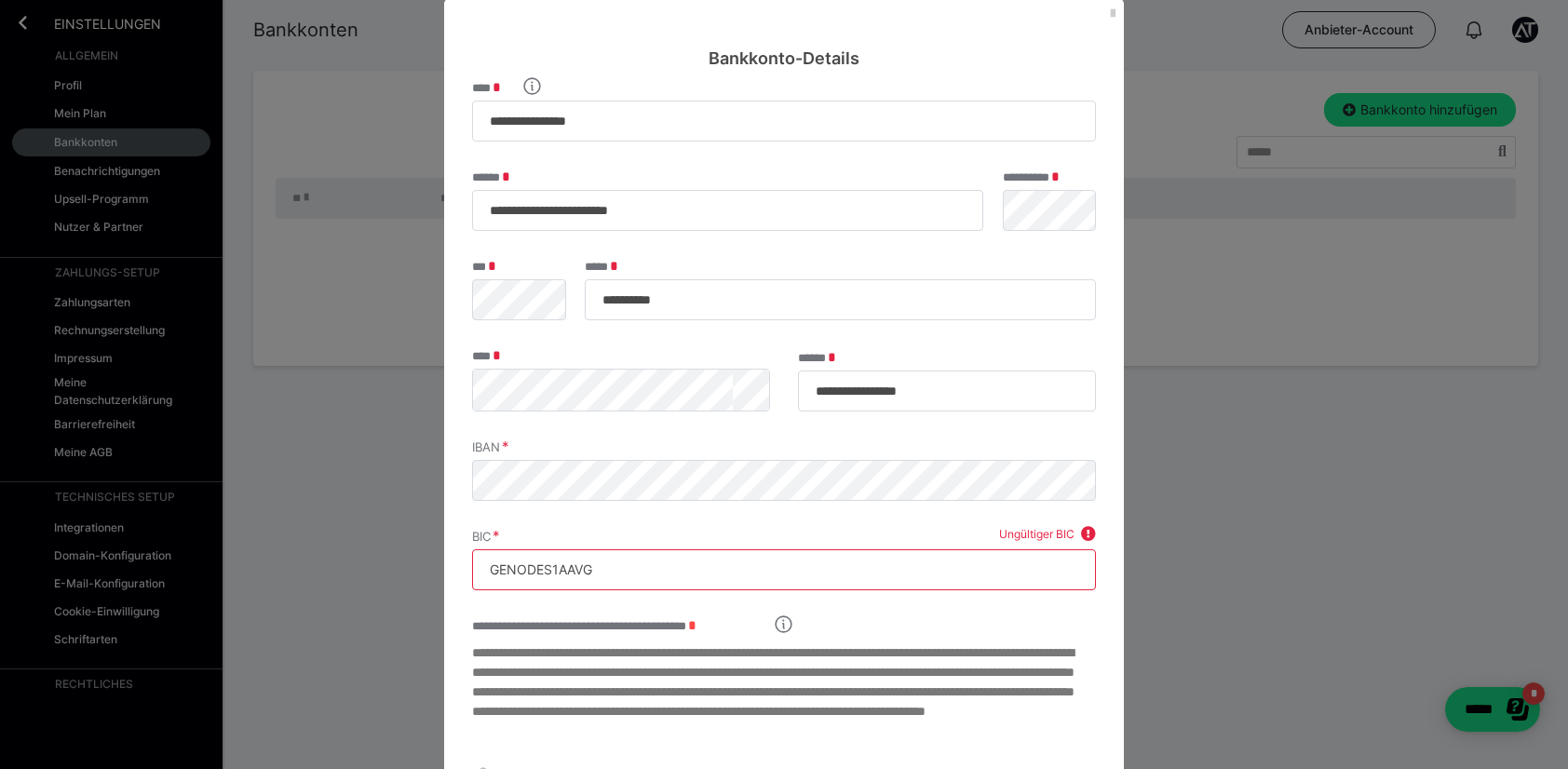 scroll, scrollTop: 35, scrollLeft: 0, axis: vertical 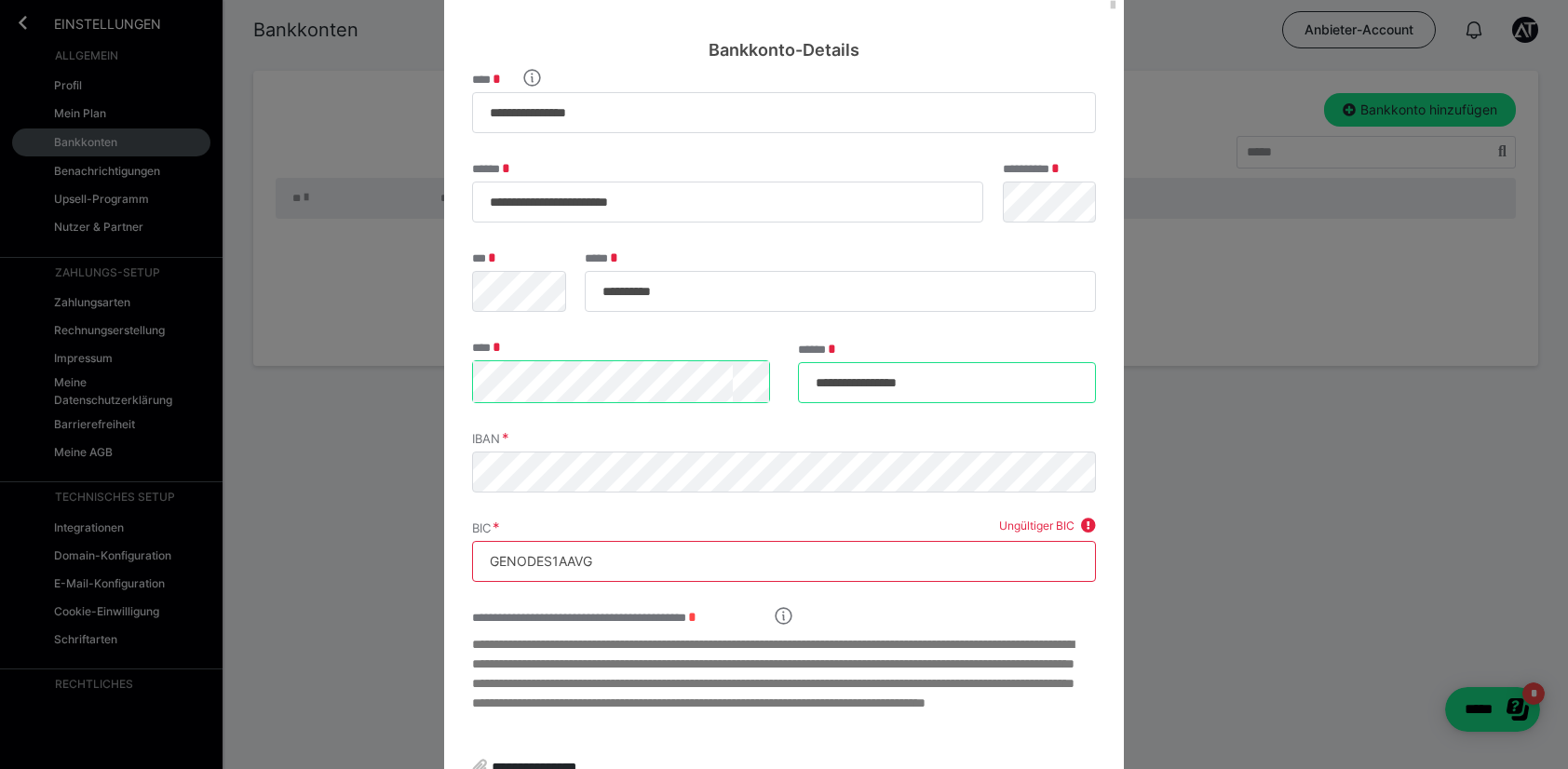 click on "**********" at bounding box center (947, 383) 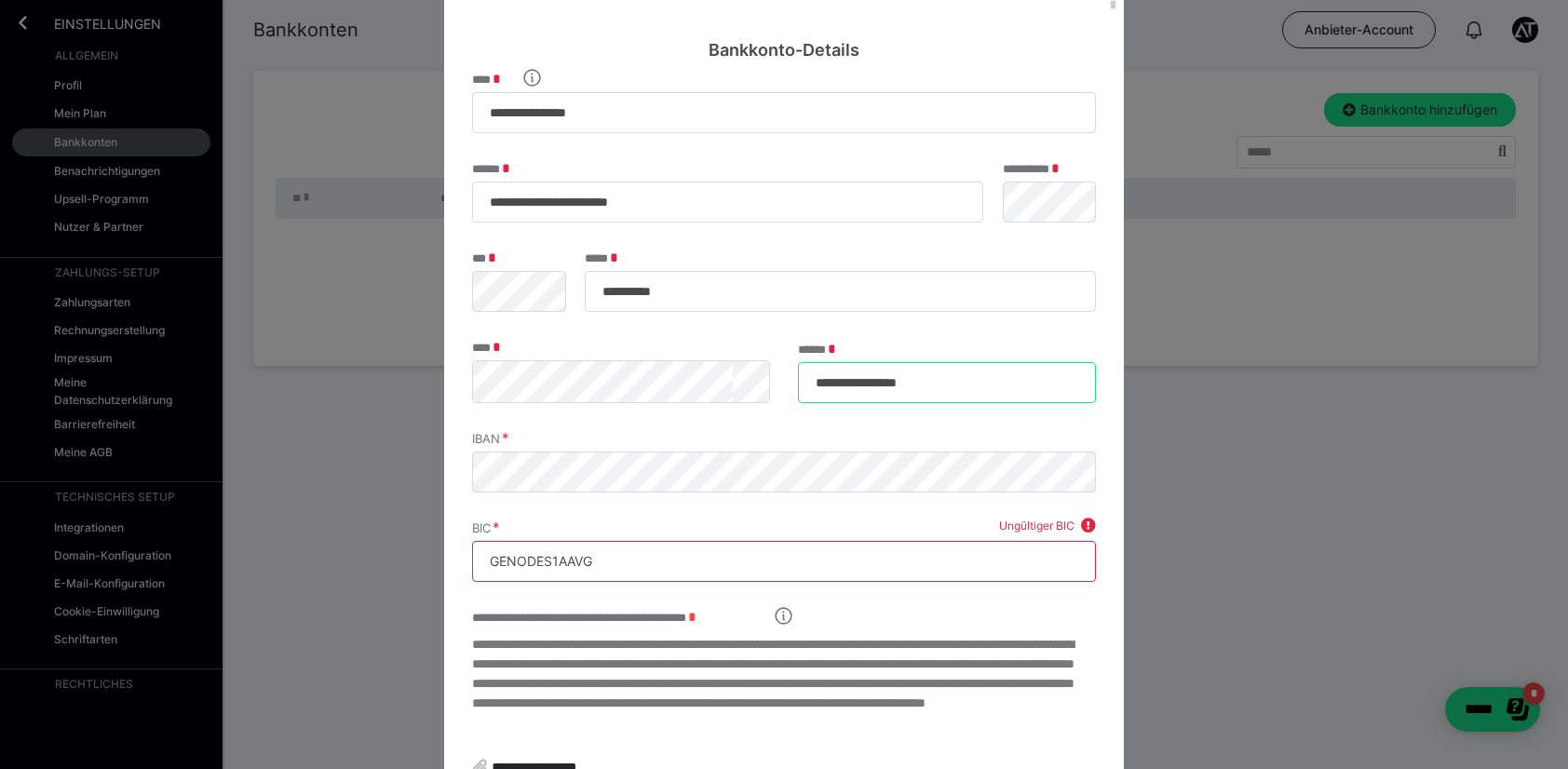 click on "**********" at bounding box center (947, 383) 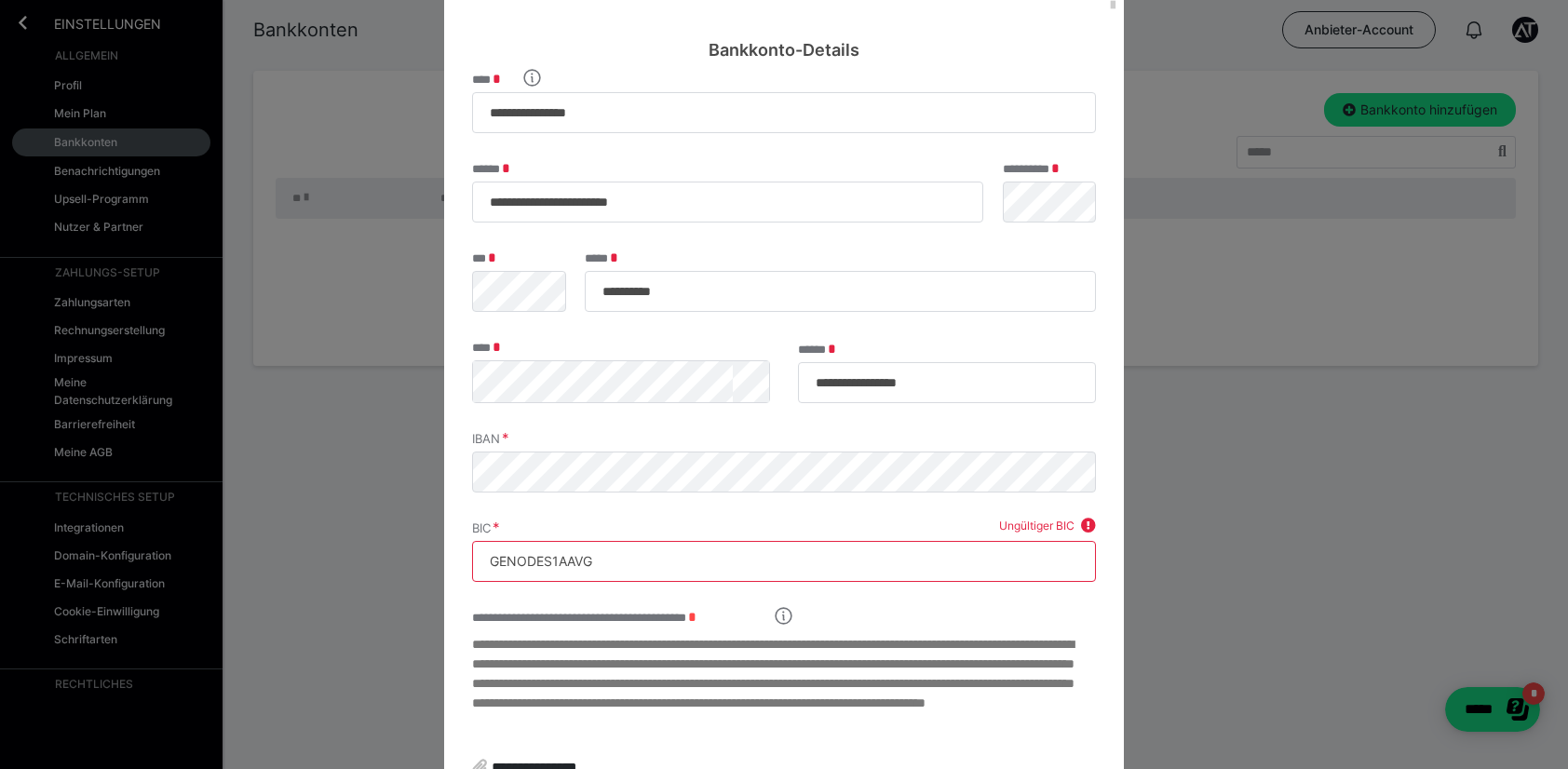 click on "**********" at bounding box center (784, 385) 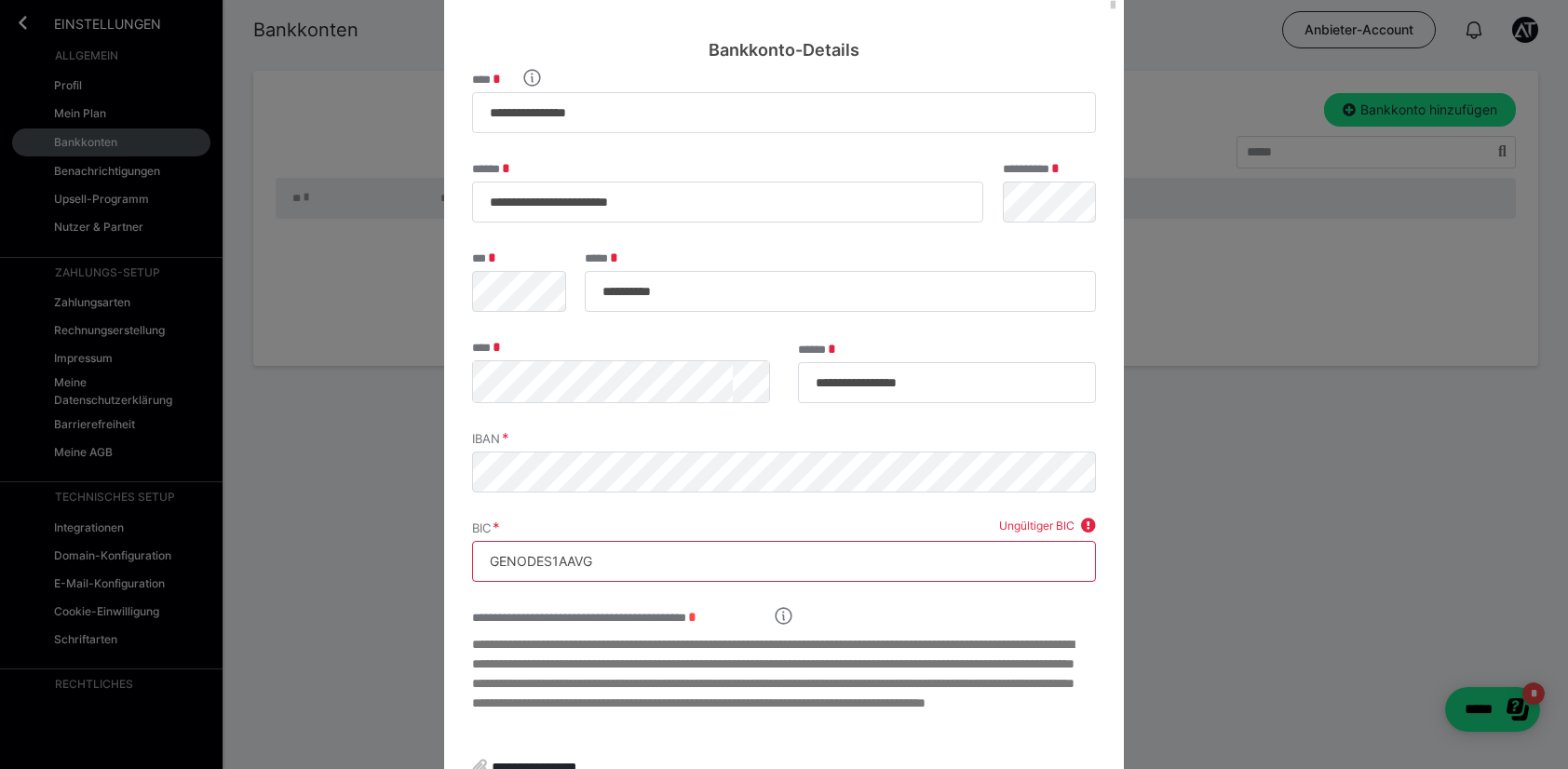 click at bounding box center [1088, 526] 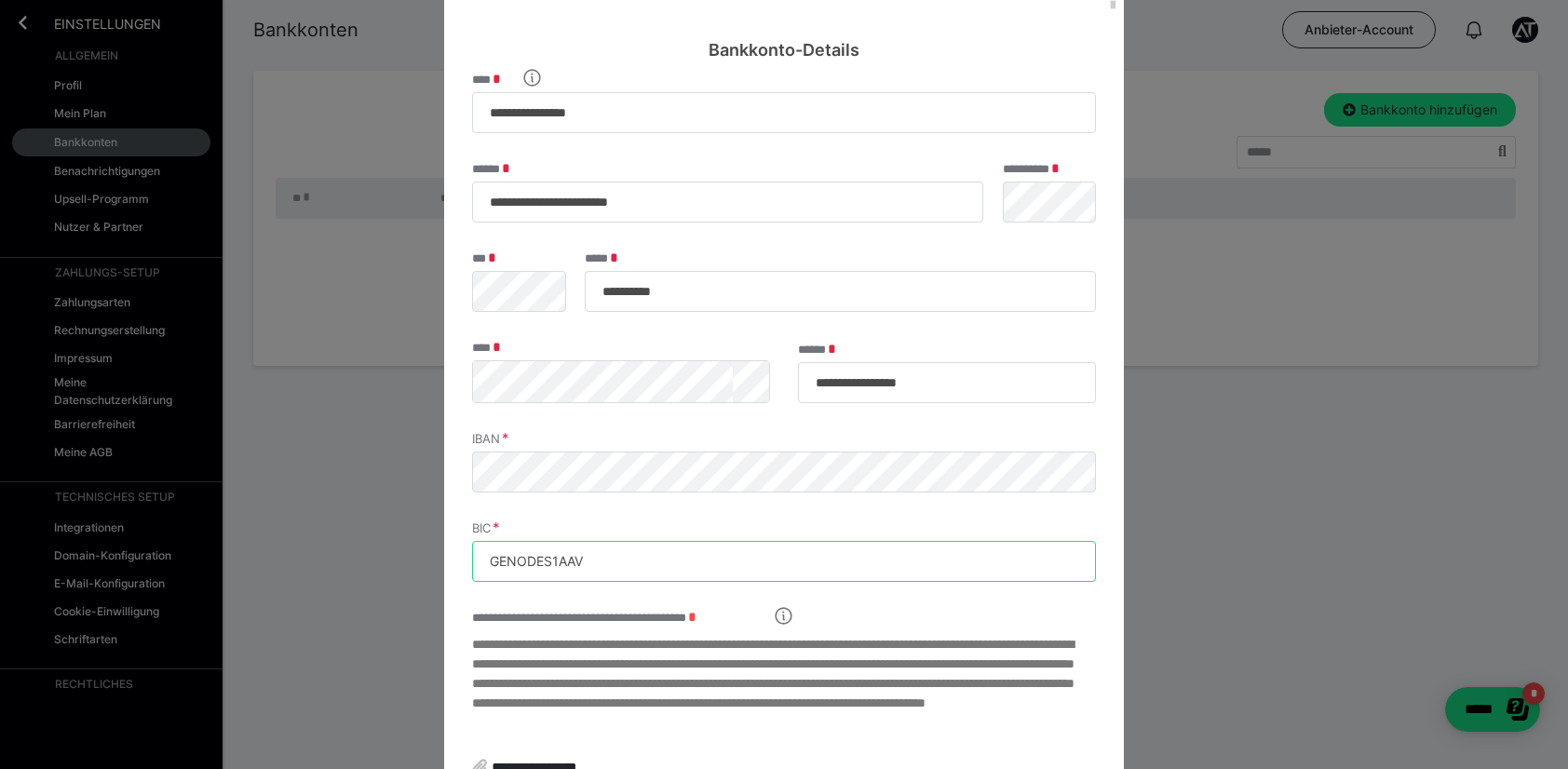 type on "GENODES1AAV" 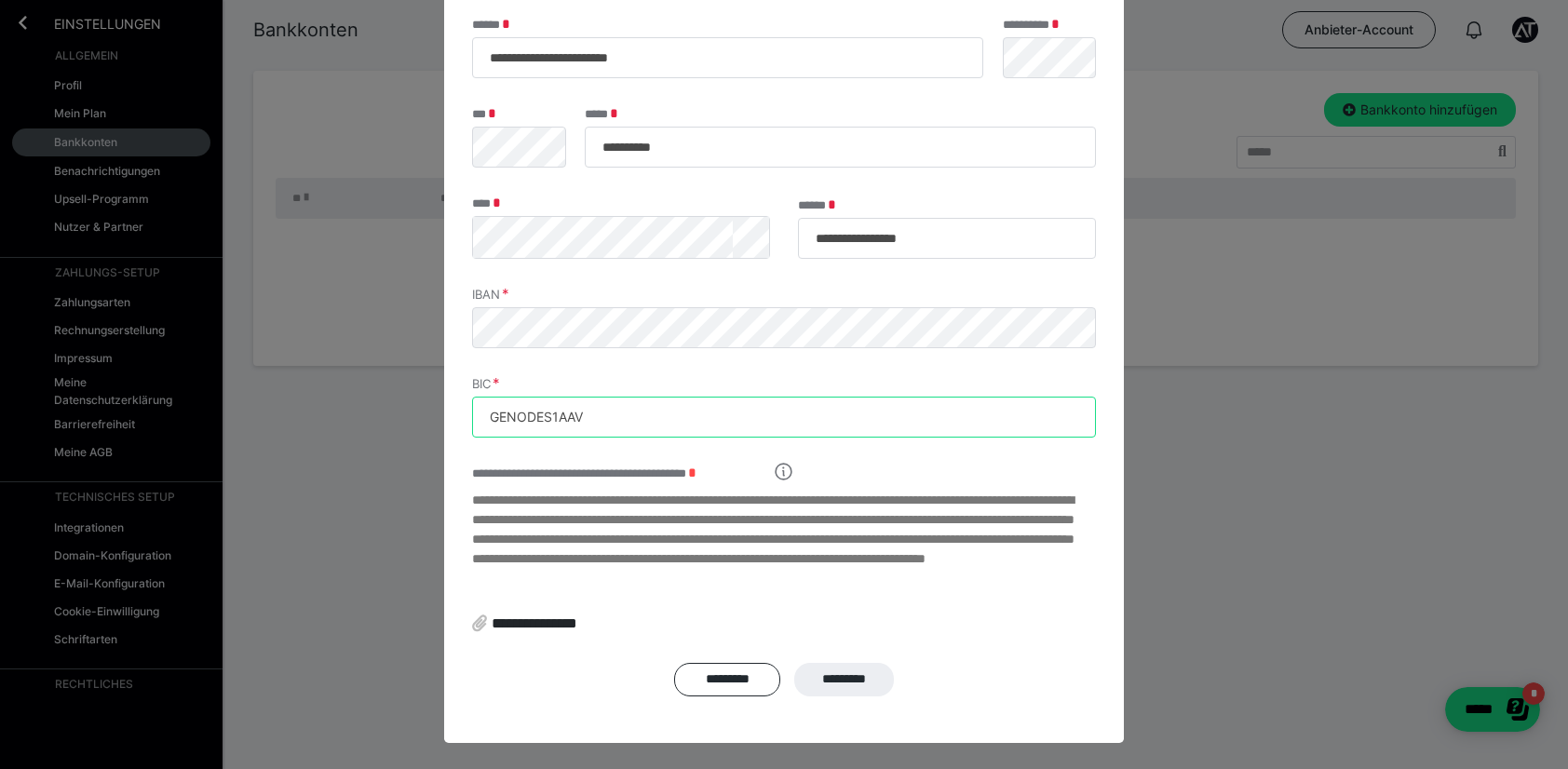 scroll, scrollTop: 173, scrollLeft: 0, axis: vertical 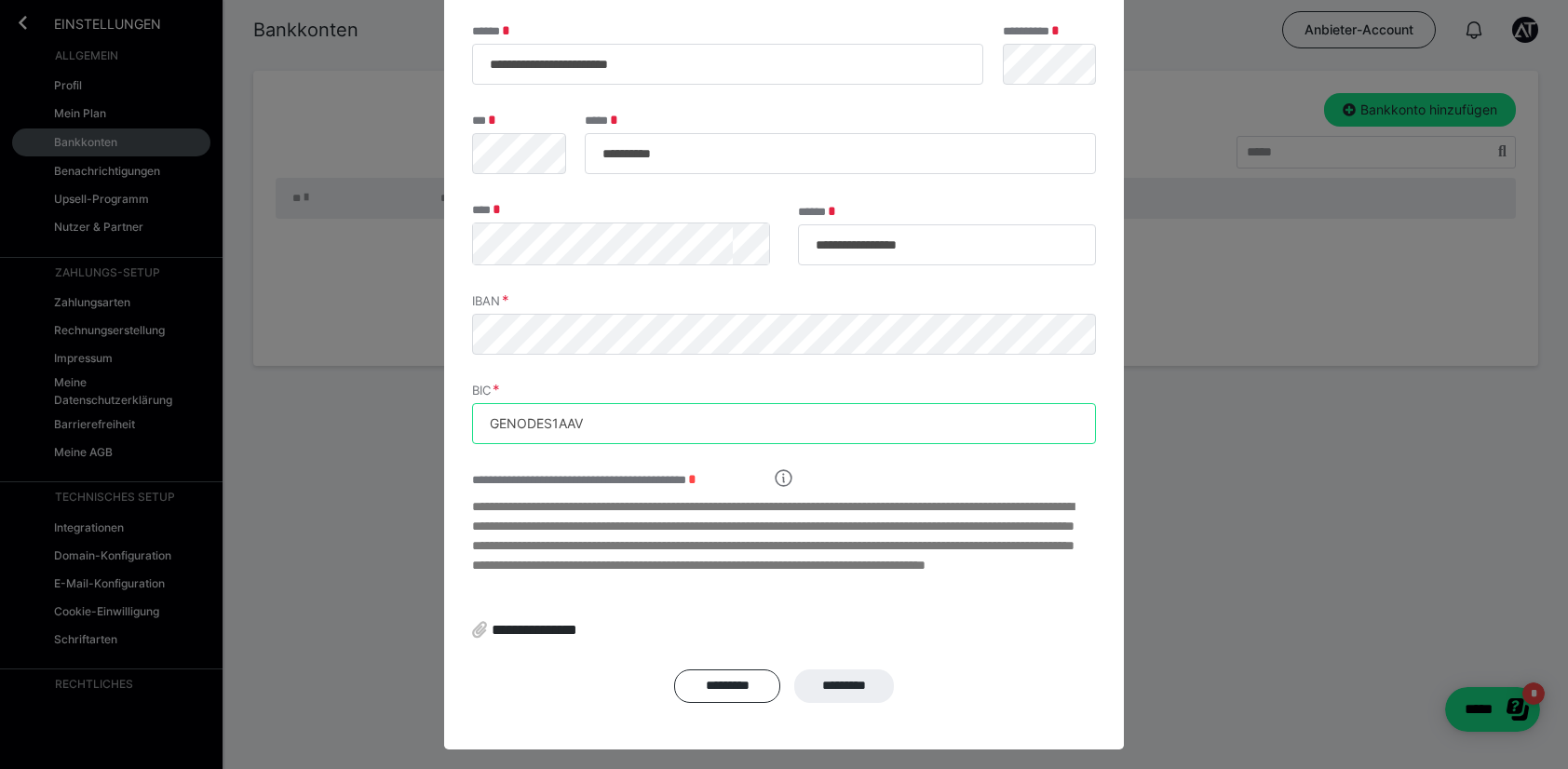 click on "GENODES1AAV" at bounding box center [784, 424] 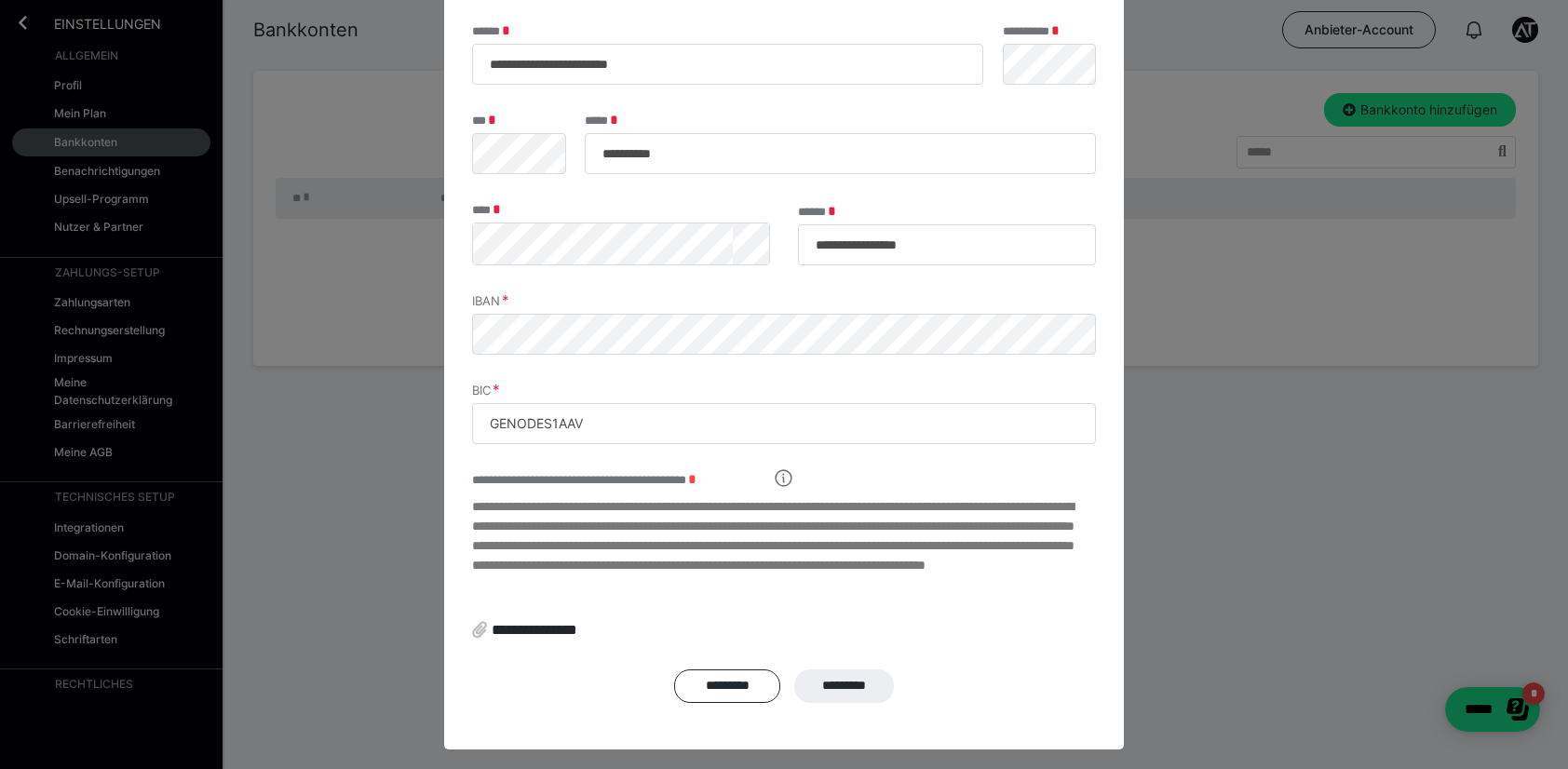 click on "**********" at bounding box center (784, 318) 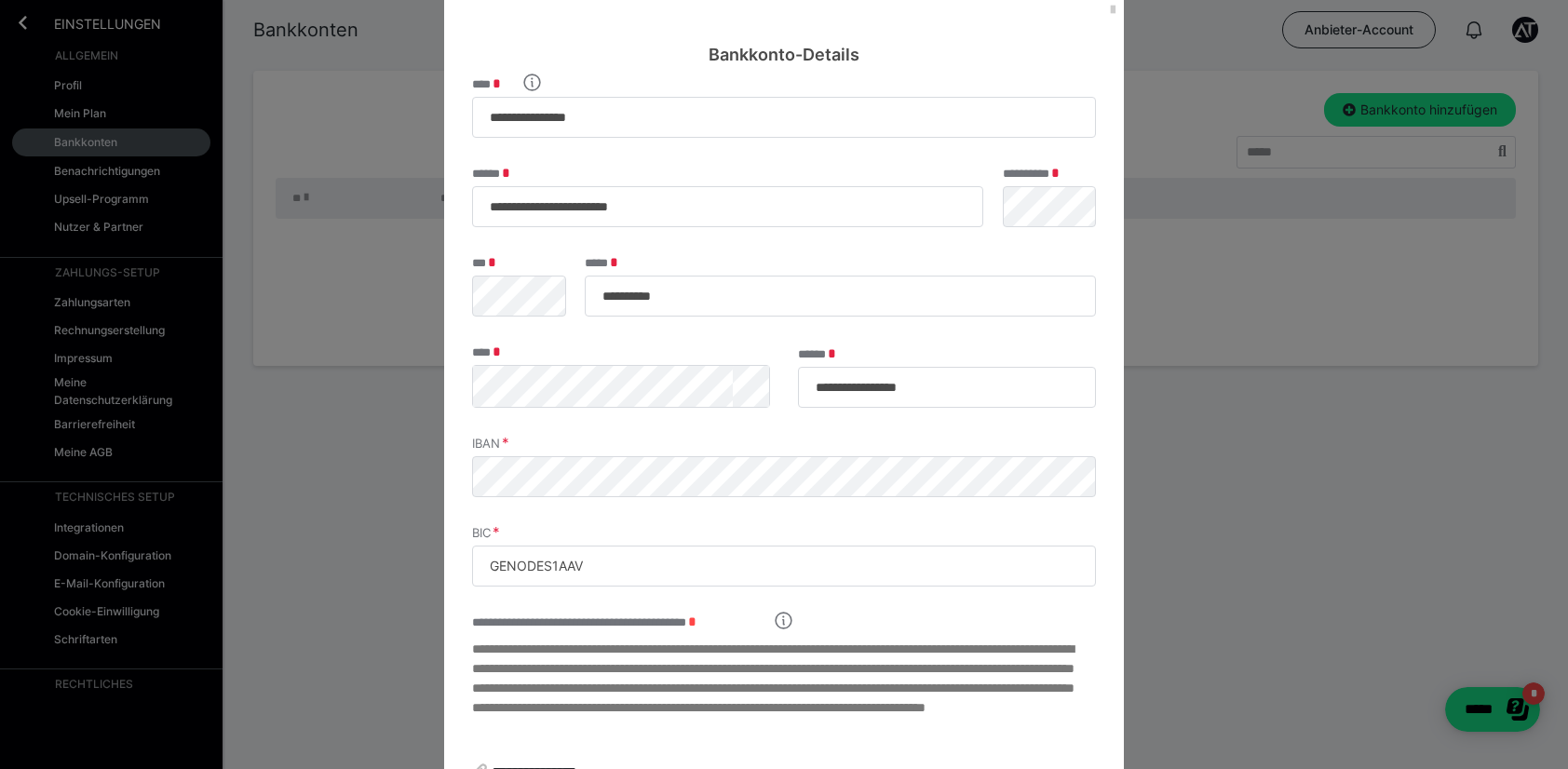 scroll, scrollTop: 0, scrollLeft: 0, axis: both 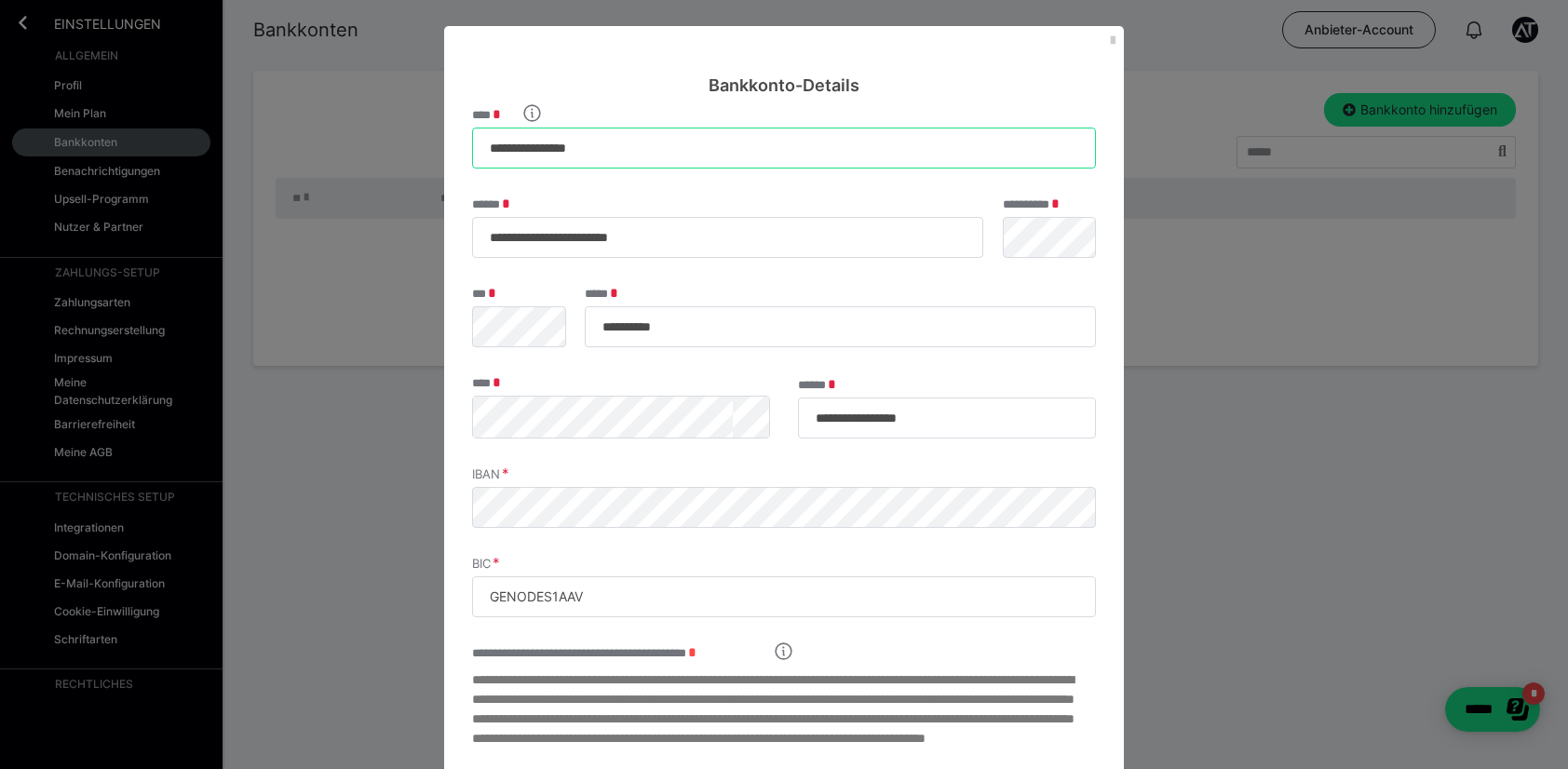 click on "**********" at bounding box center (784, 148) 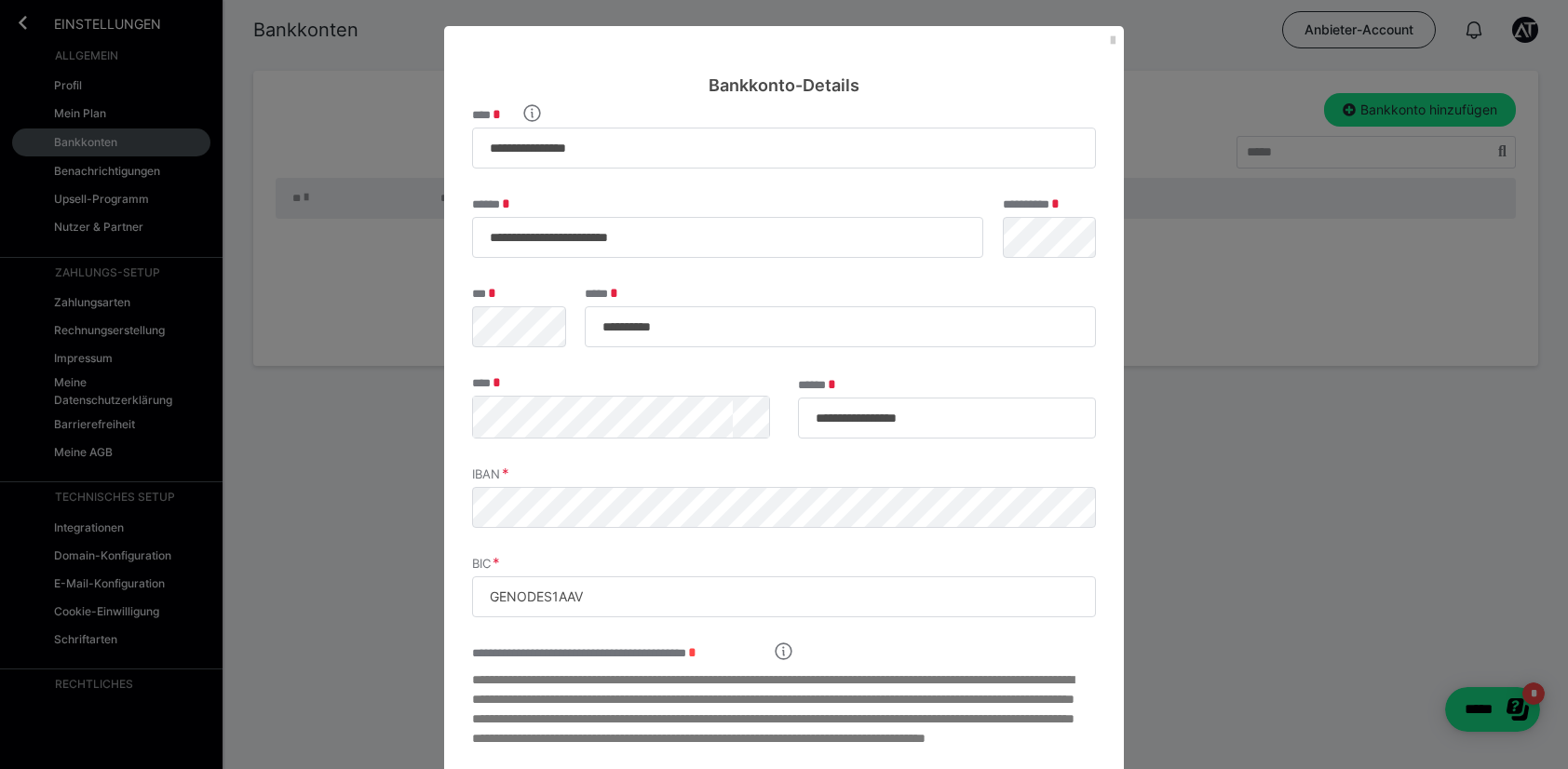 click on "**********" at bounding box center [784, 421] 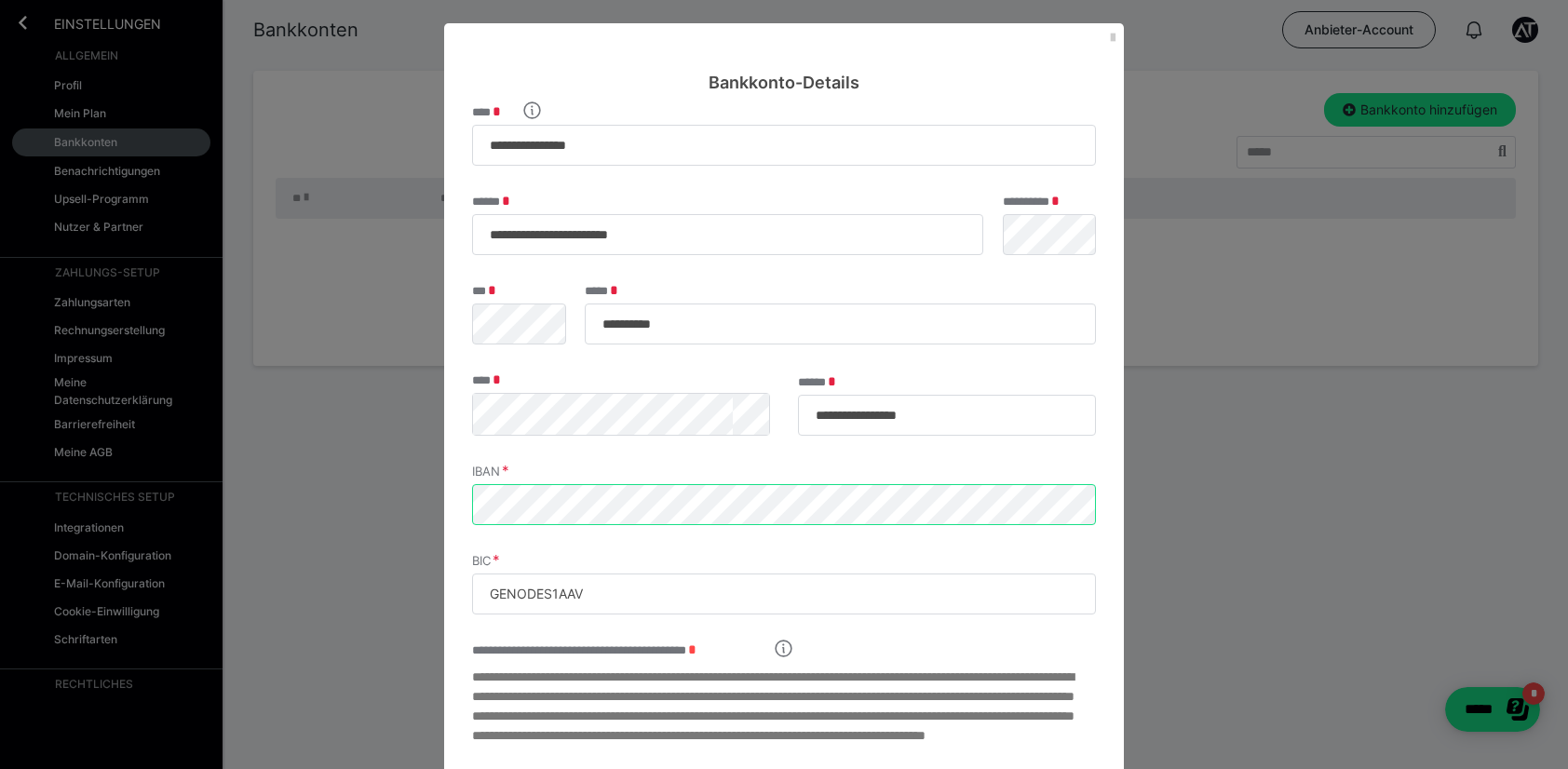 scroll, scrollTop: 180, scrollLeft: 0, axis: vertical 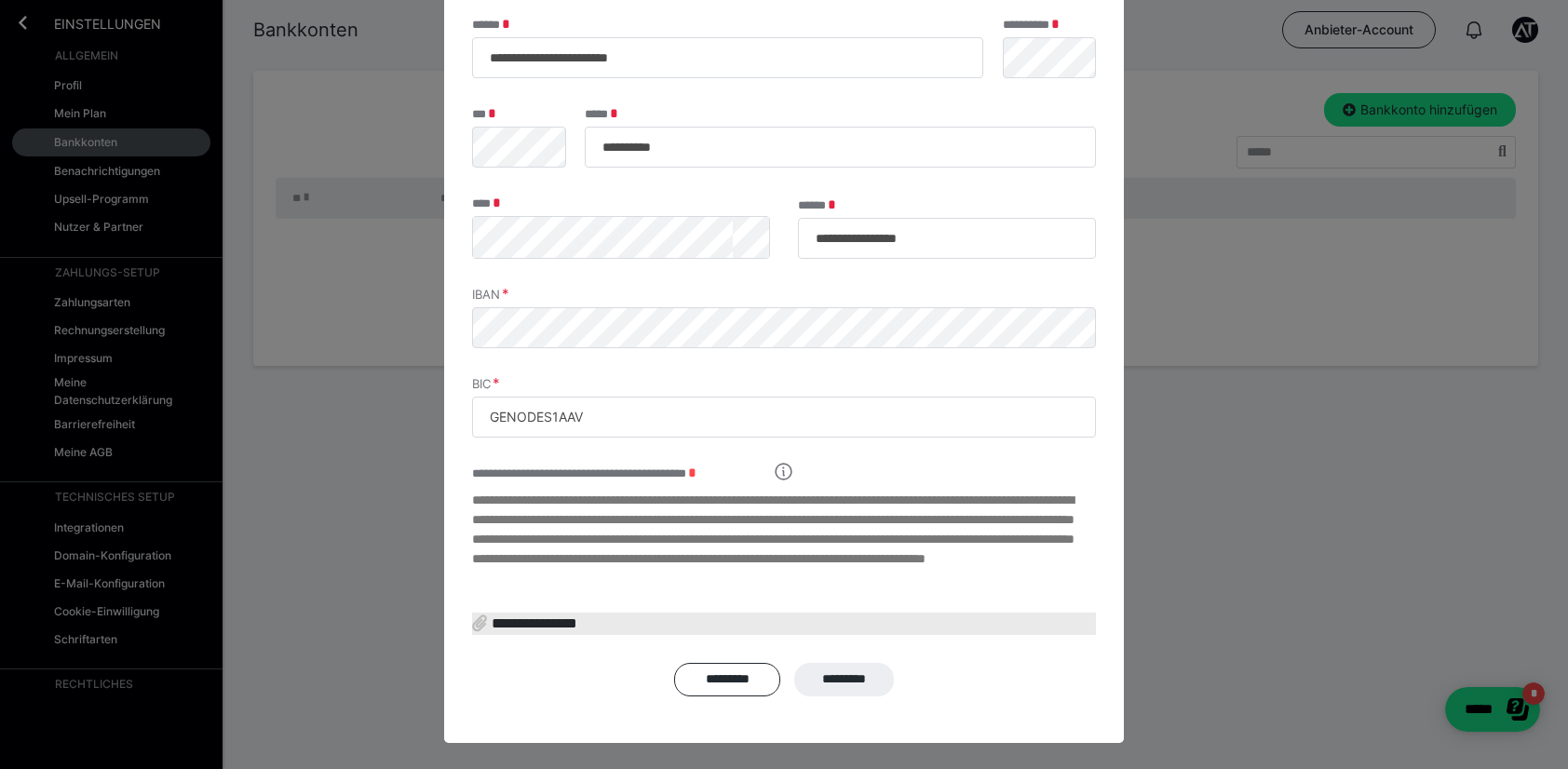 click on "**********" at bounding box center (532, 622) 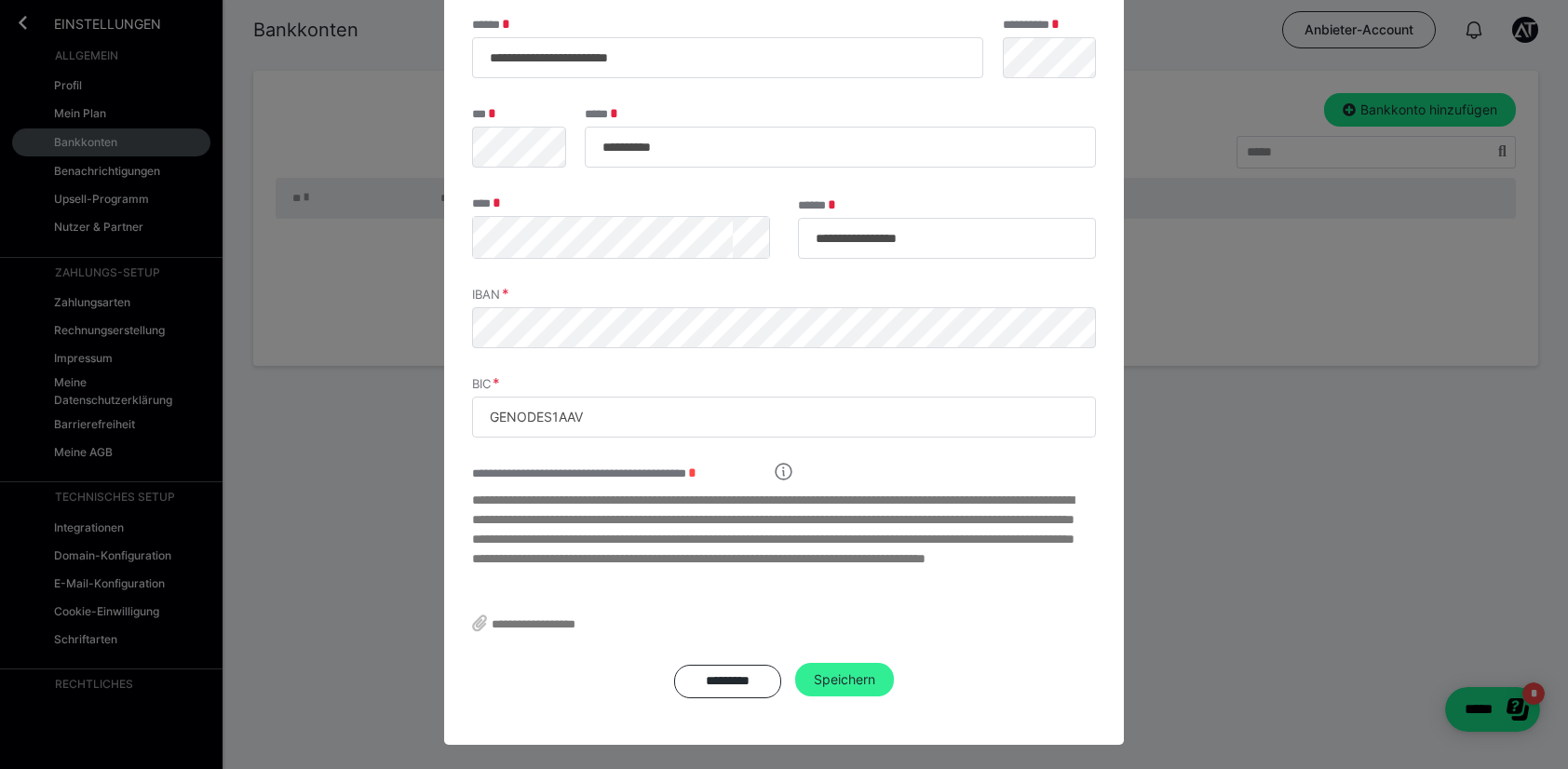 click on "Speichern" at bounding box center [845, 680] 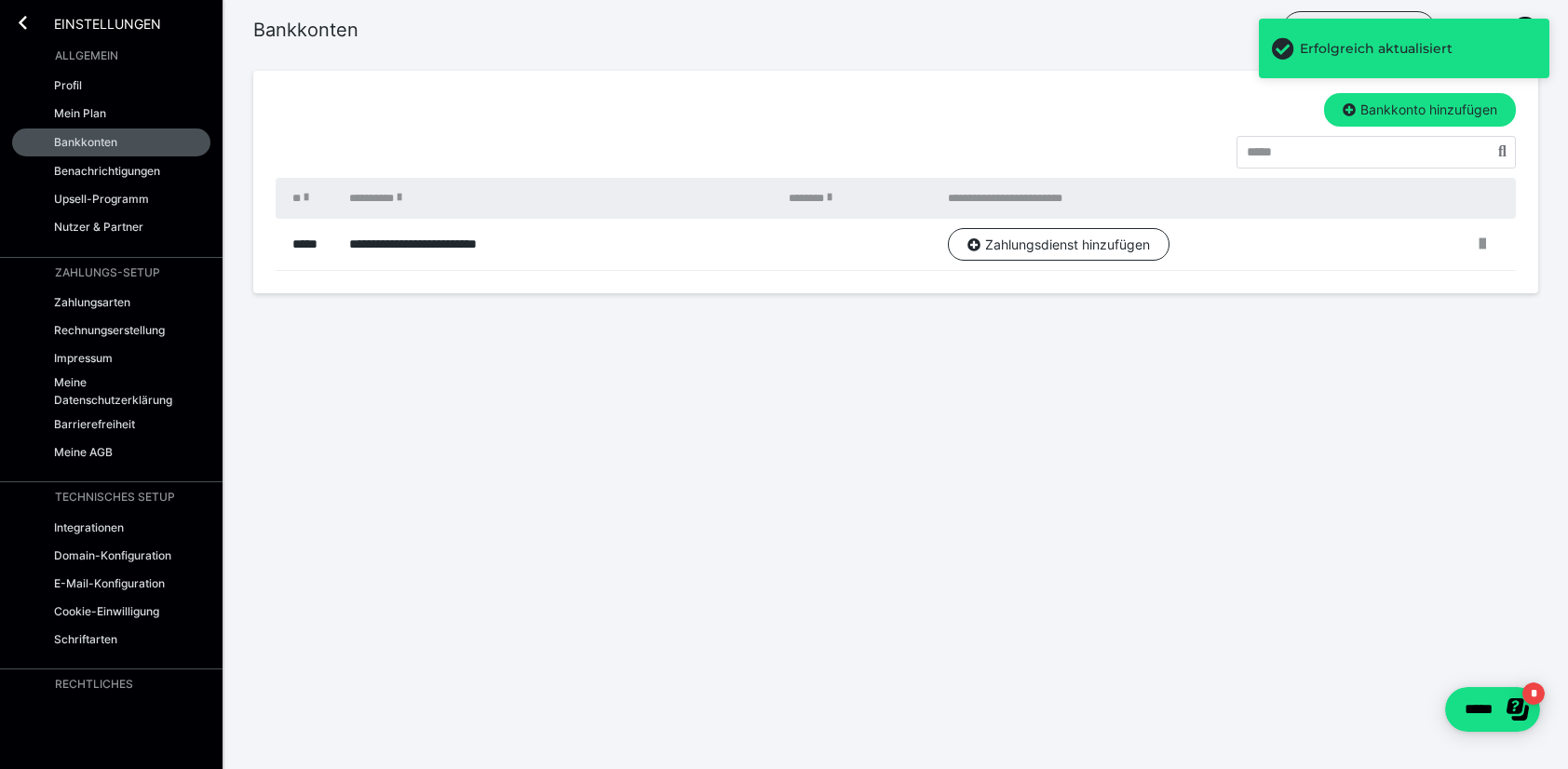 click on "**********" at bounding box center [784, 204] 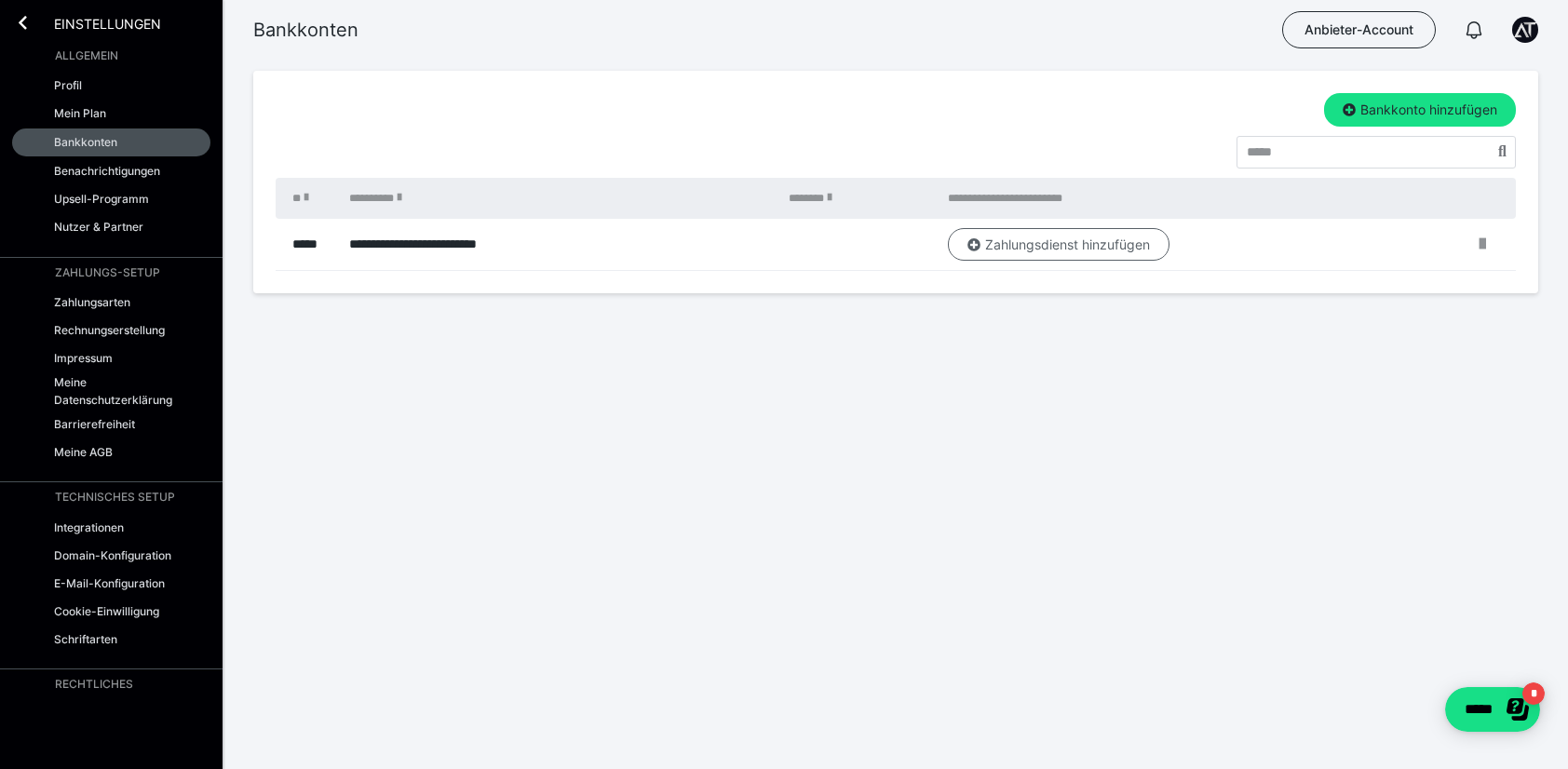 click on "Zahlungsdienst hinzufügen" at bounding box center [1059, 245] 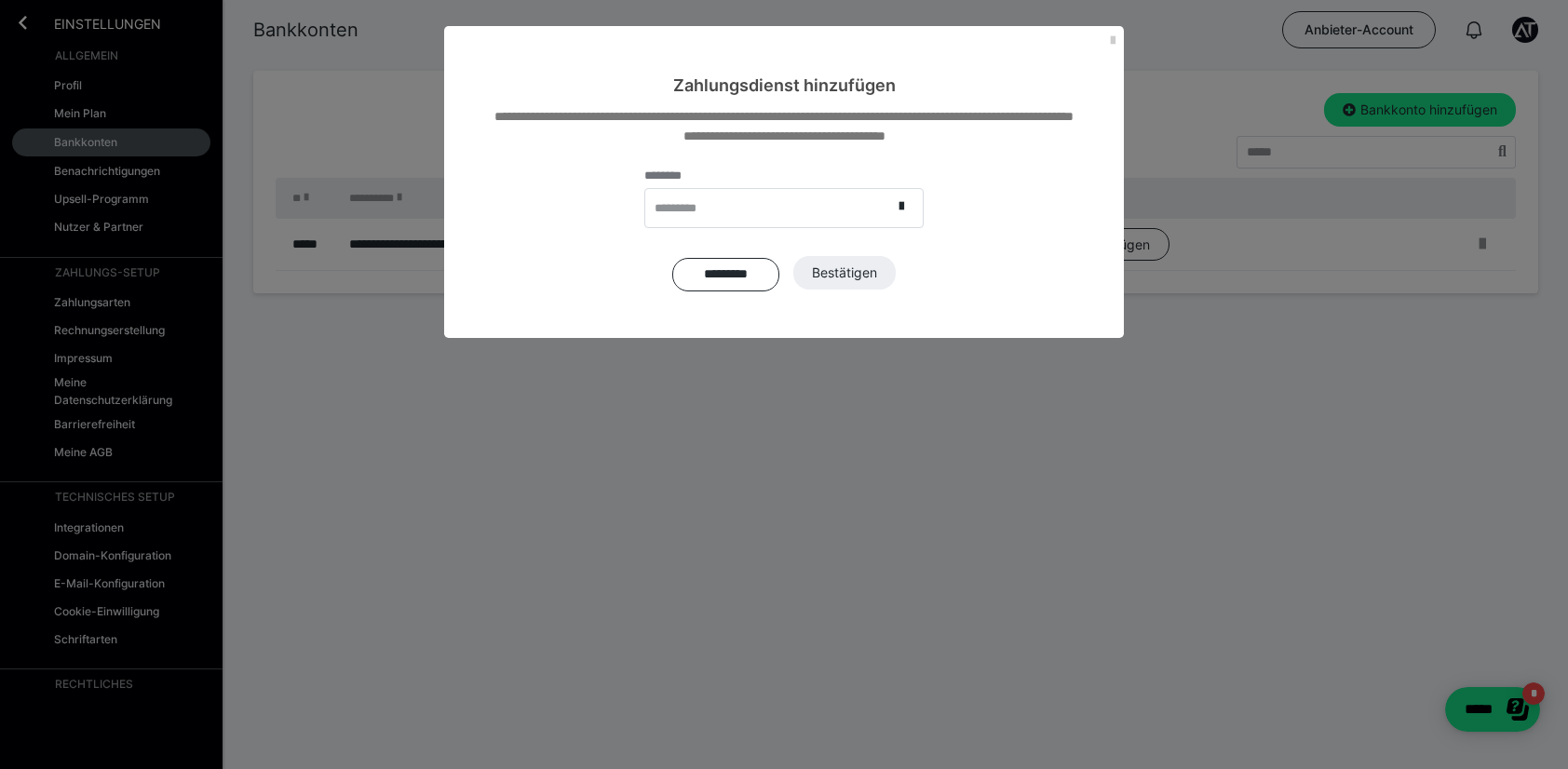 click on "*********" at bounding box center (768, 208) 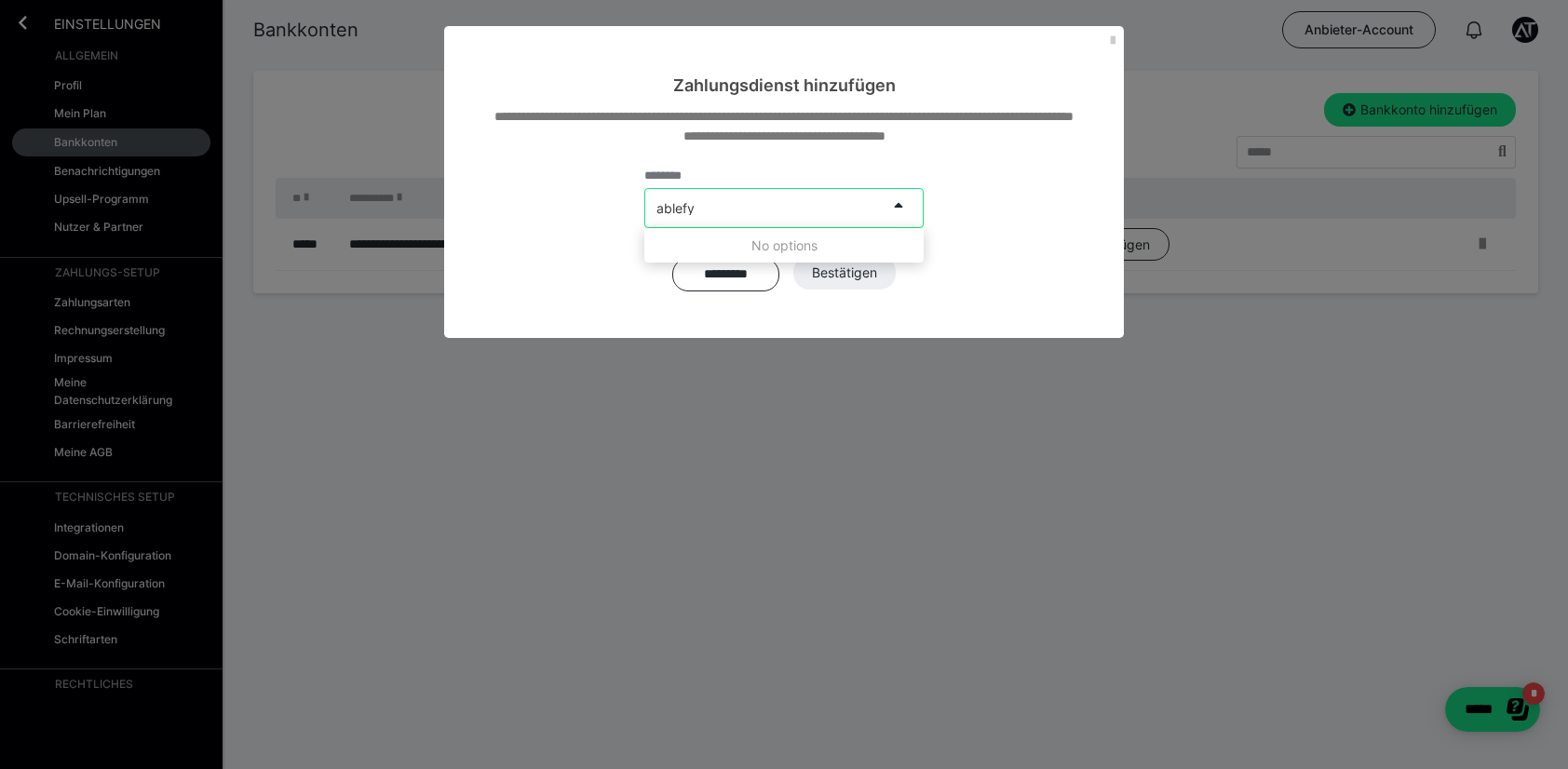 type on "ablefy" 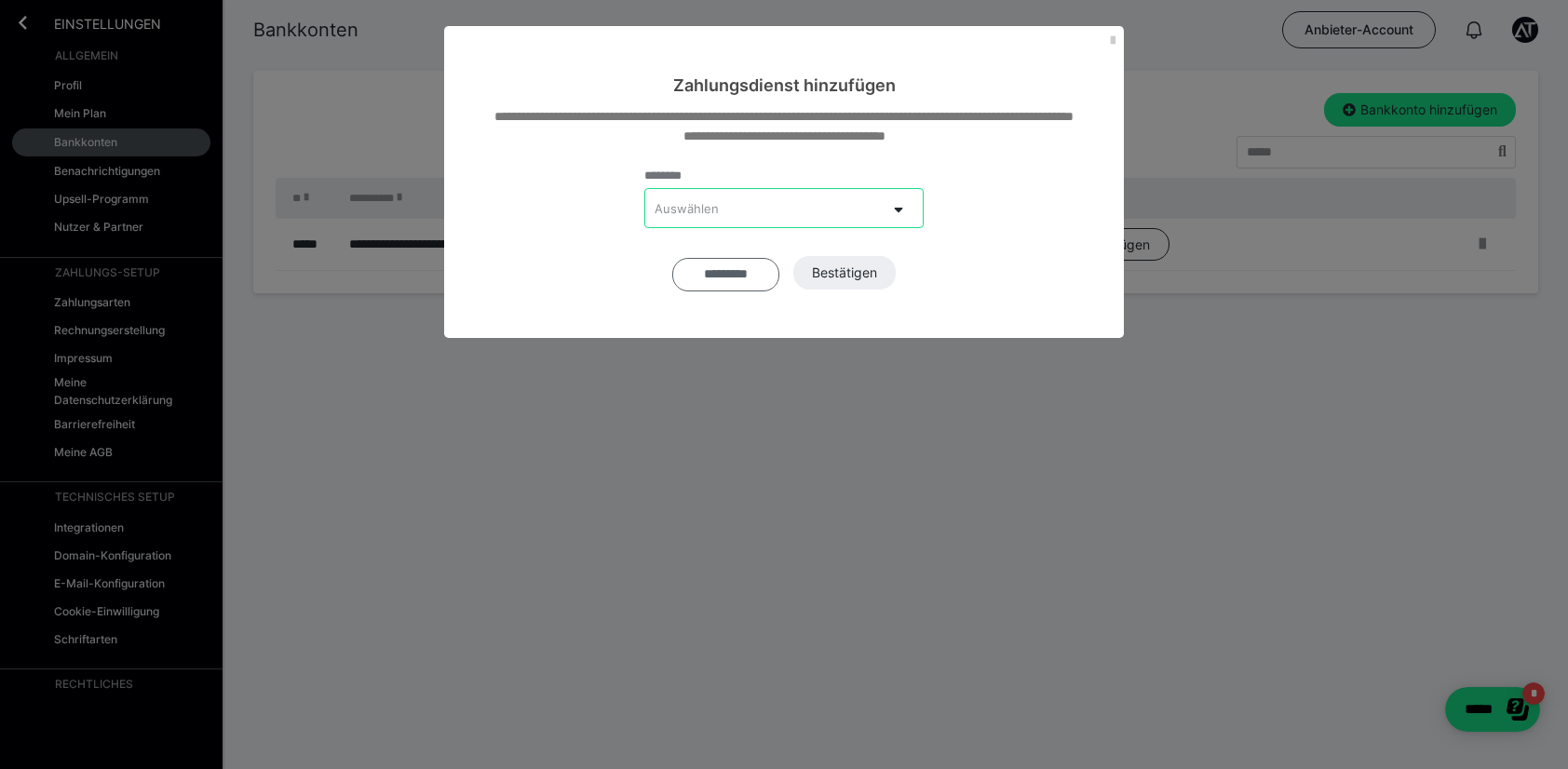 click on "*********" at bounding box center (725, 275) 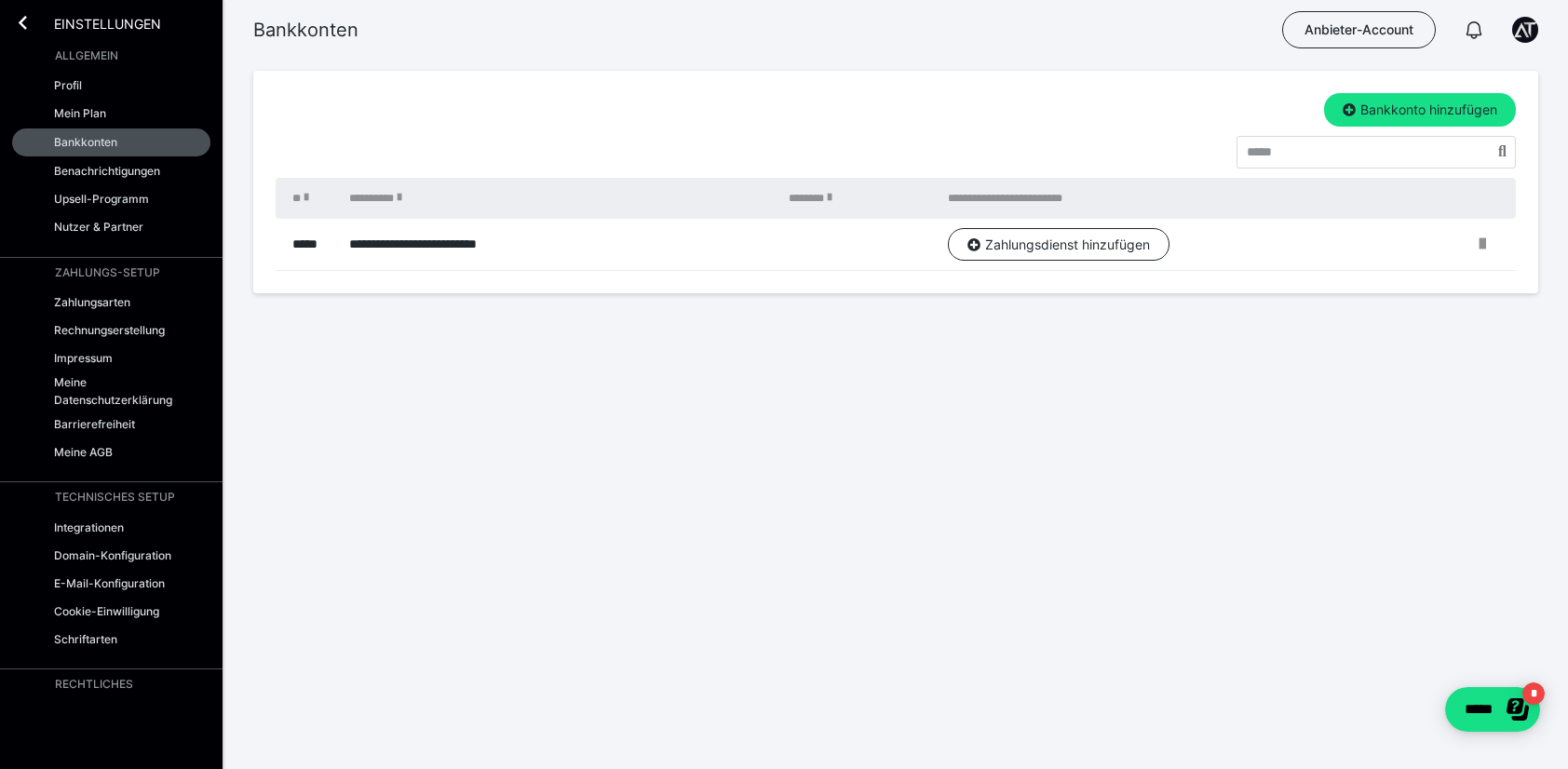 click on "**********" at bounding box center [896, 232] 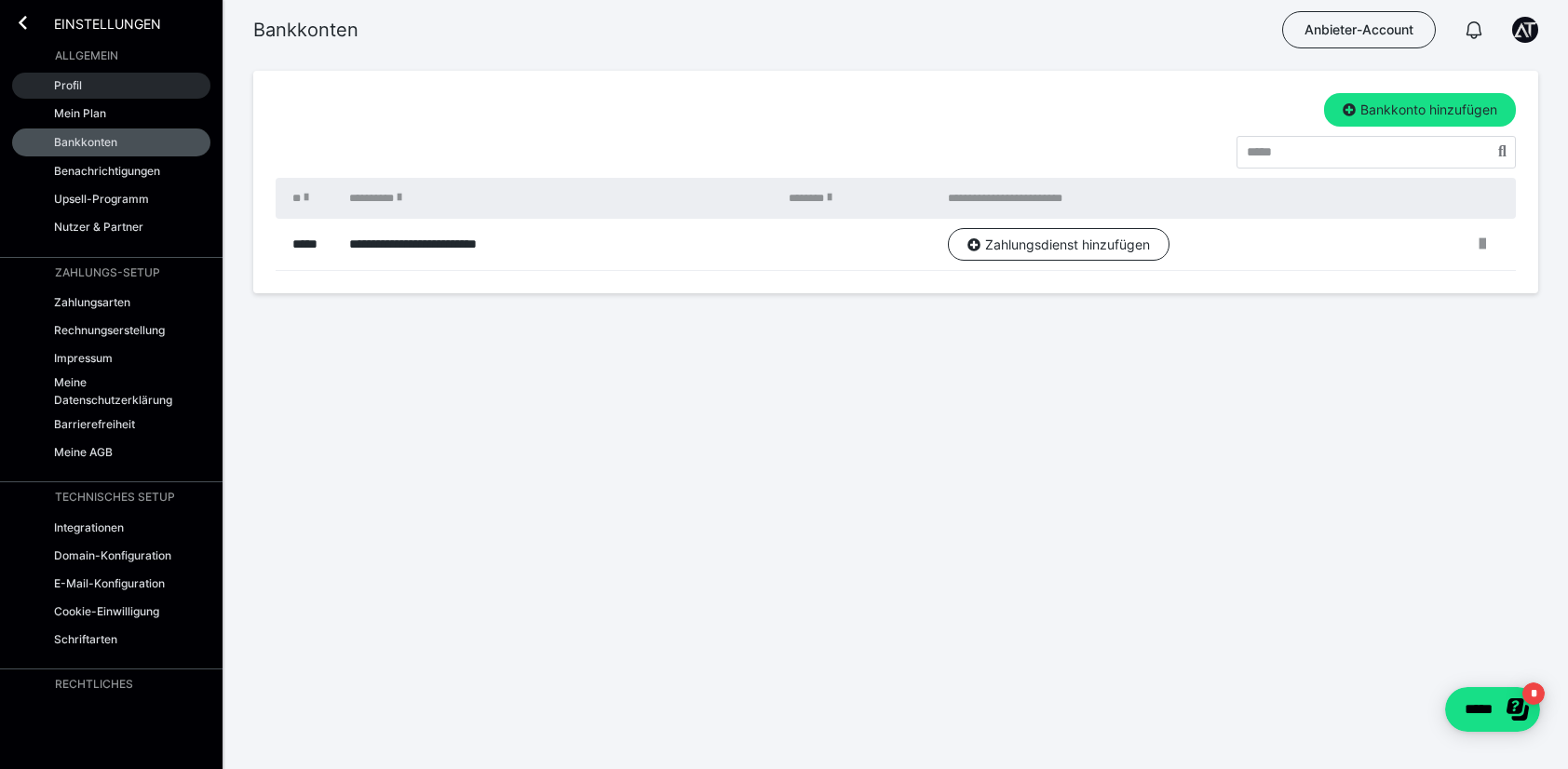 click on "Profil" at bounding box center [68, 85] 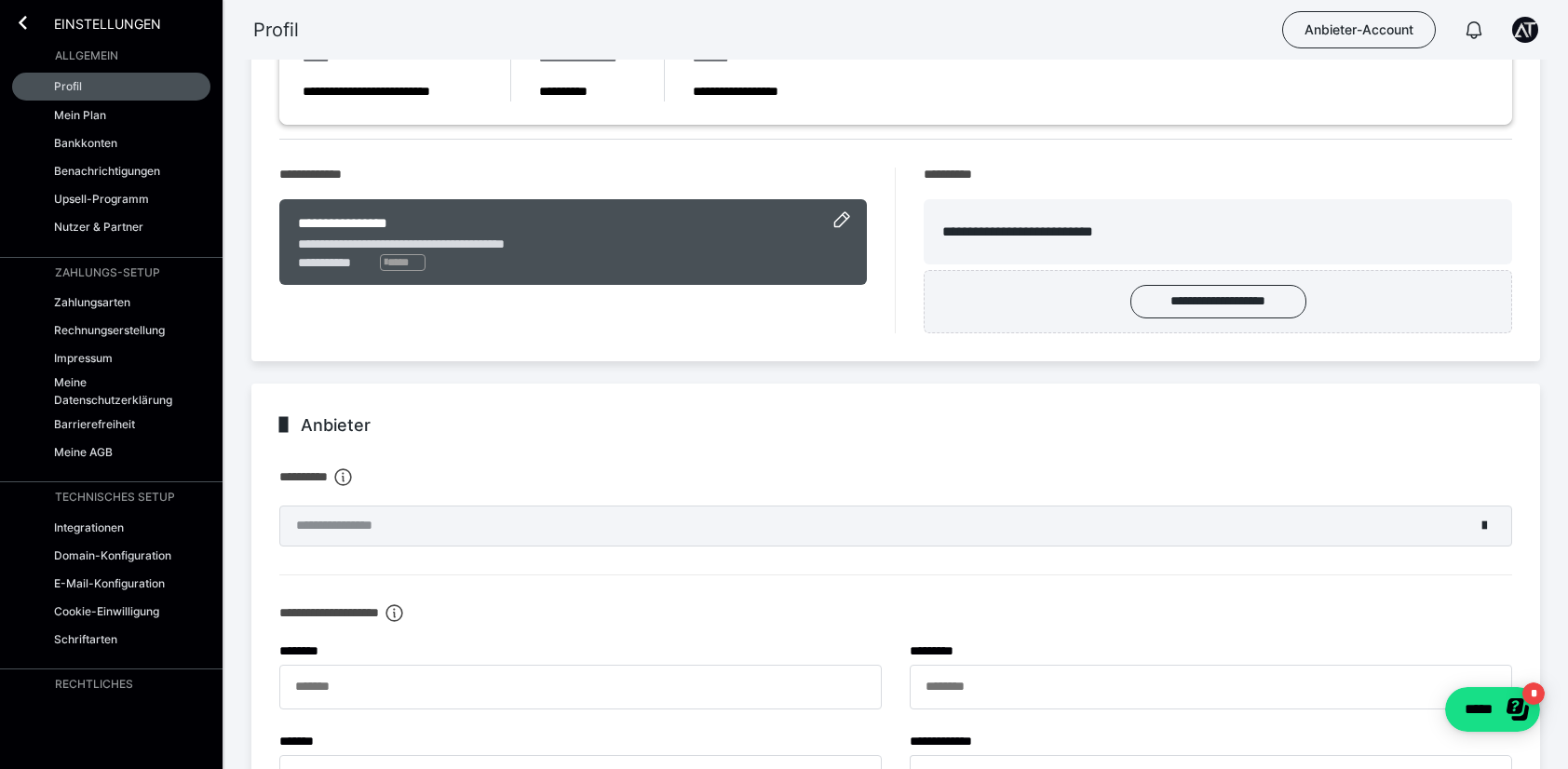 scroll, scrollTop: 356, scrollLeft: 0, axis: vertical 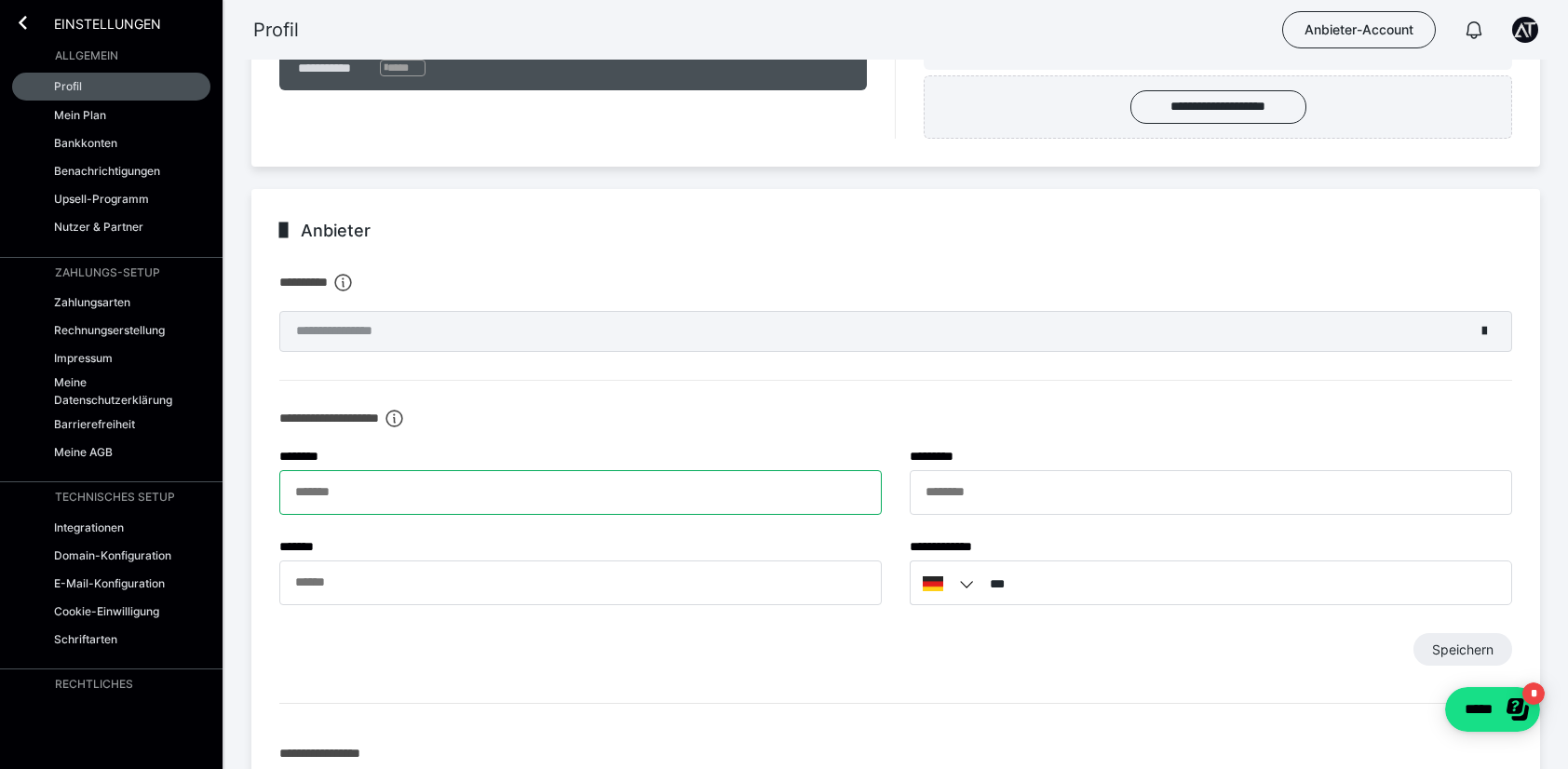 click on "******* *" at bounding box center (580, 492) 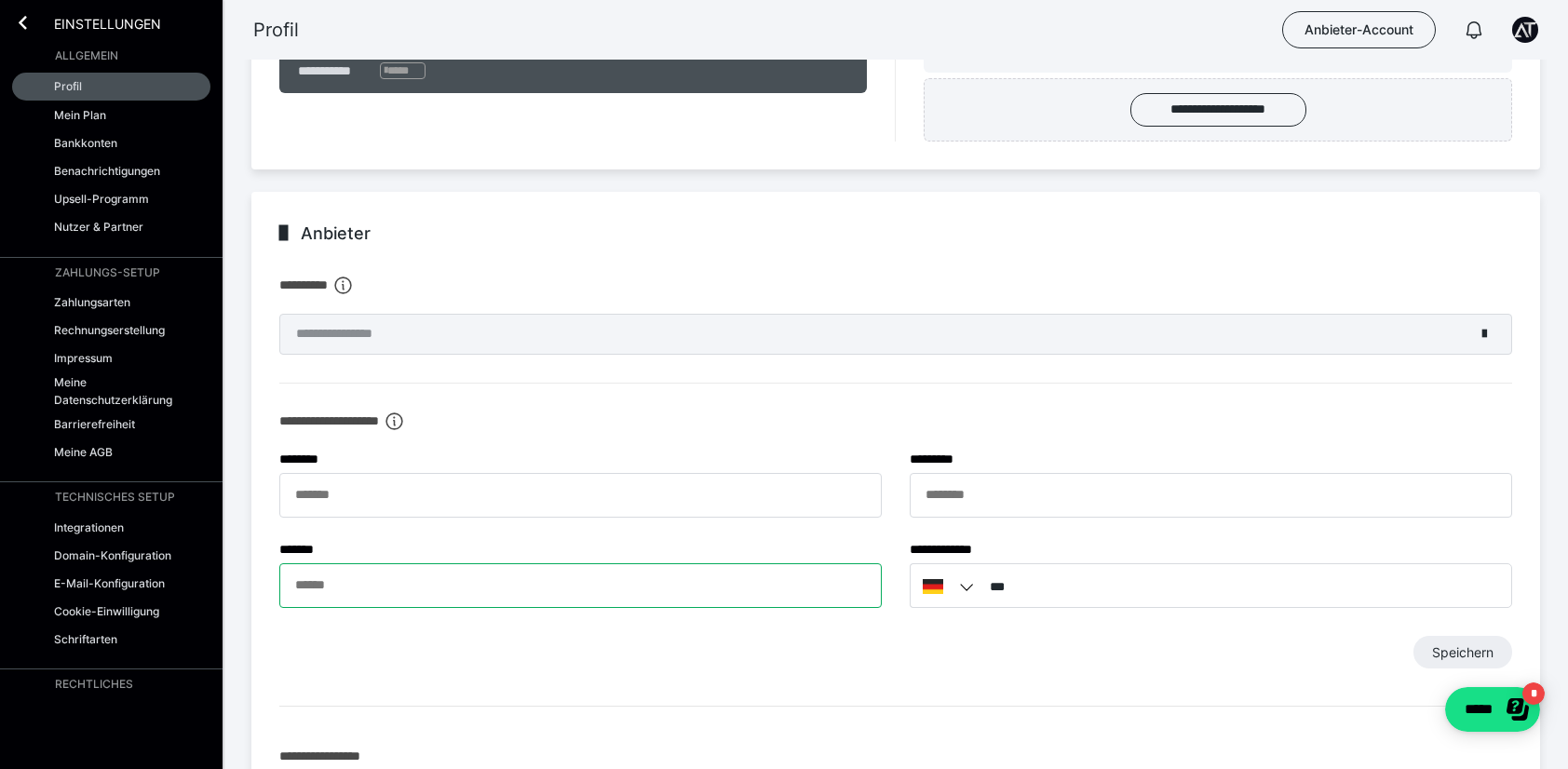 click on "****** *" at bounding box center (580, 586) 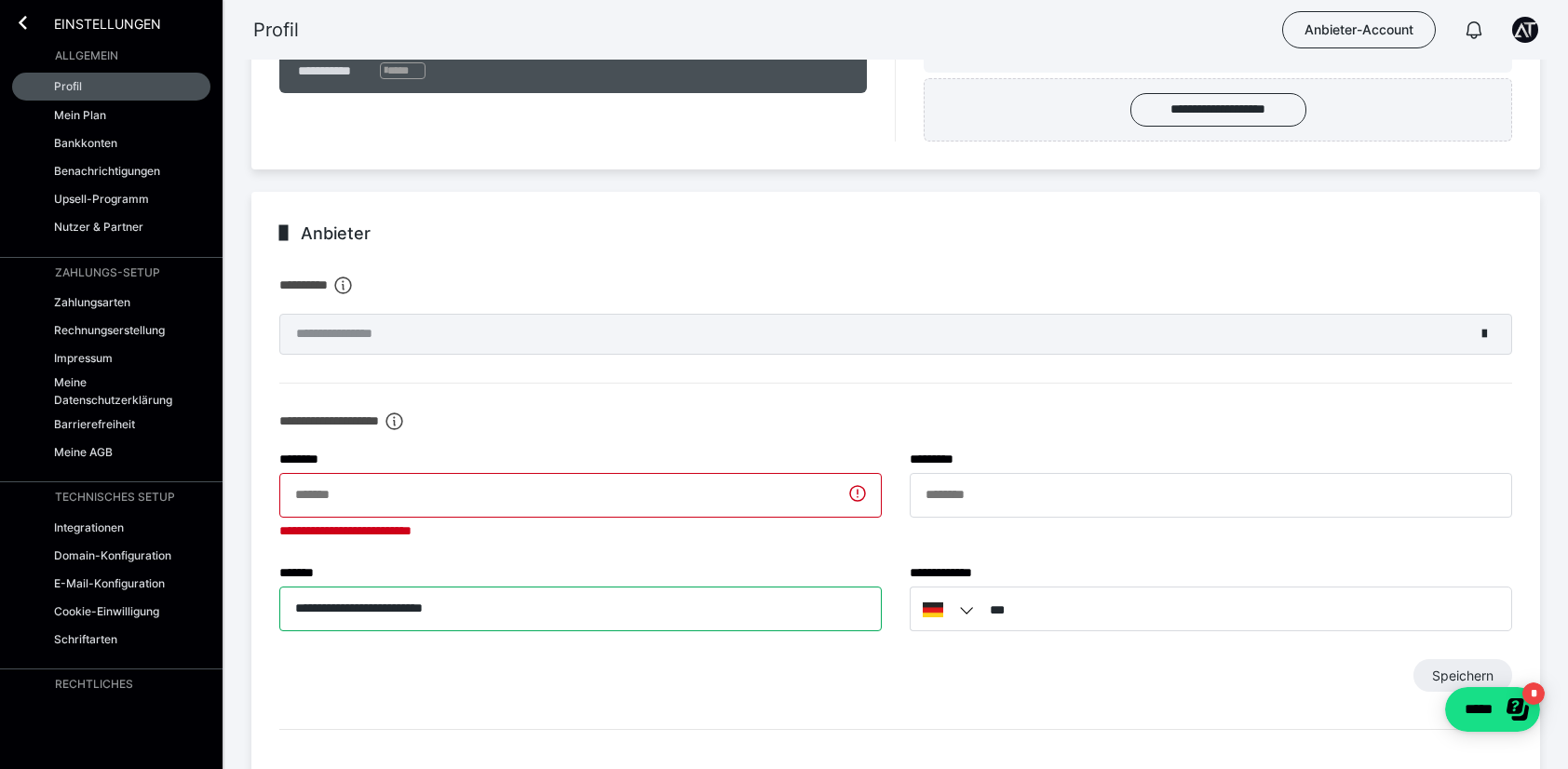 type on "**********" 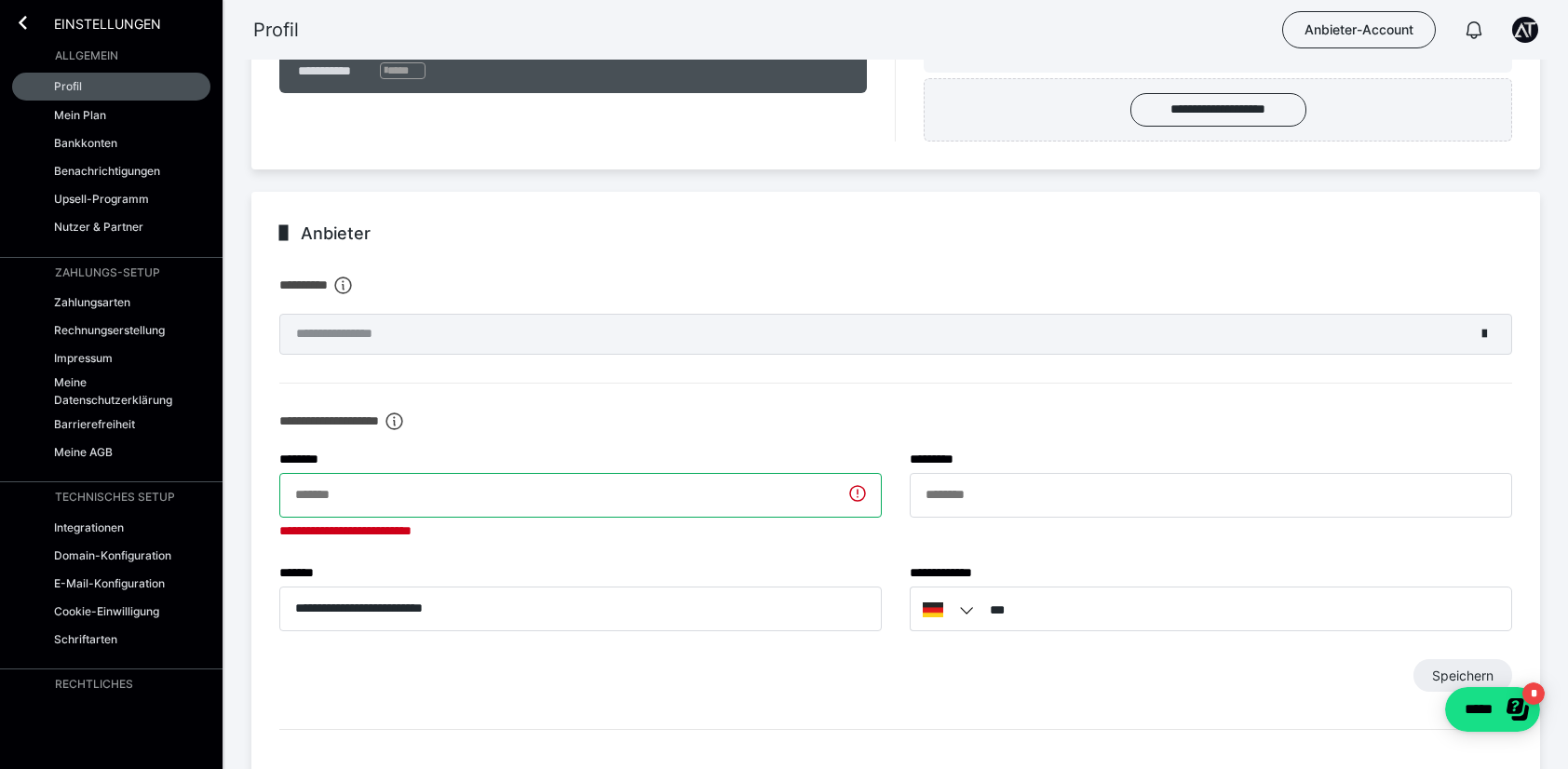 click on "******* *" at bounding box center (580, 495) 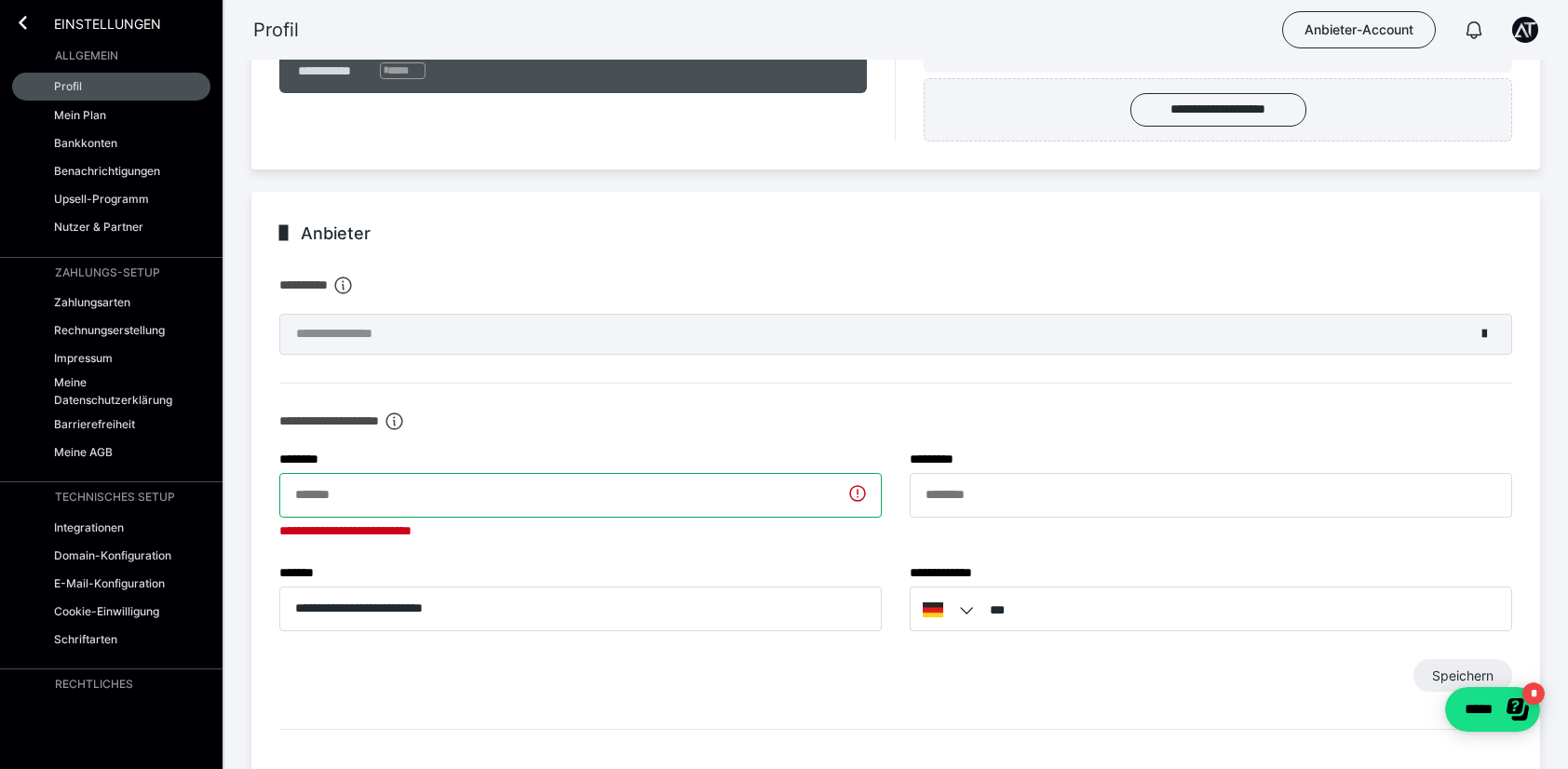 type on "**********" 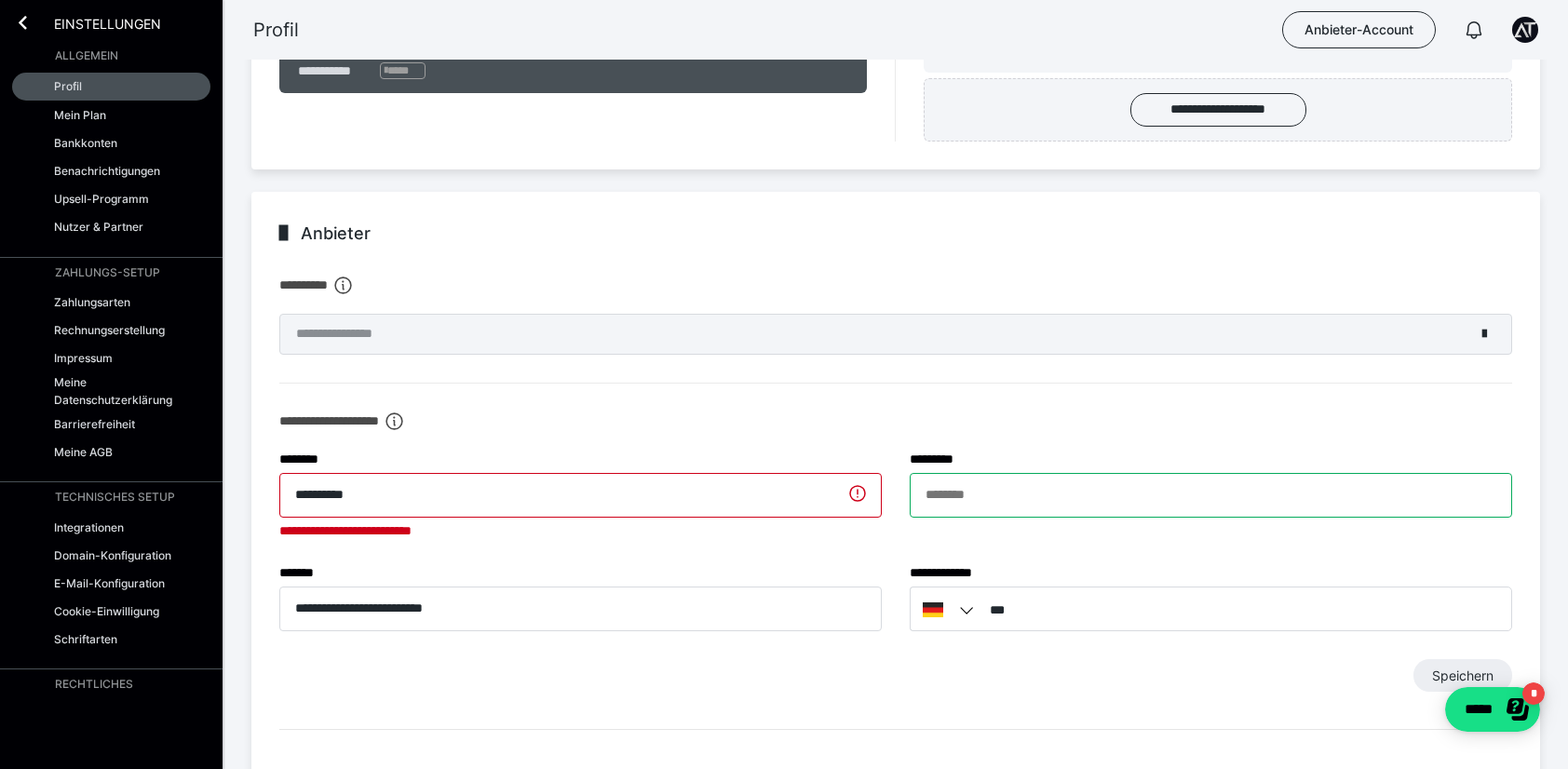 type on "*****" 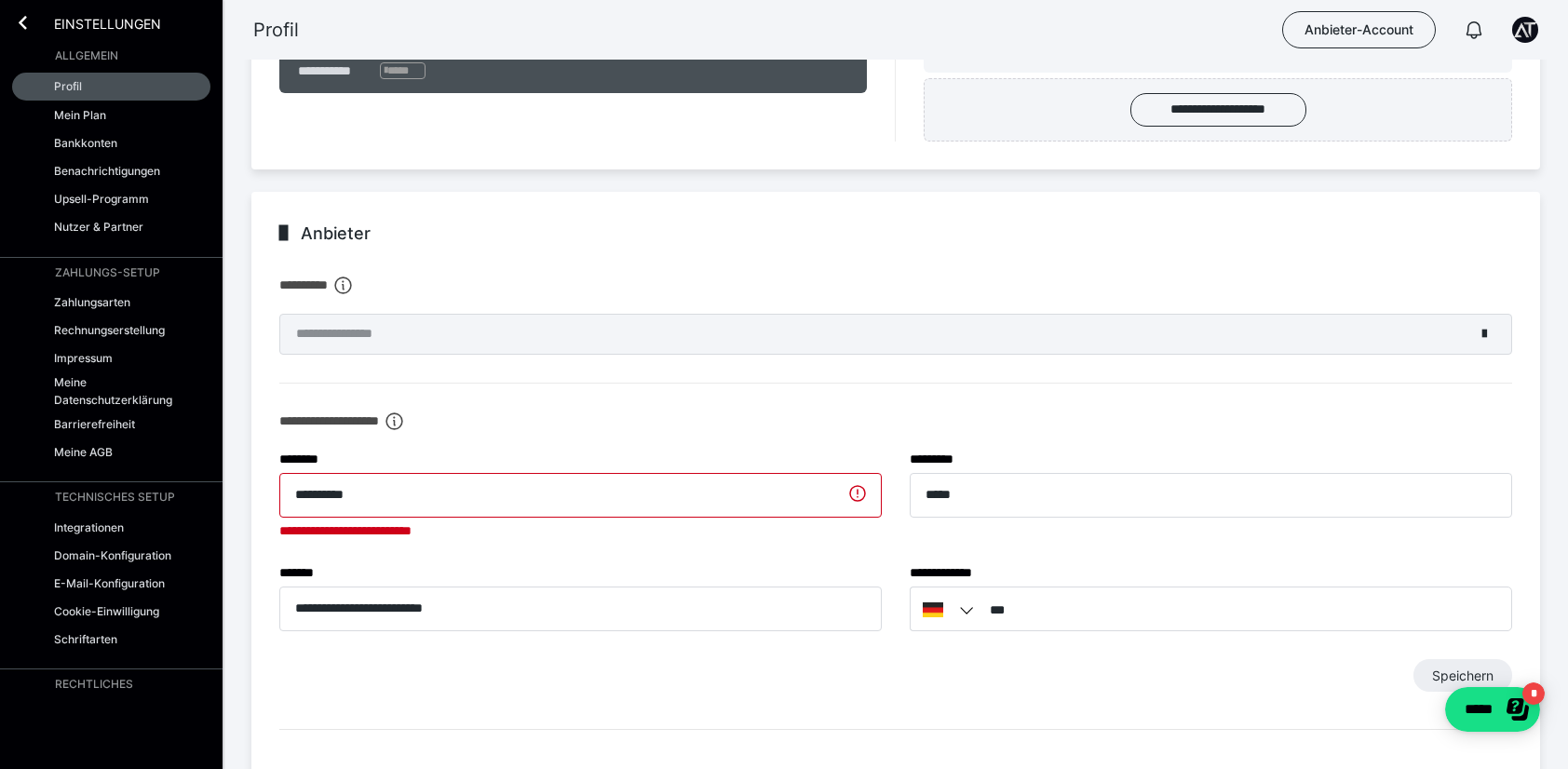 type on "**********" 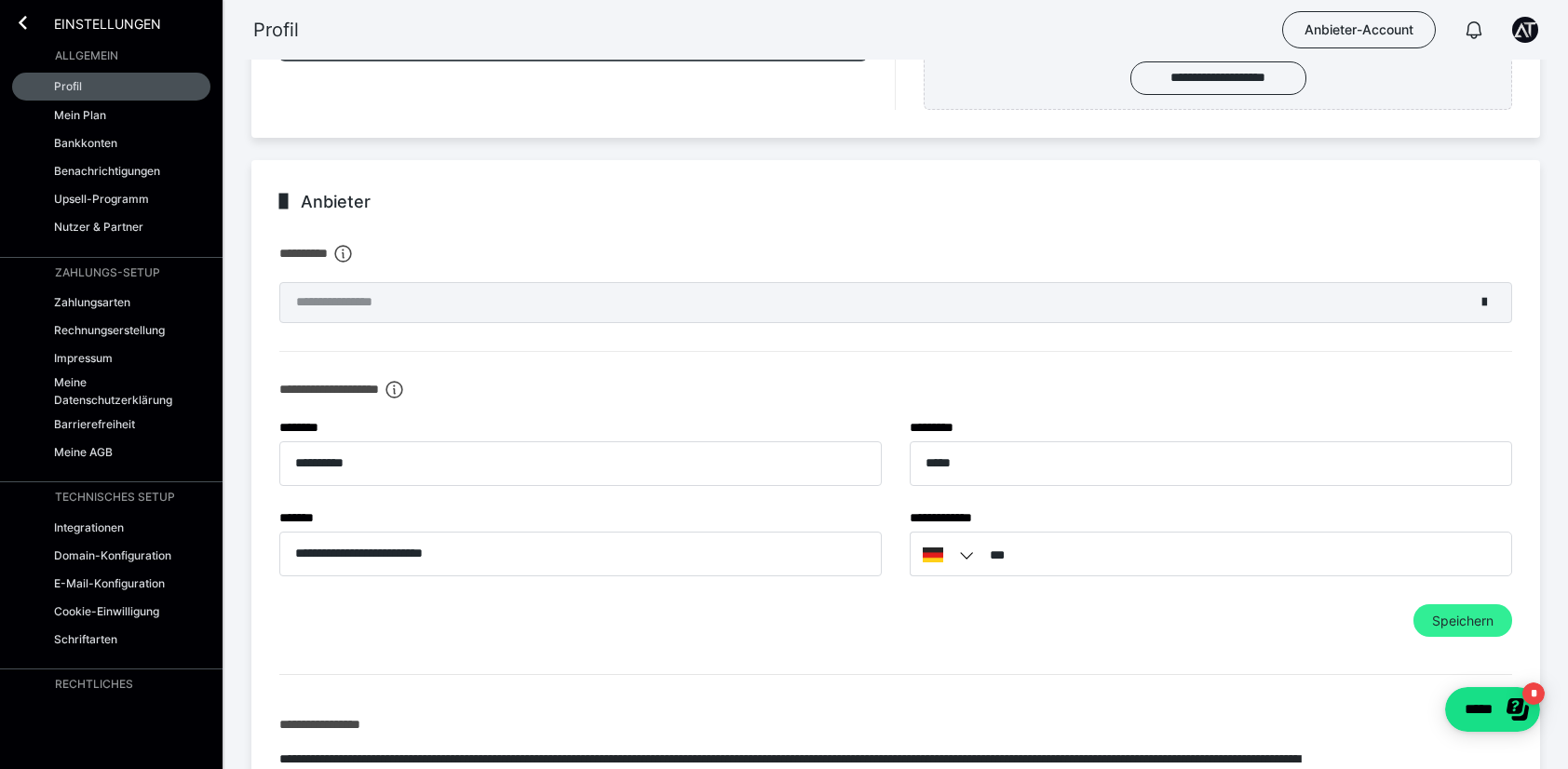 click on "Speichern" at bounding box center [1463, 621] 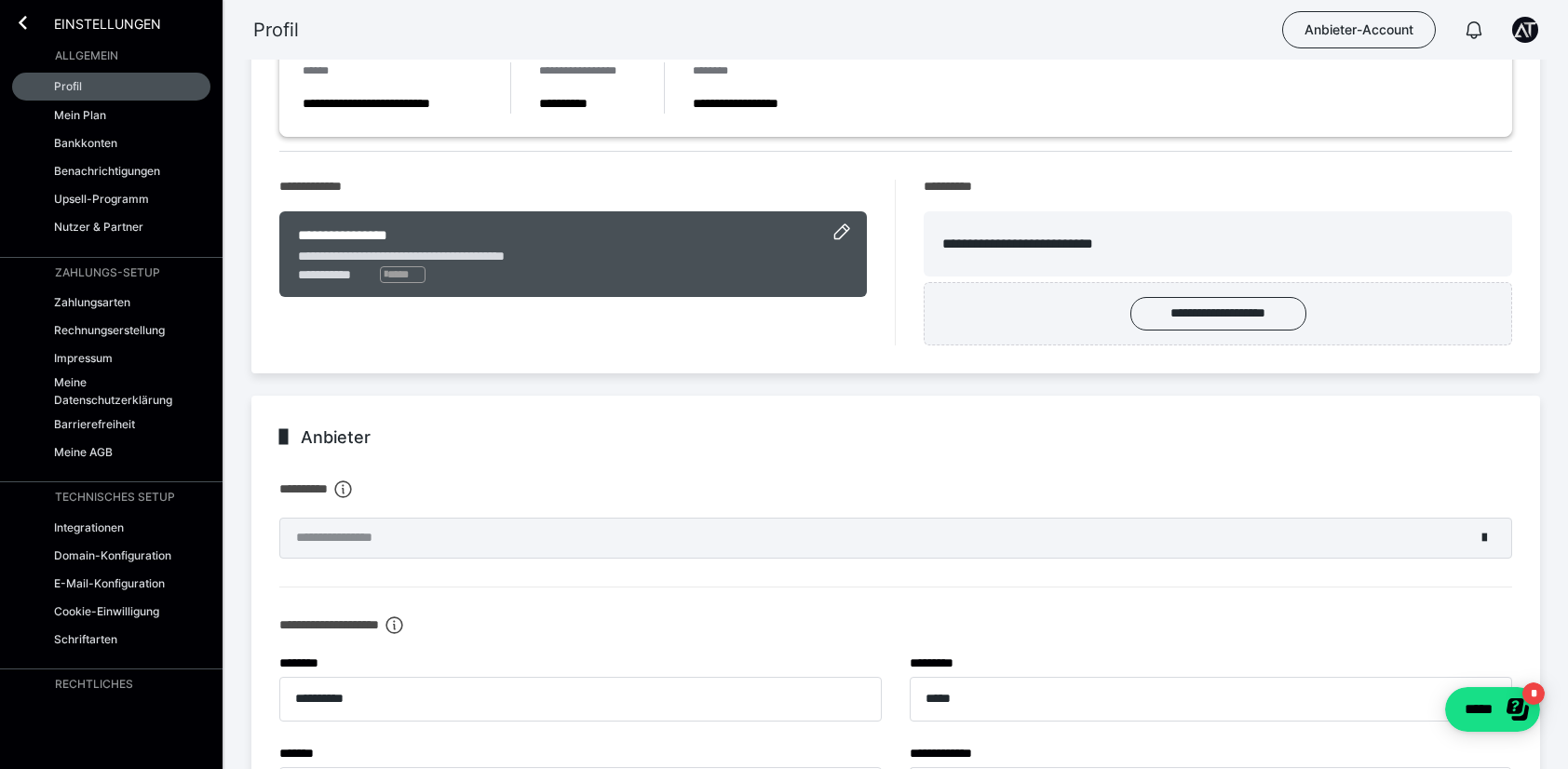 scroll, scrollTop: 0, scrollLeft: 0, axis: both 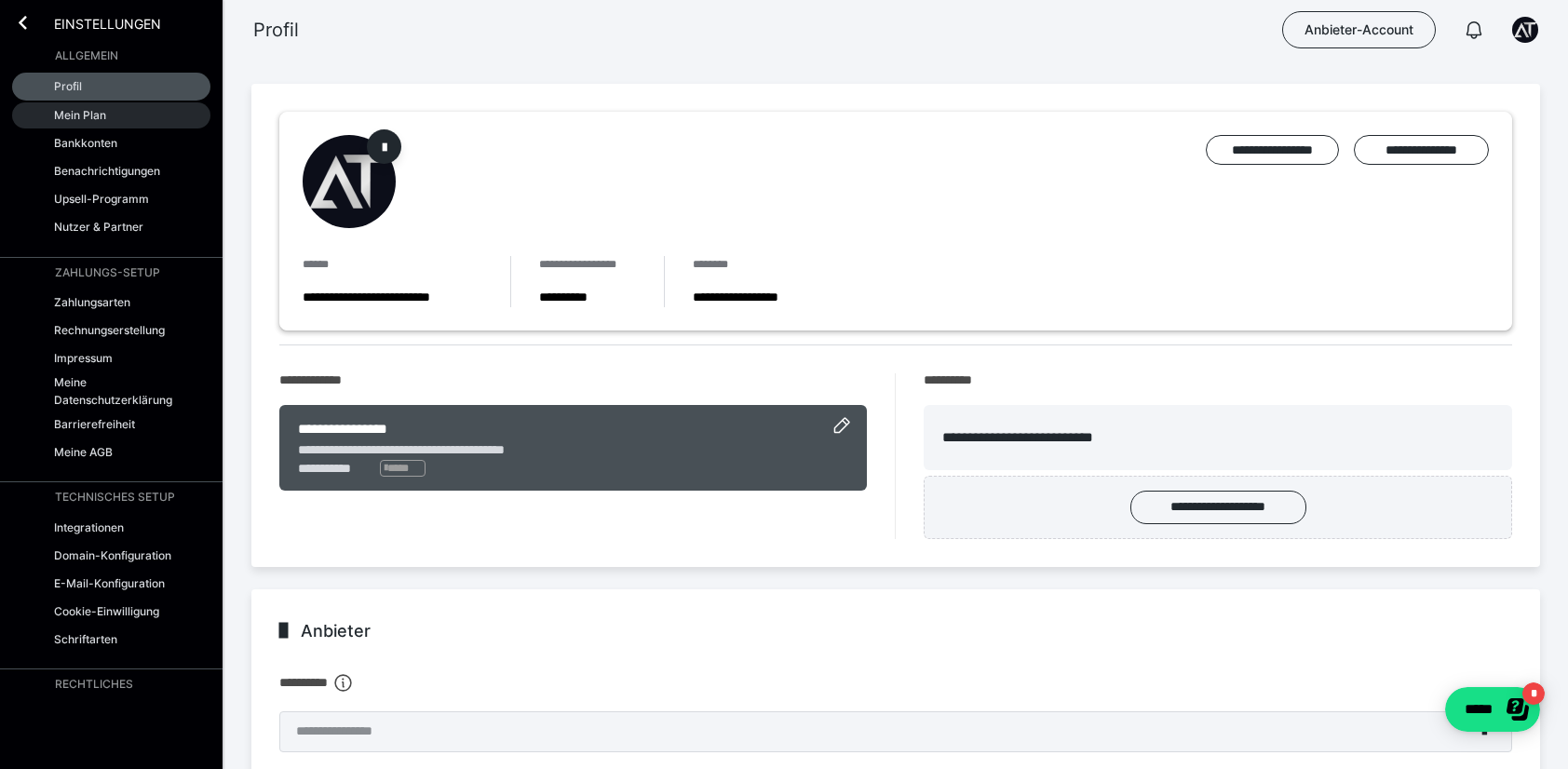click on "Mein Plan" at bounding box center [80, 115] 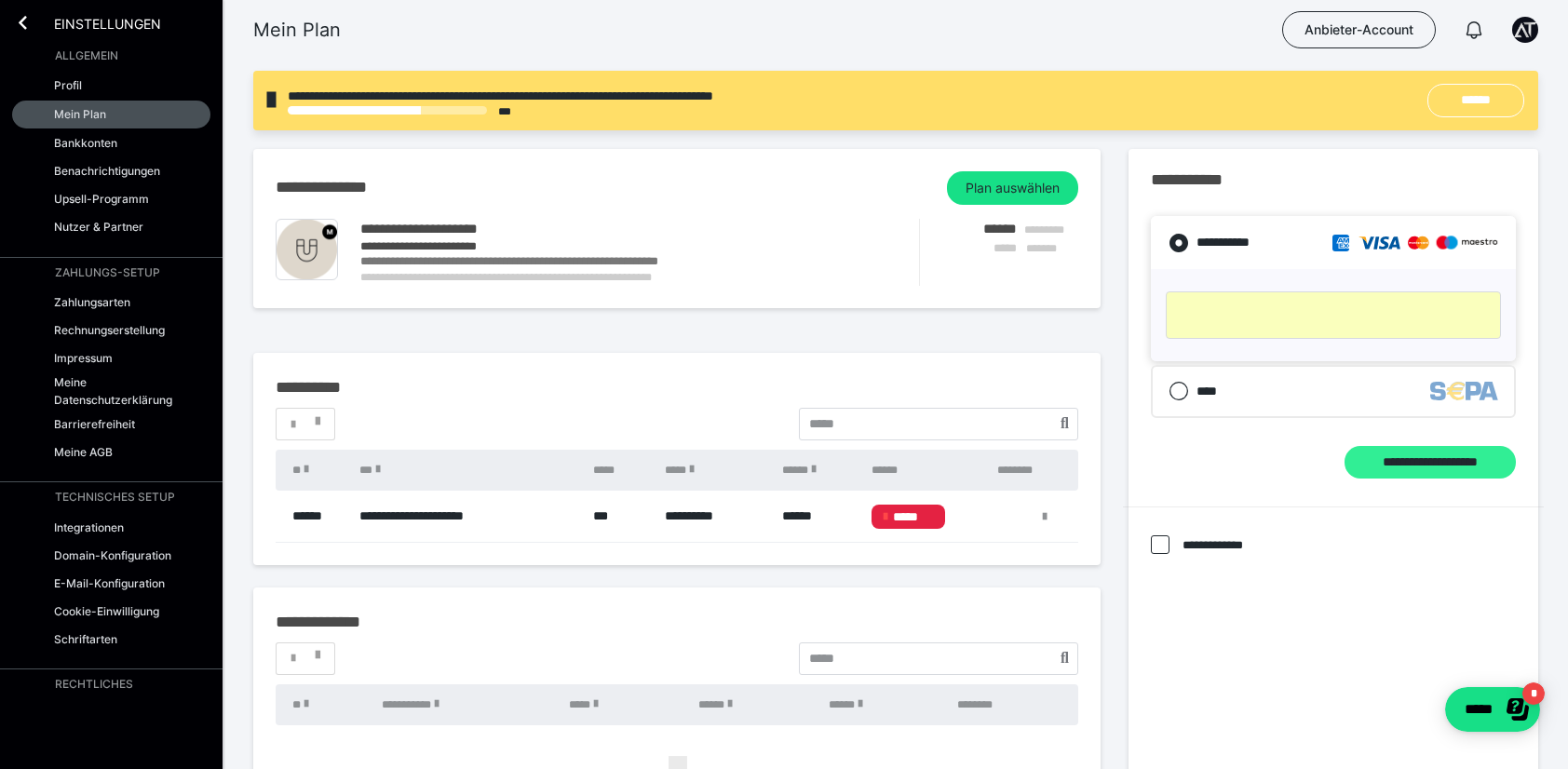 click on "**********" at bounding box center [1430, 463] 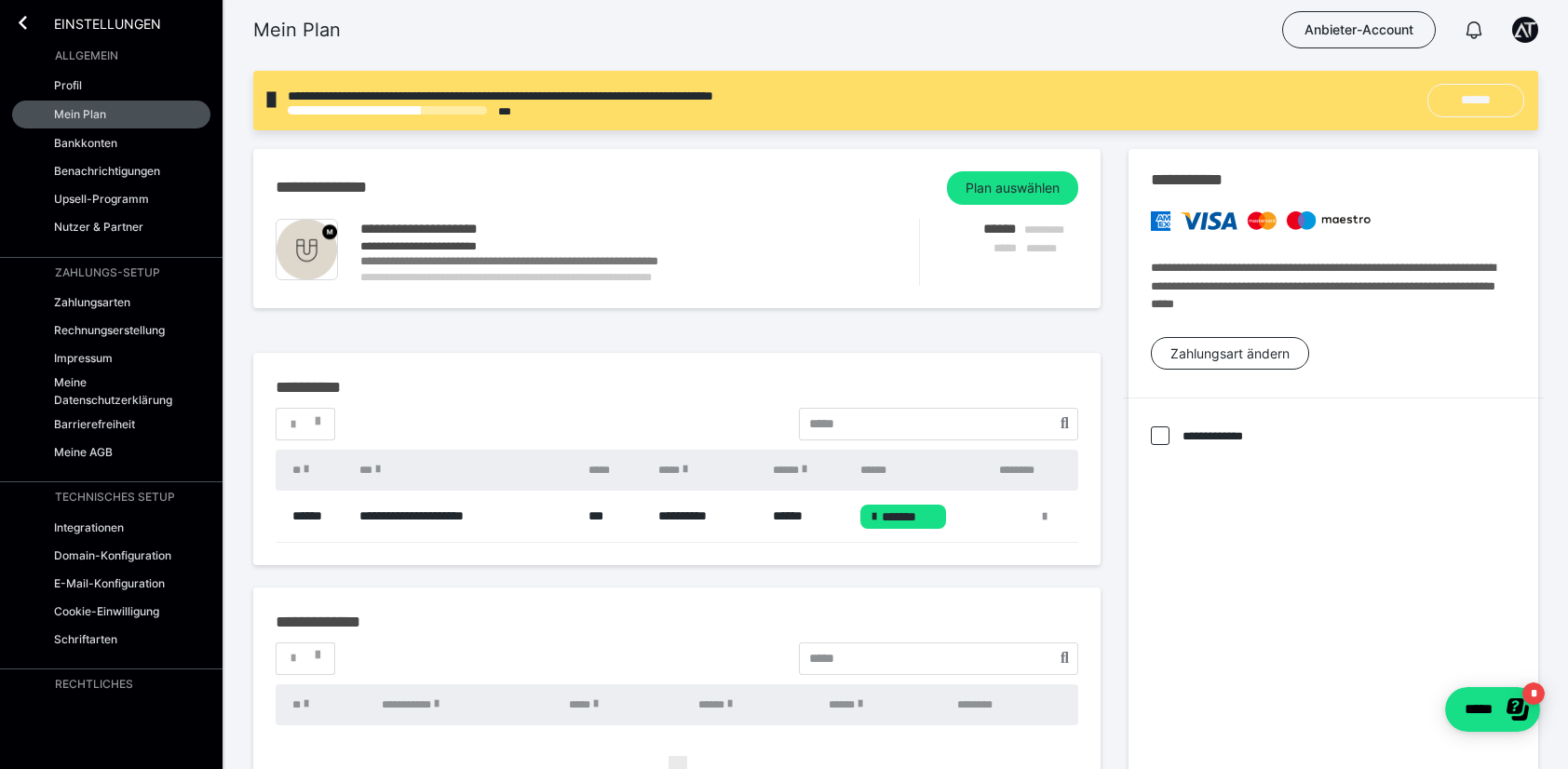 click on "******" at bounding box center [1476, 101] 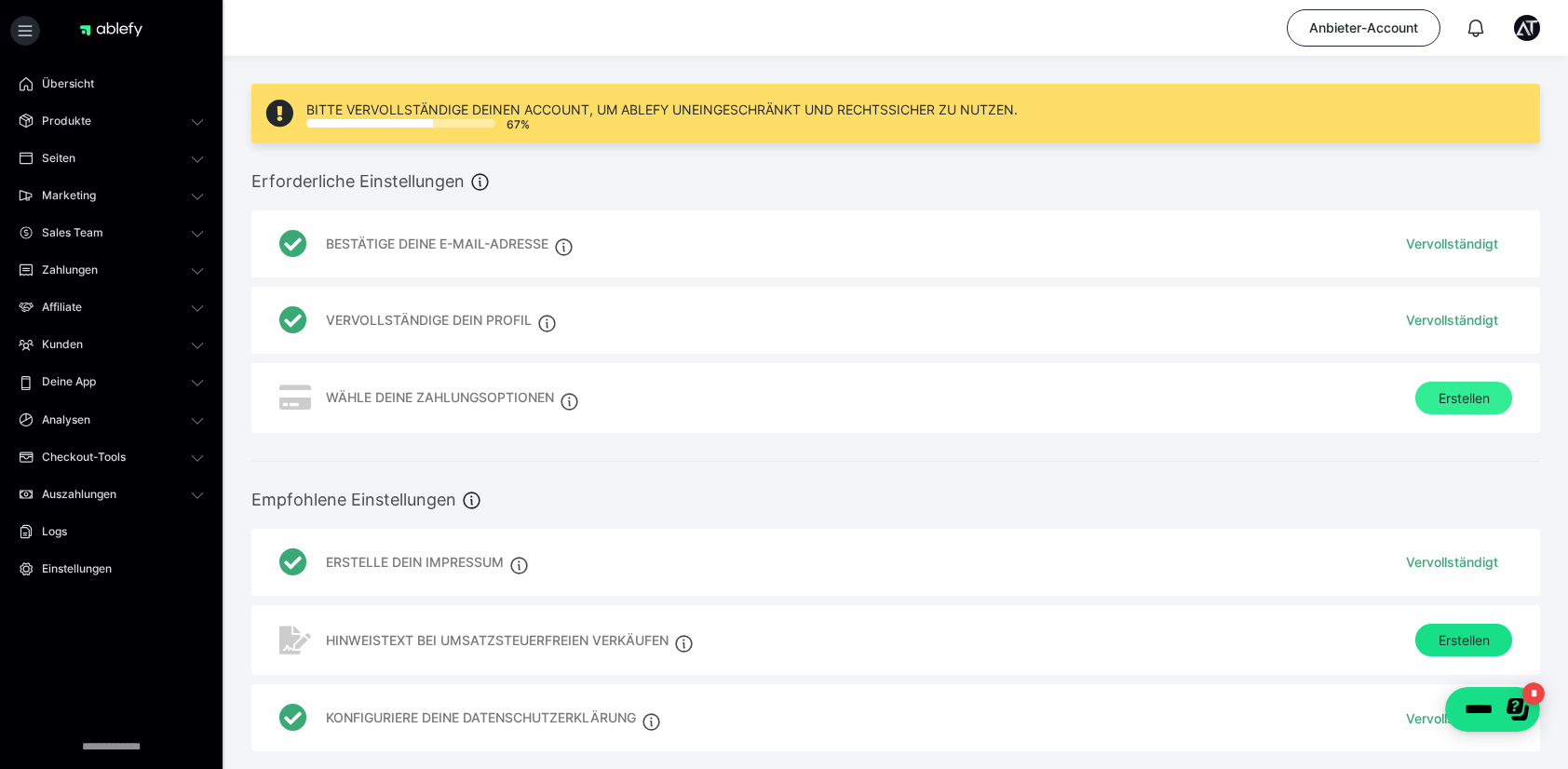 click on "Erstellen" at bounding box center (1464, 398) 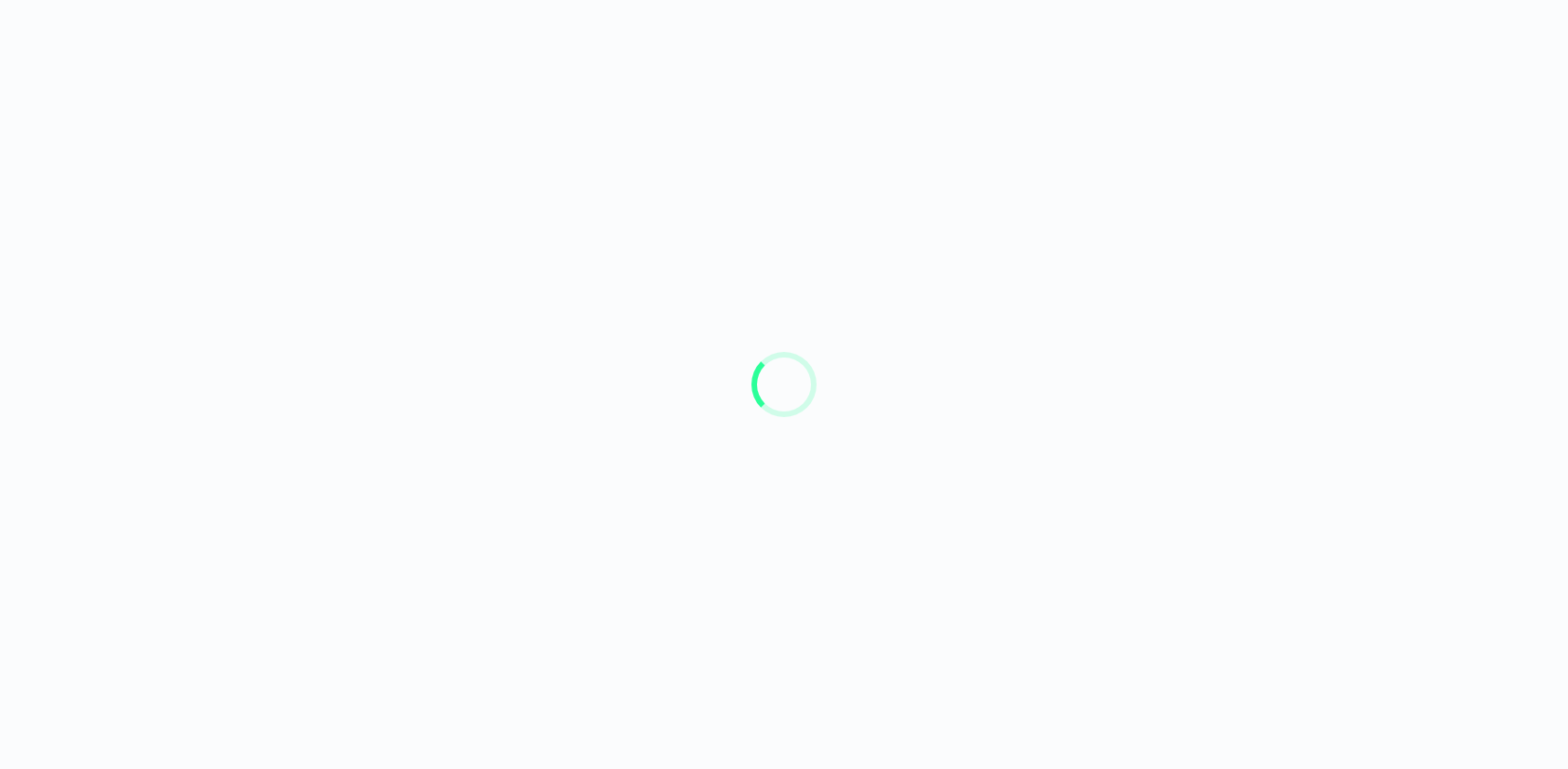 scroll, scrollTop: 0, scrollLeft: 0, axis: both 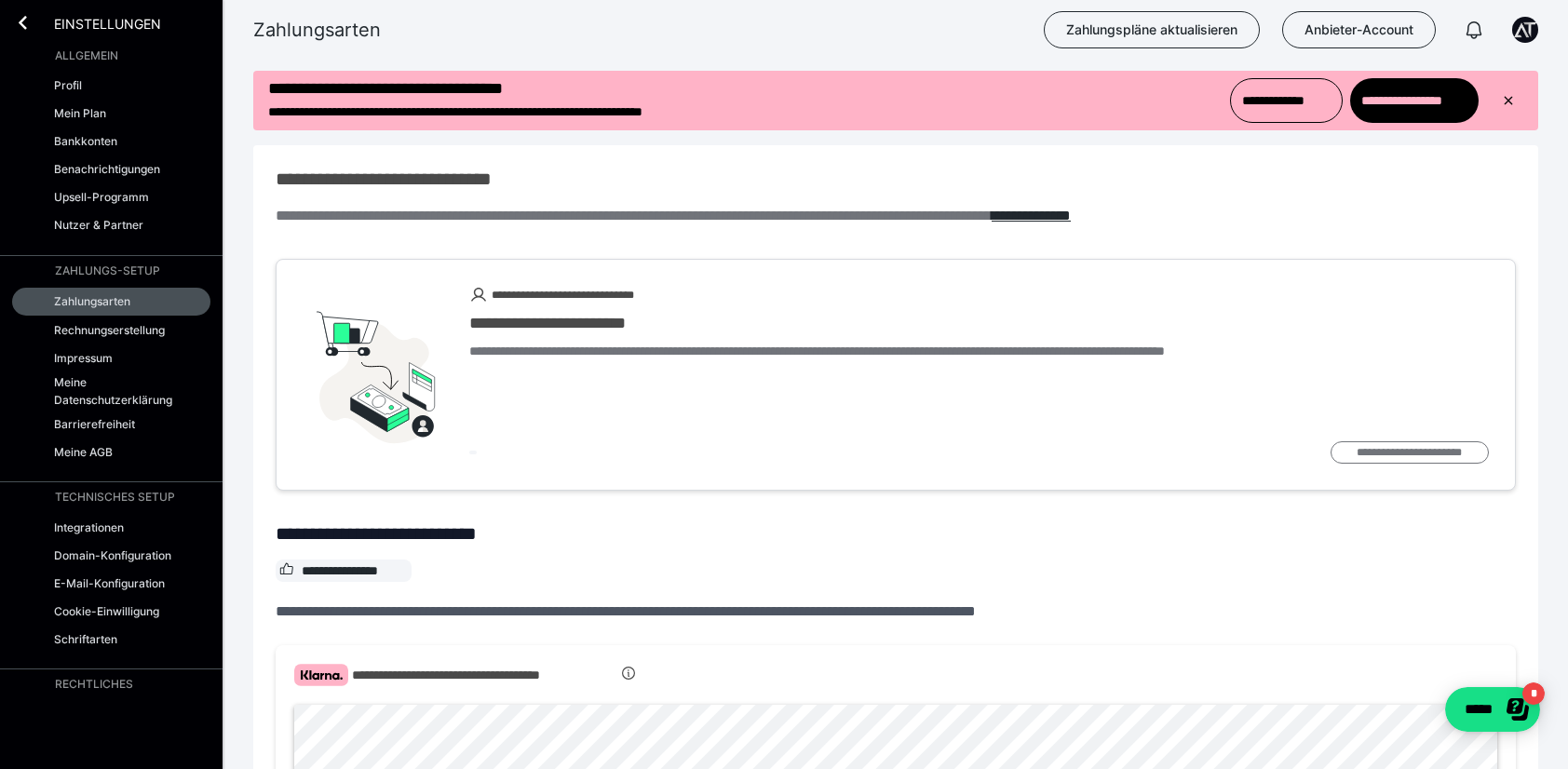 click on "**********" at bounding box center (1410, 452) 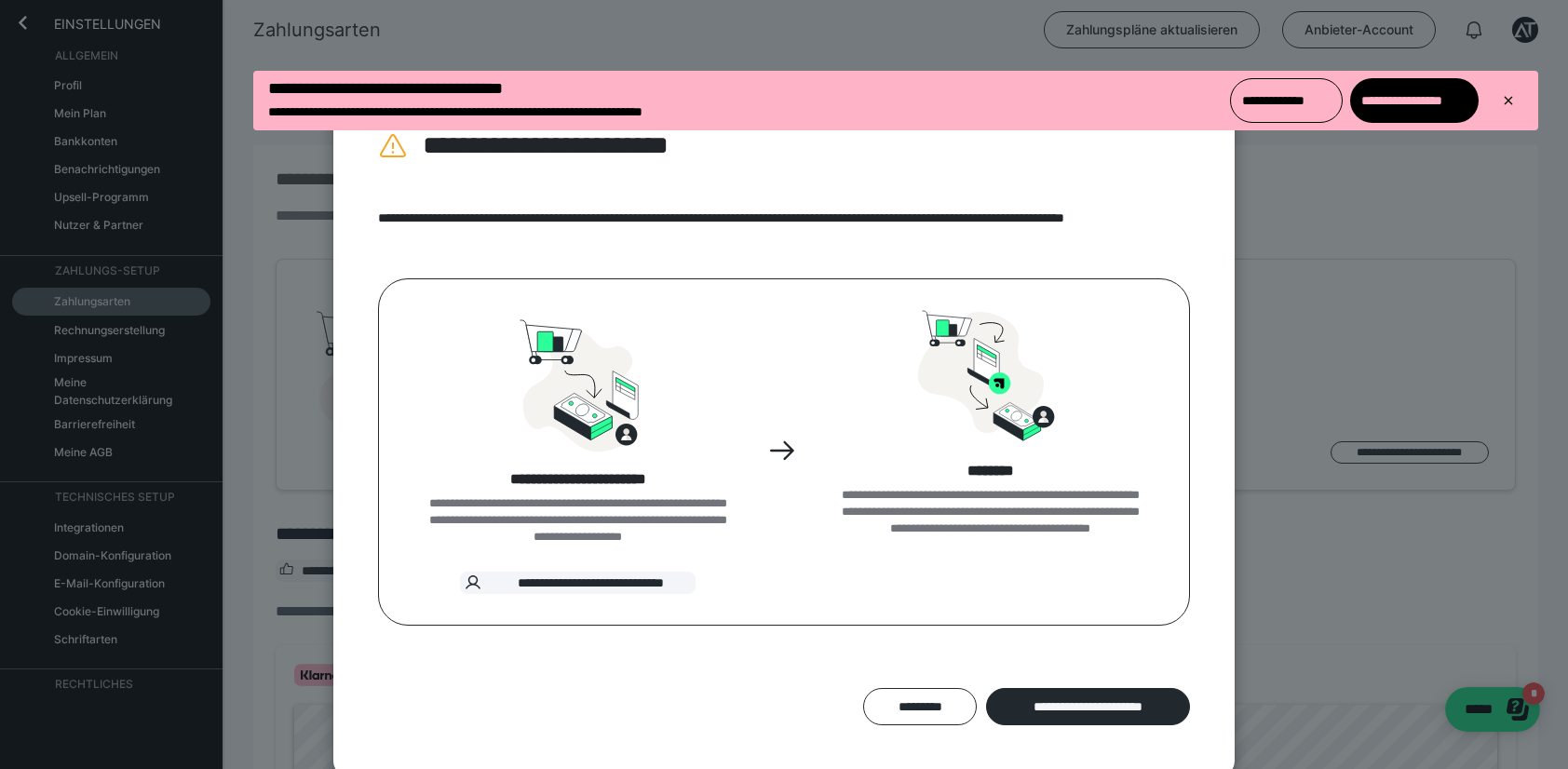 click at bounding box center (991, 374) 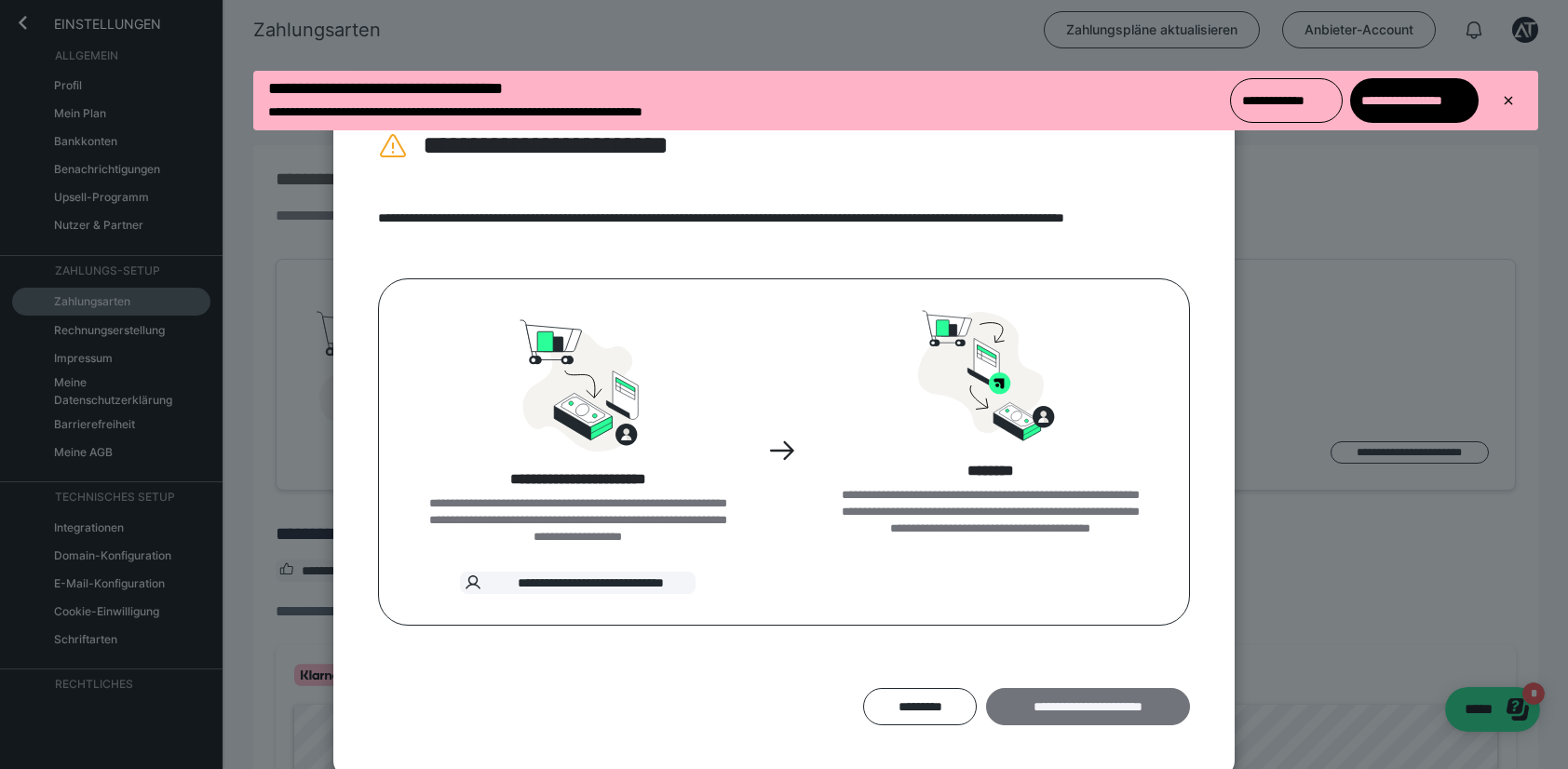click on "**********" at bounding box center [1088, 707] 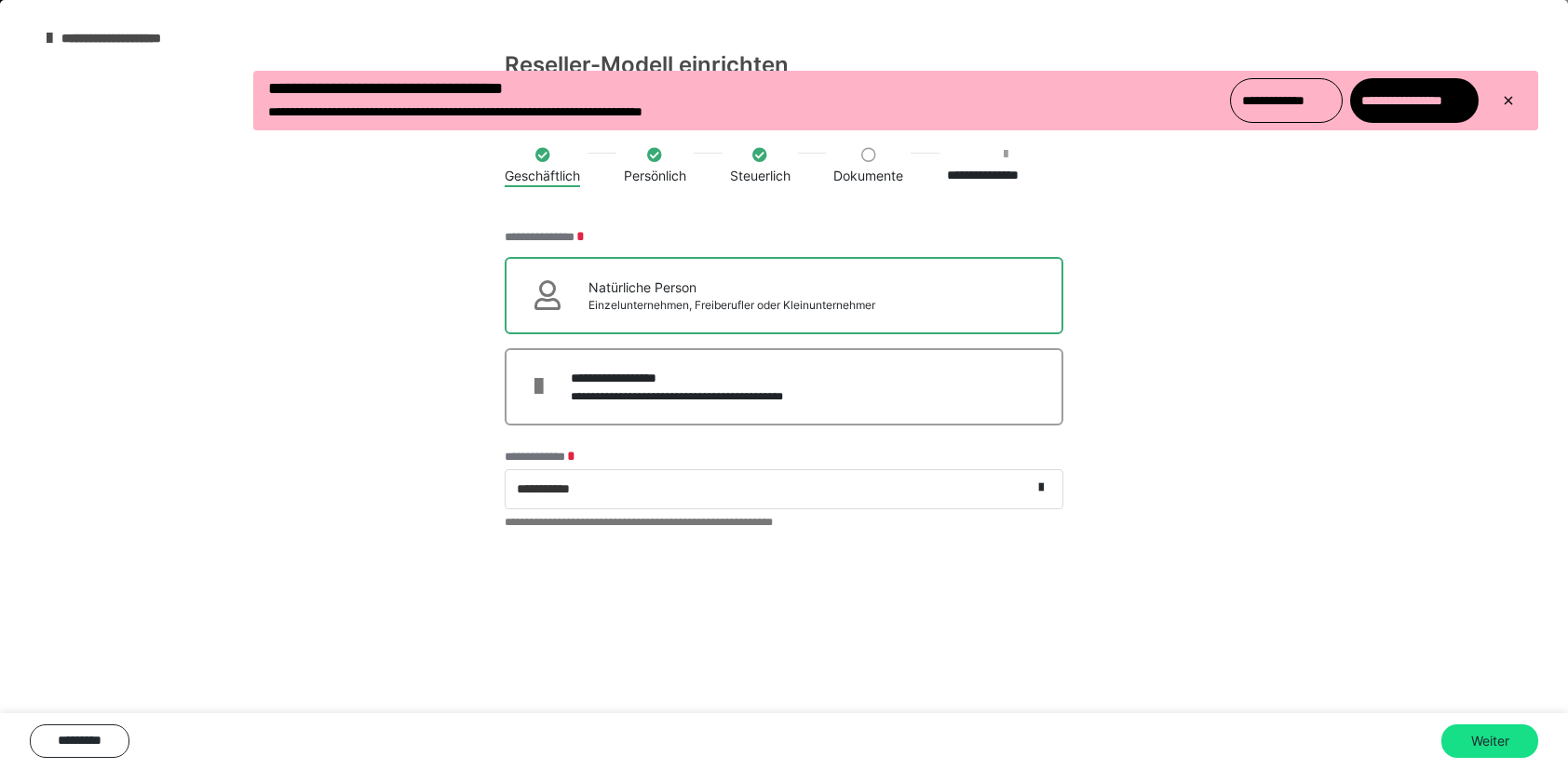 click on "Natürliche Person" at bounding box center [732, 287] 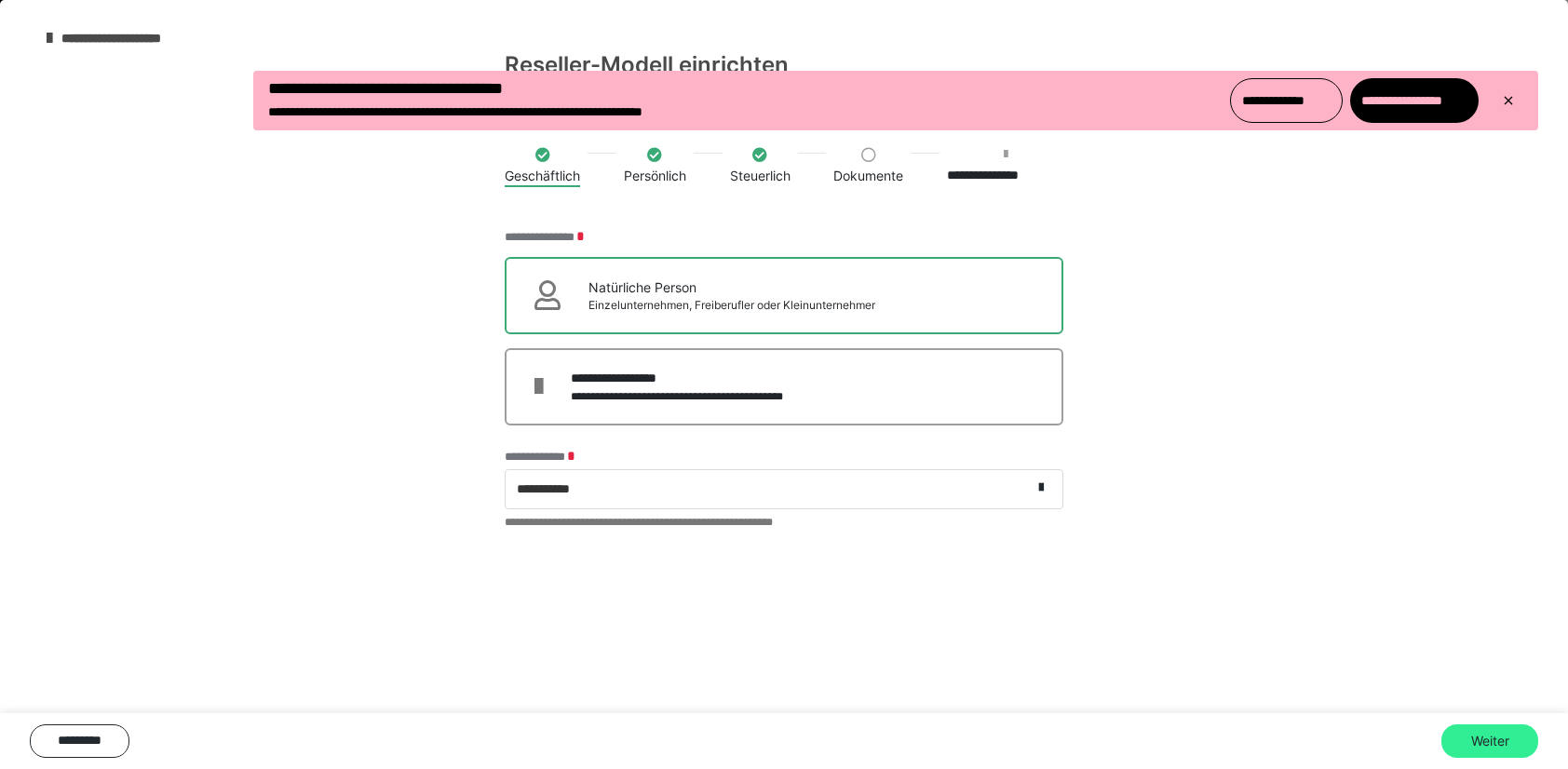 click on "Weiter" at bounding box center (1490, 741) 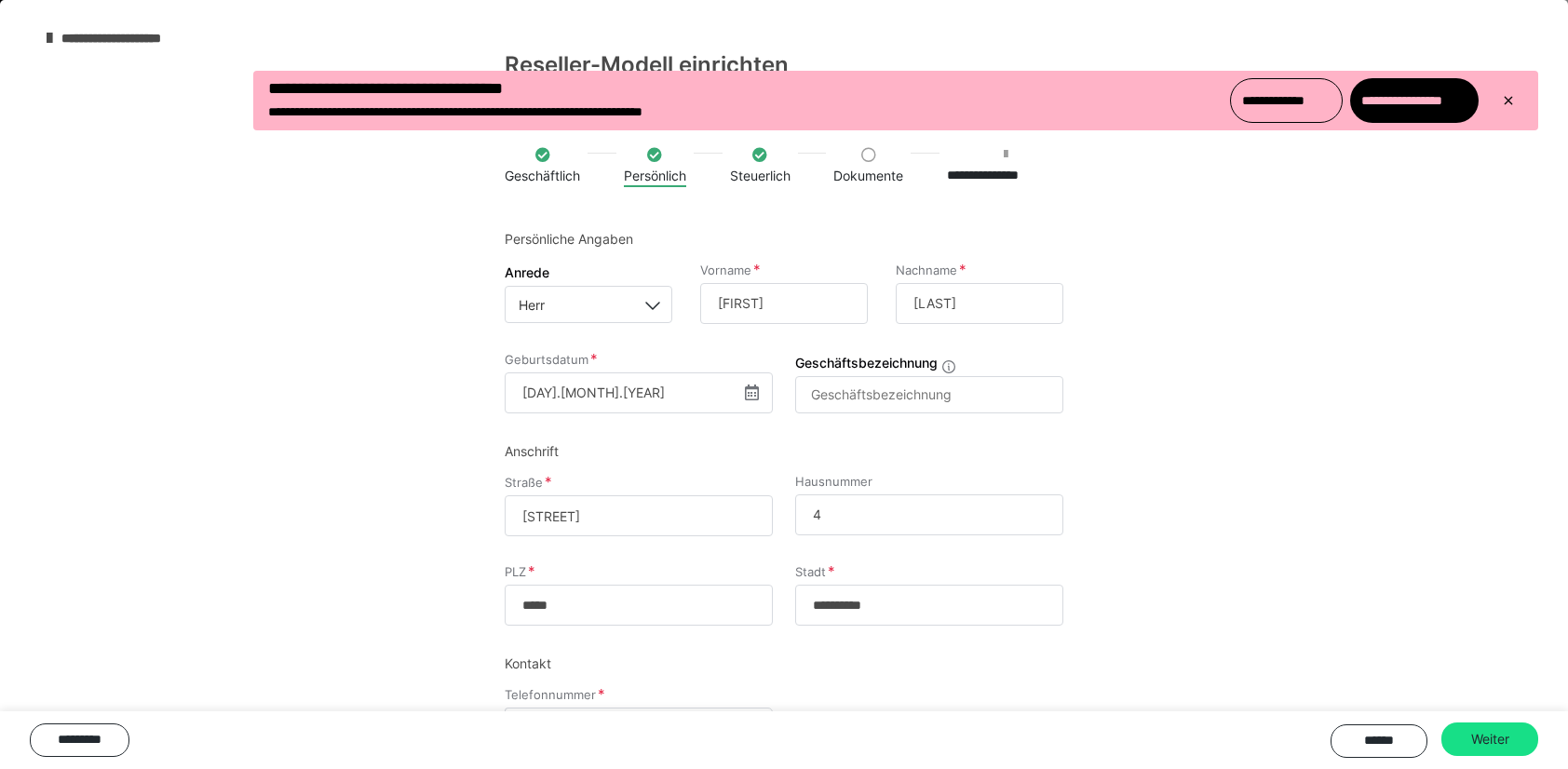 scroll, scrollTop: 86, scrollLeft: 0, axis: vertical 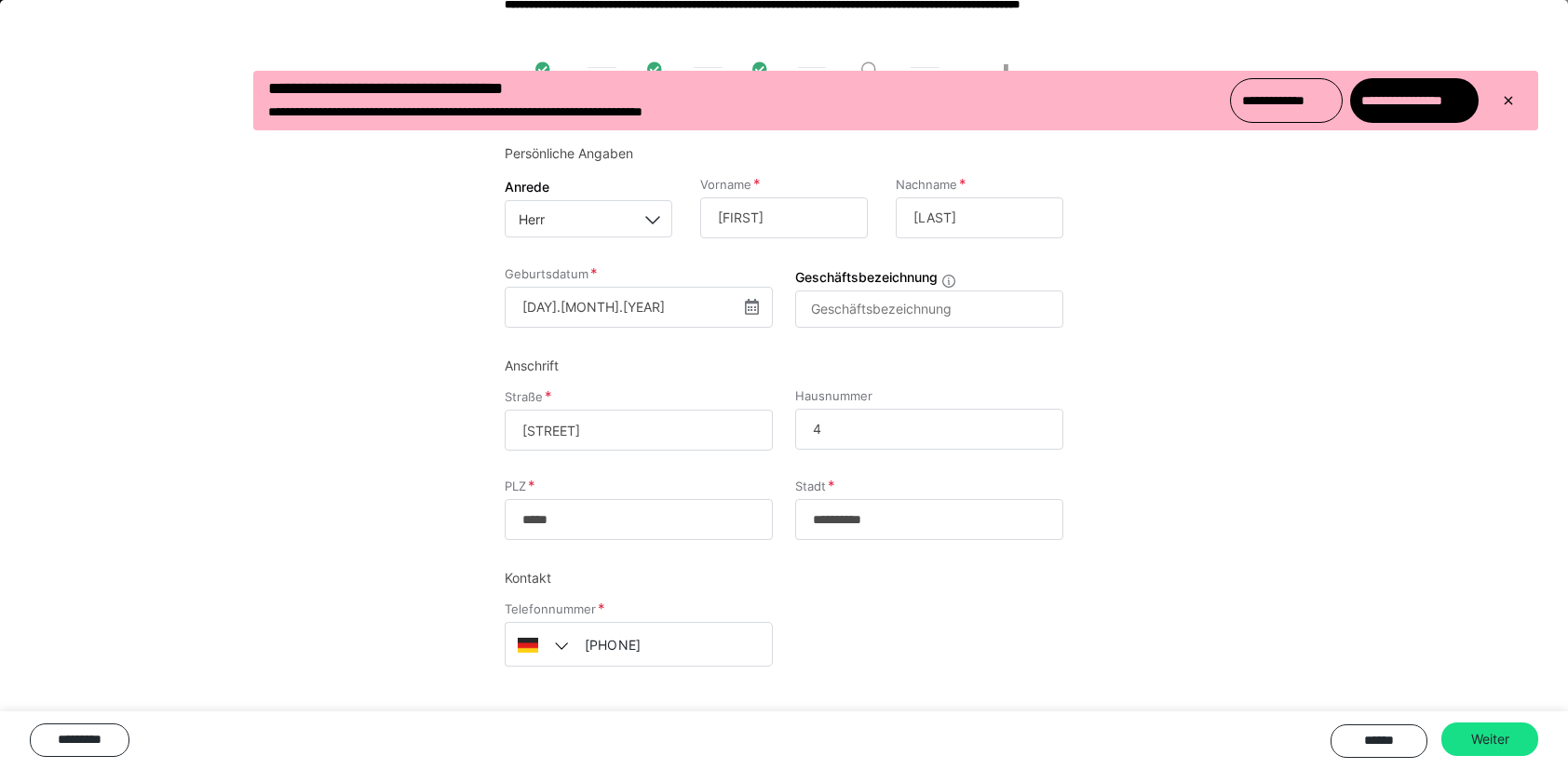 click on "********* ****** Weiter" at bounding box center [784, 740] 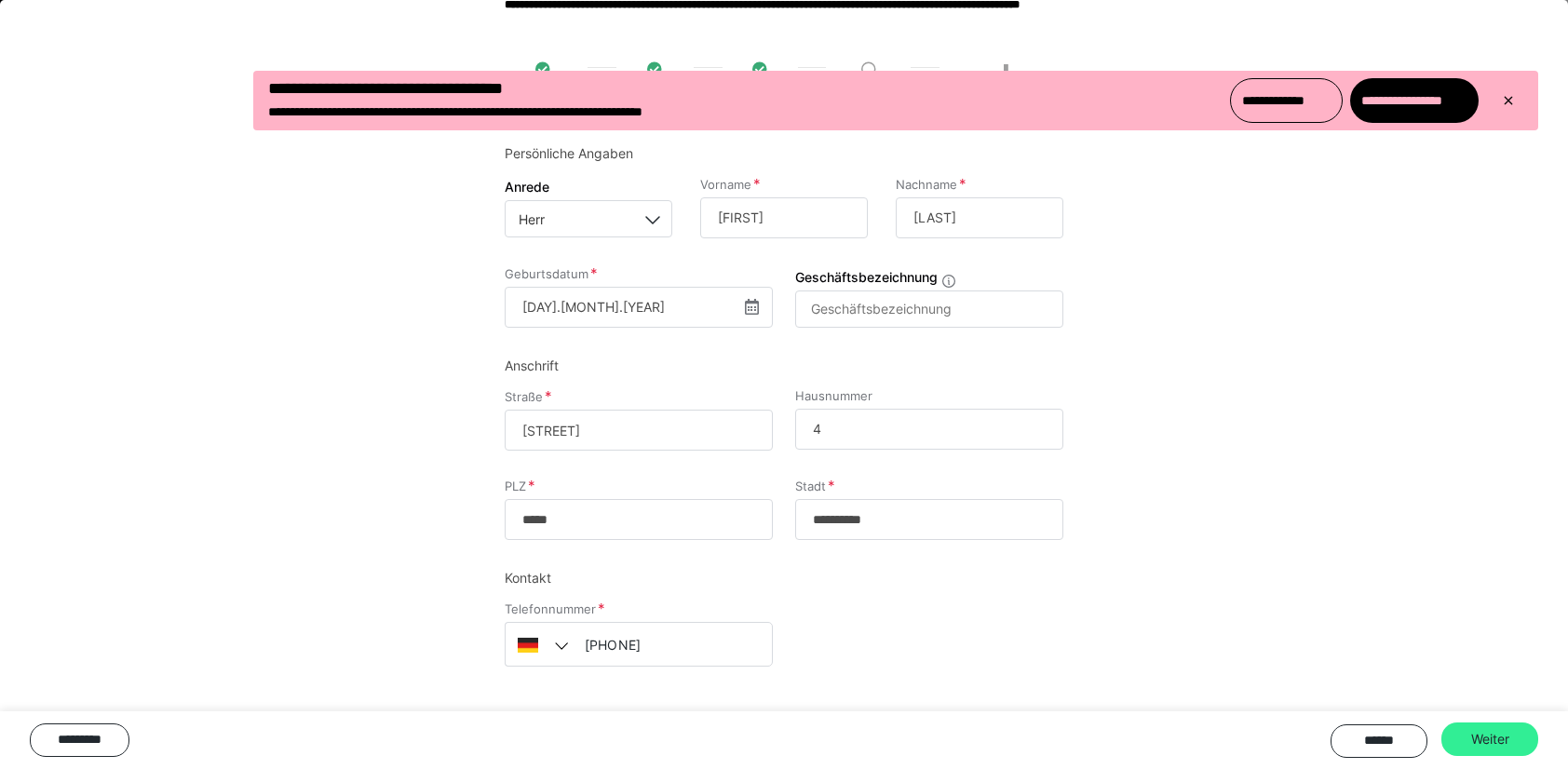 click on "Weiter" at bounding box center (1490, 739) 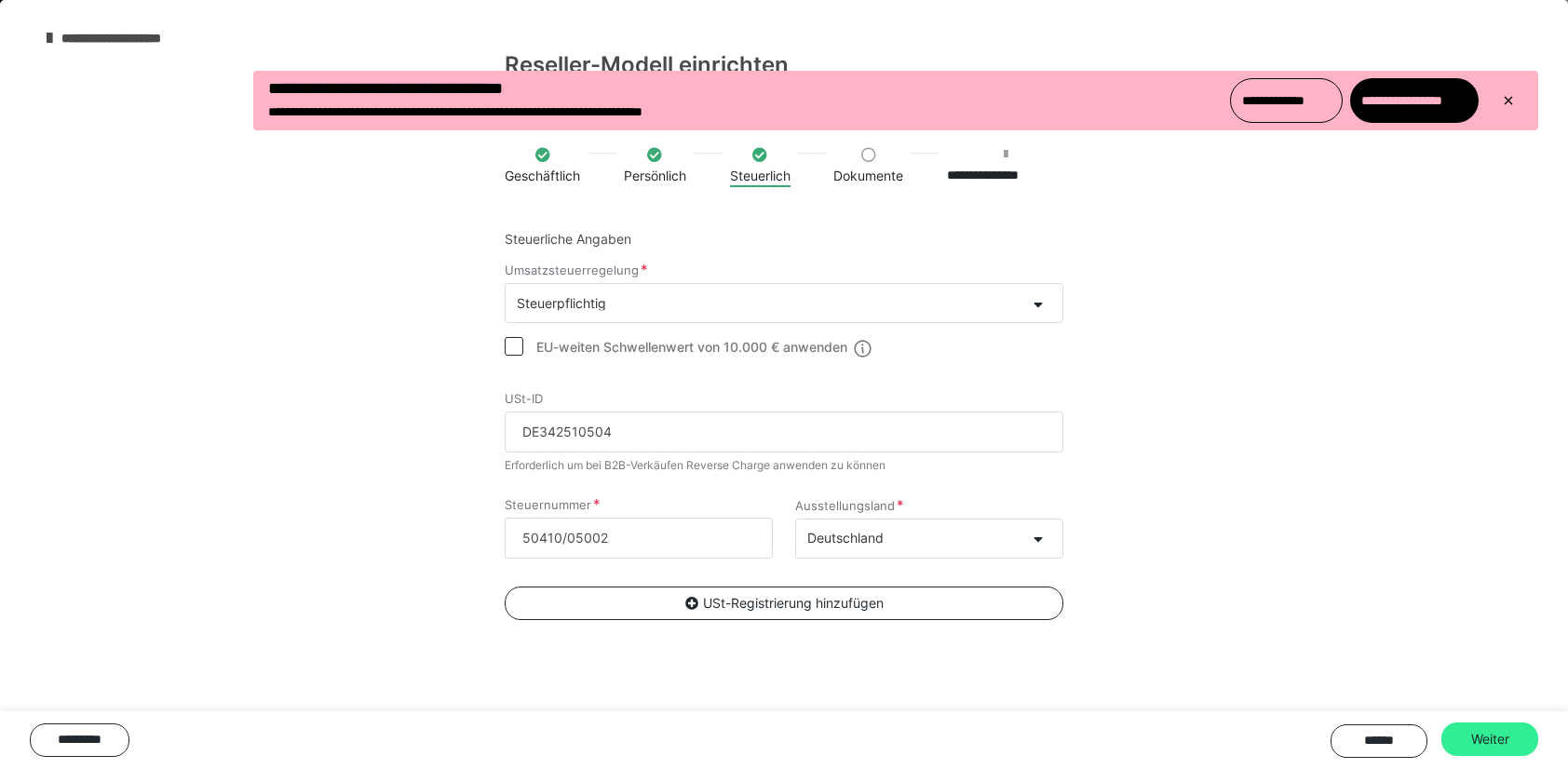 click on "Weiter" at bounding box center [1490, 739] 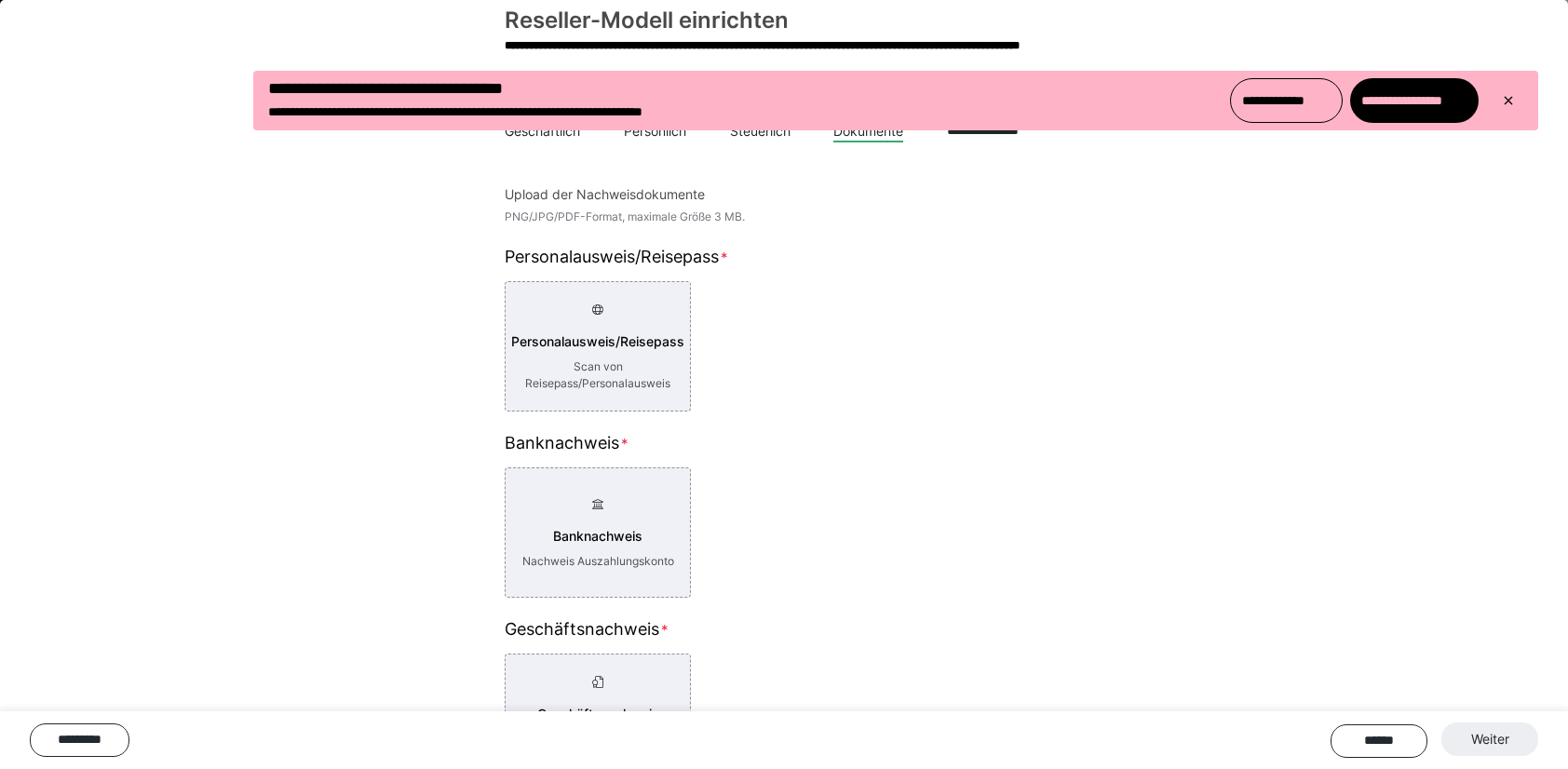 scroll, scrollTop: 46, scrollLeft: 0, axis: vertical 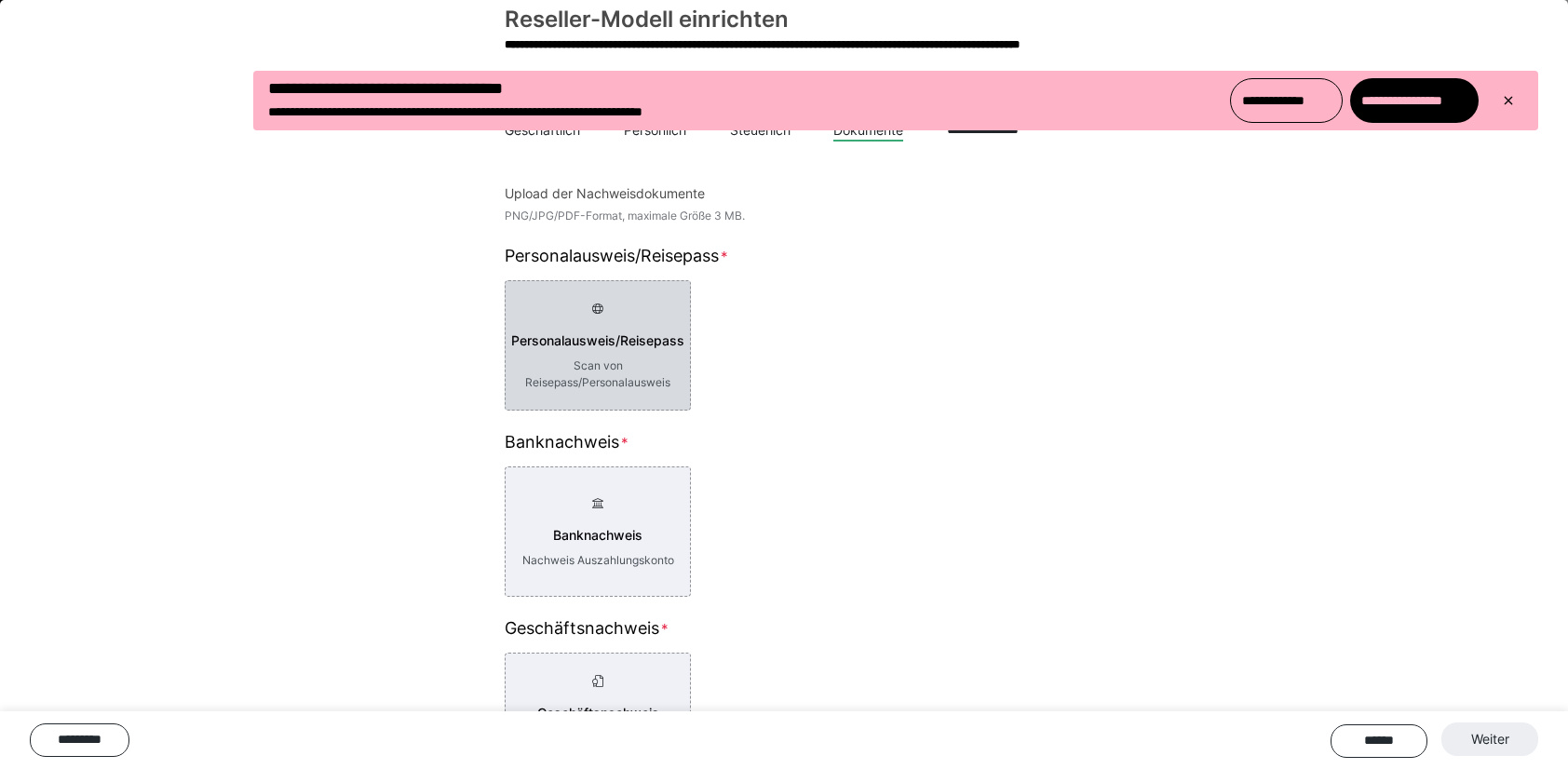 click on "Scan von Reisepass/Personalausweis" at bounding box center [598, 374] 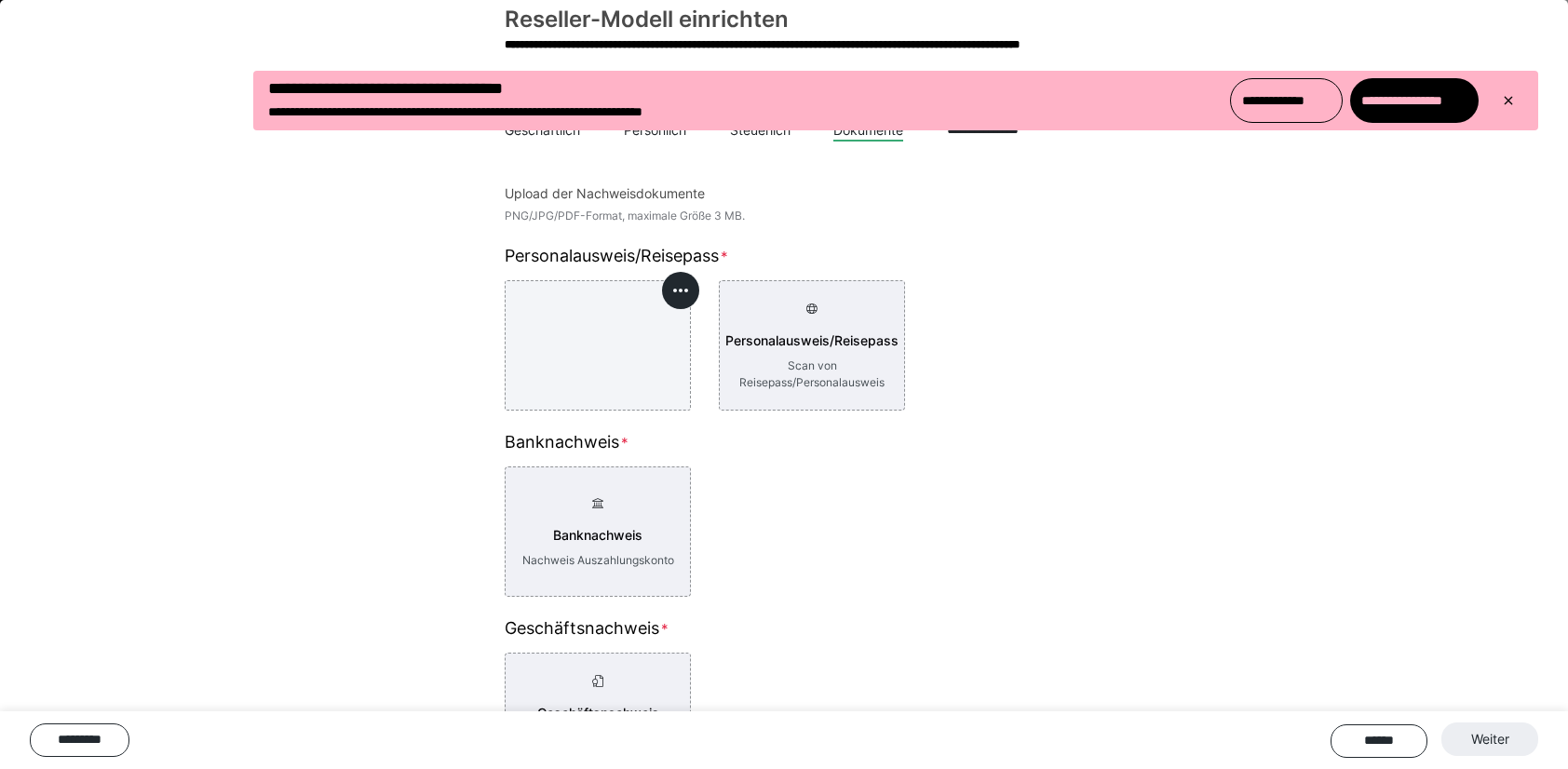 click at bounding box center (598, 345) 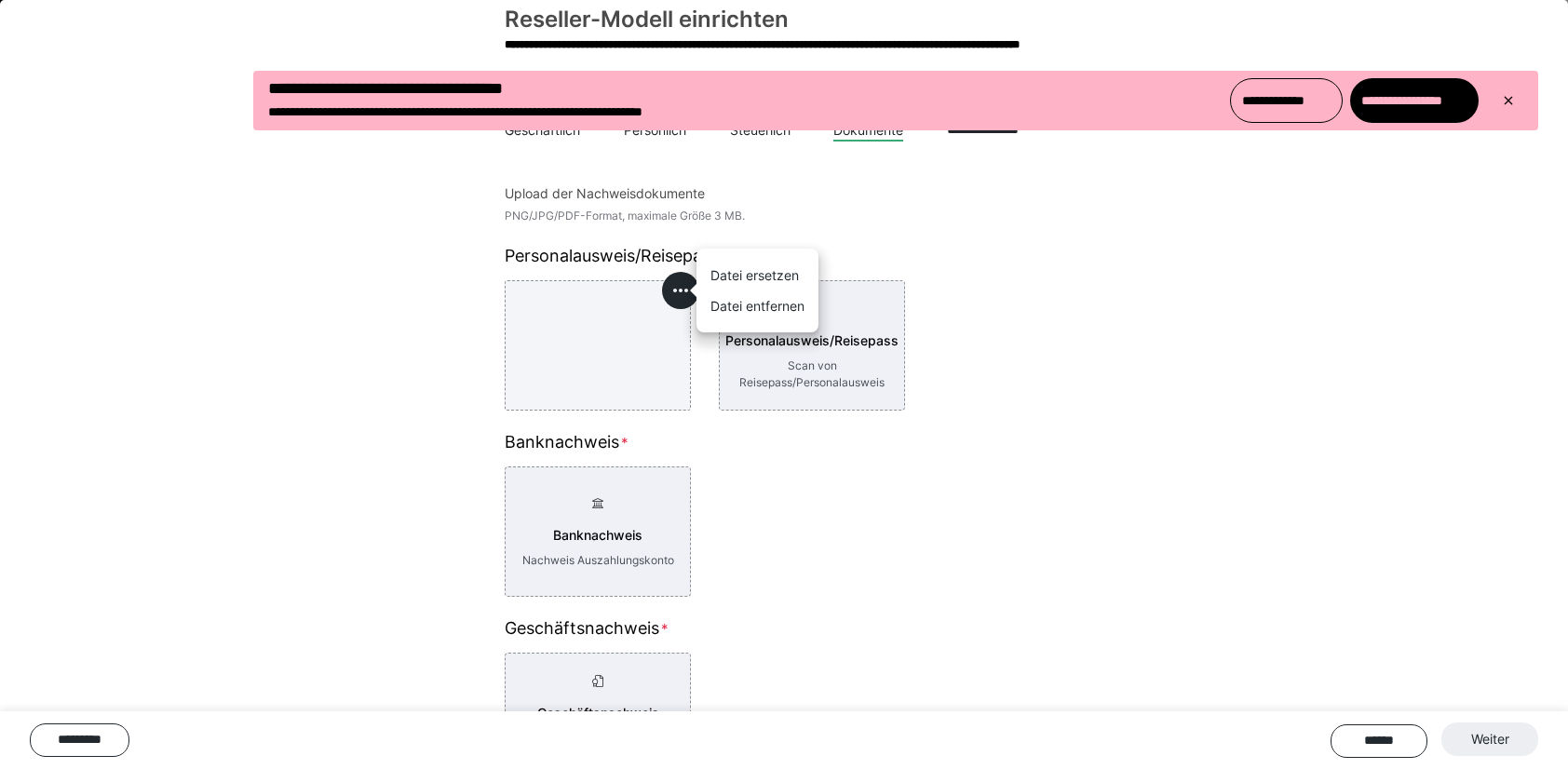 click on "Banknachweis" at bounding box center (784, 445) 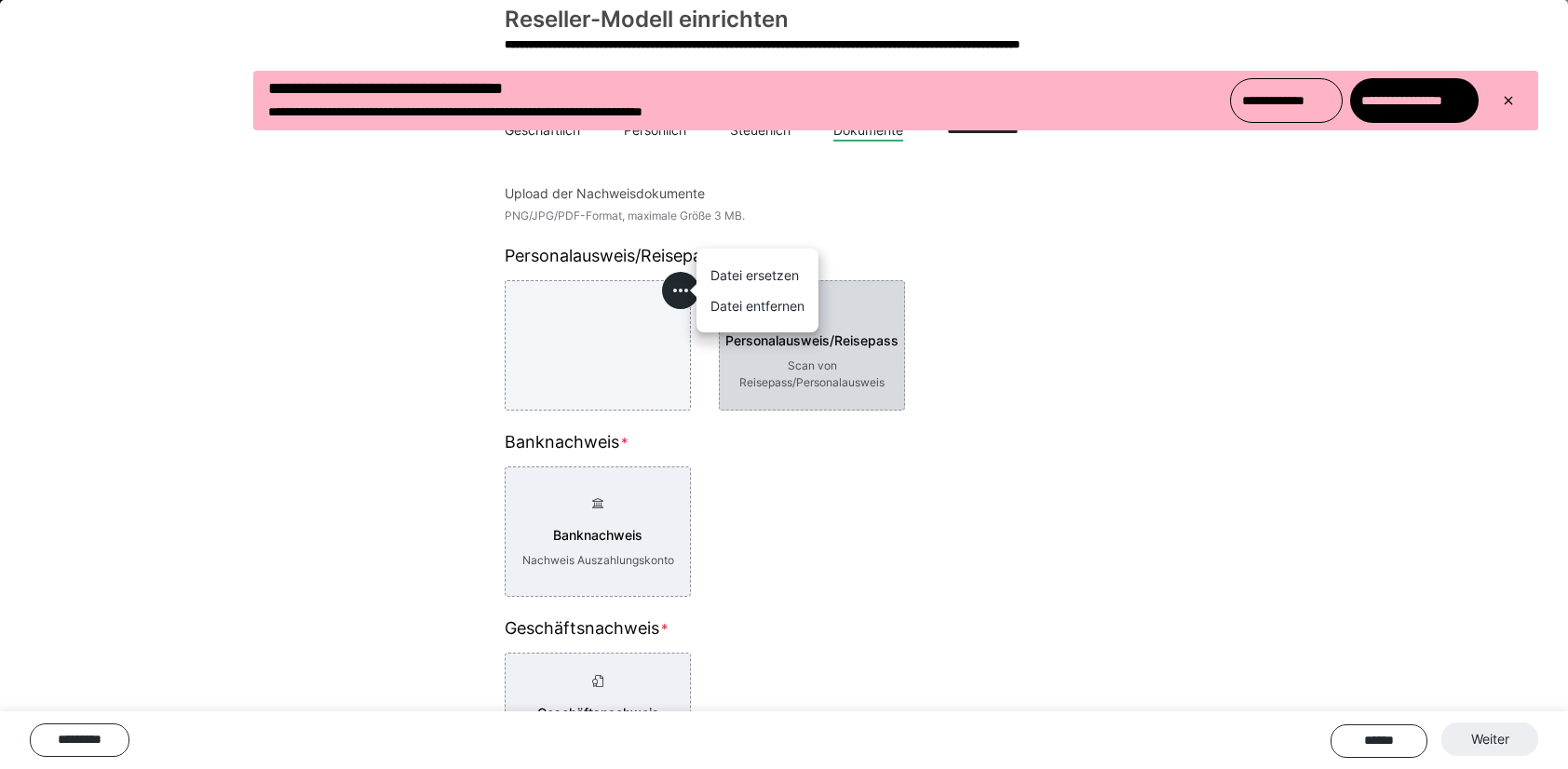 click on "Personalausweis/Reisepass Scan von Reisepass/Personalausweis" at bounding box center (812, 345) 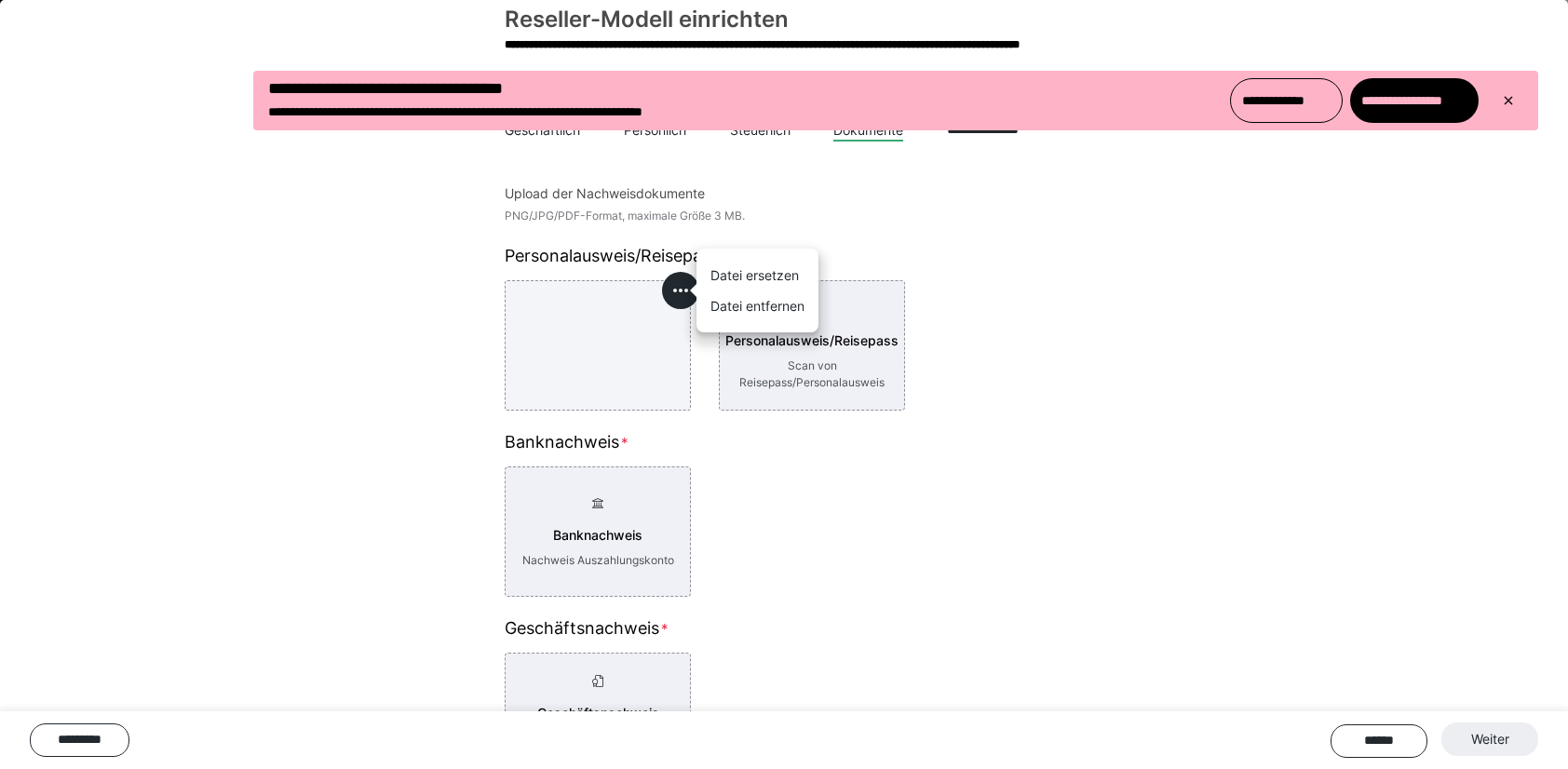 click on "Datei entfernen" at bounding box center (757, 305) 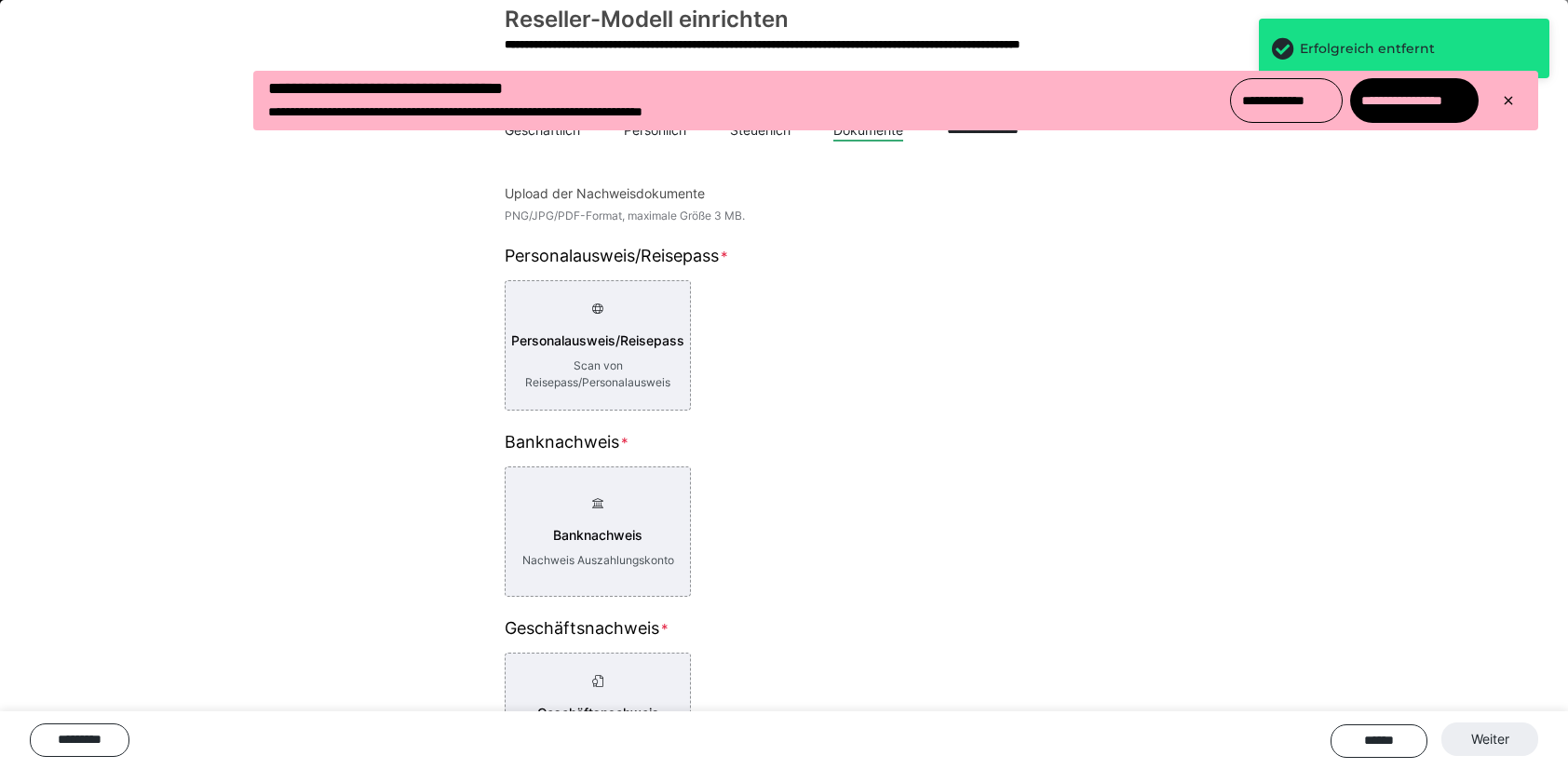 click on "Banknachweis" at bounding box center (784, 445) 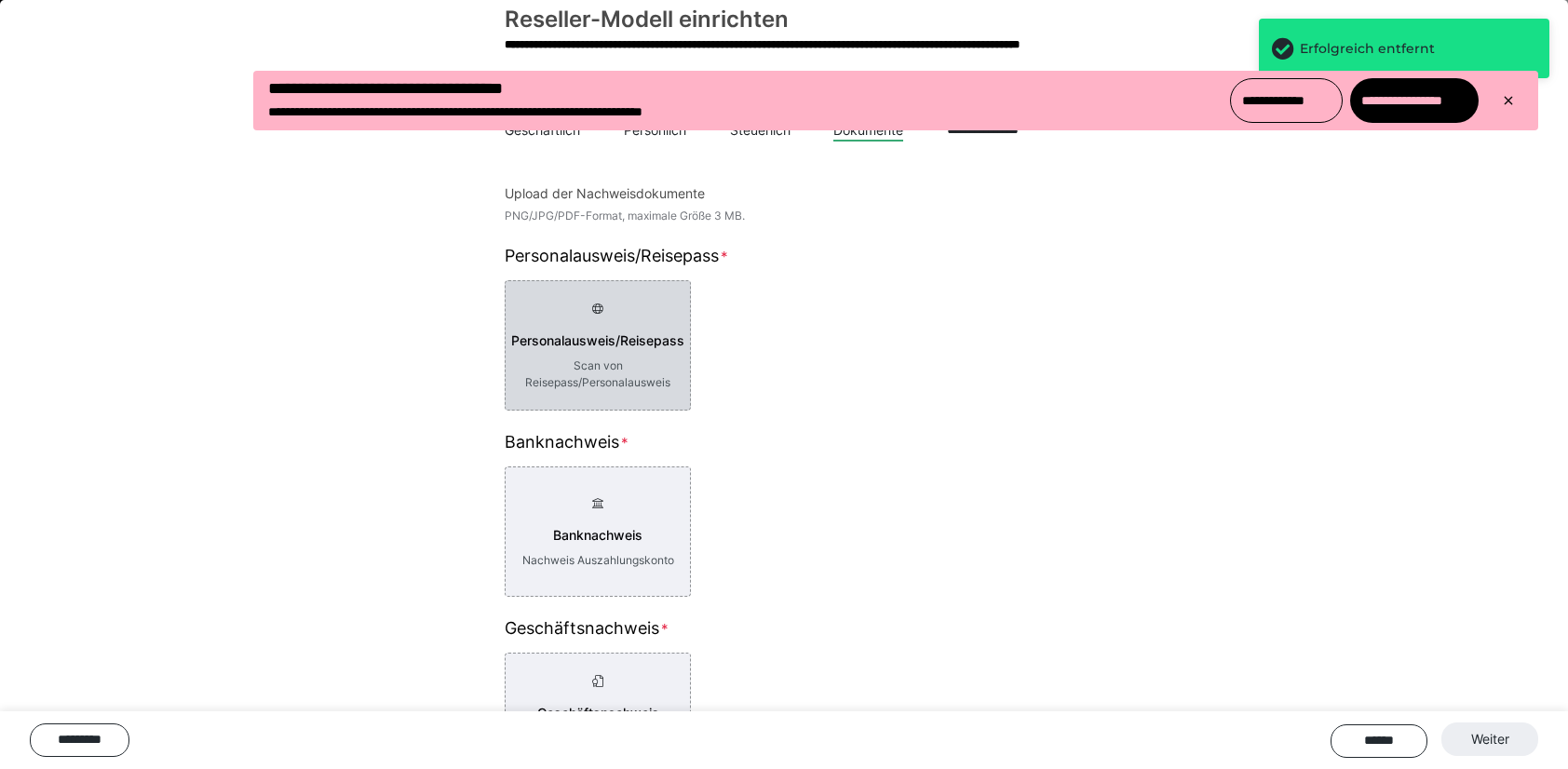 click on "Personalausweis/Reisepass" at bounding box center (598, 341) 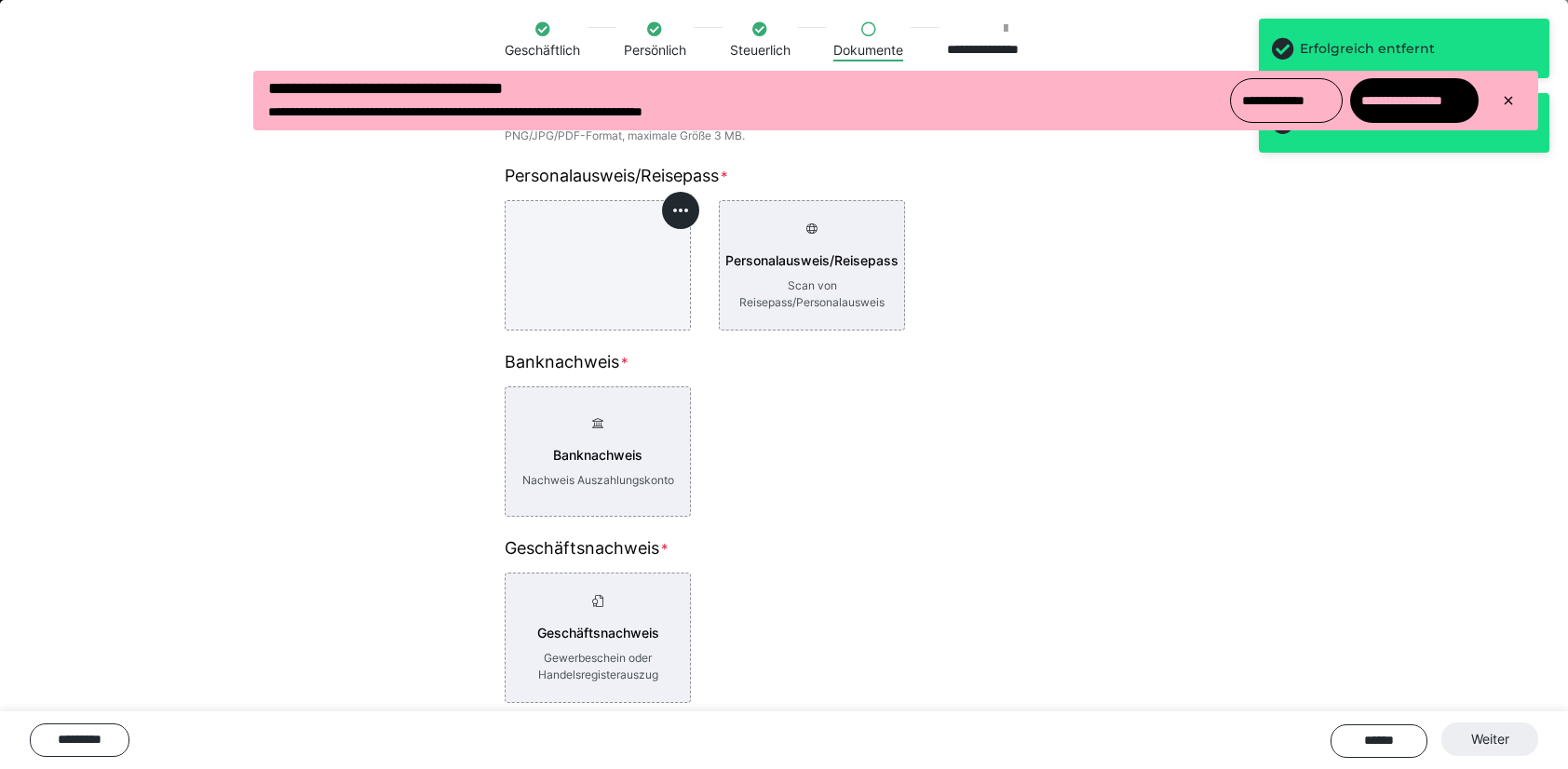 scroll, scrollTop: 135, scrollLeft: 0, axis: vertical 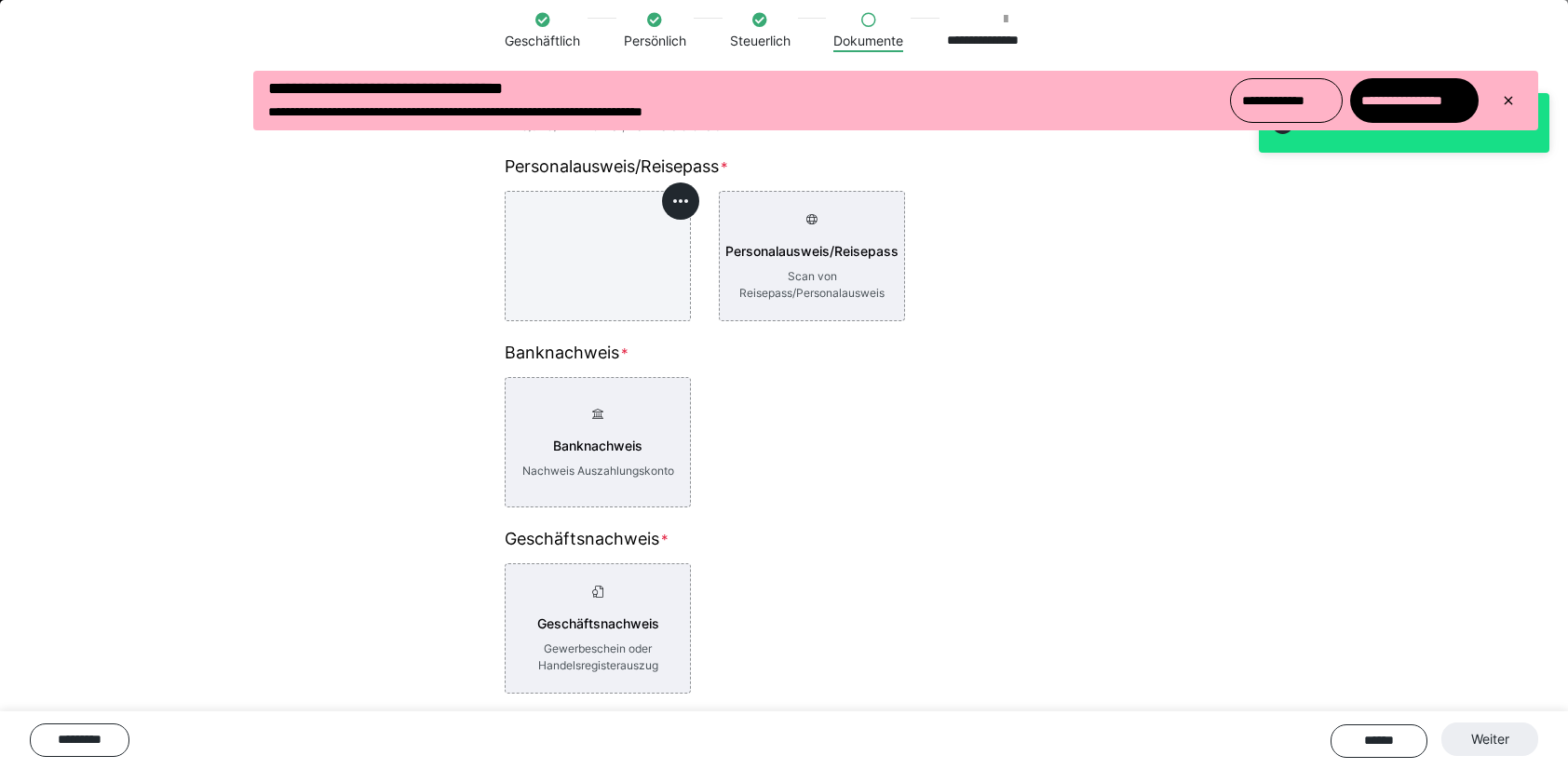 click at bounding box center [598, 256] 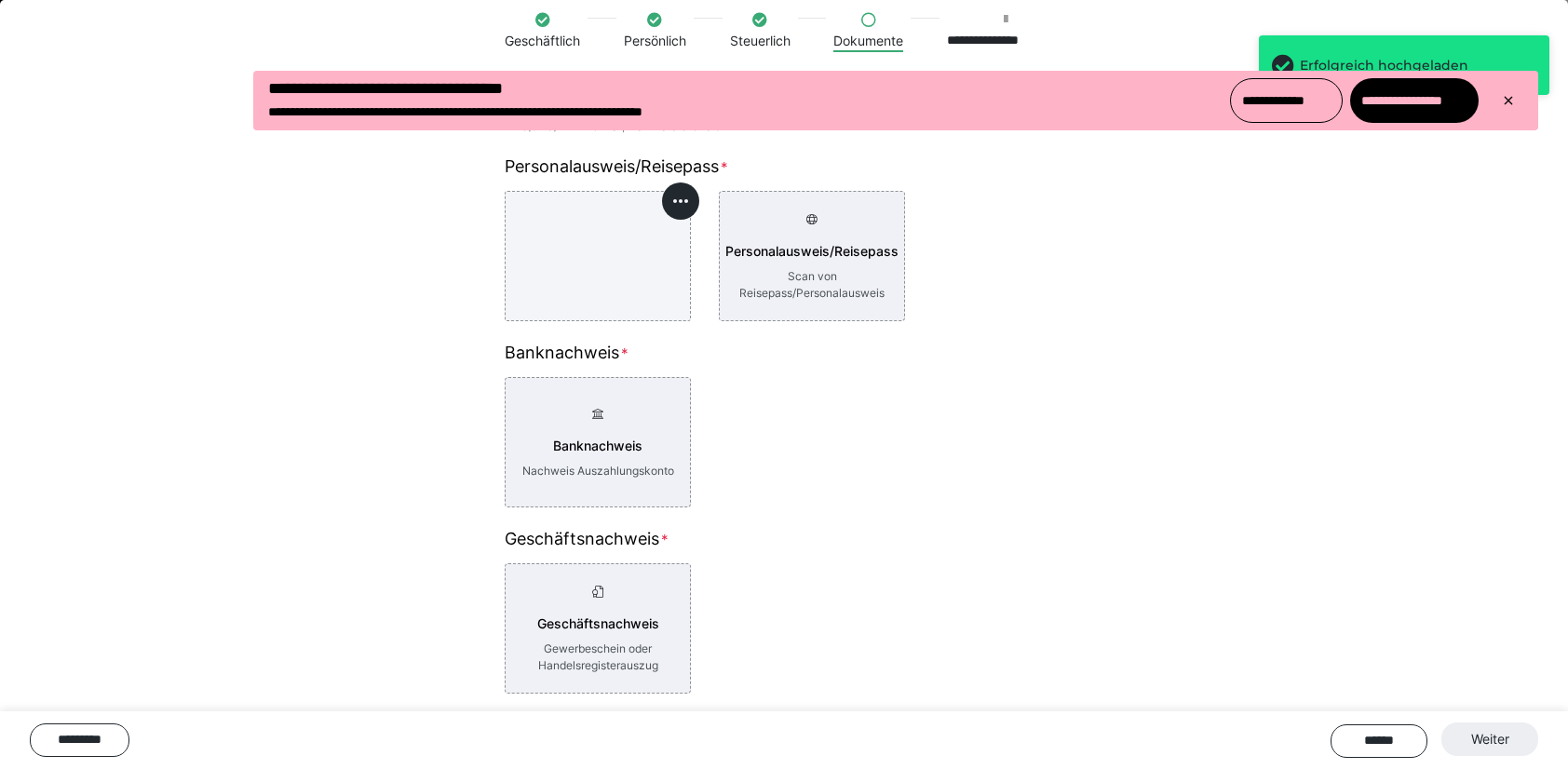 click at bounding box center (598, 256) 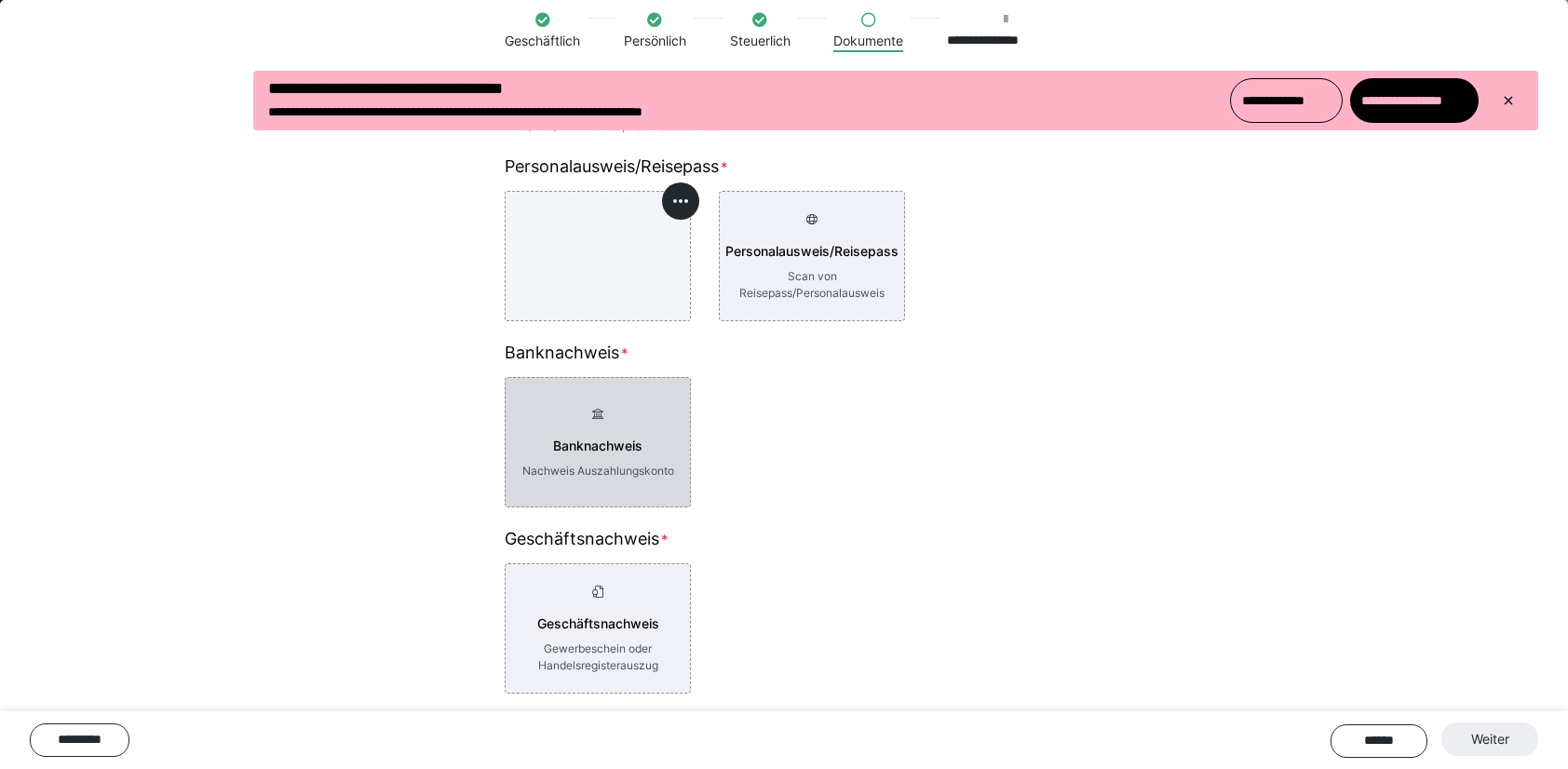 click on "Banknachweis Nachweis Auszahlungskonto" at bounding box center (598, 442) 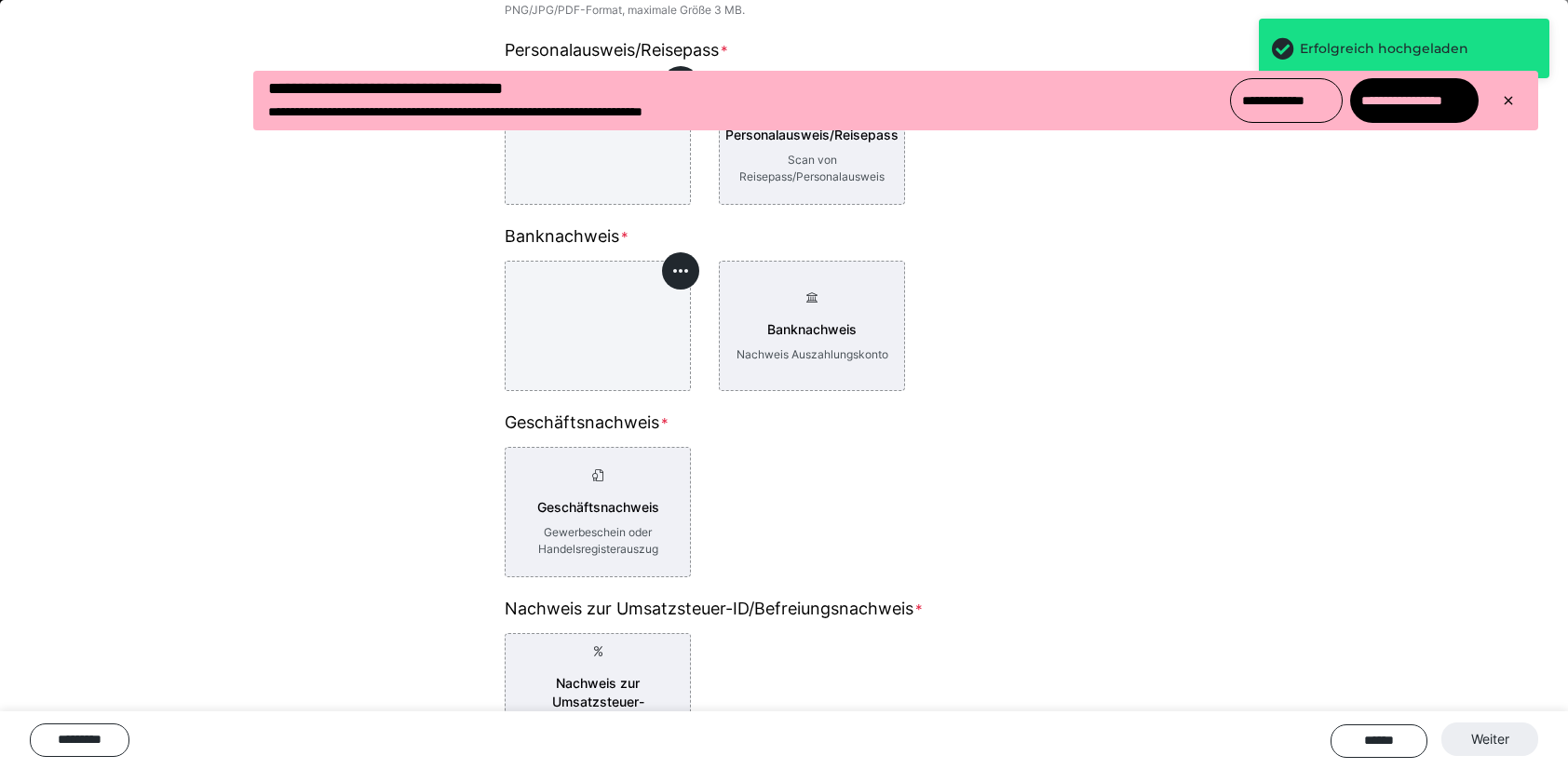 scroll, scrollTop: 320, scrollLeft: 0, axis: vertical 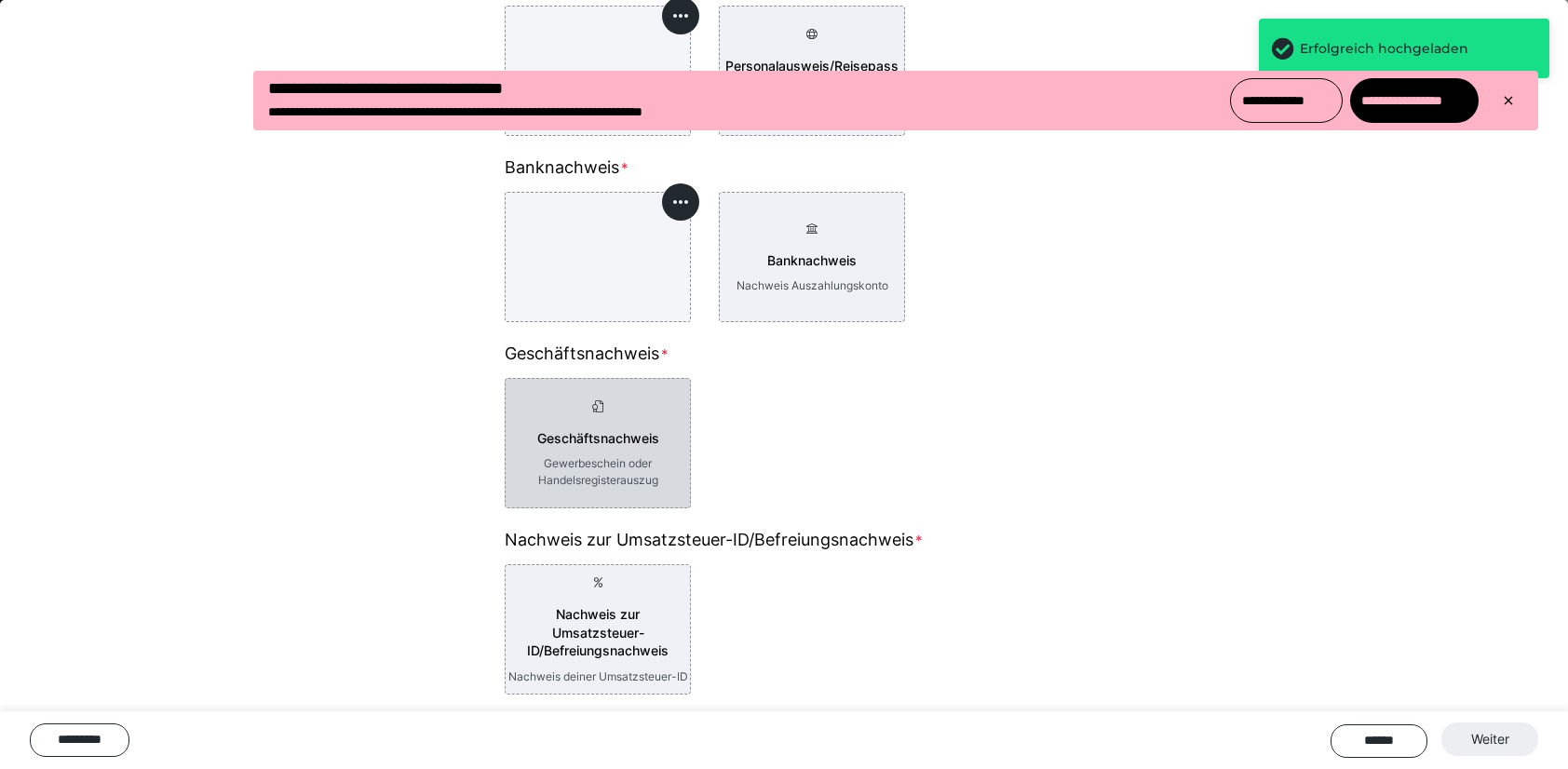 click on "Geschäftsnachweis Gewerbeschein oder Handelsregisterauszug" at bounding box center (598, 443) 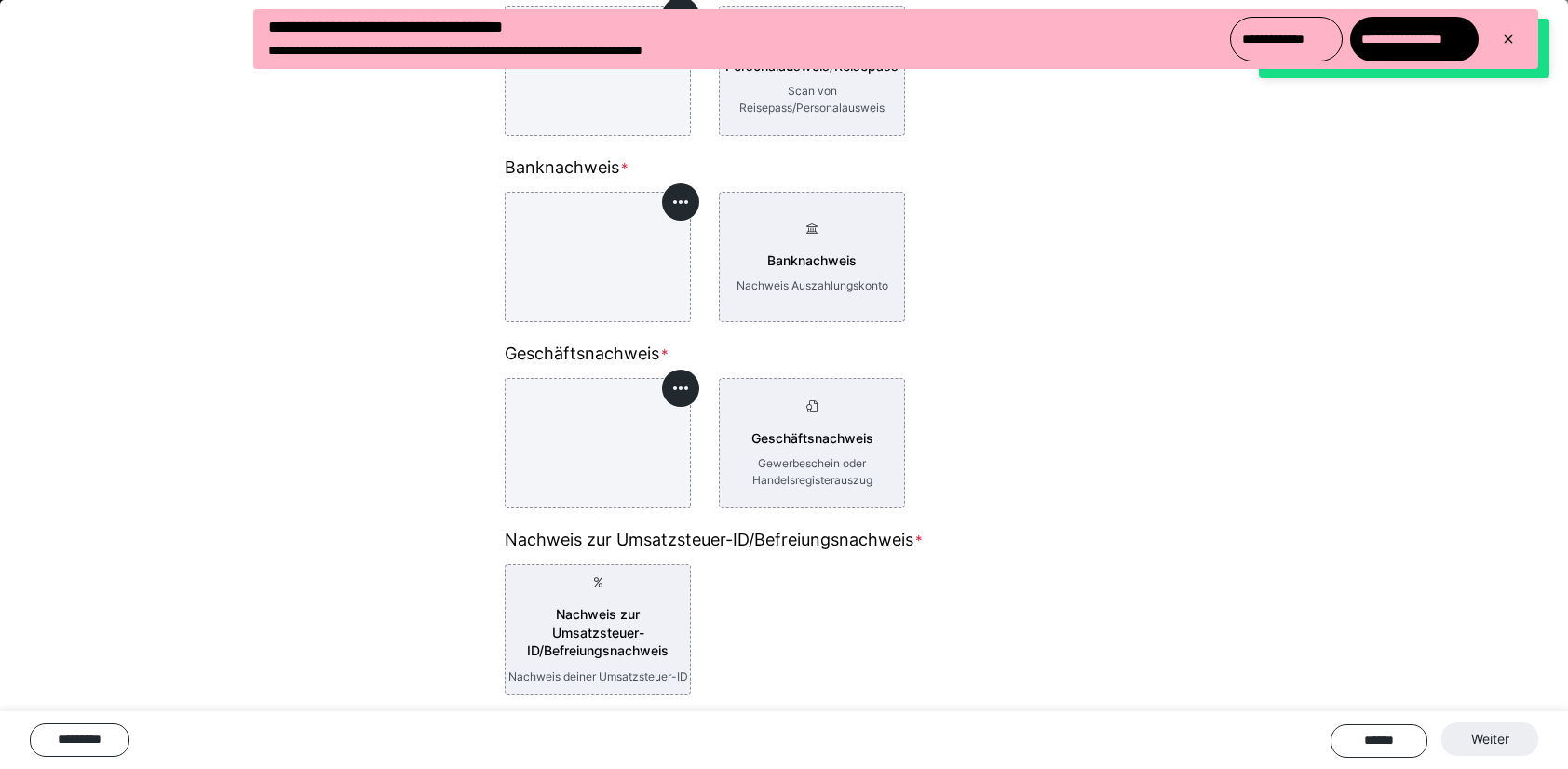 scroll, scrollTop: 158, scrollLeft: 0, axis: vertical 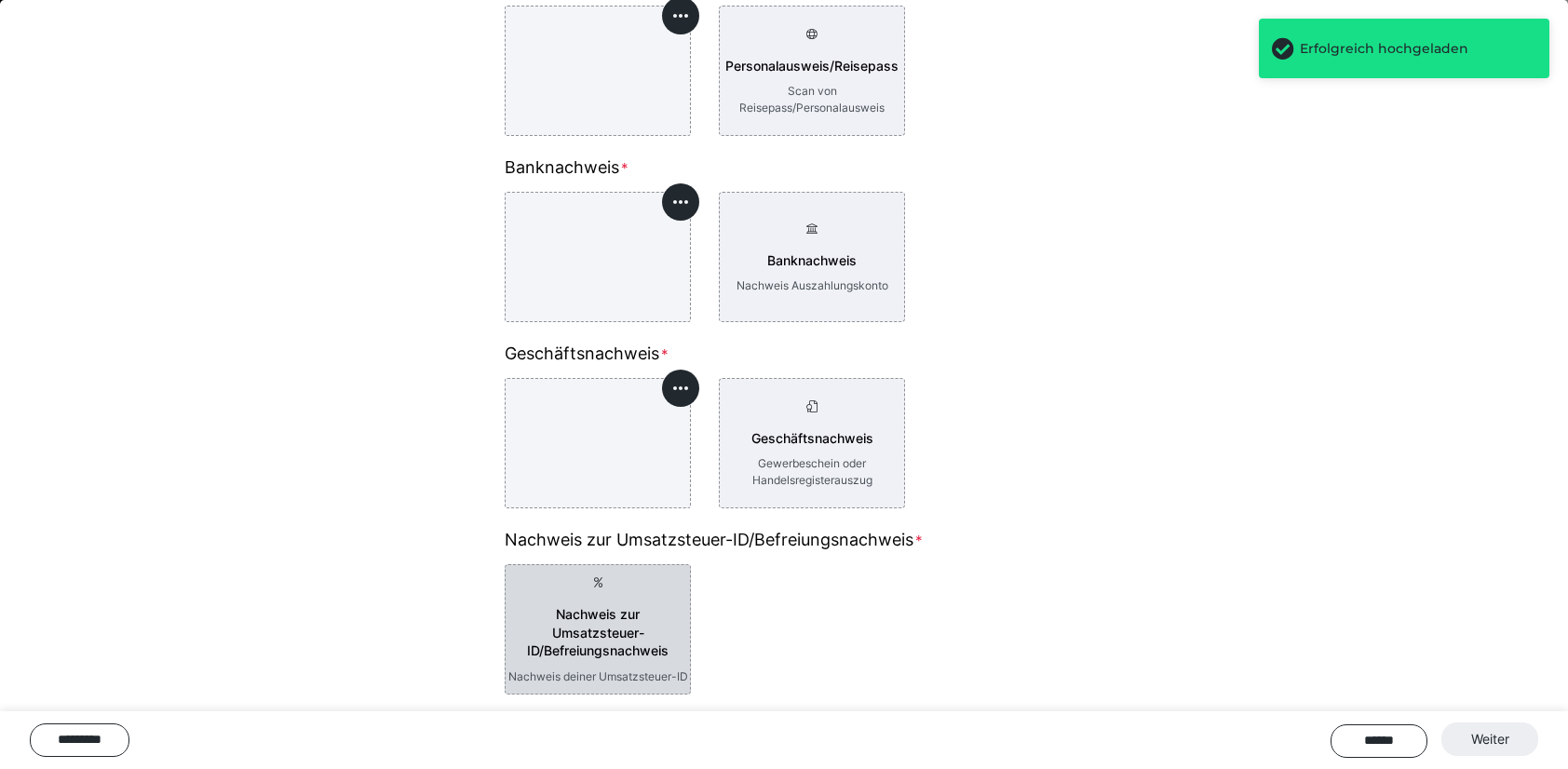 click on "Nachweis zur Umsatzsteuer-ID/Befreiungsnachweis" at bounding box center [598, 632] 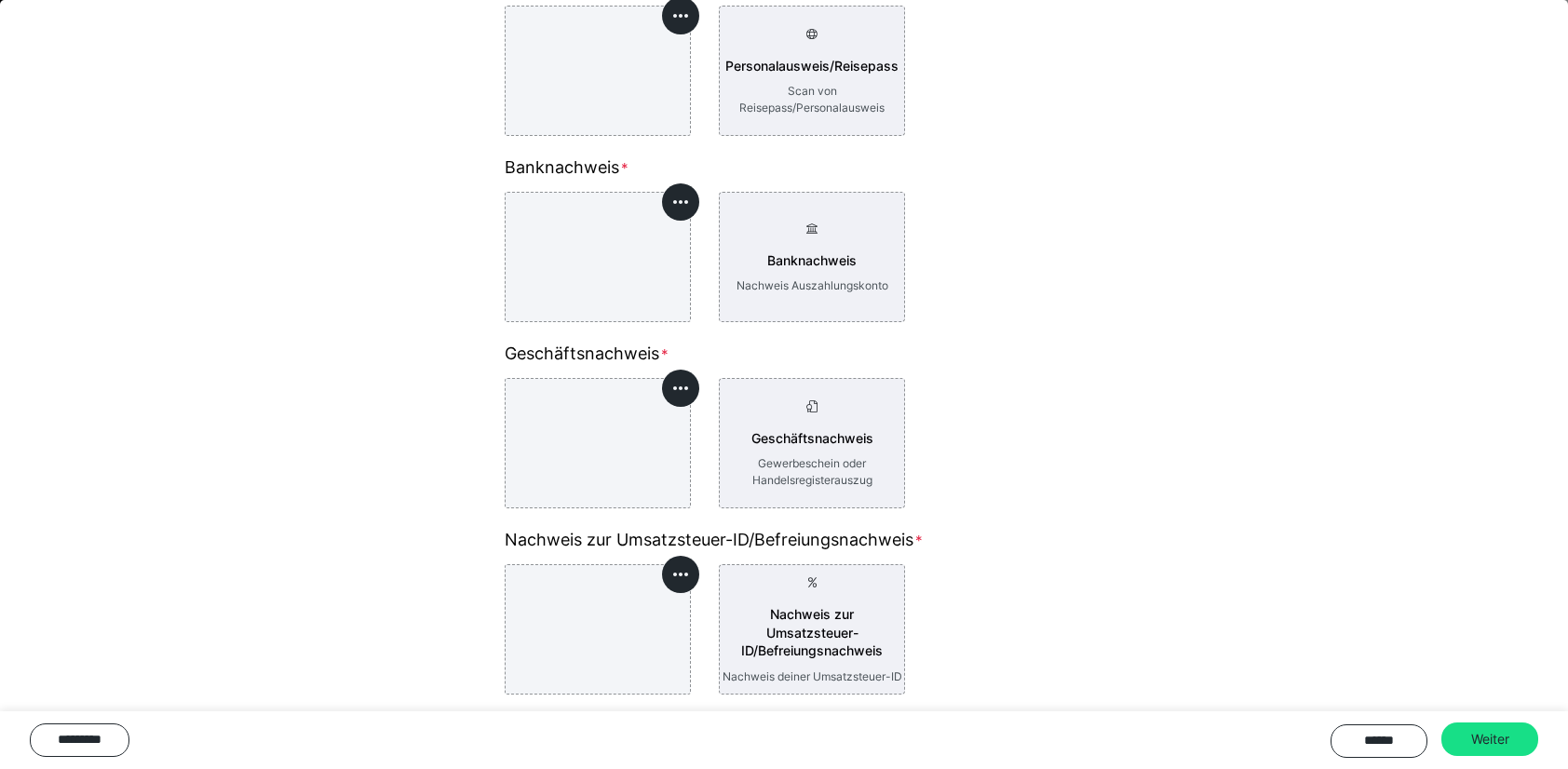 scroll, scrollTop: 719, scrollLeft: 0, axis: vertical 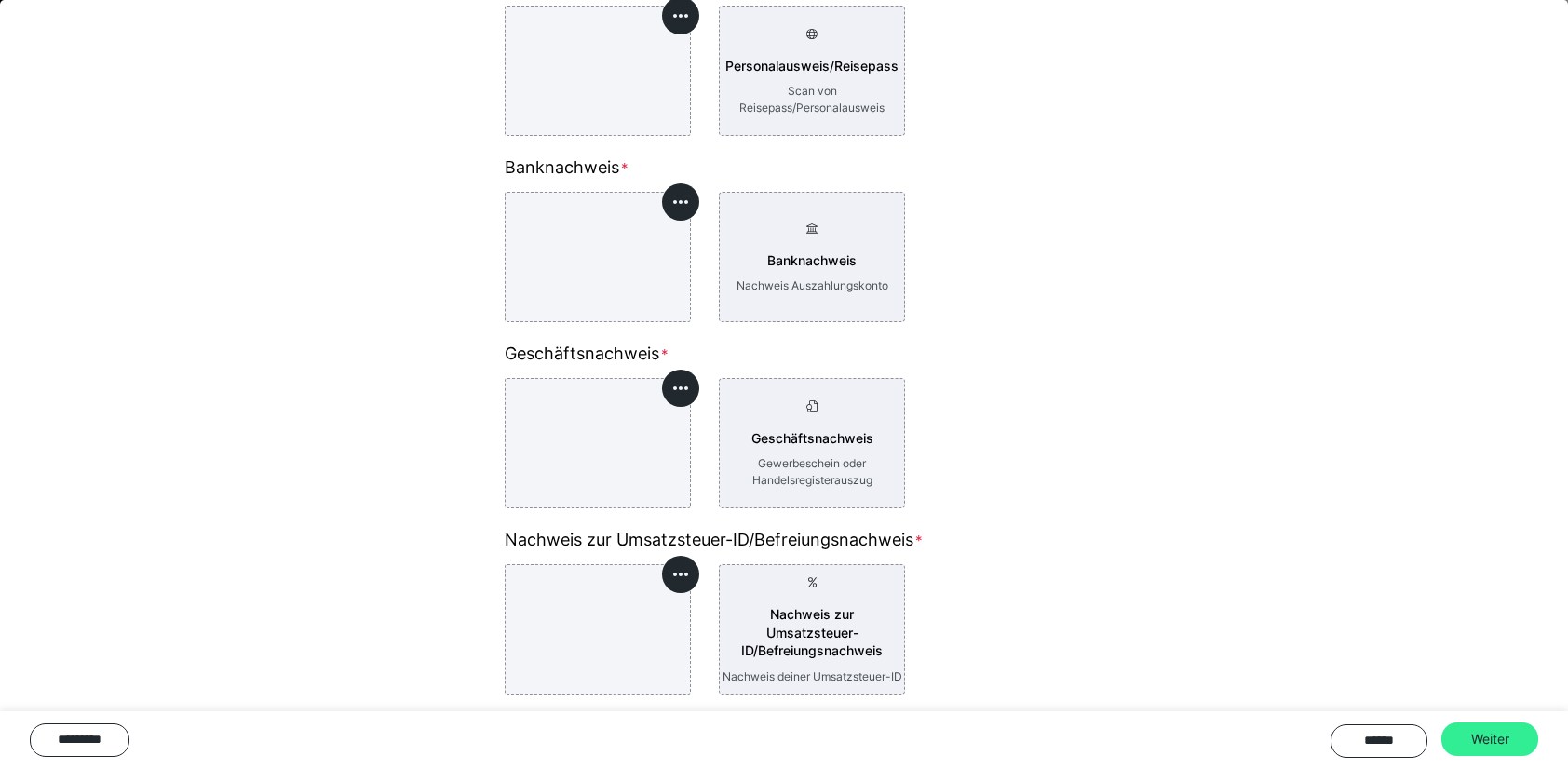 click on "Weiter" at bounding box center [1490, 739] 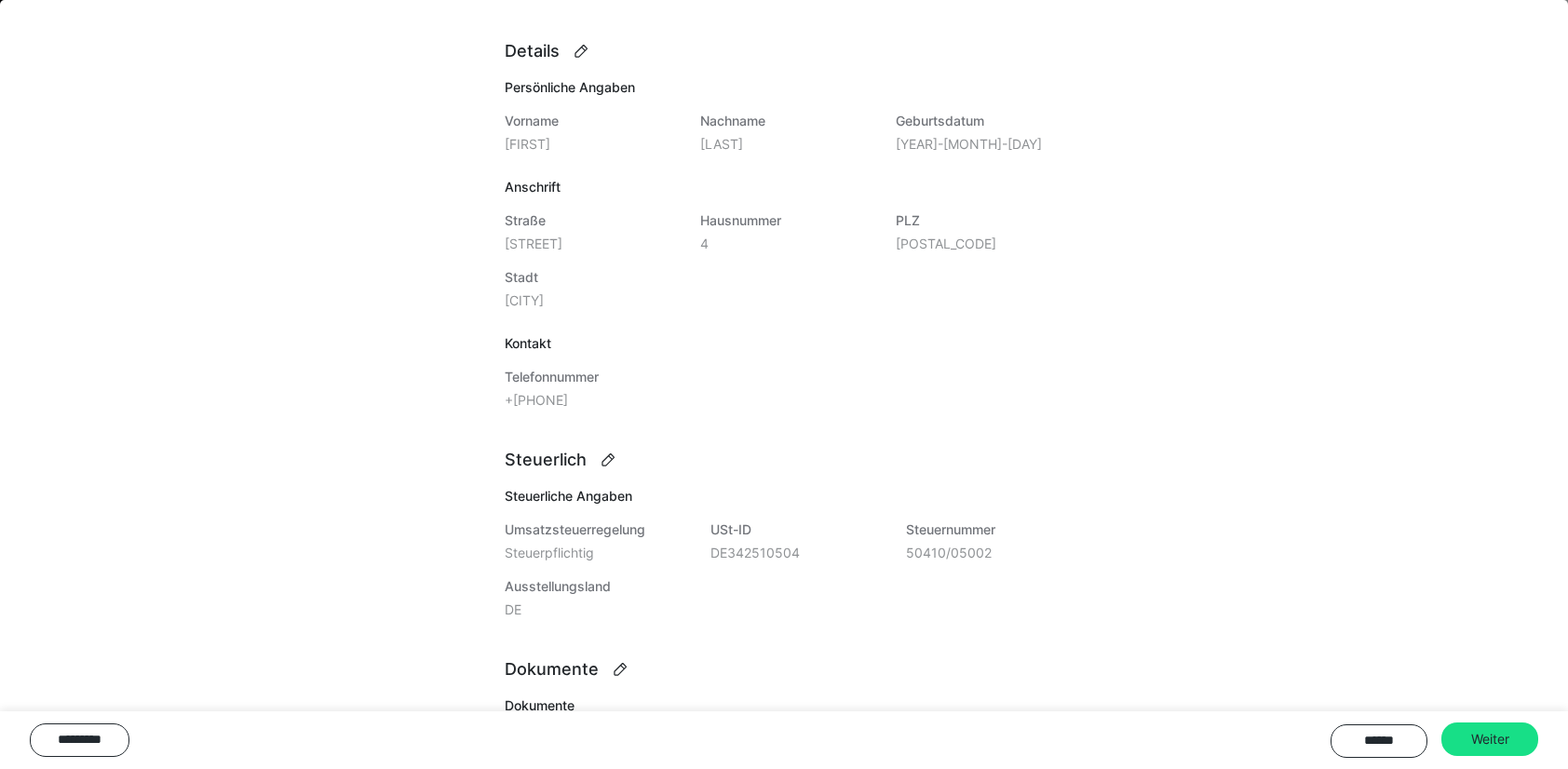 scroll, scrollTop: 0, scrollLeft: 0, axis: both 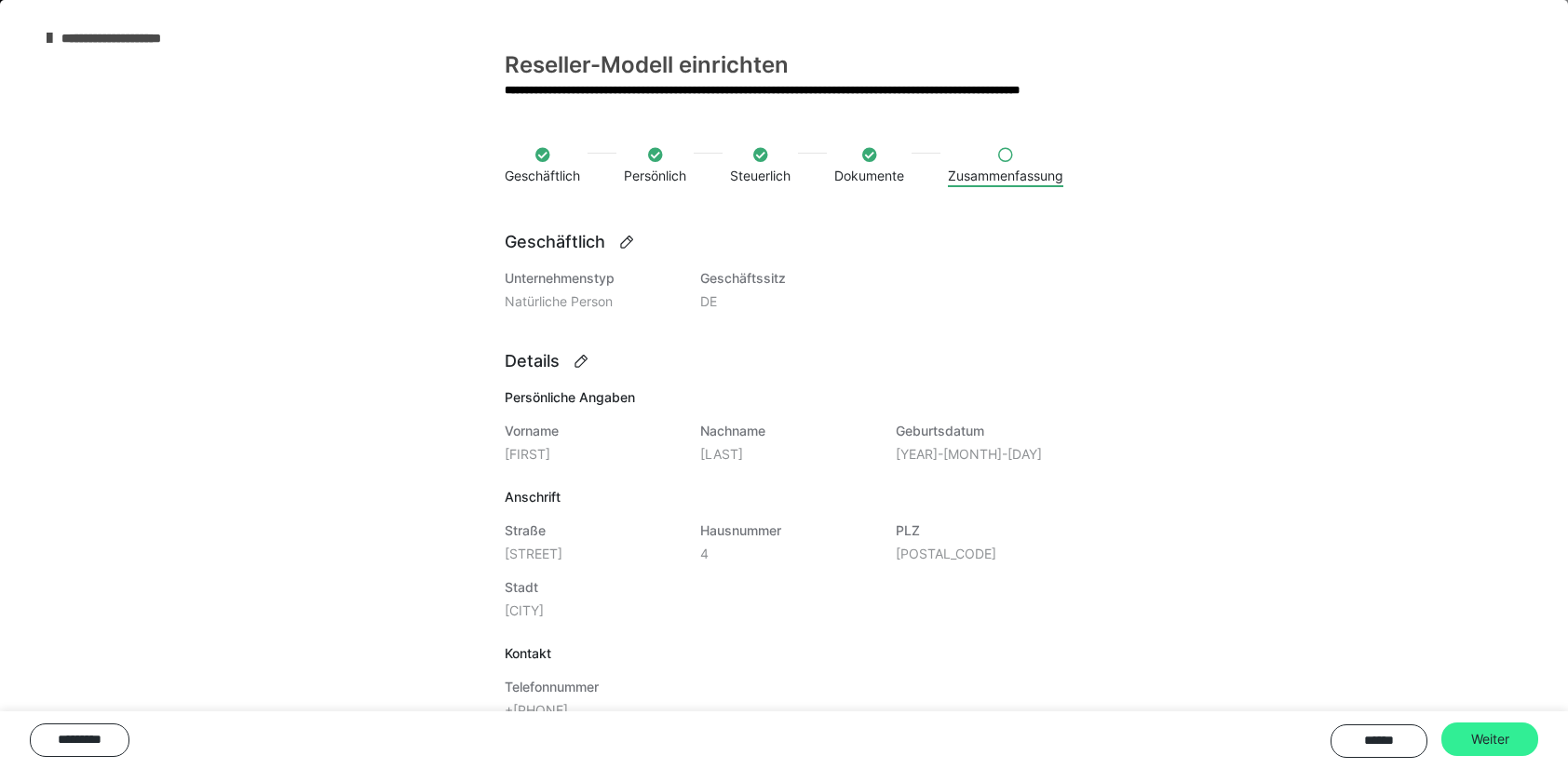 click on "Weiter" at bounding box center (1490, 739) 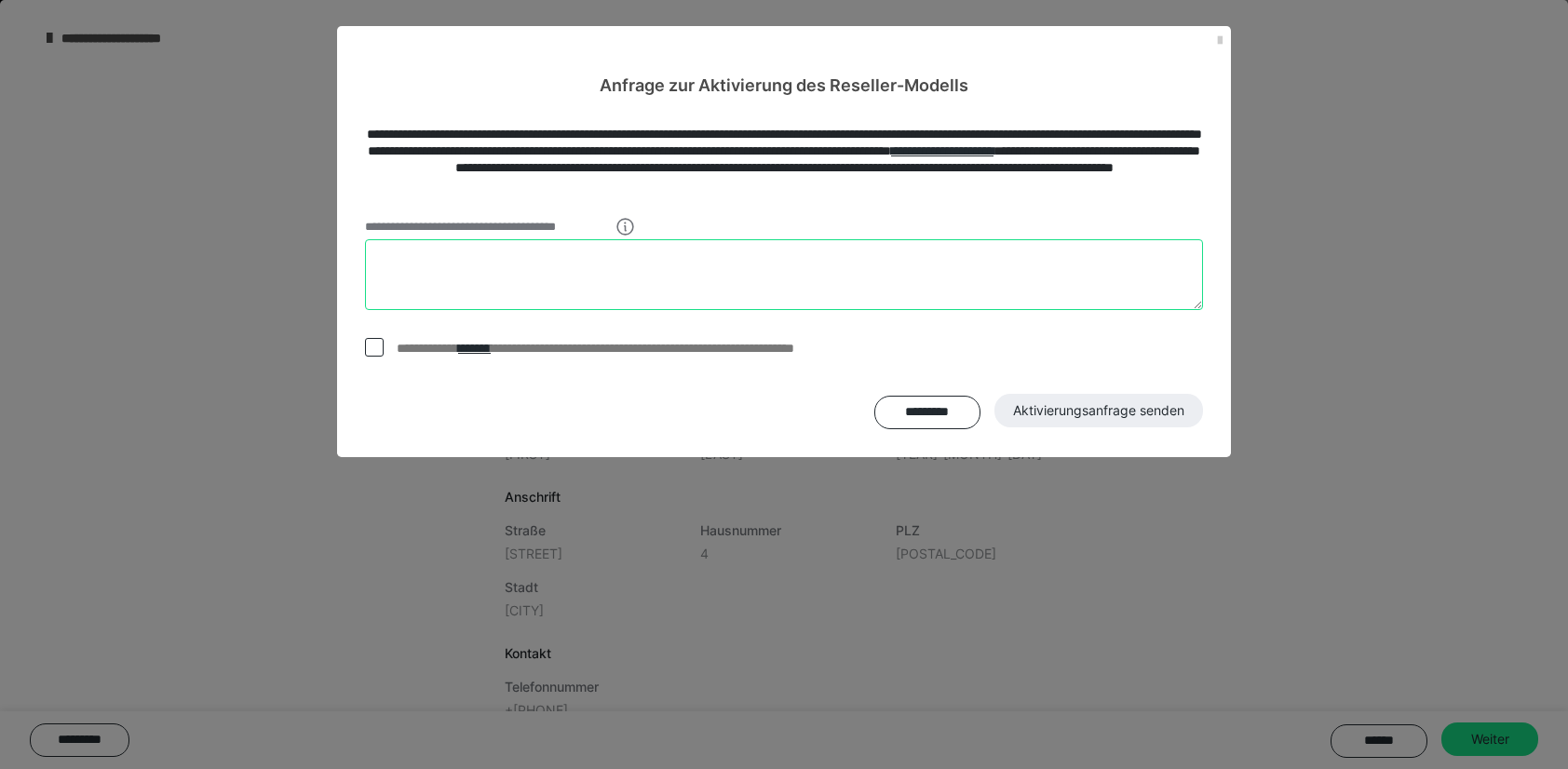 click at bounding box center (784, 275) 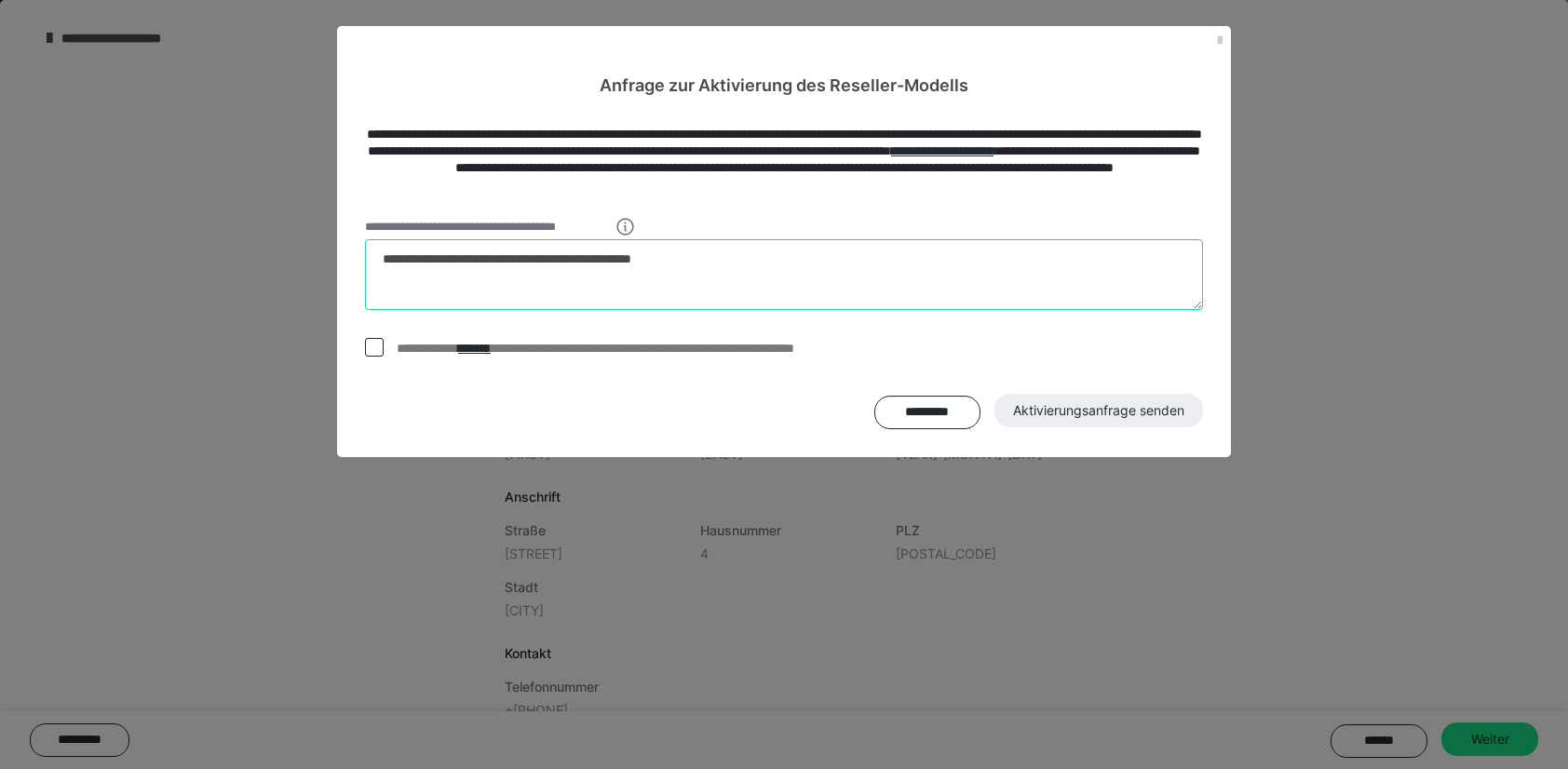 click on "**********" at bounding box center [784, 275] 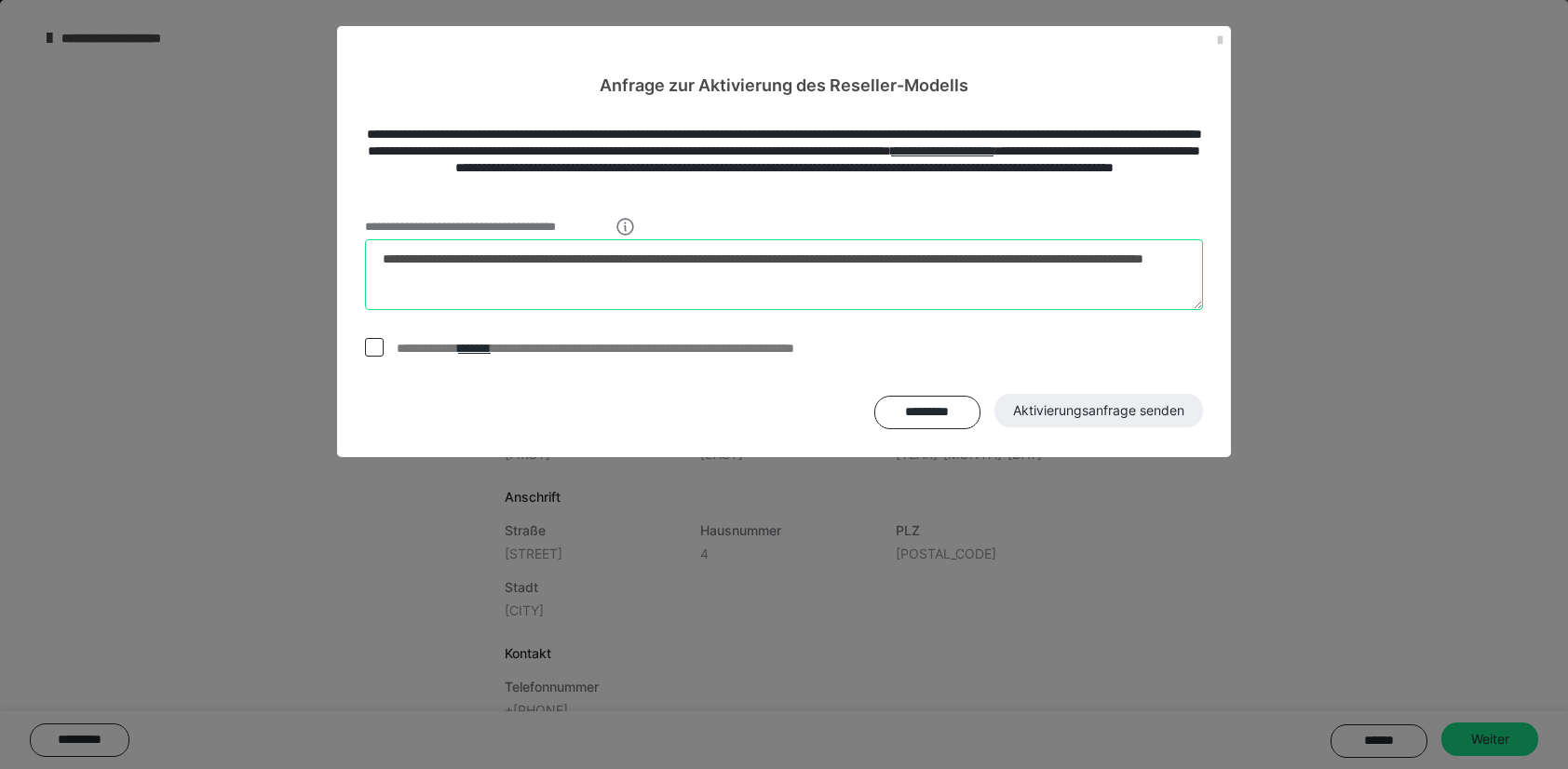 click on "**********" at bounding box center (784, 275) 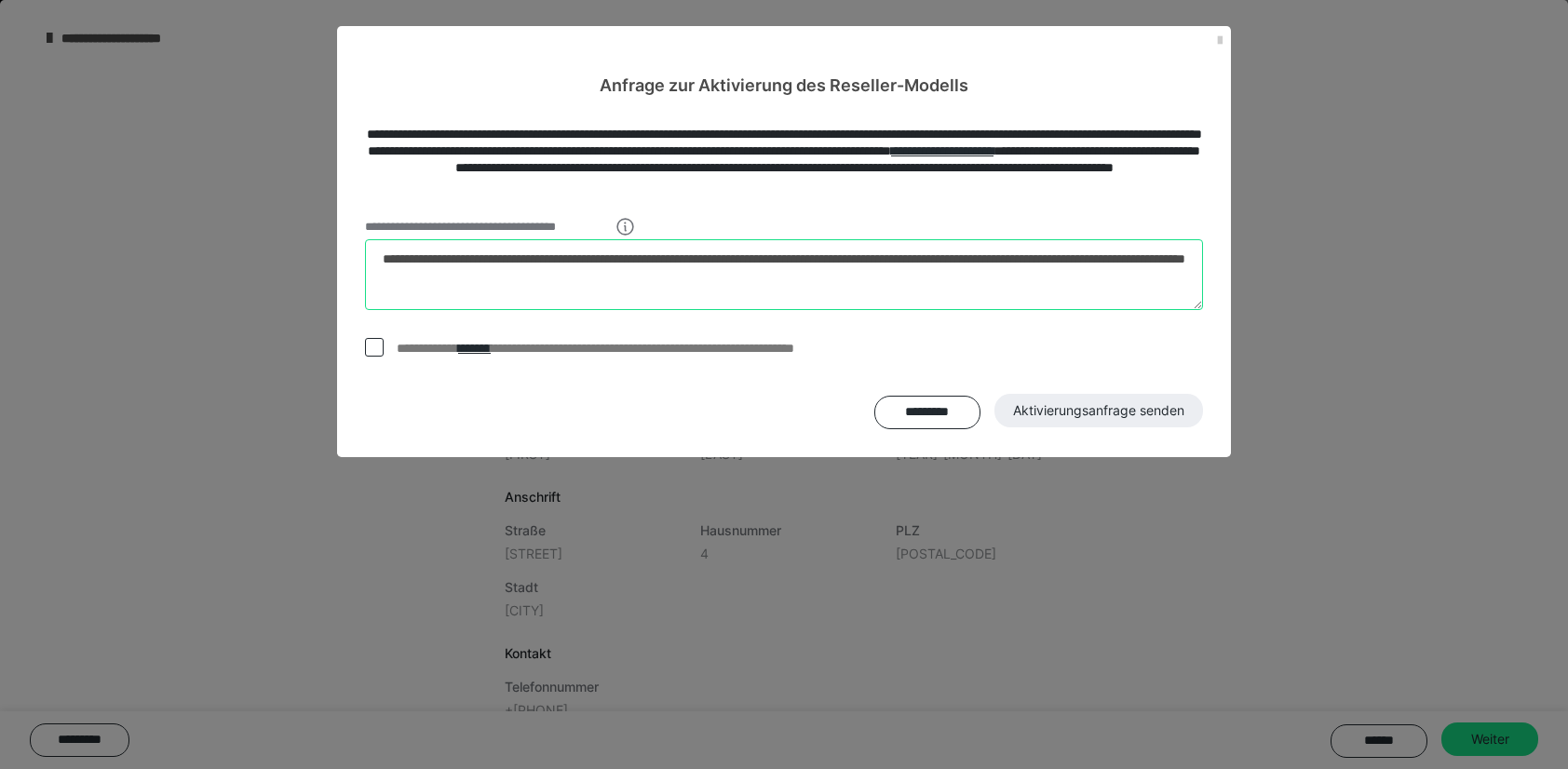 click on "**********" at bounding box center (784, 275) 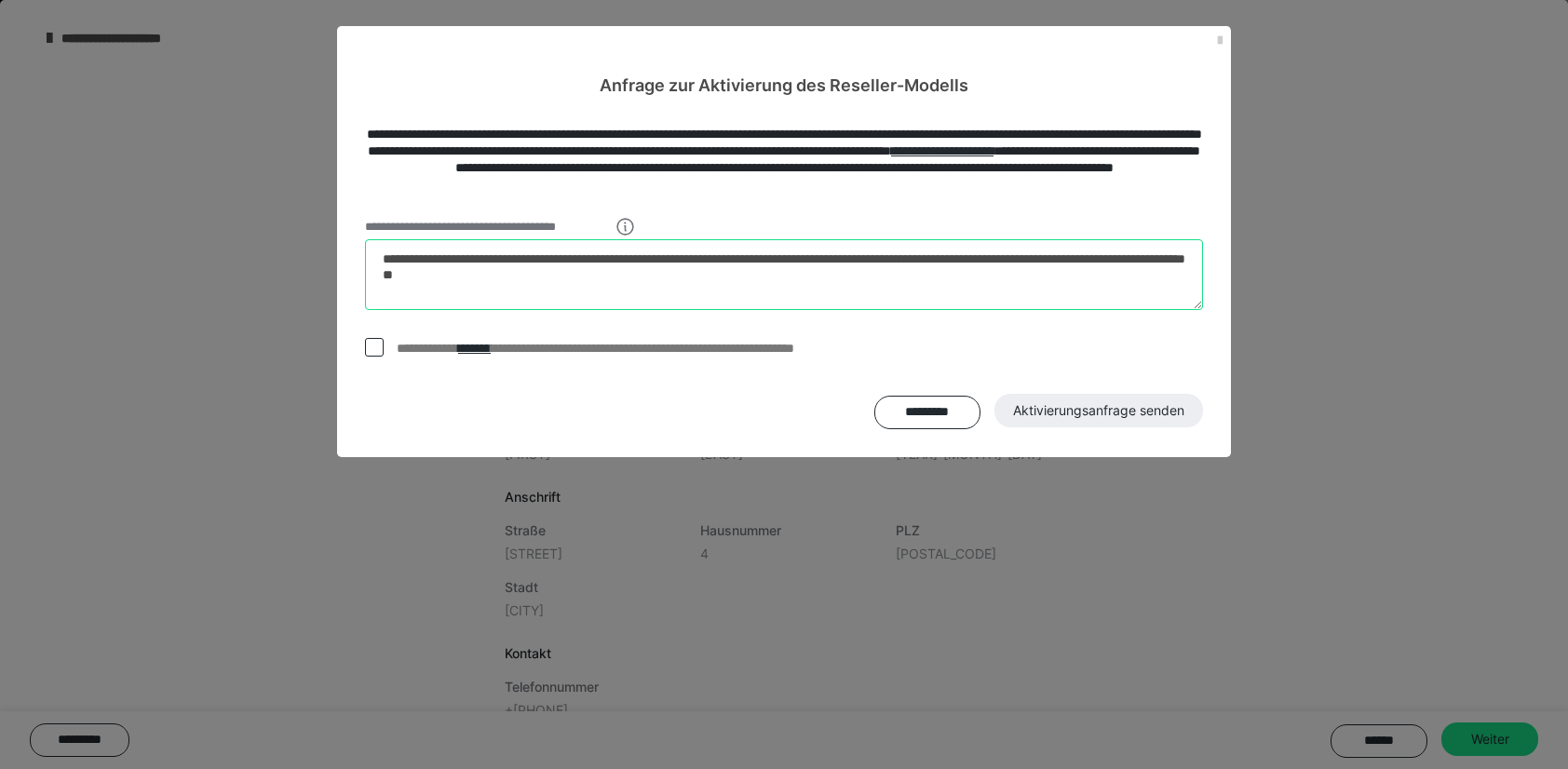 scroll, scrollTop: 716, scrollLeft: 0, axis: vertical 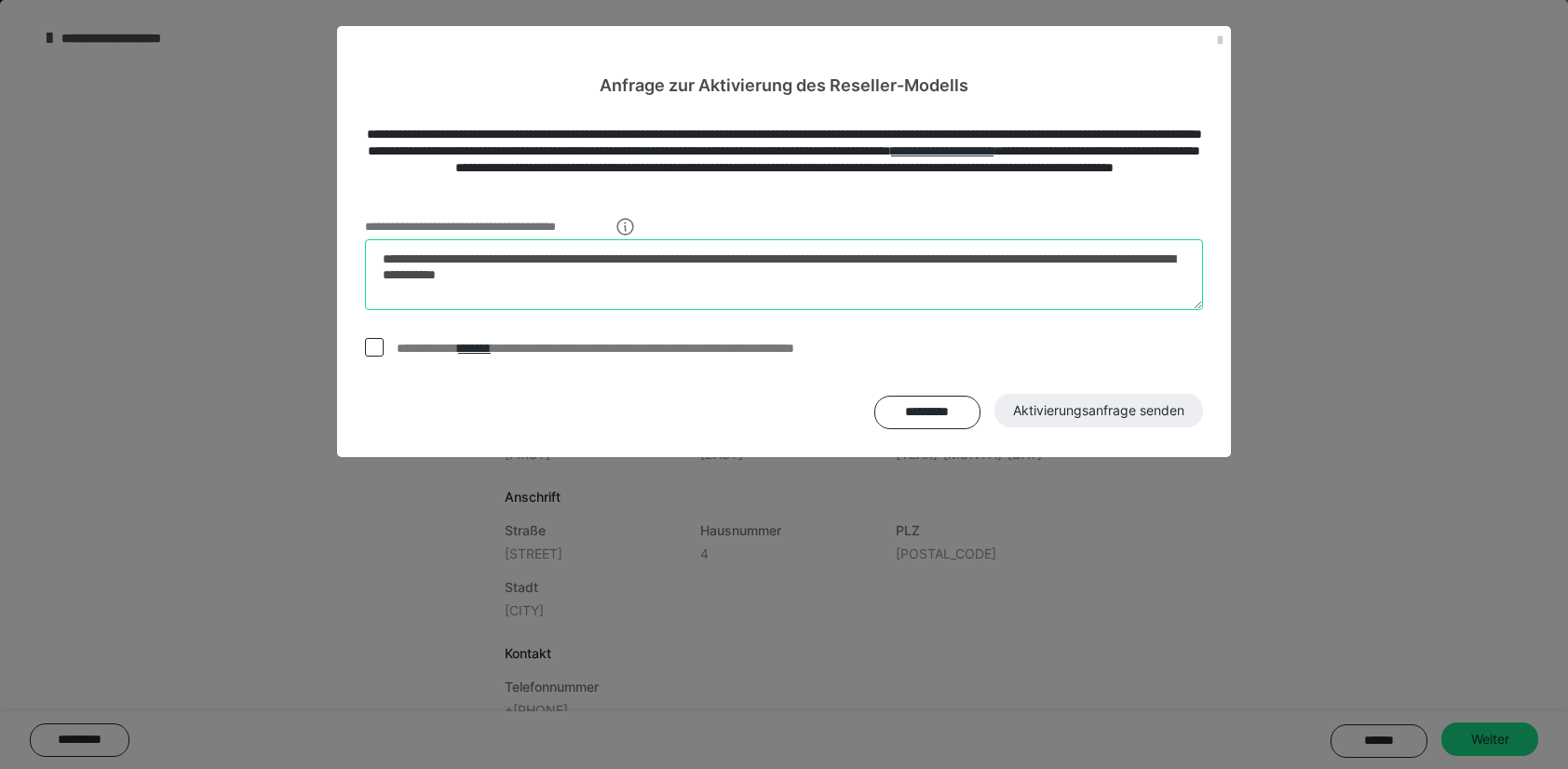 click on "**********" at bounding box center (784, 275) 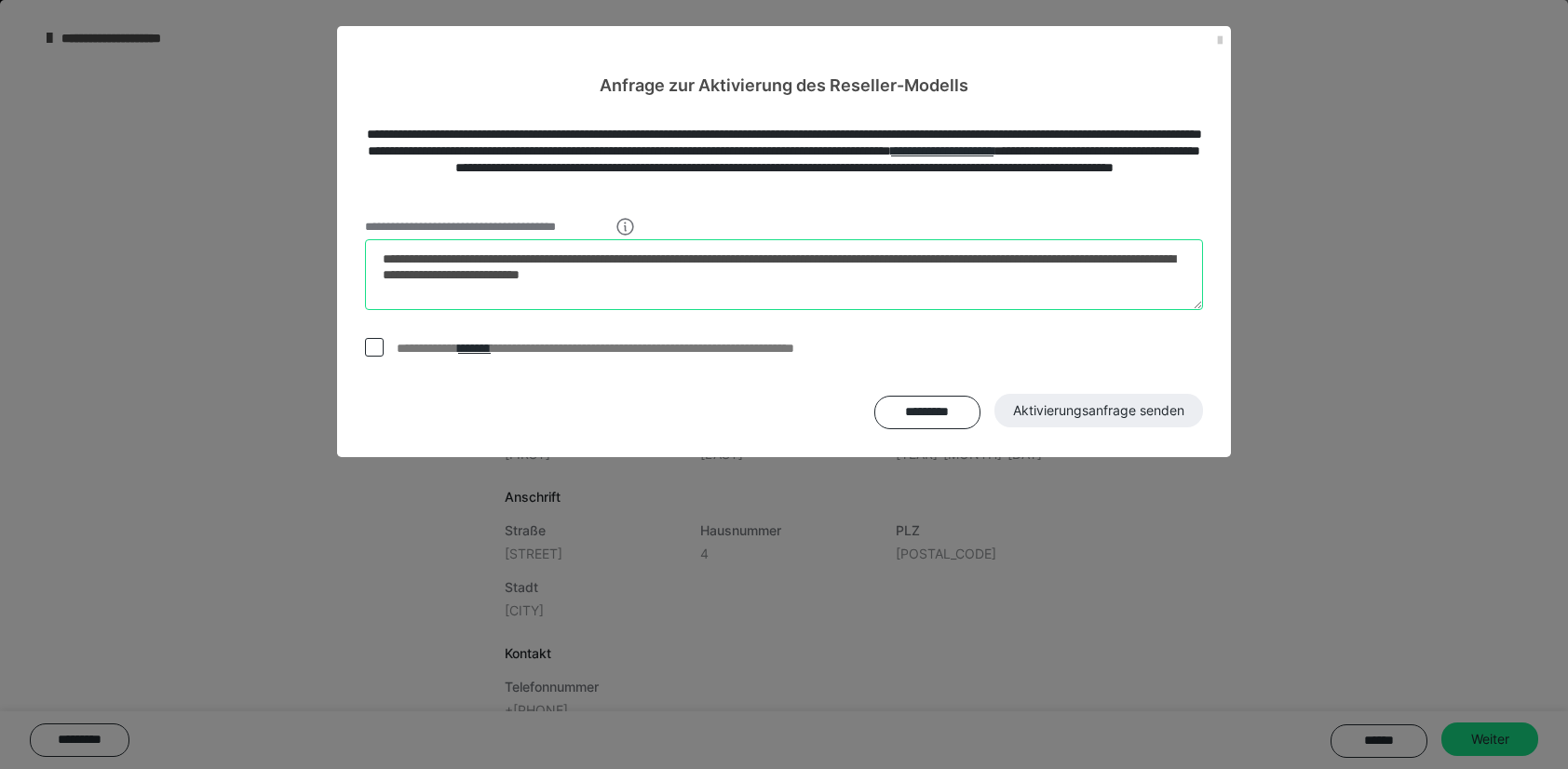 click on "**********" at bounding box center (784, 275) 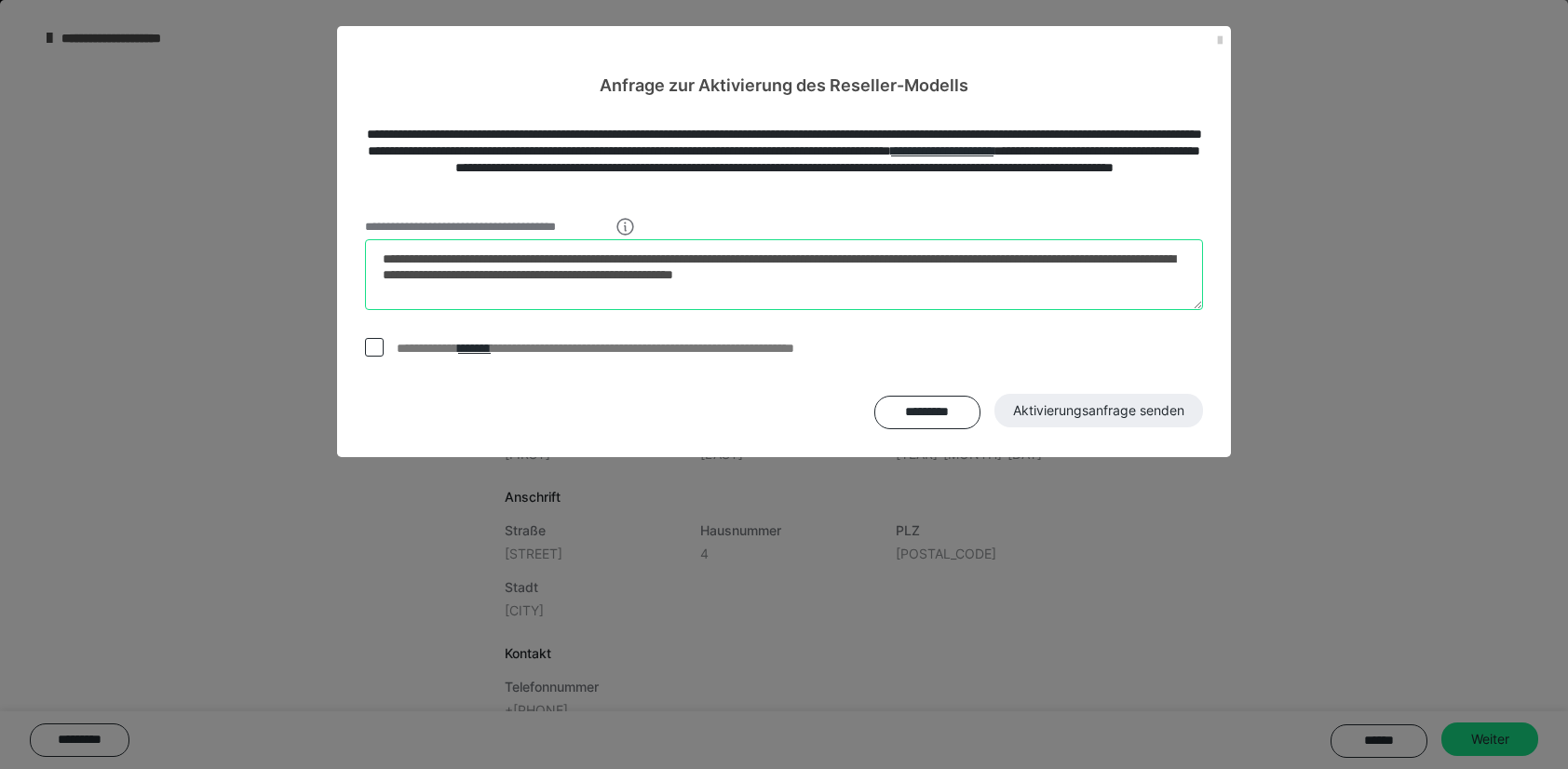 type on "**********" 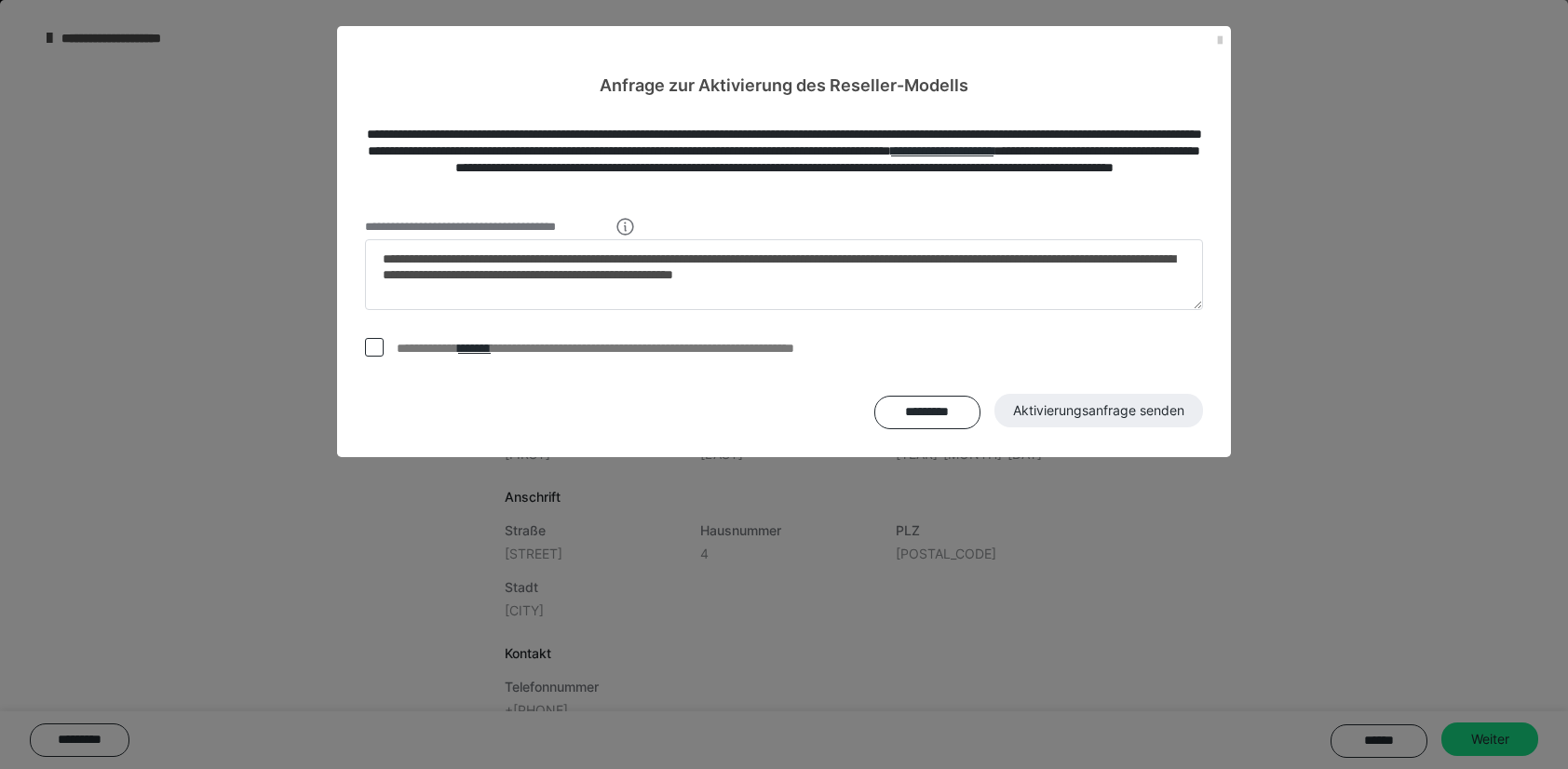 click at bounding box center (374, 347) 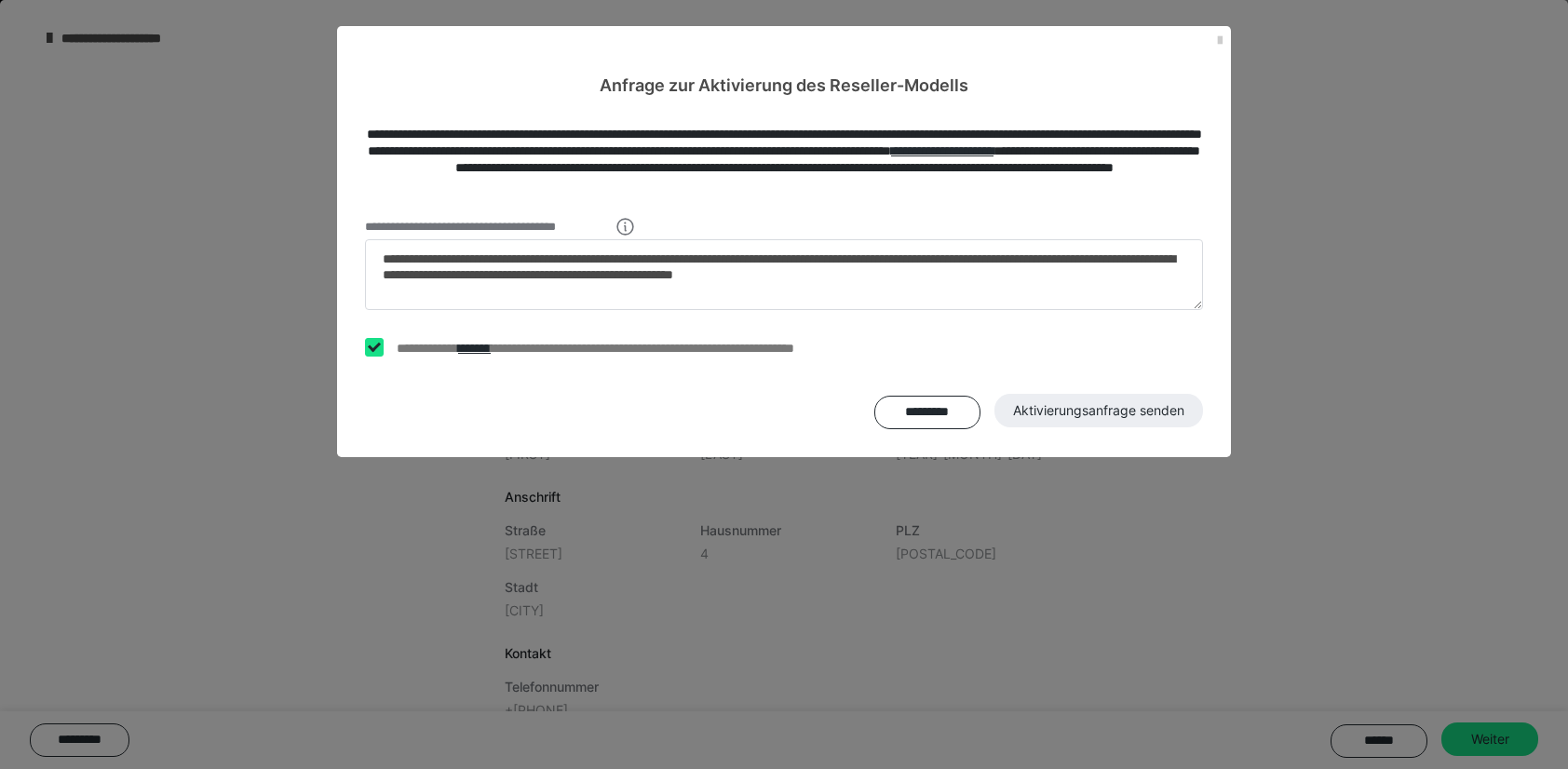checkbox on "****" 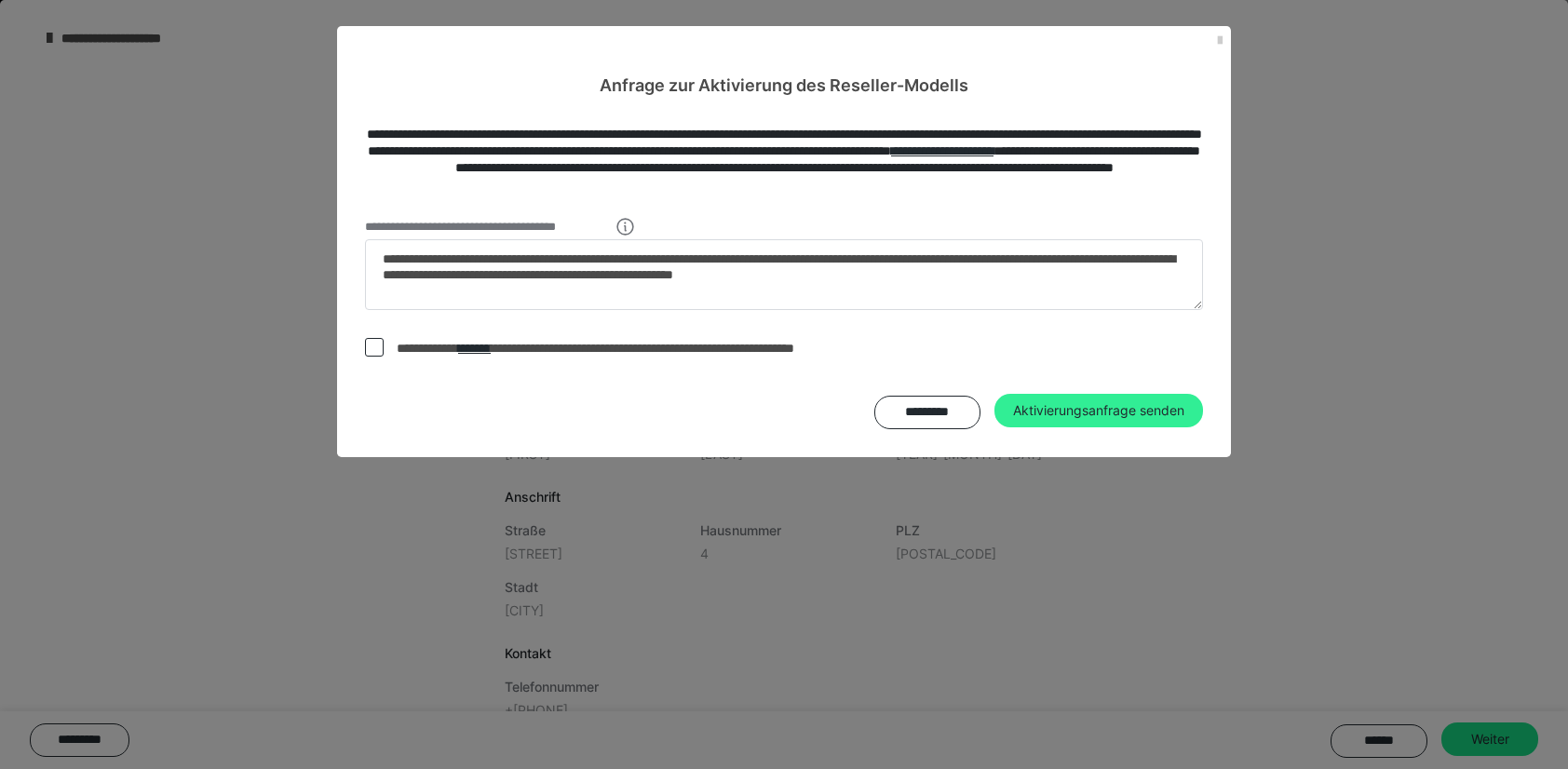 click on "Aktivierungsanfrage senden" at bounding box center [1099, 411] 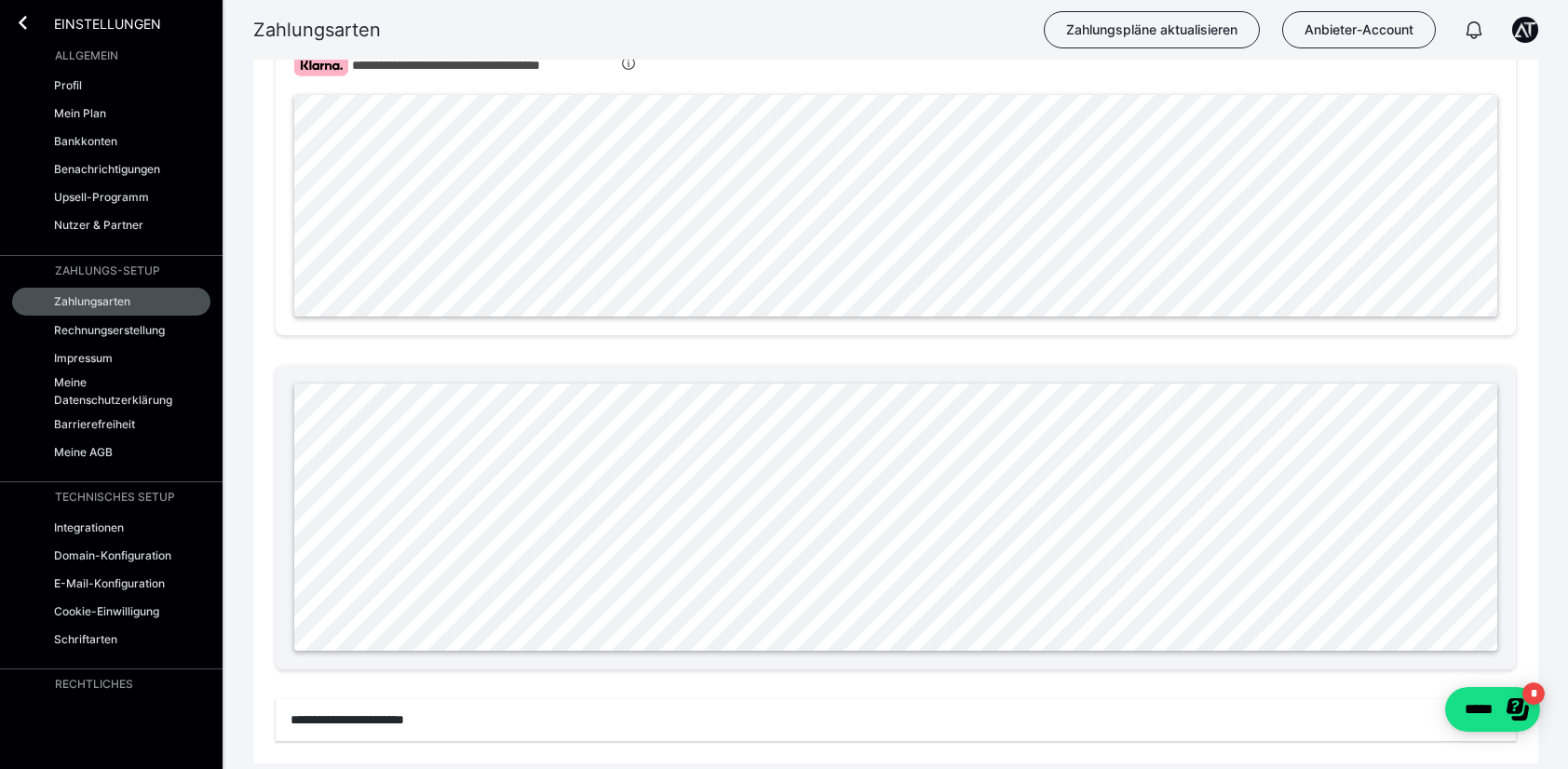 scroll, scrollTop: 719, scrollLeft: 0, axis: vertical 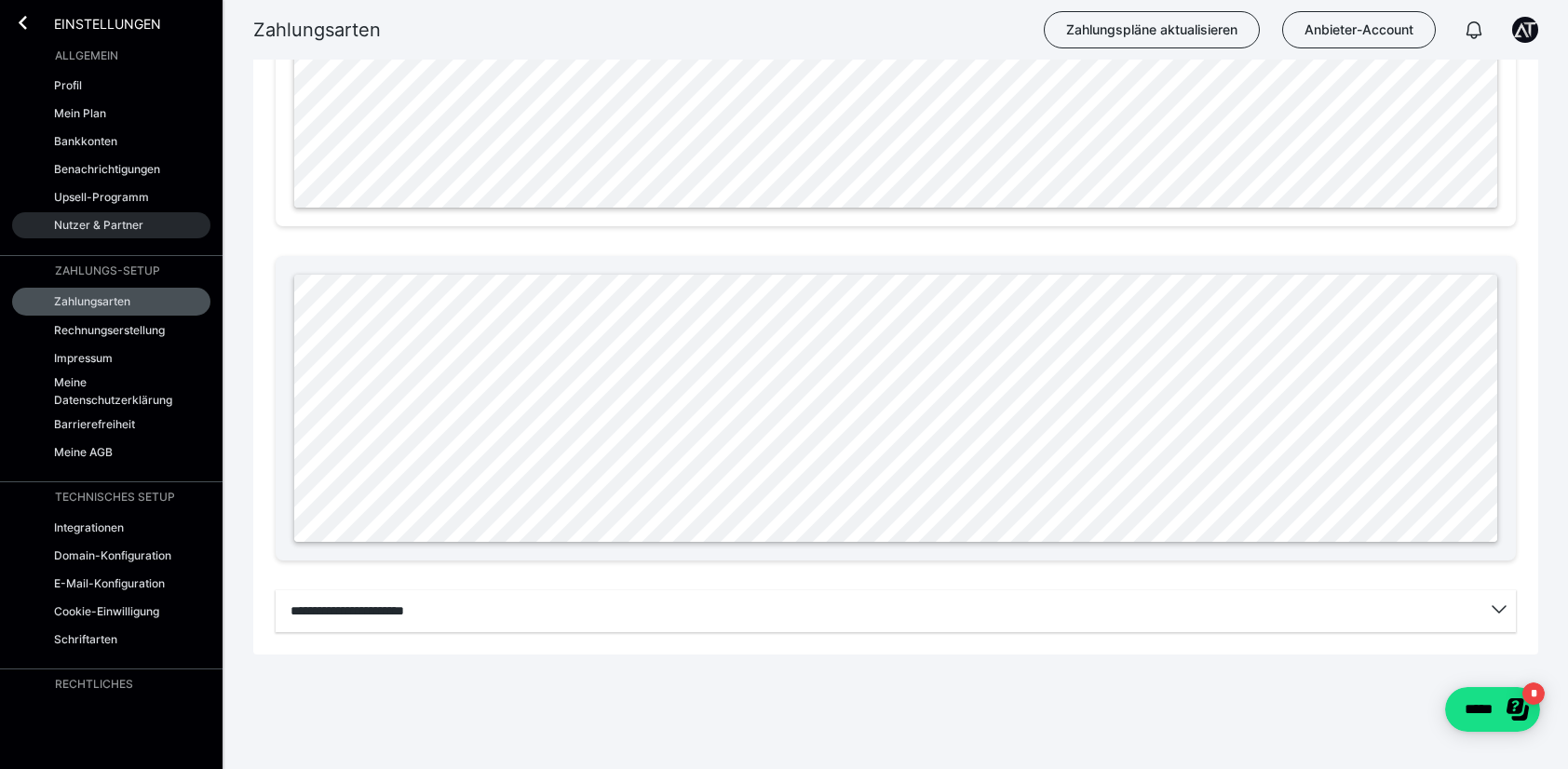 click on "Nutzer & Partner" at bounding box center [99, 224] 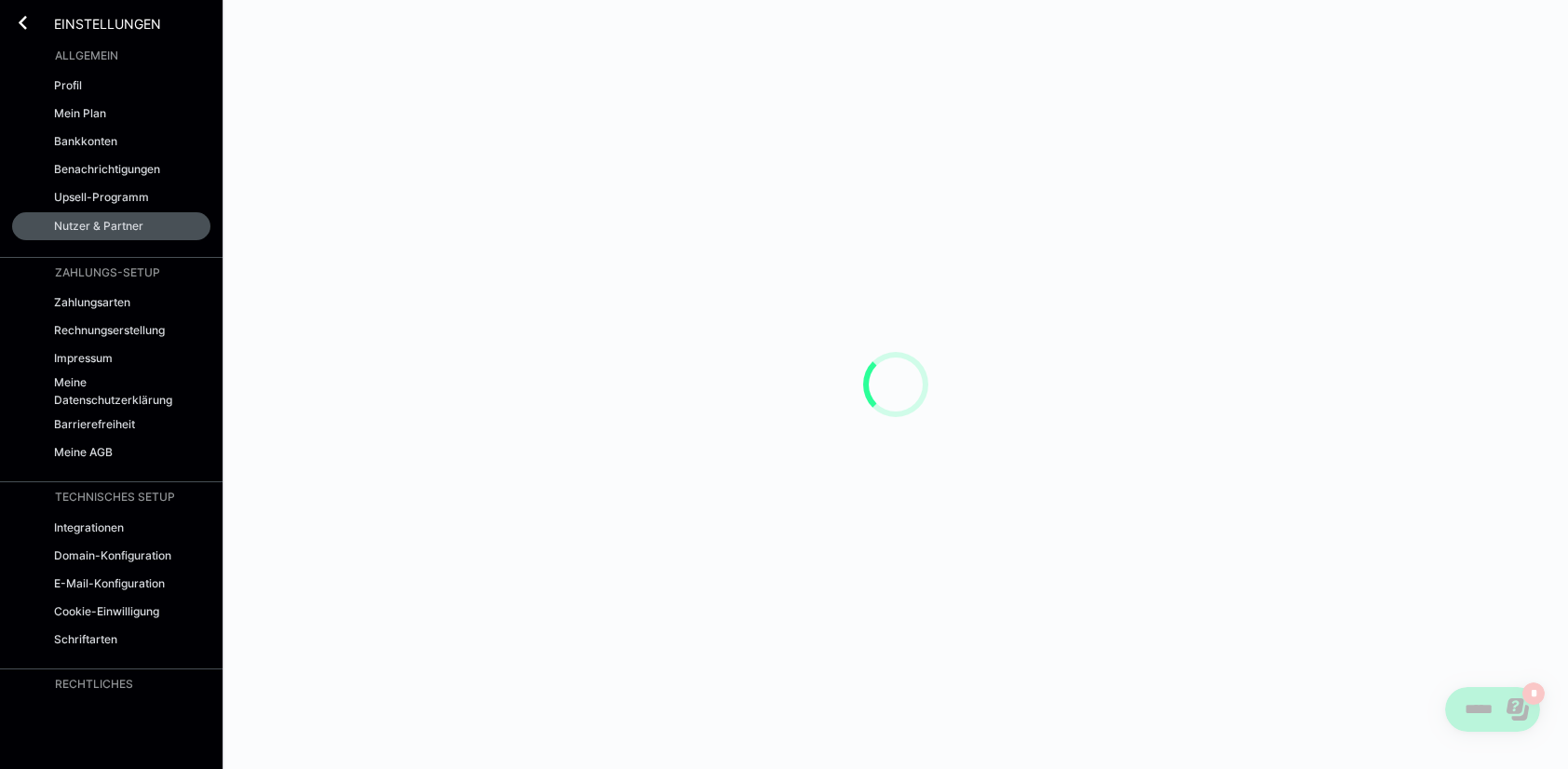 scroll, scrollTop: 0, scrollLeft: 0, axis: both 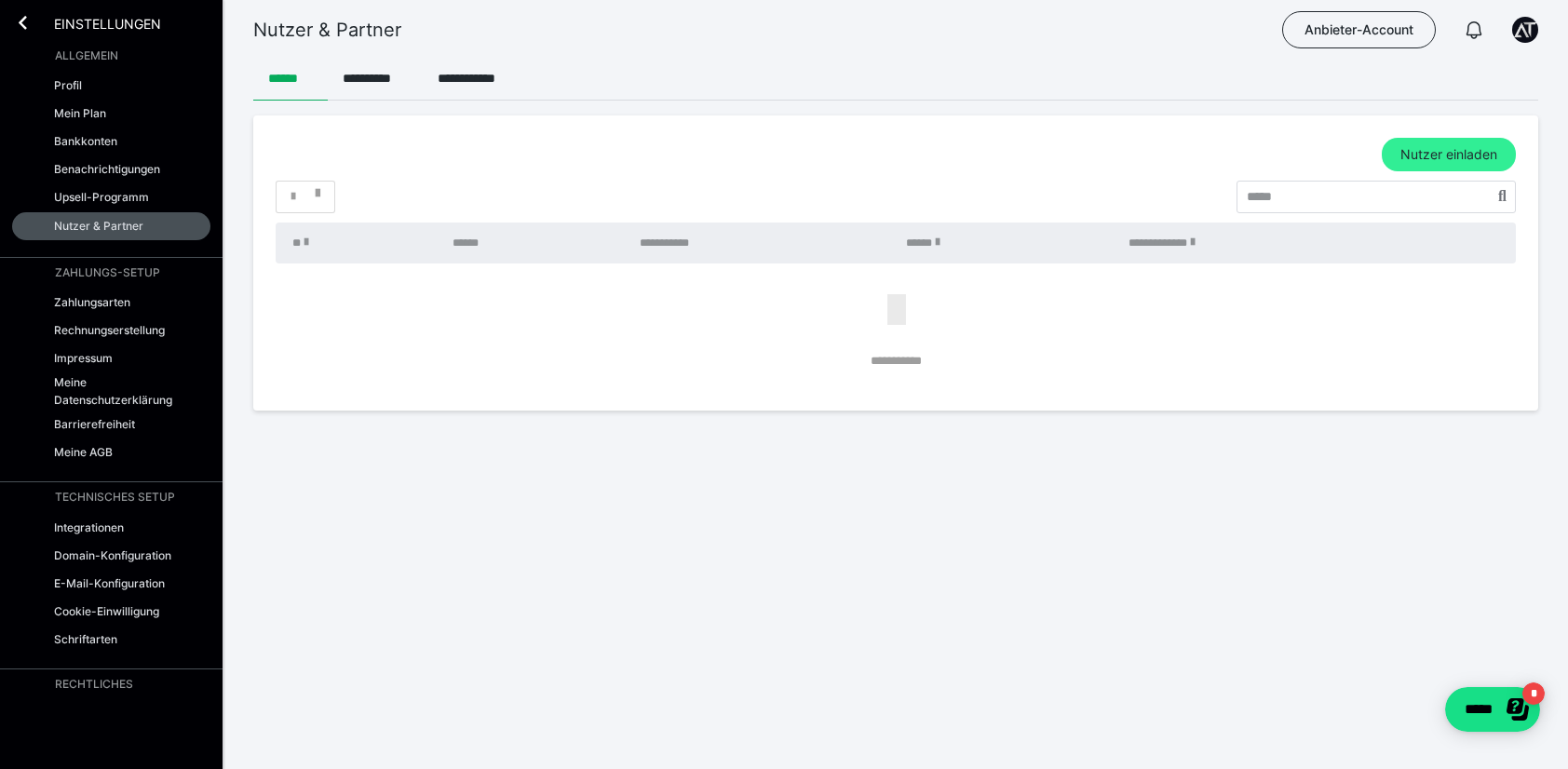 click on "Nutzer einladen" at bounding box center [1449, 155] 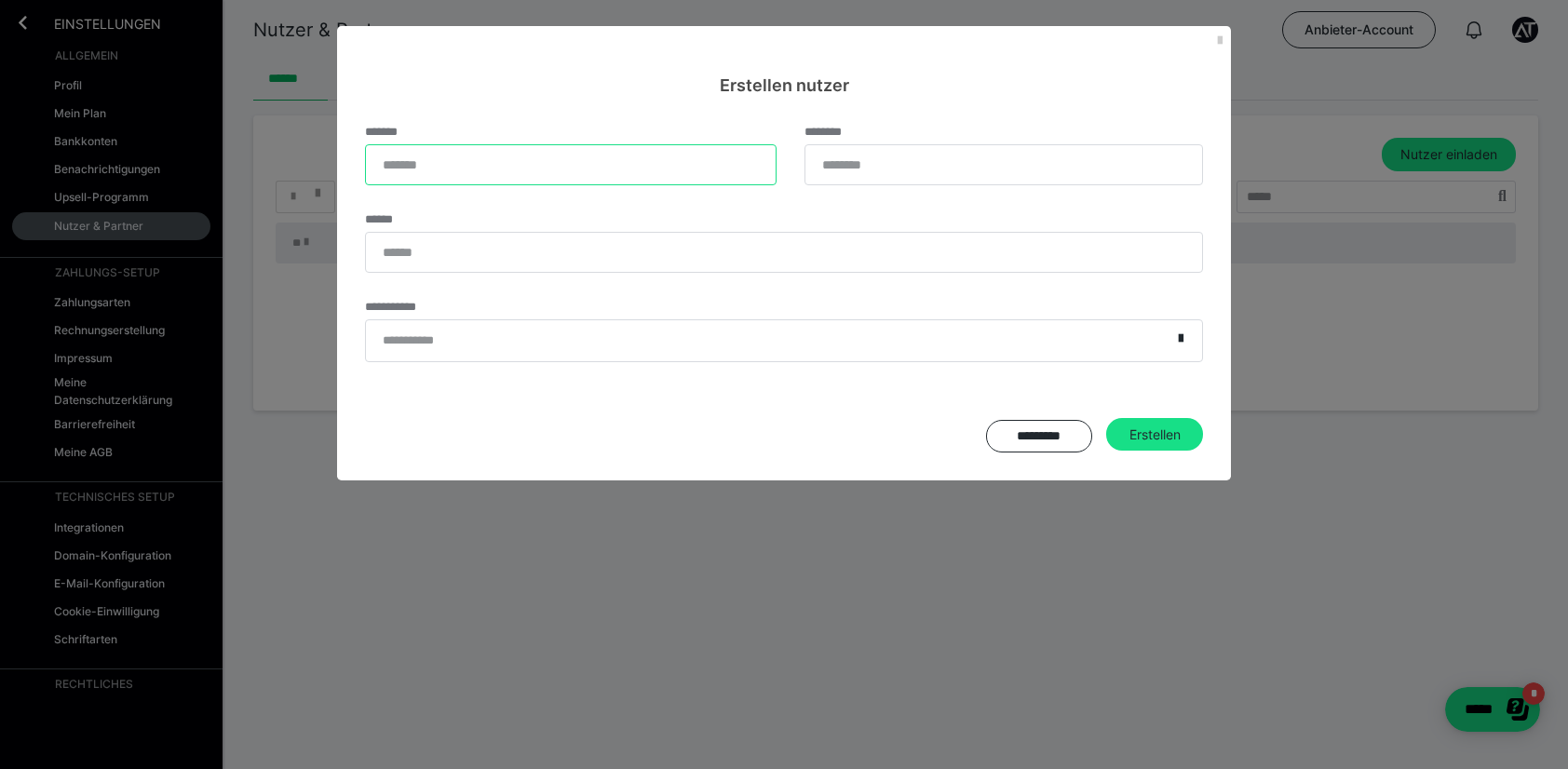 click on "*******" at bounding box center [571, 165] 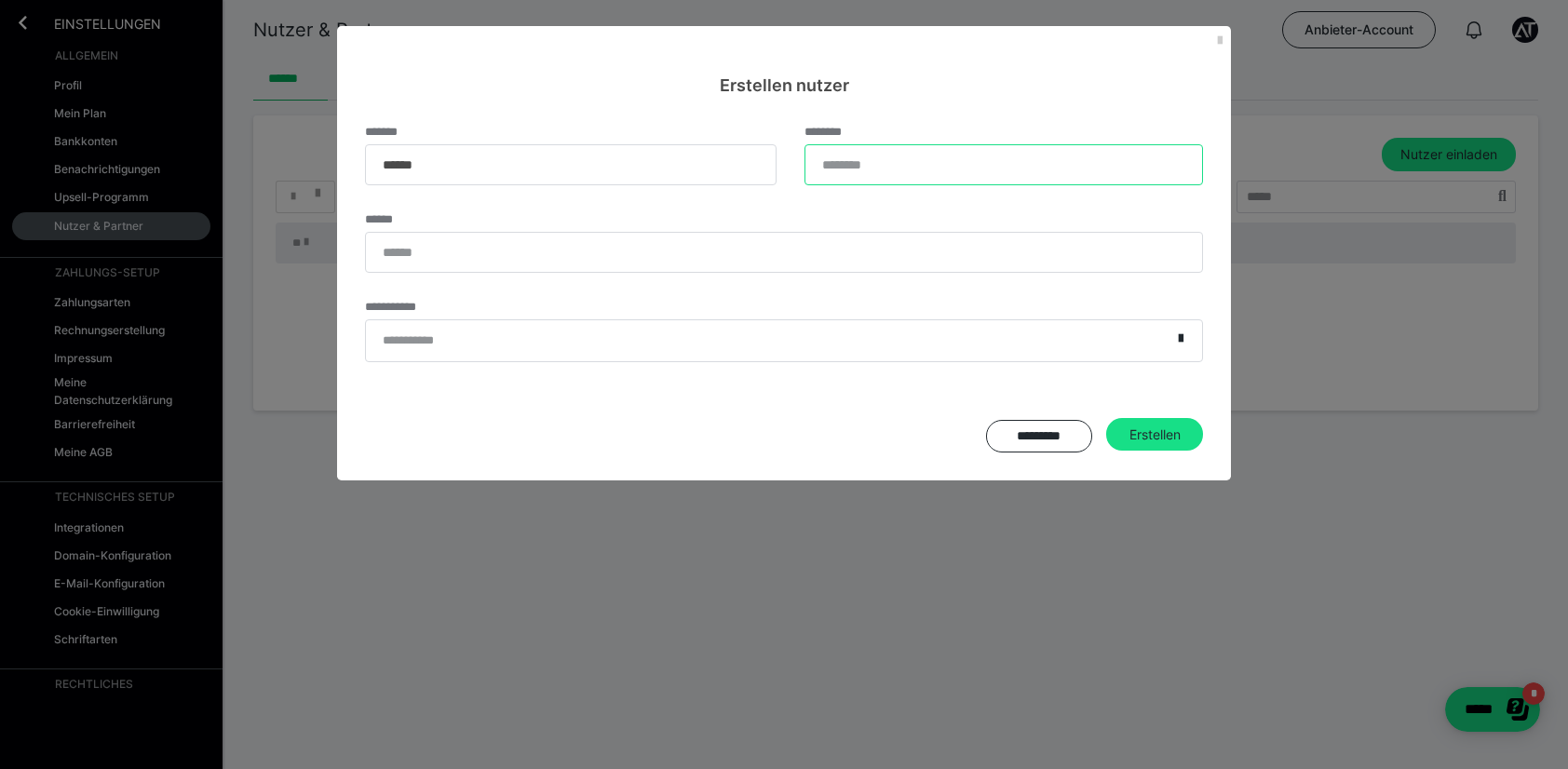 type on "*****" 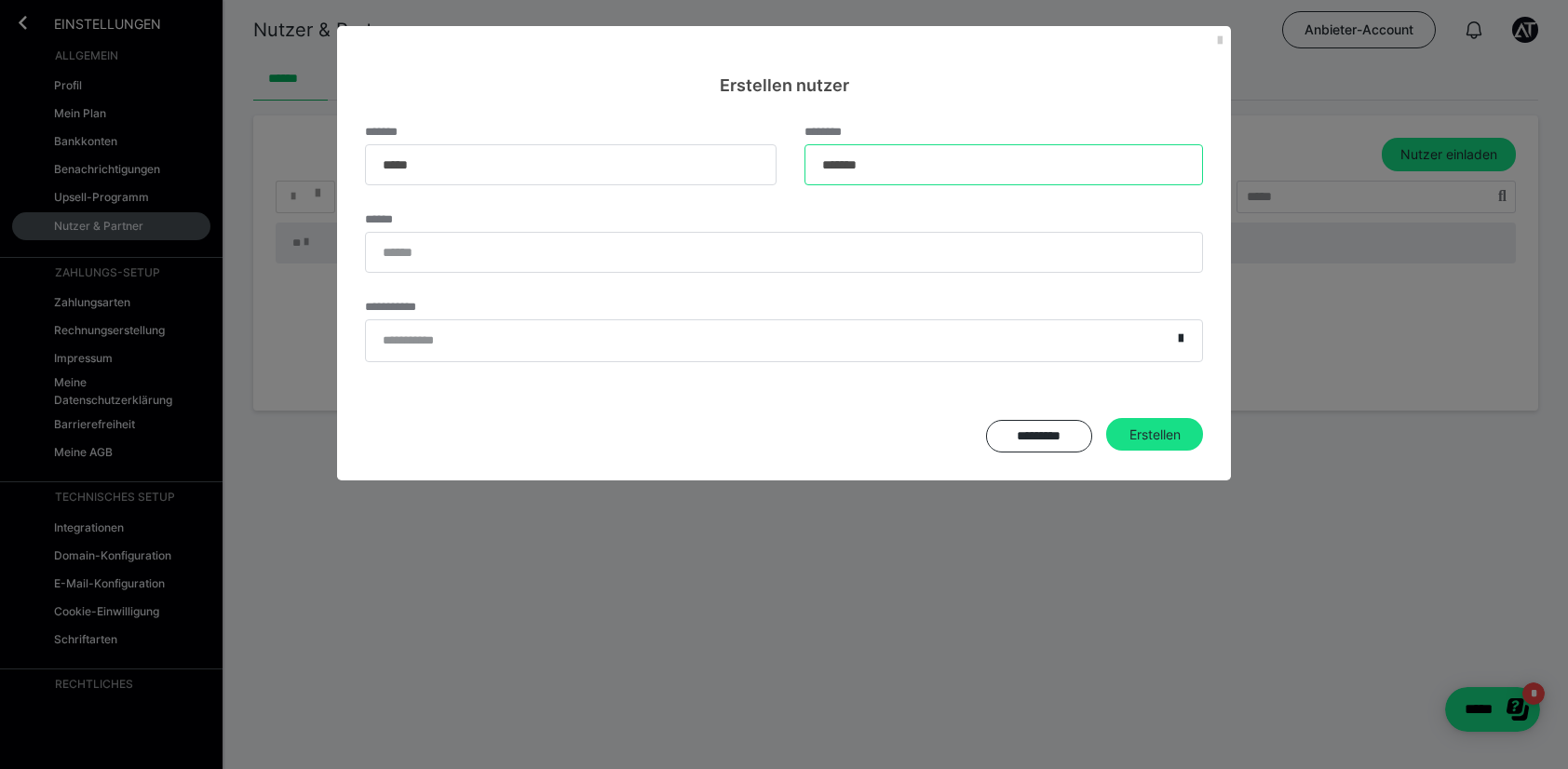 type on "*******" 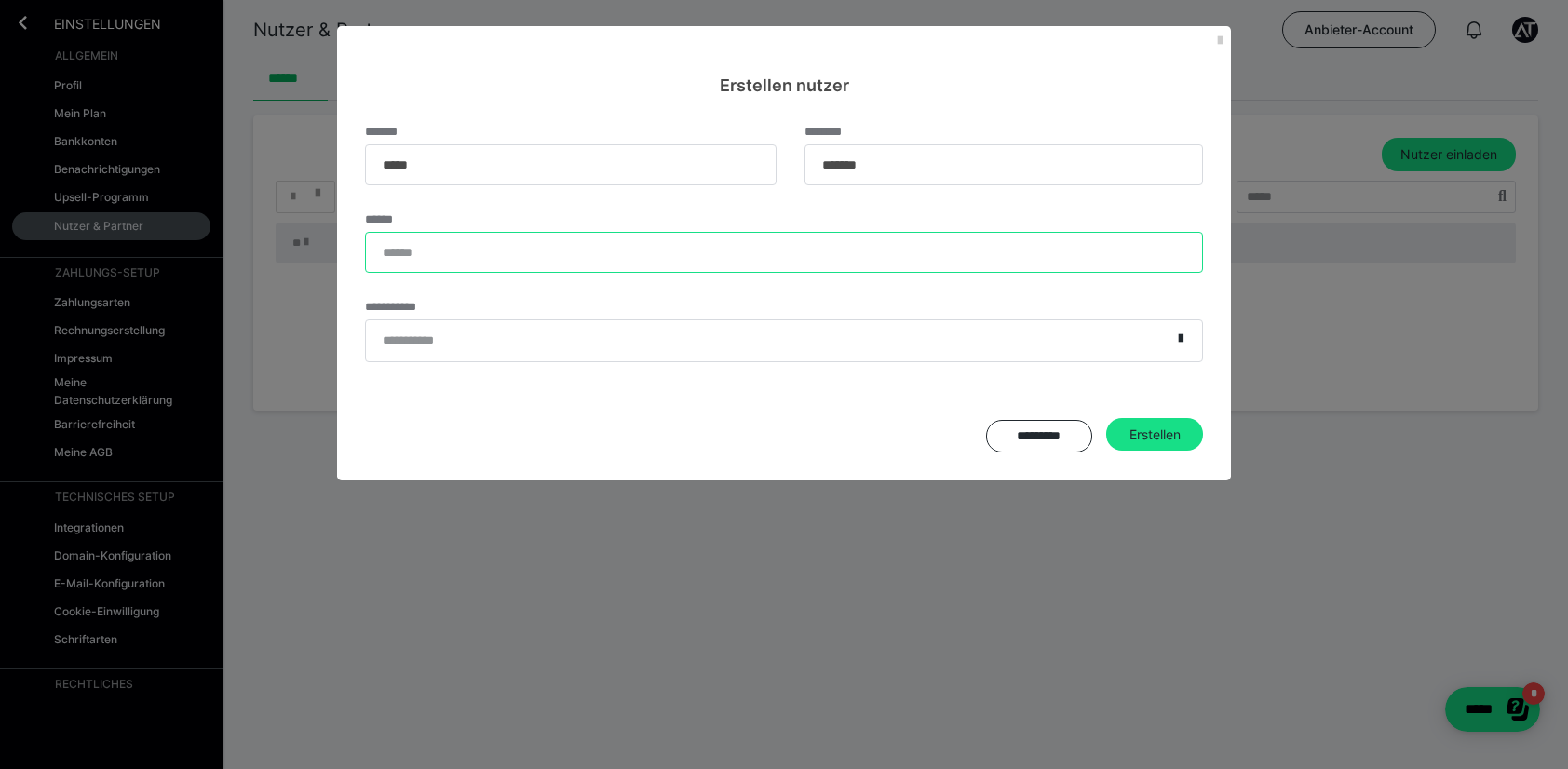 click on "******" at bounding box center [784, 252] 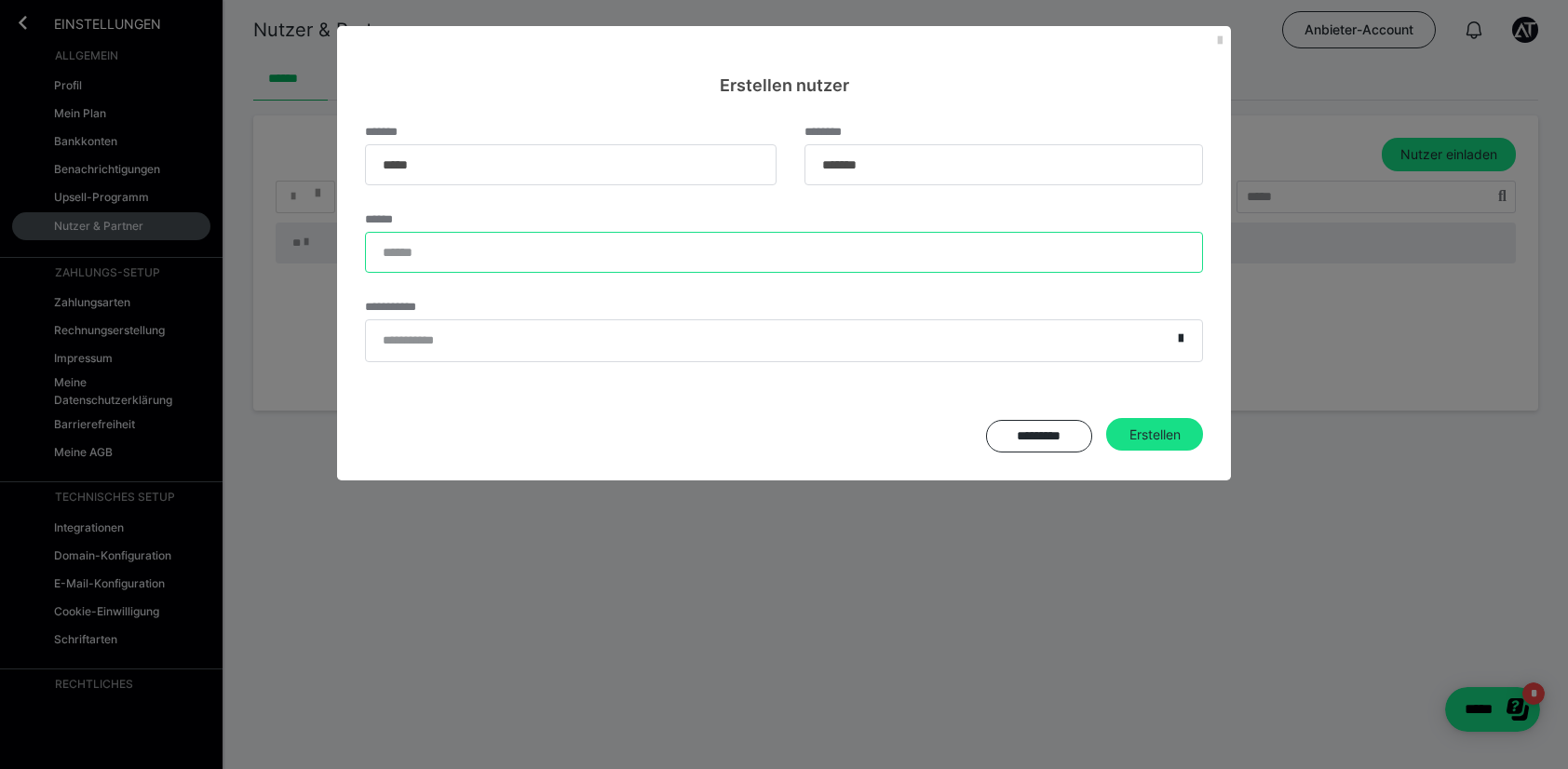 paste on "**********" 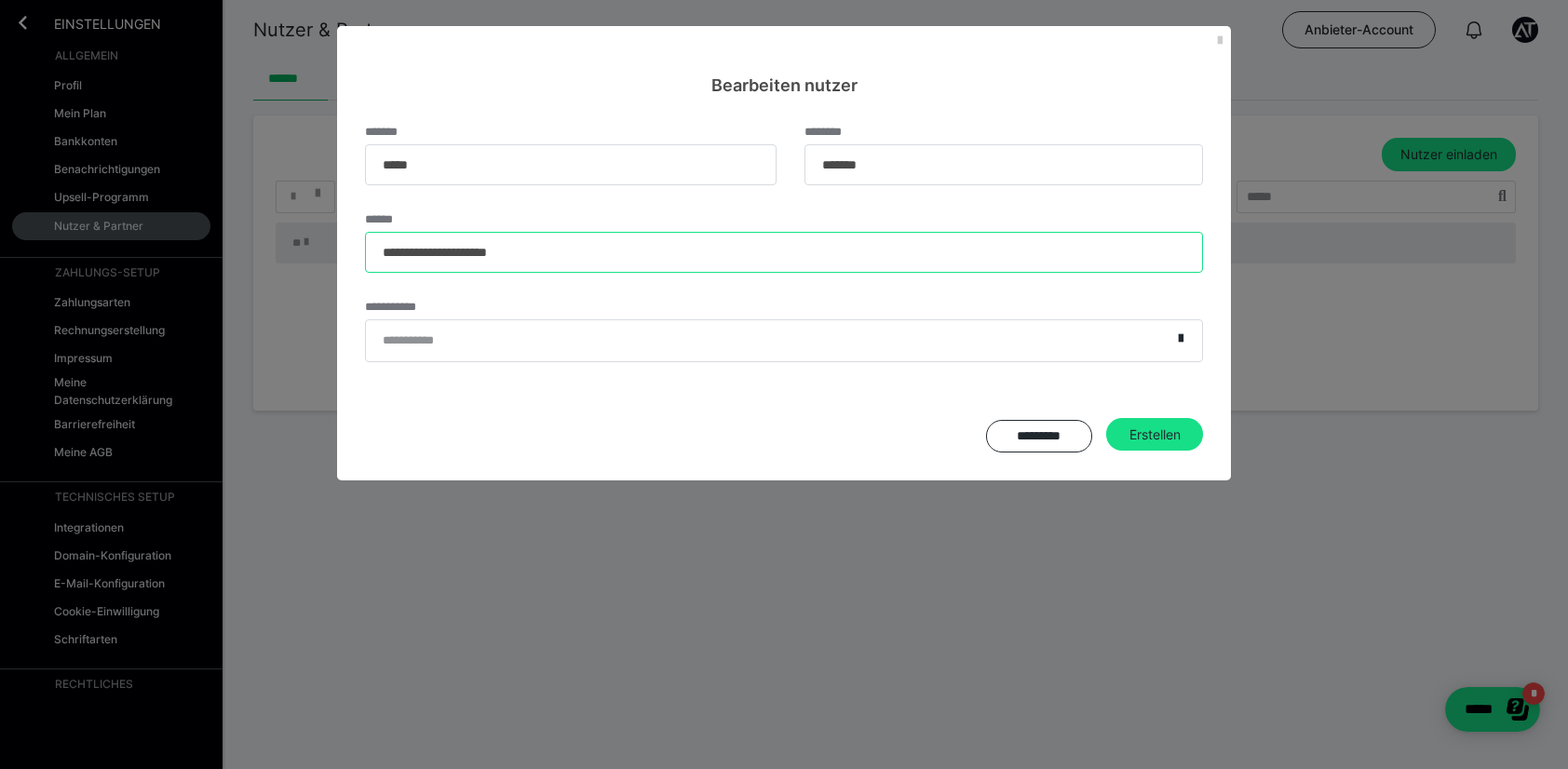 type on "**********" 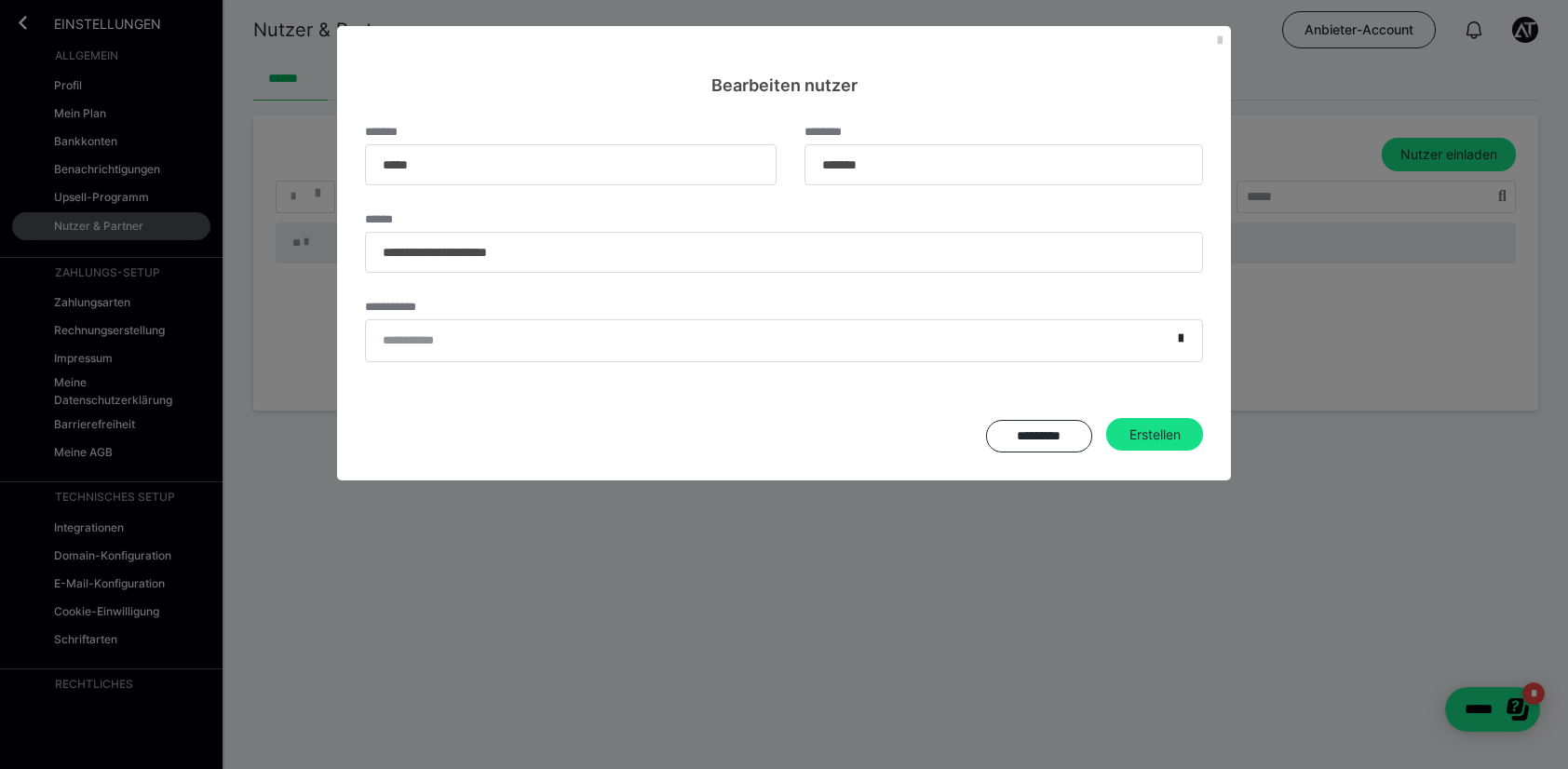 click on "**********" at bounding box center (768, 341) 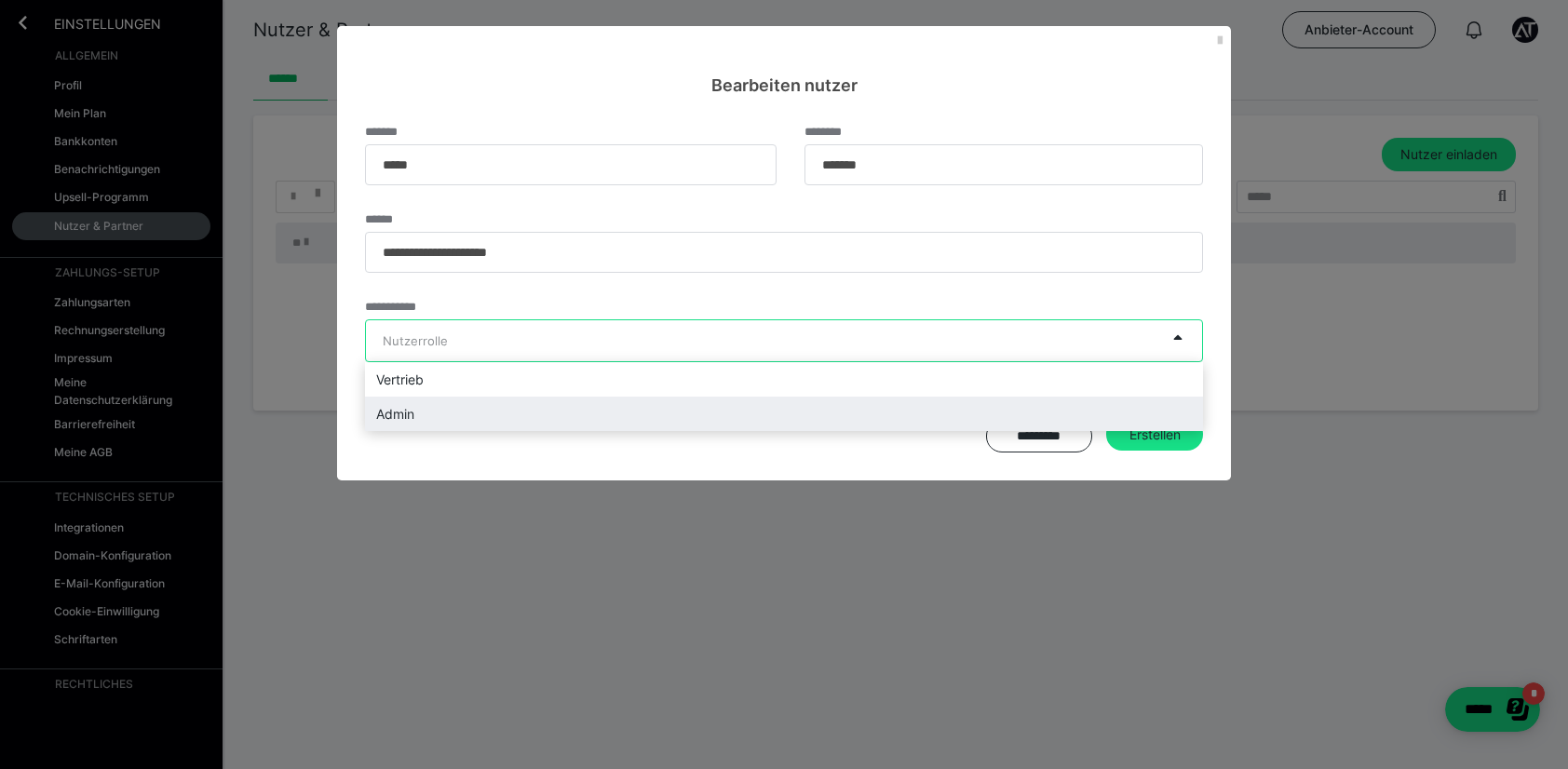 click on "Admin" at bounding box center [784, 413] 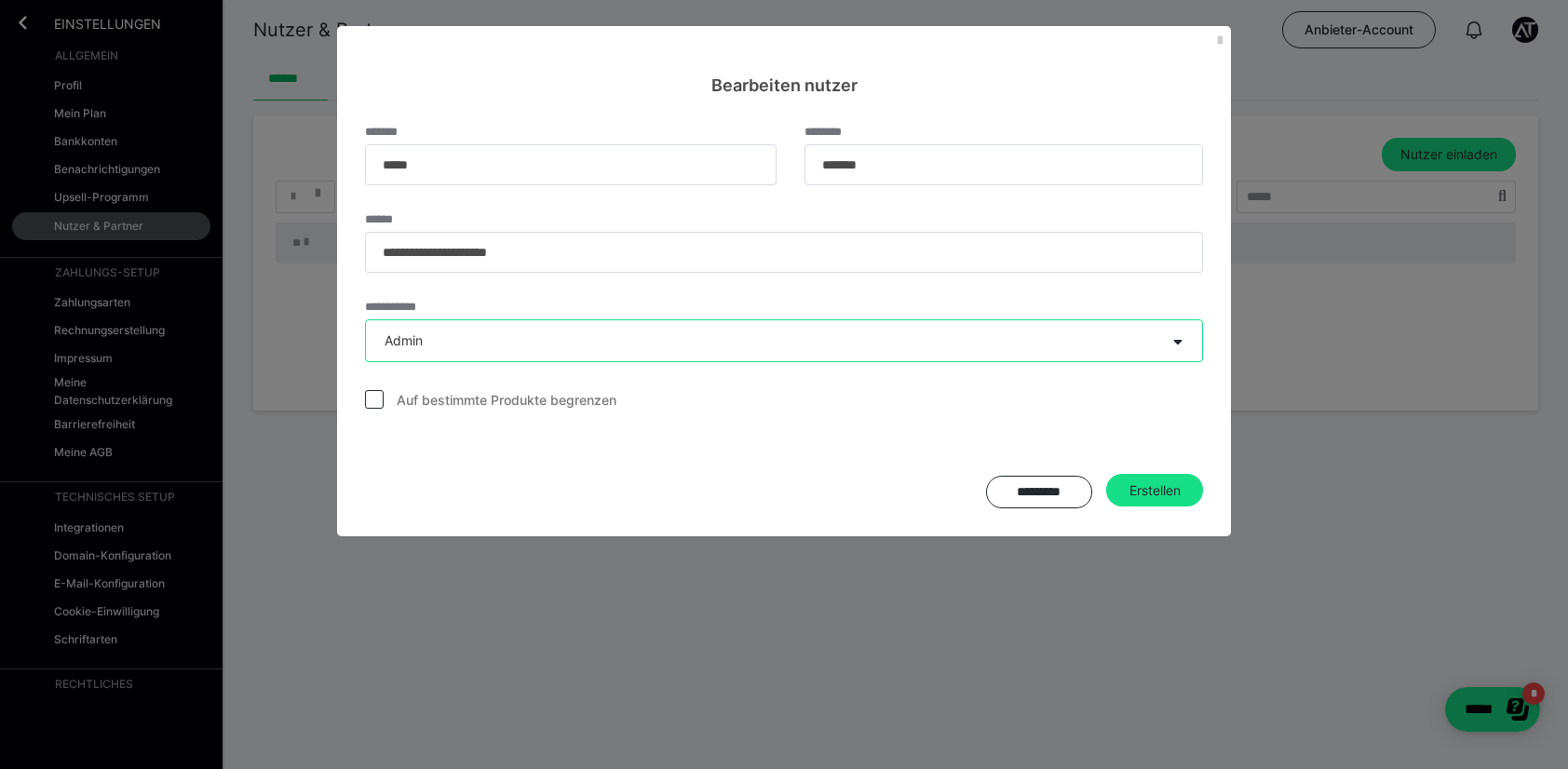 click on "Admin" at bounding box center (765, 341) 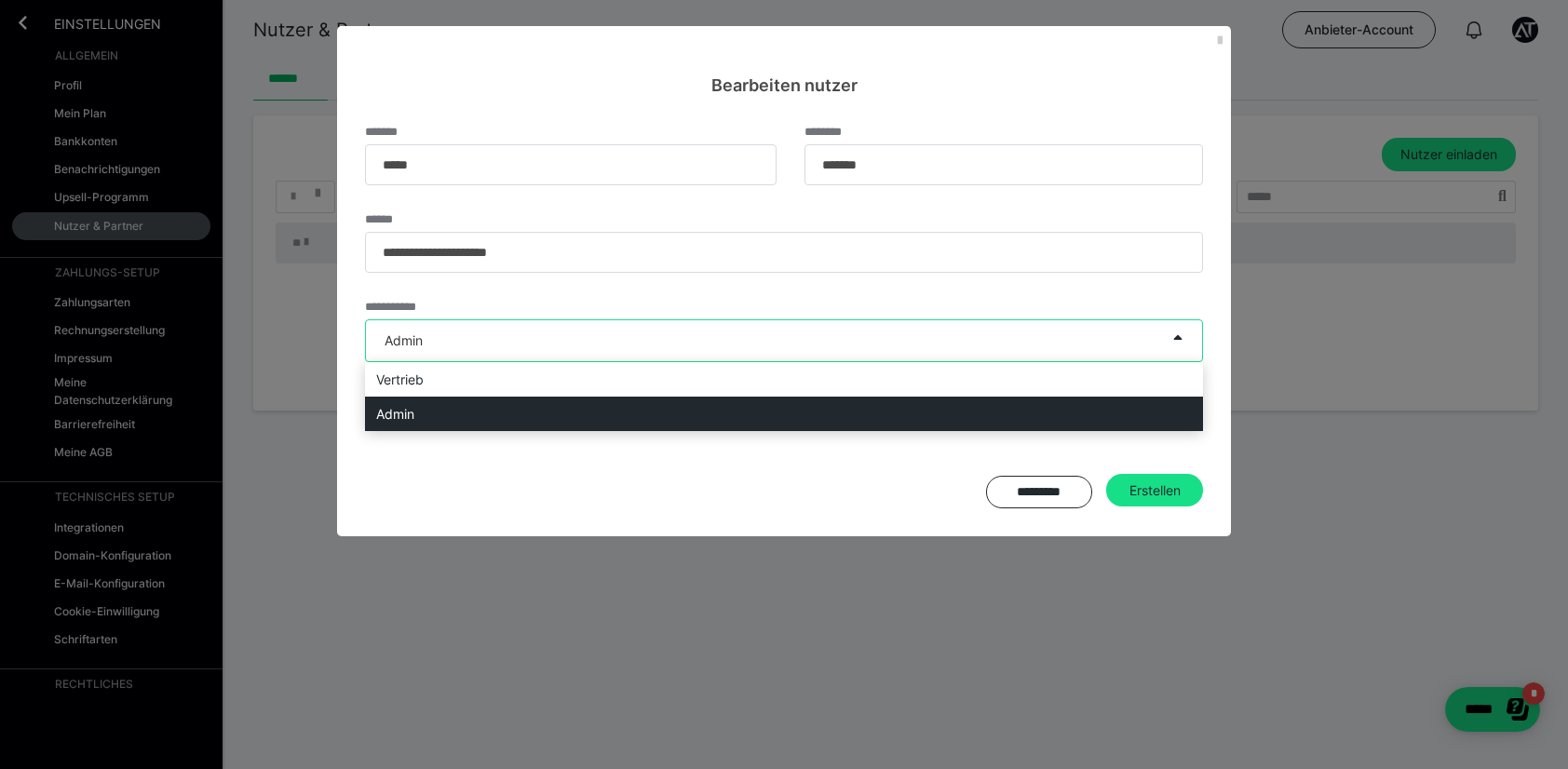 click on "Admin" at bounding box center [784, 413] 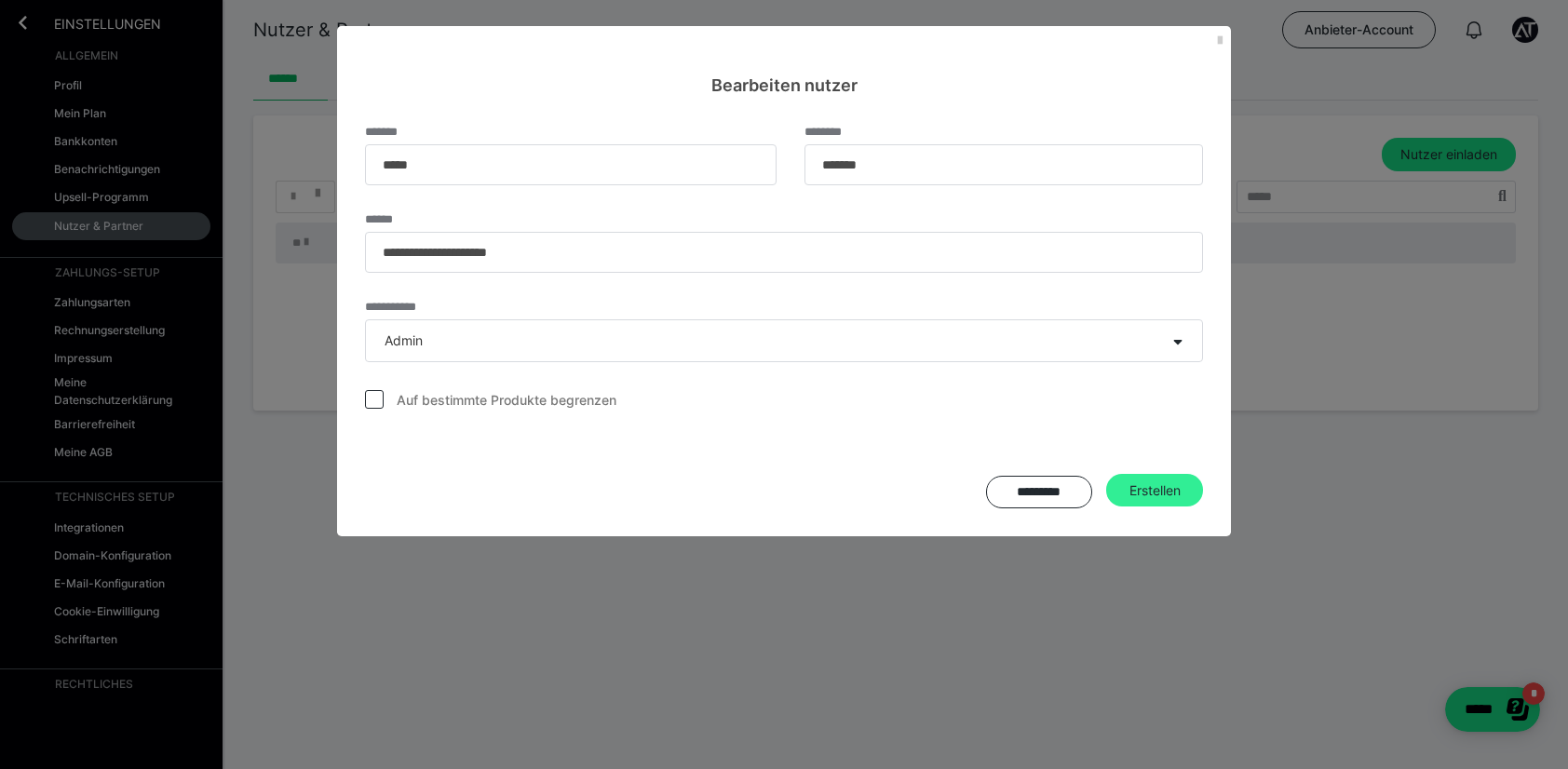 click on "Erstellen" at bounding box center (1155, 491) 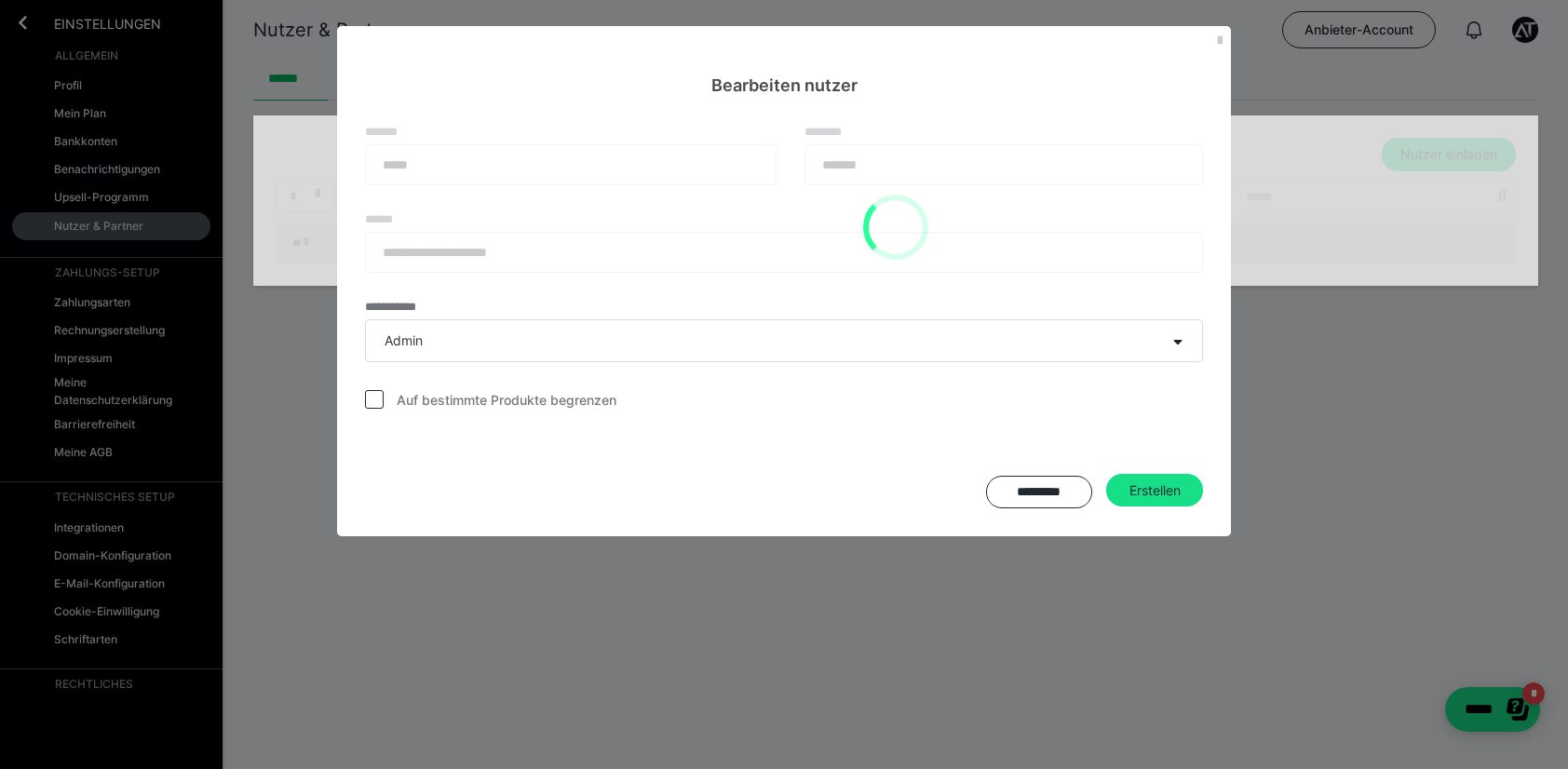 type 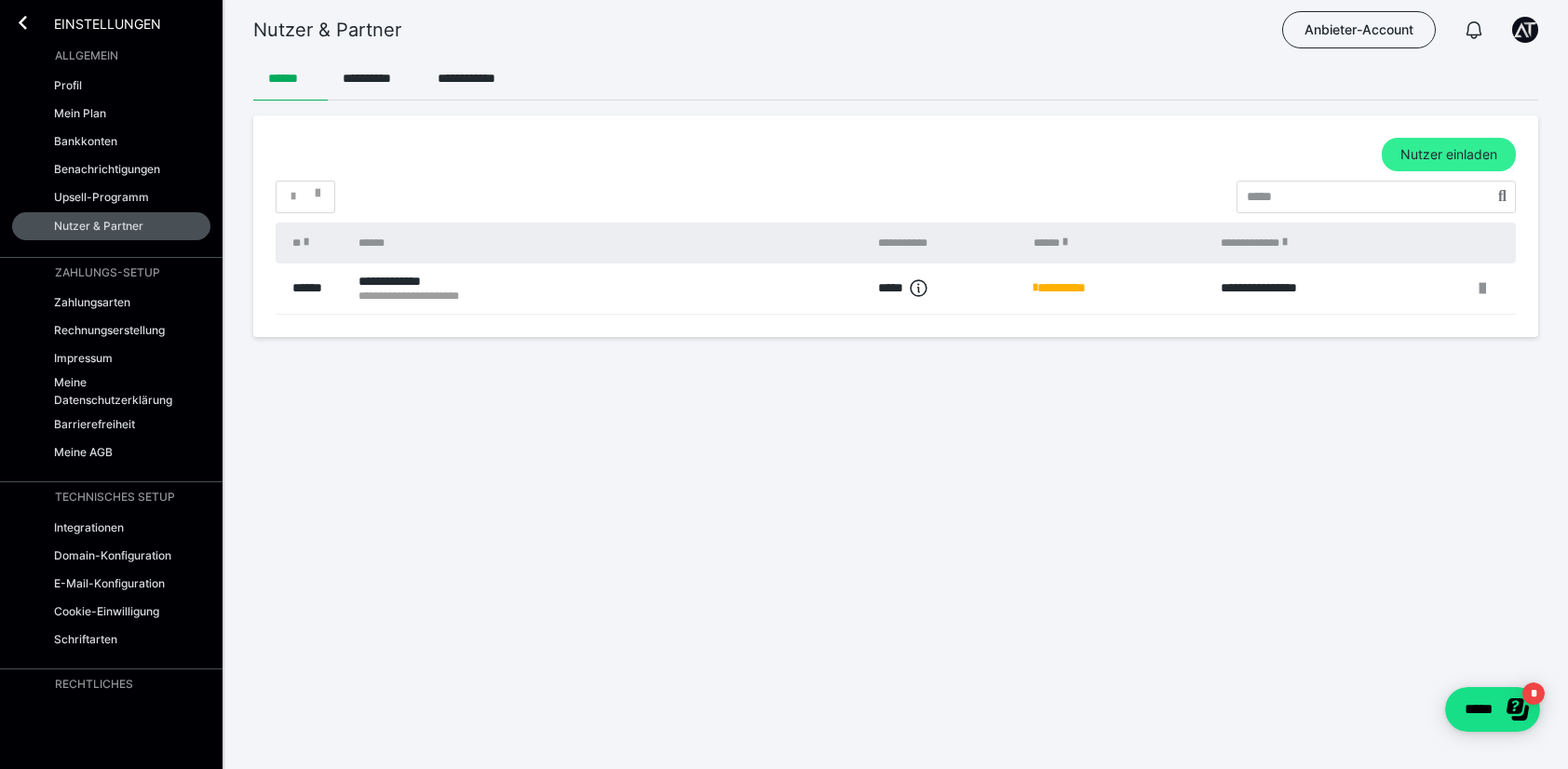 click on "Nutzer einladen" at bounding box center (1449, 155) 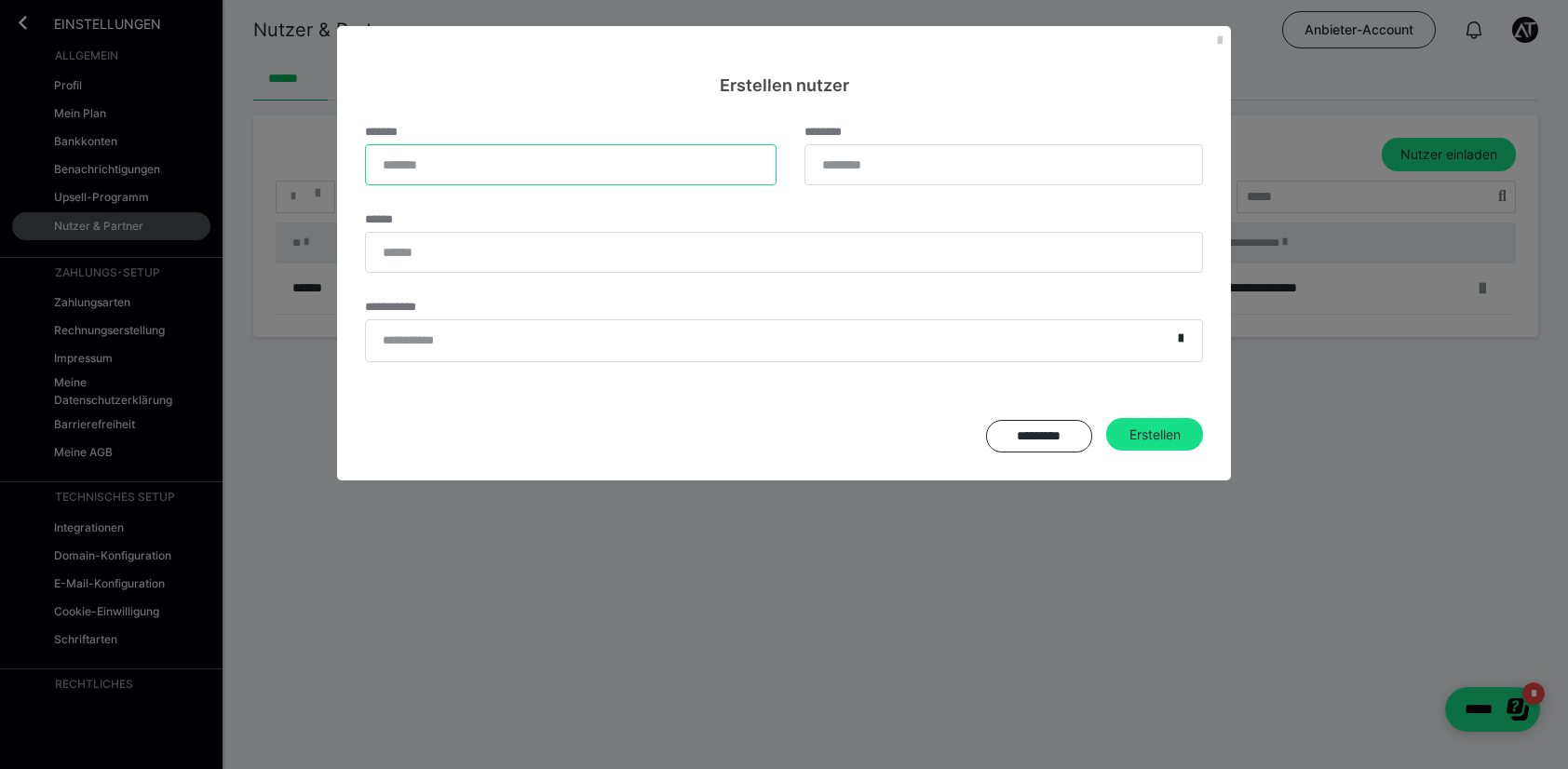 click on "*******" at bounding box center [571, 165] 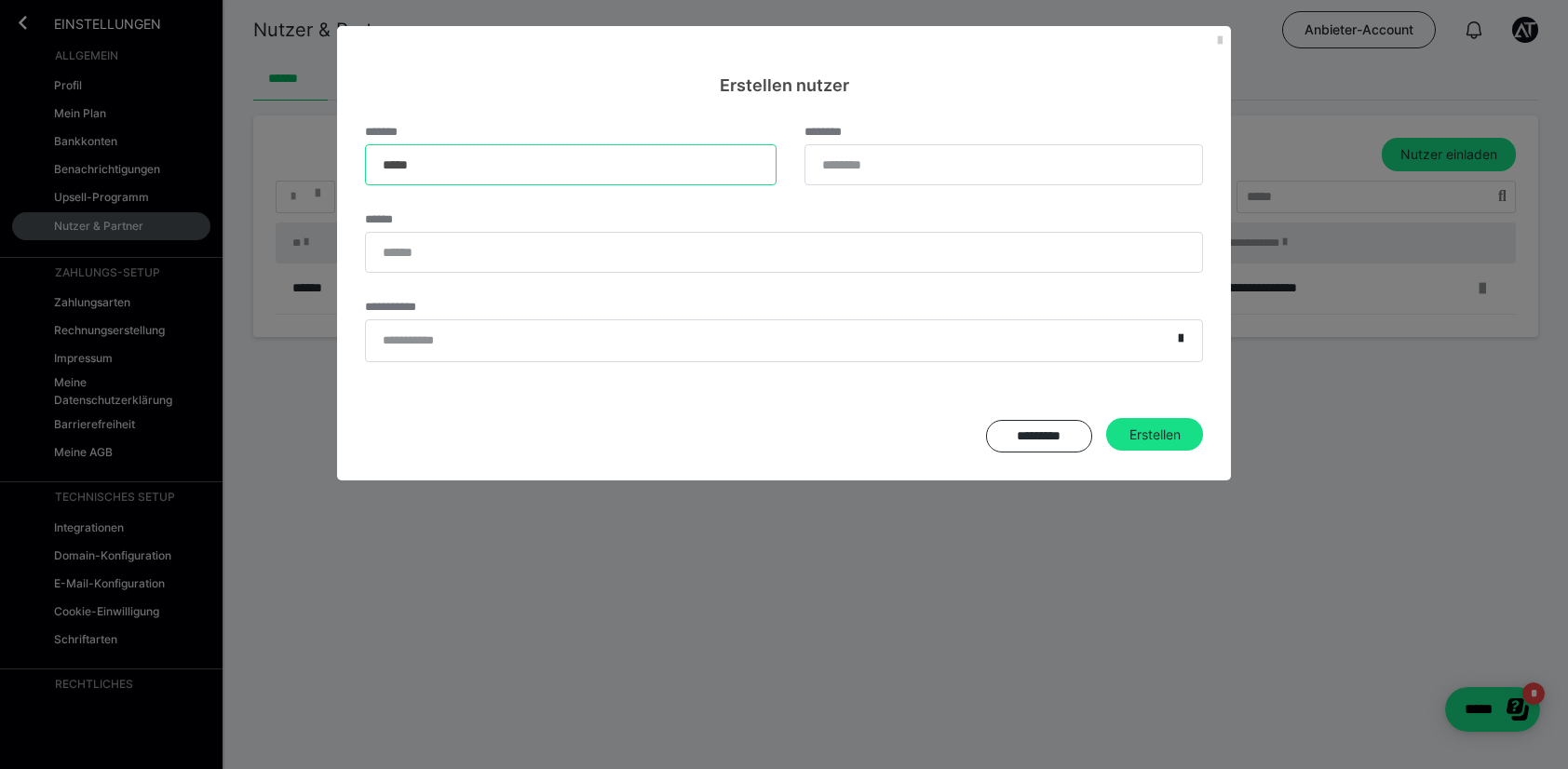 type on "*****" 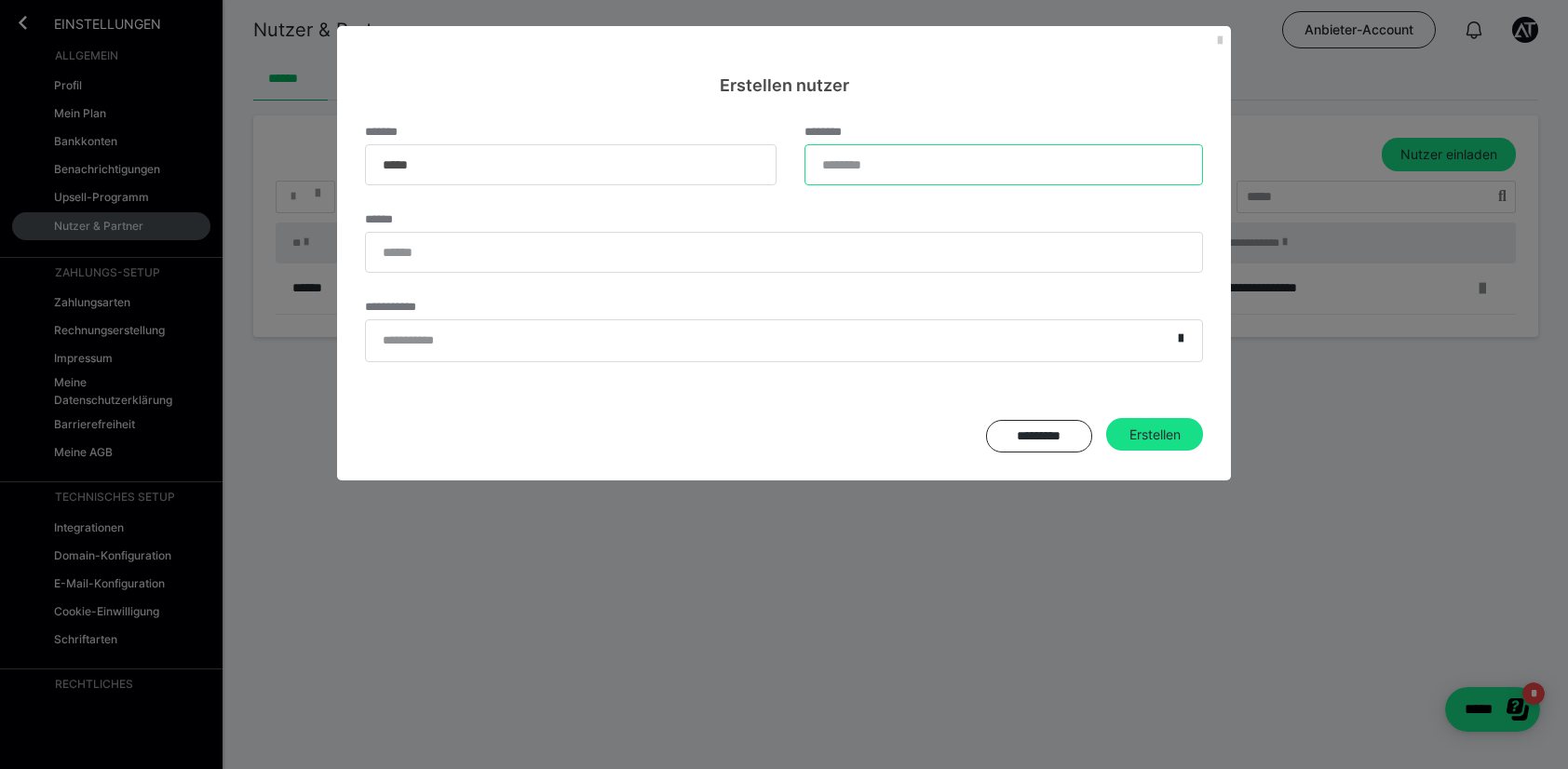 click on "********" at bounding box center (1004, 165) 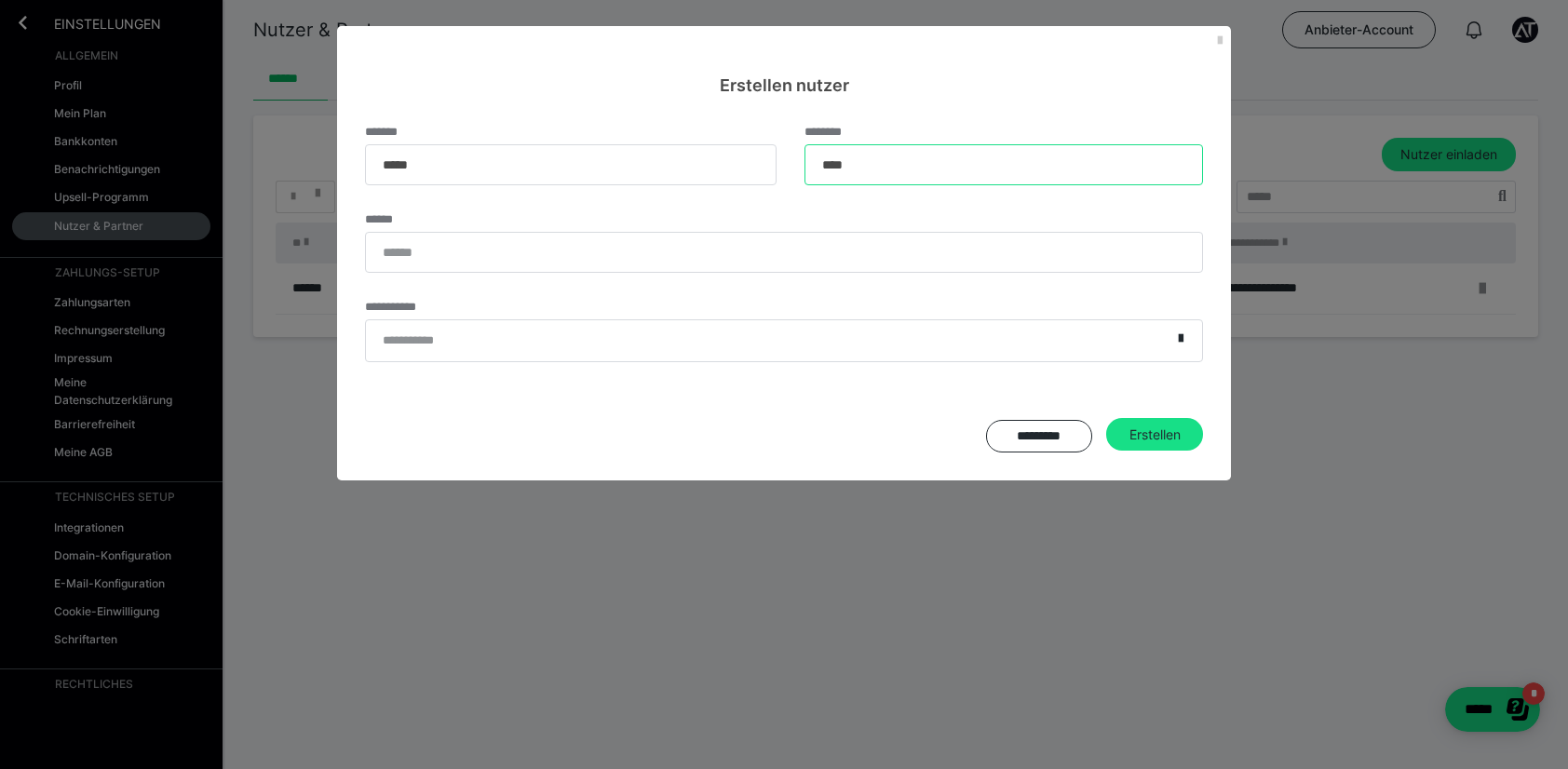 type on "****" 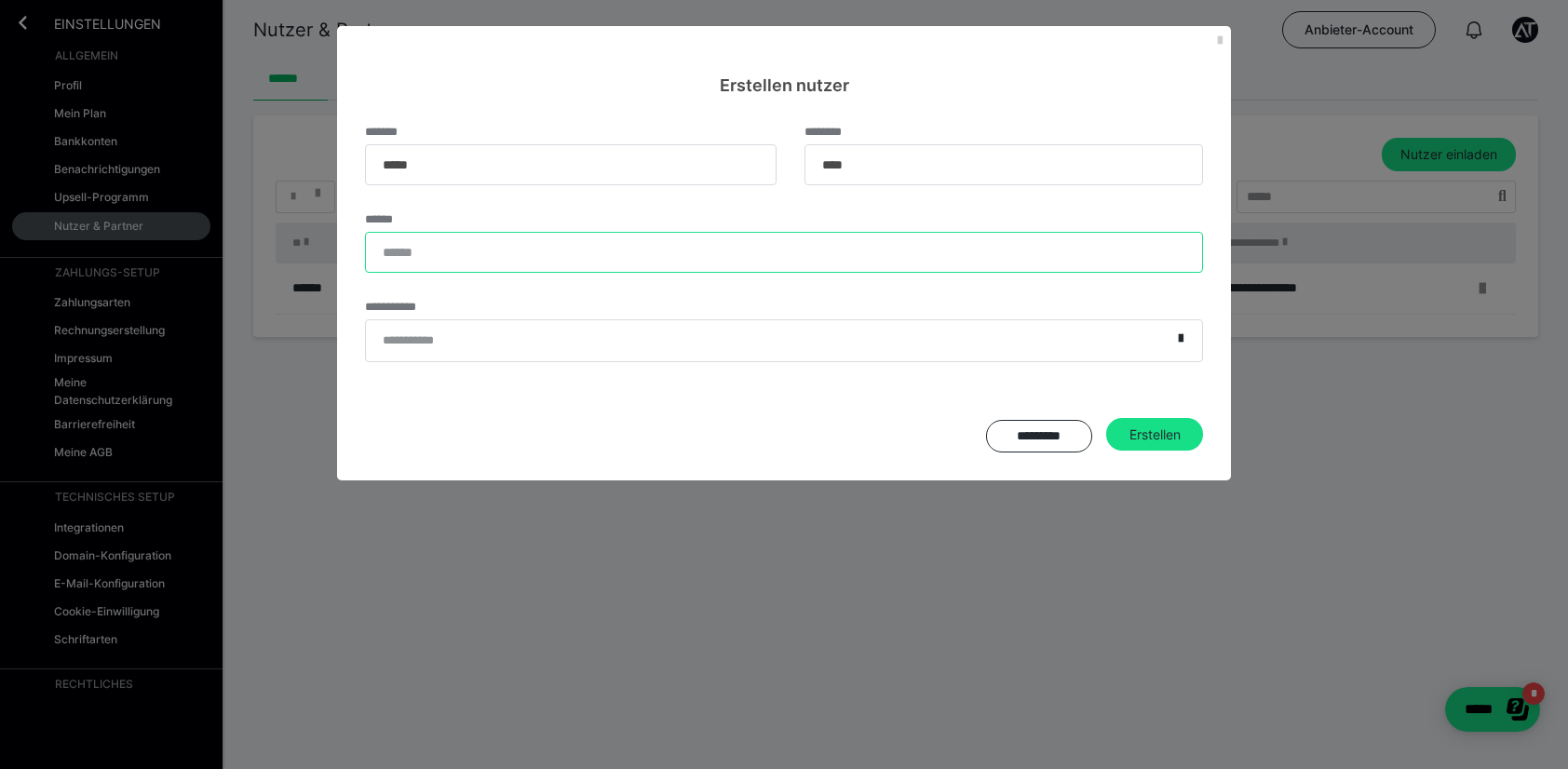 click on "******" at bounding box center (784, 252) 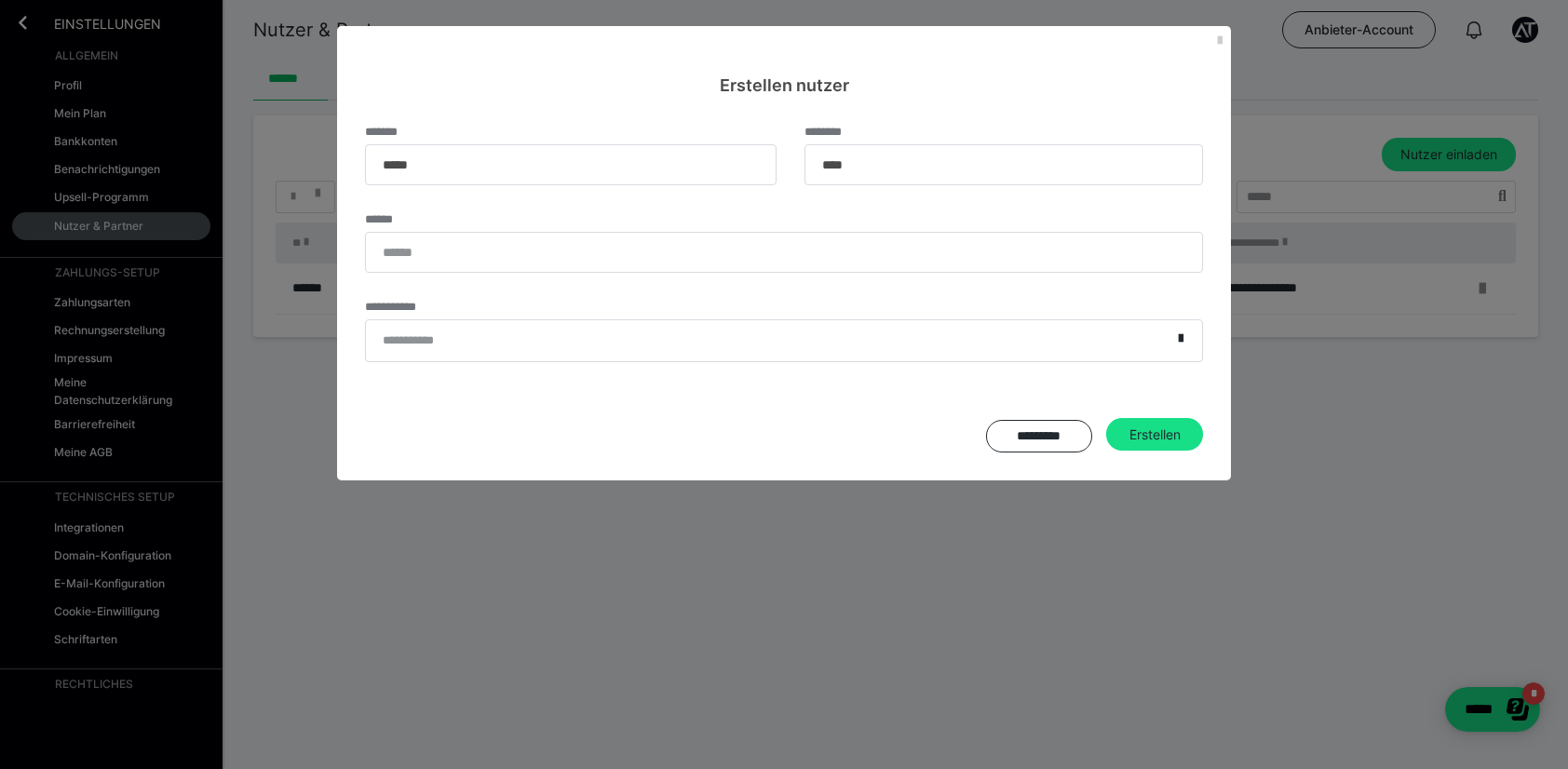 click on "**********" at bounding box center [413, 341] 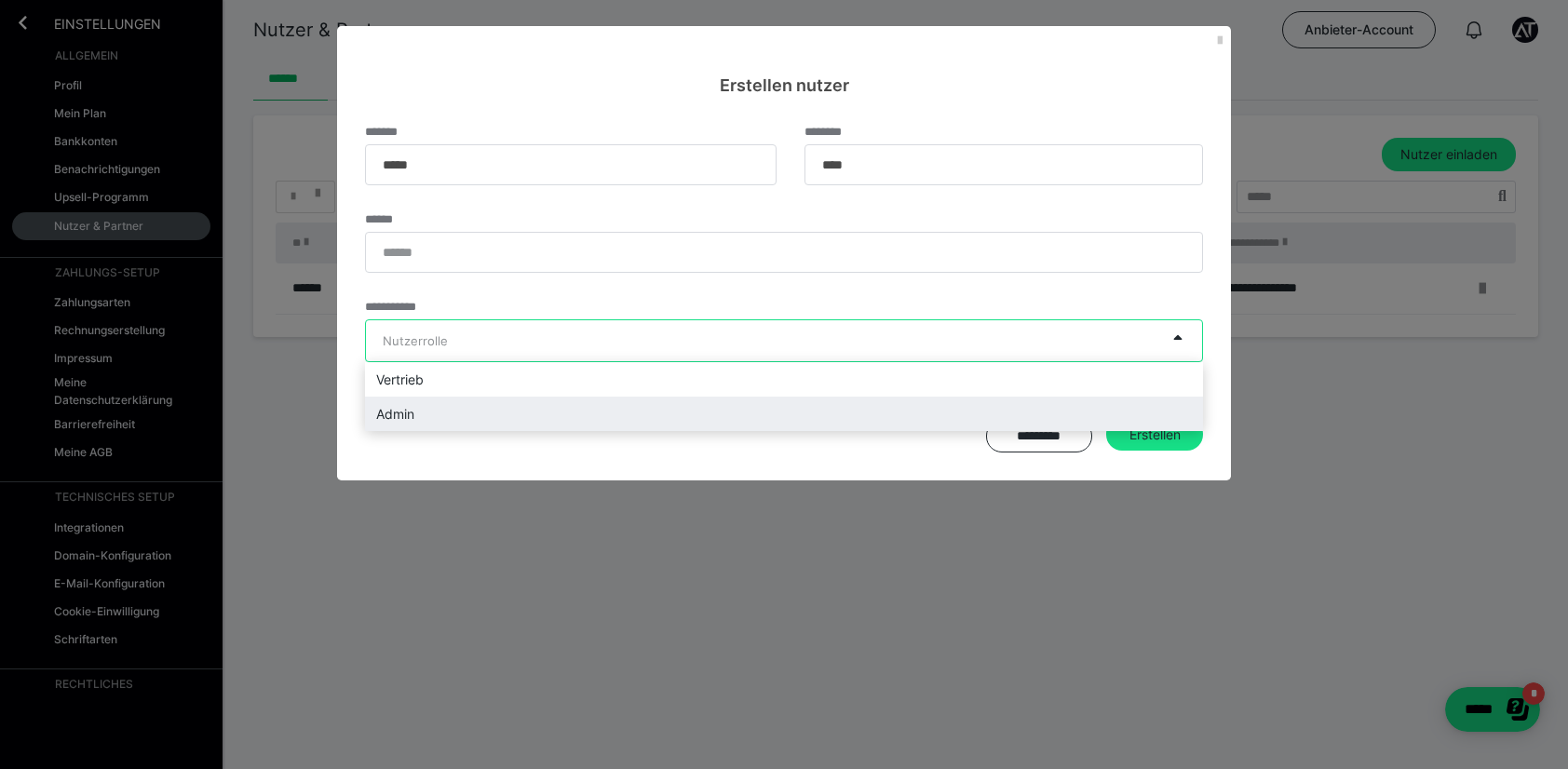 click on "Admin" at bounding box center (784, 413) 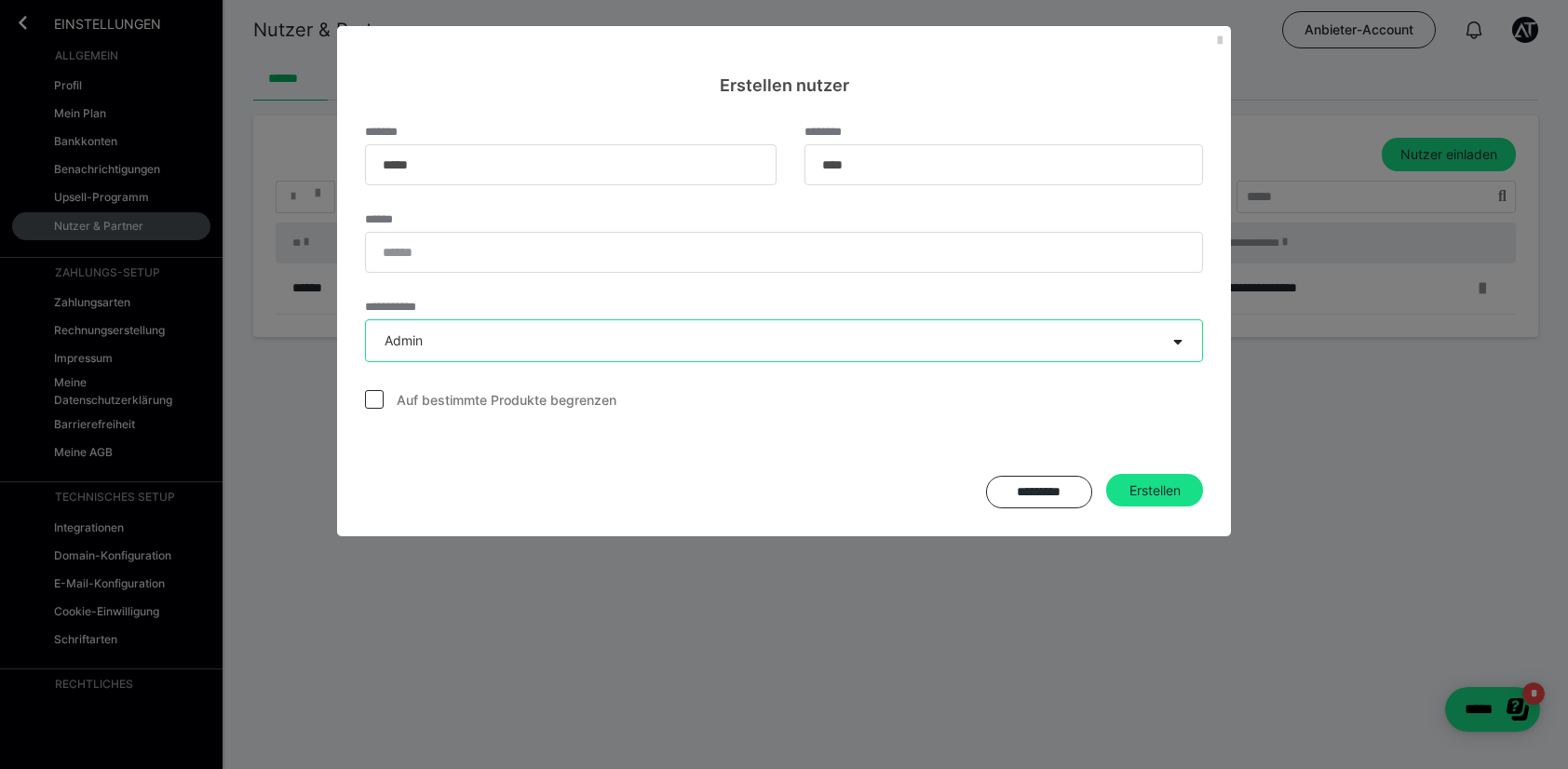 click on "Auf bestimmte Produkte begrenzen" at bounding box center (507, 400) 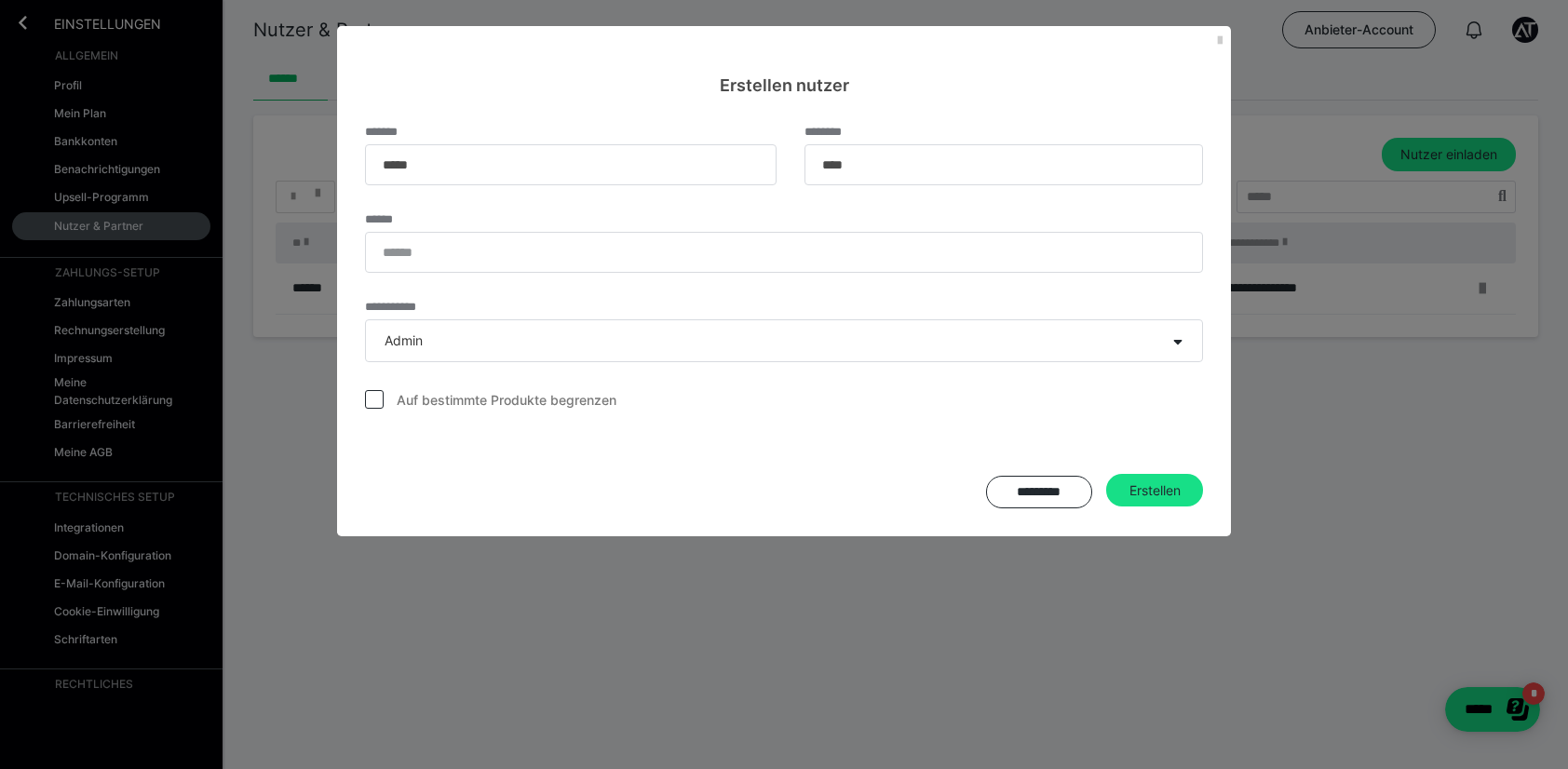 click at bounding box center [374, 399] 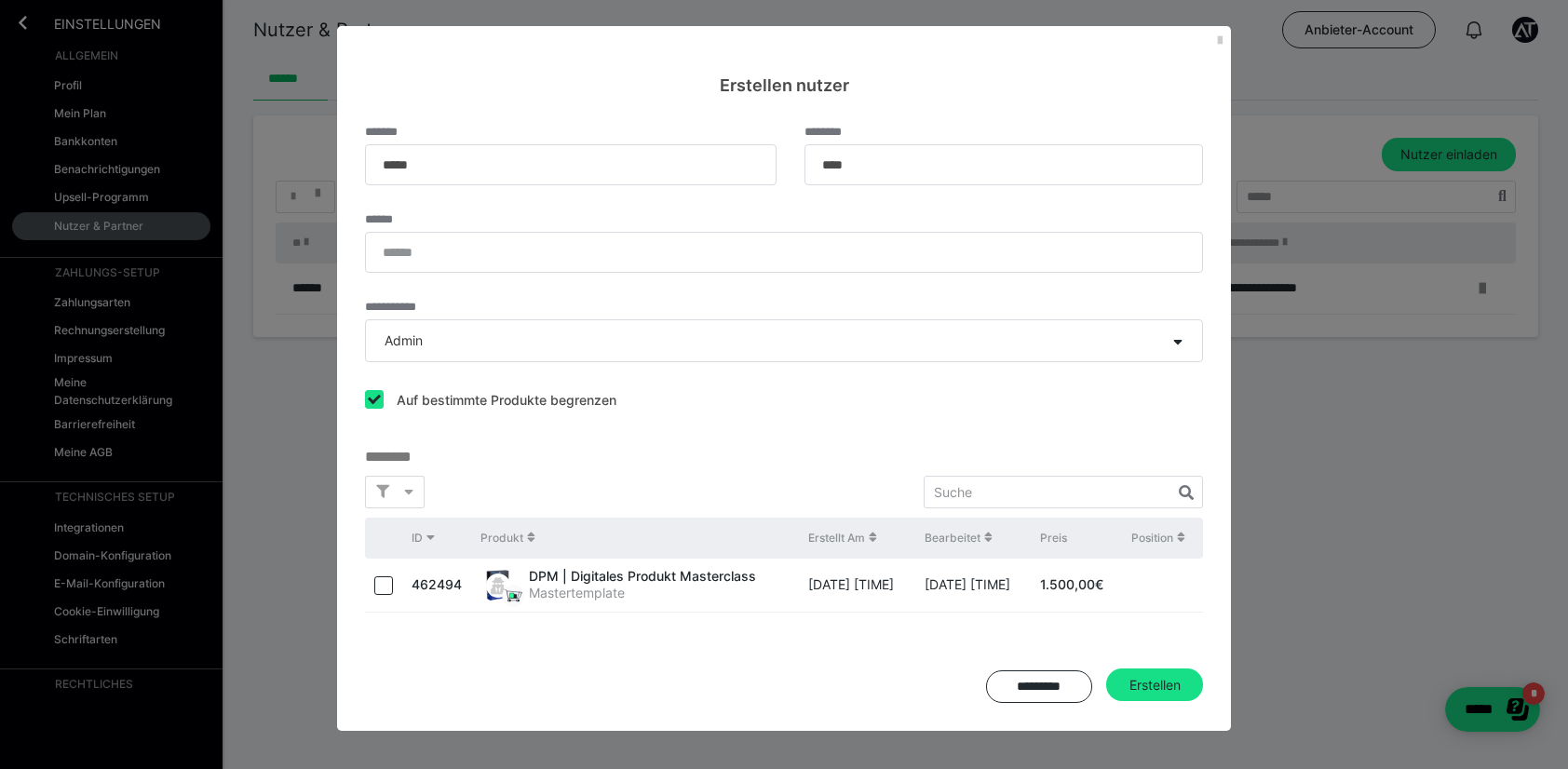 click at bounding box center (374, 399) 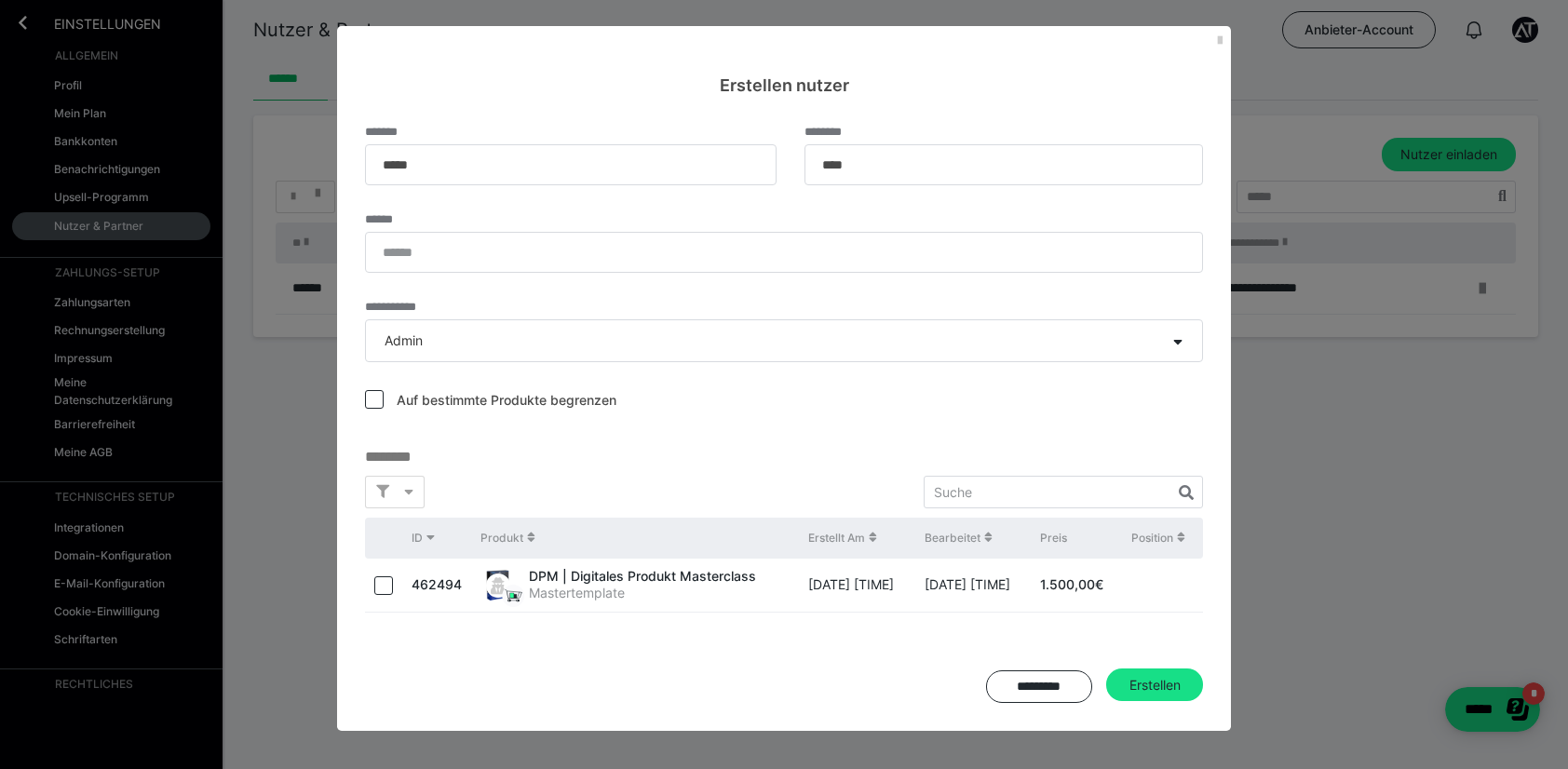 checkbox on "false" 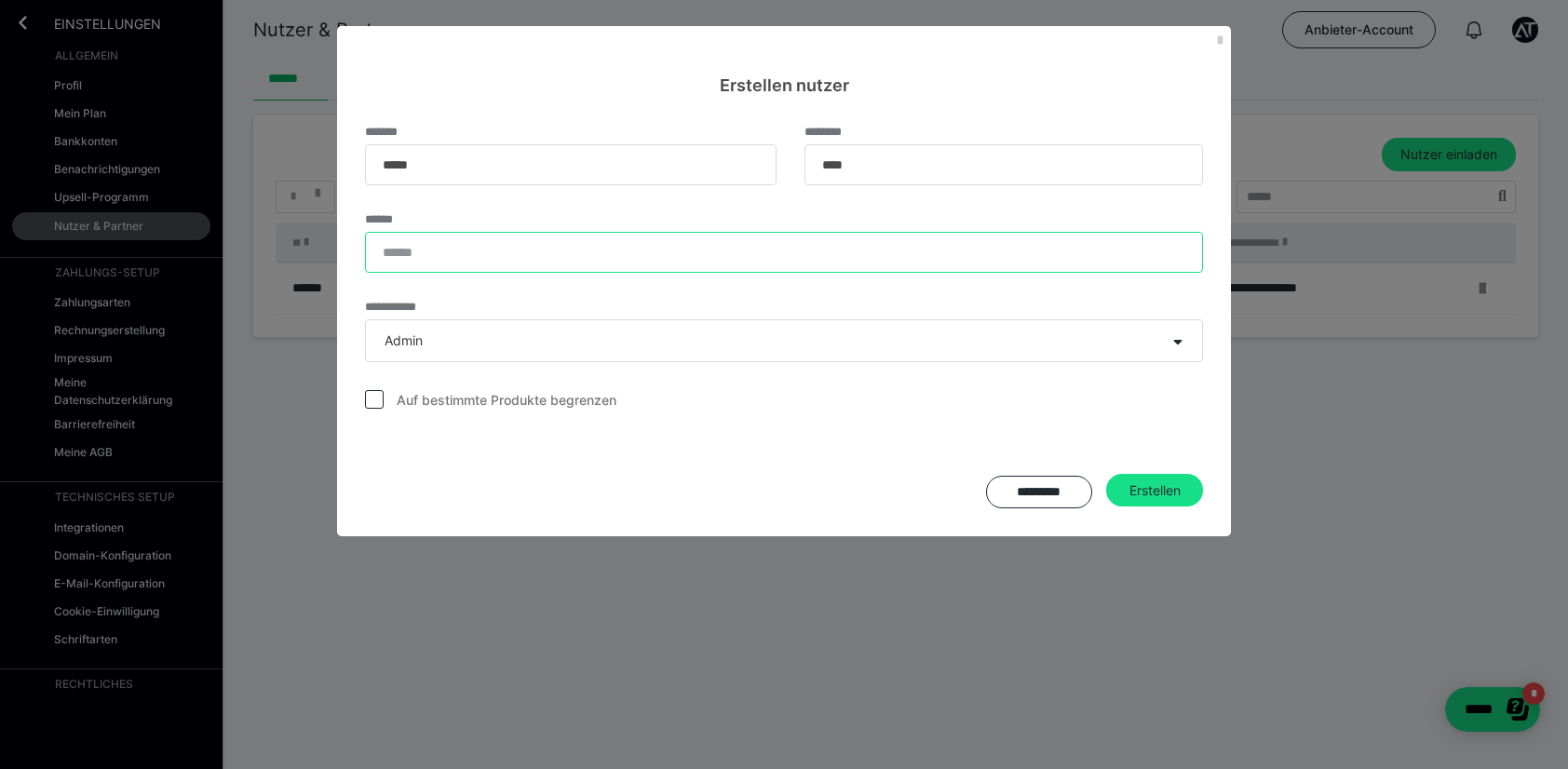 click on "******" at bounding box center (784, 252) 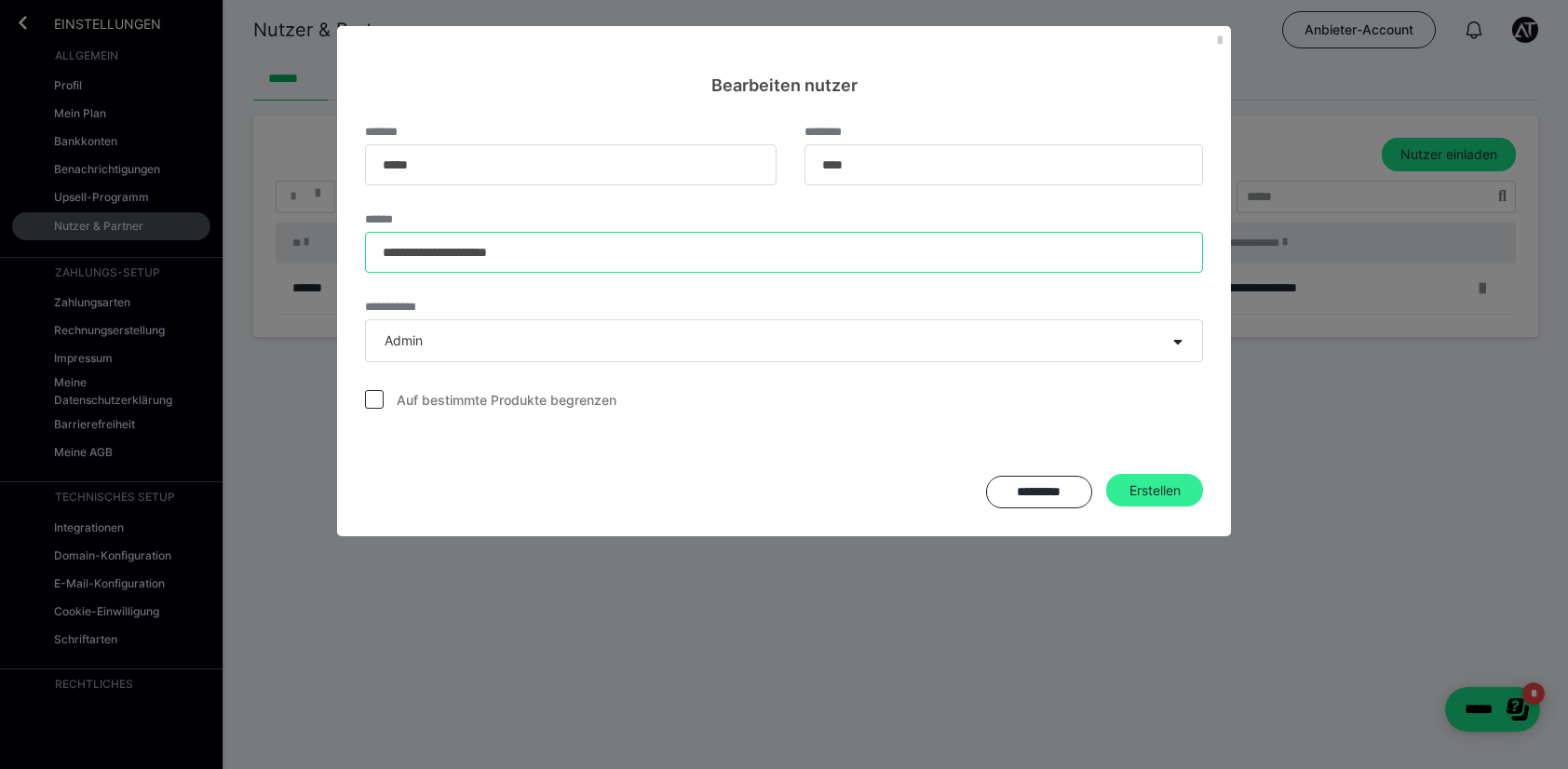 type on "**********" 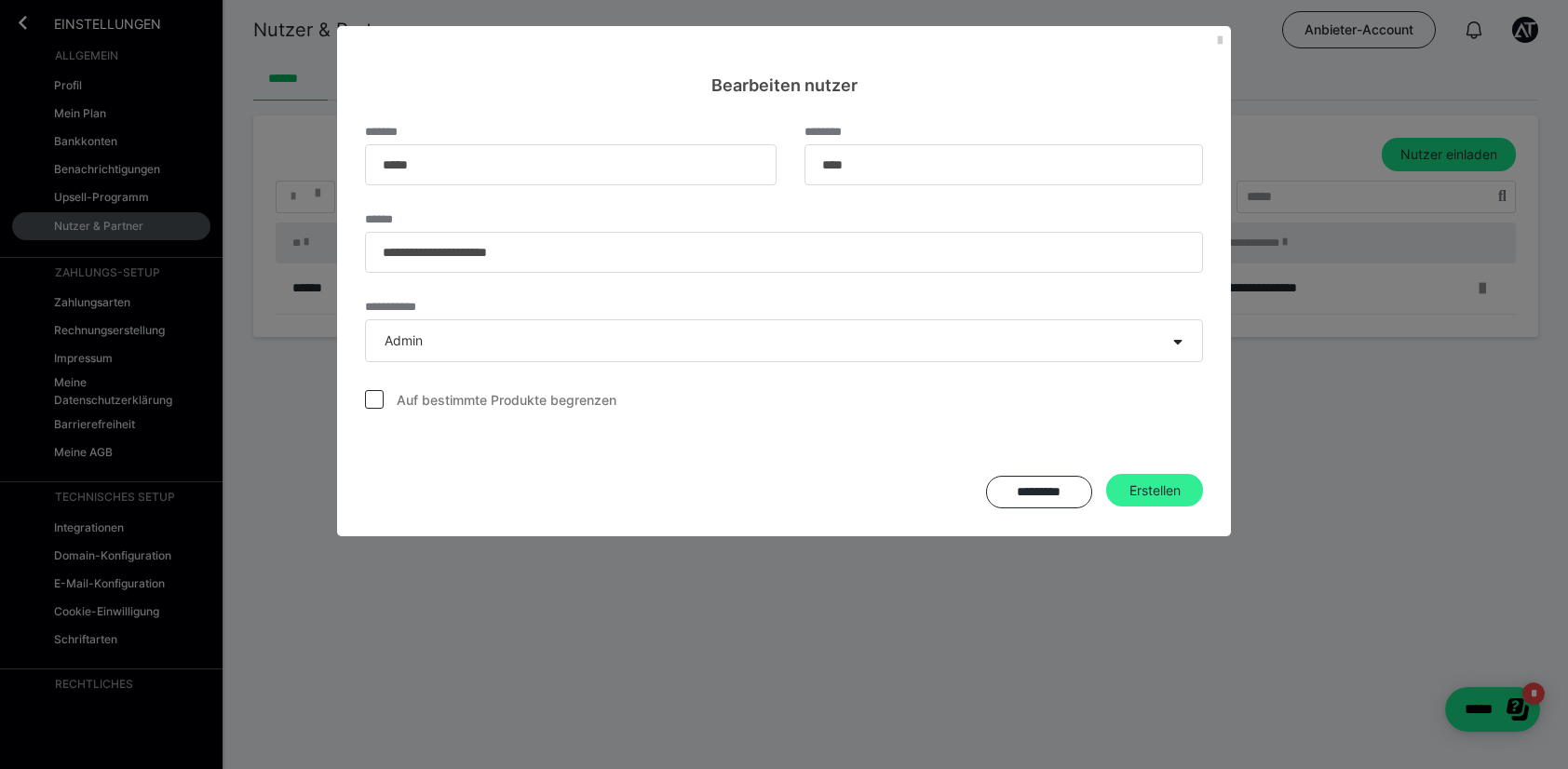 click on "Erstellen" at bounding box center (1155, 491) 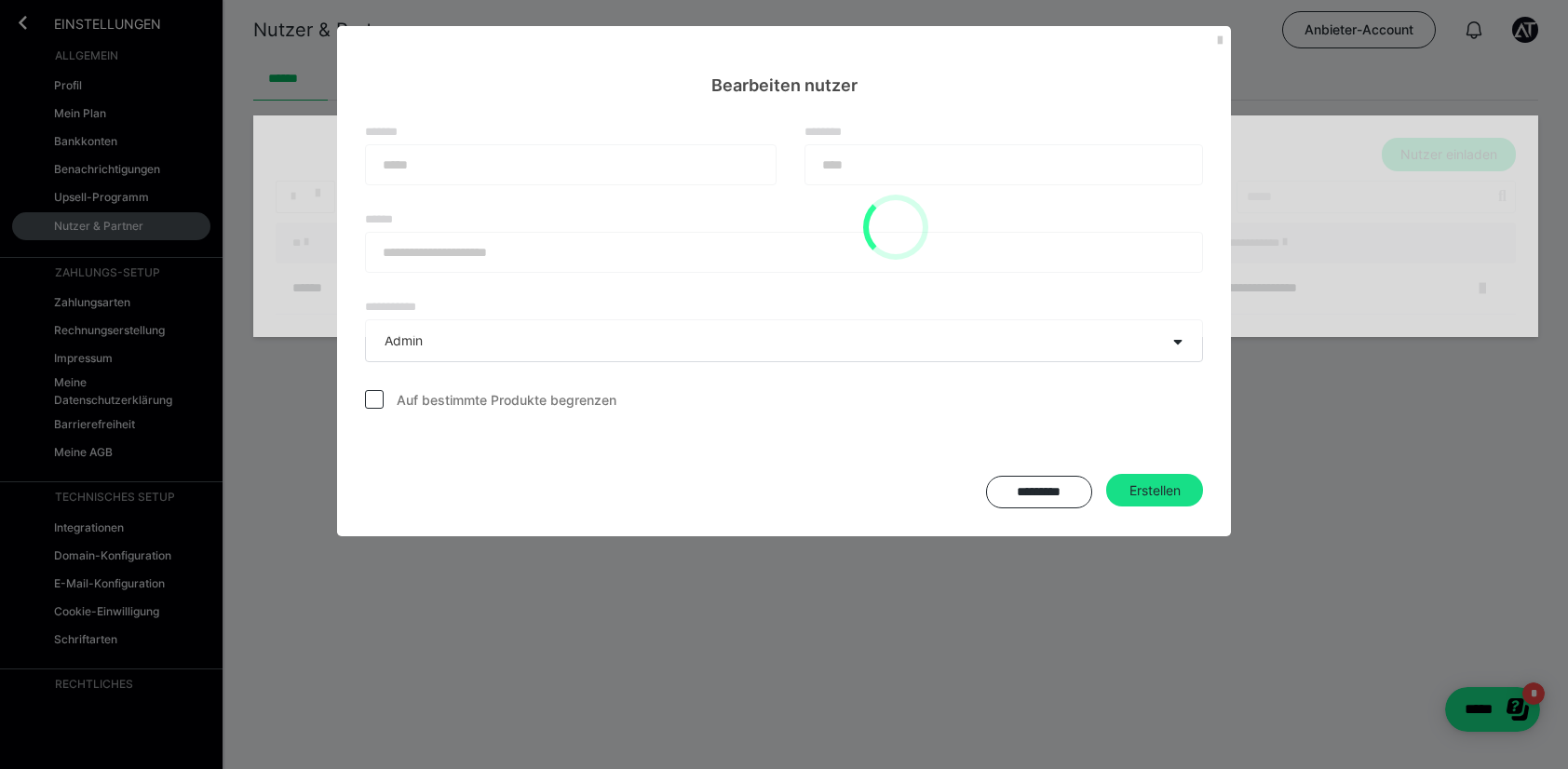 type 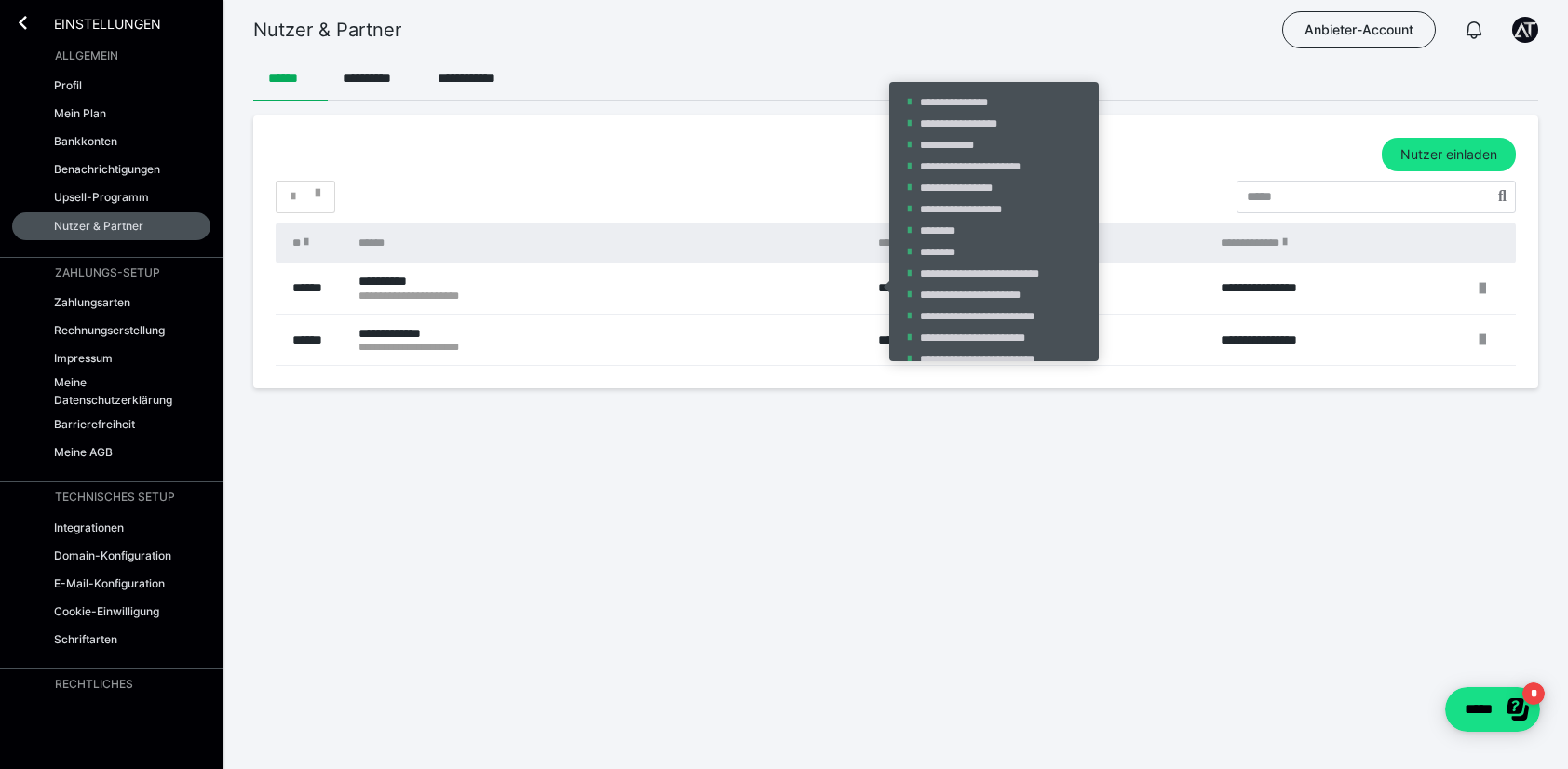 click 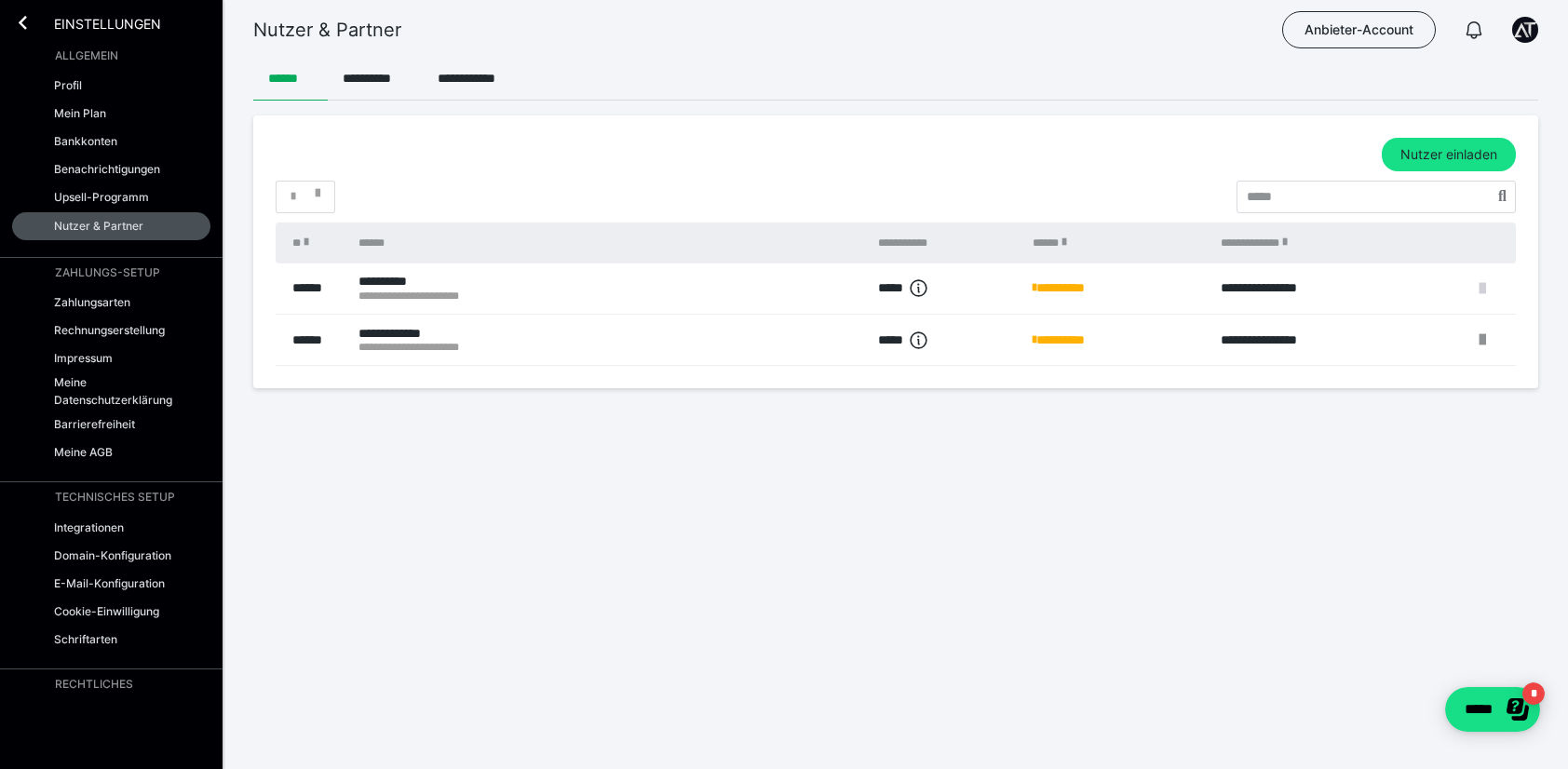 click at bounding box center (1482, 289) 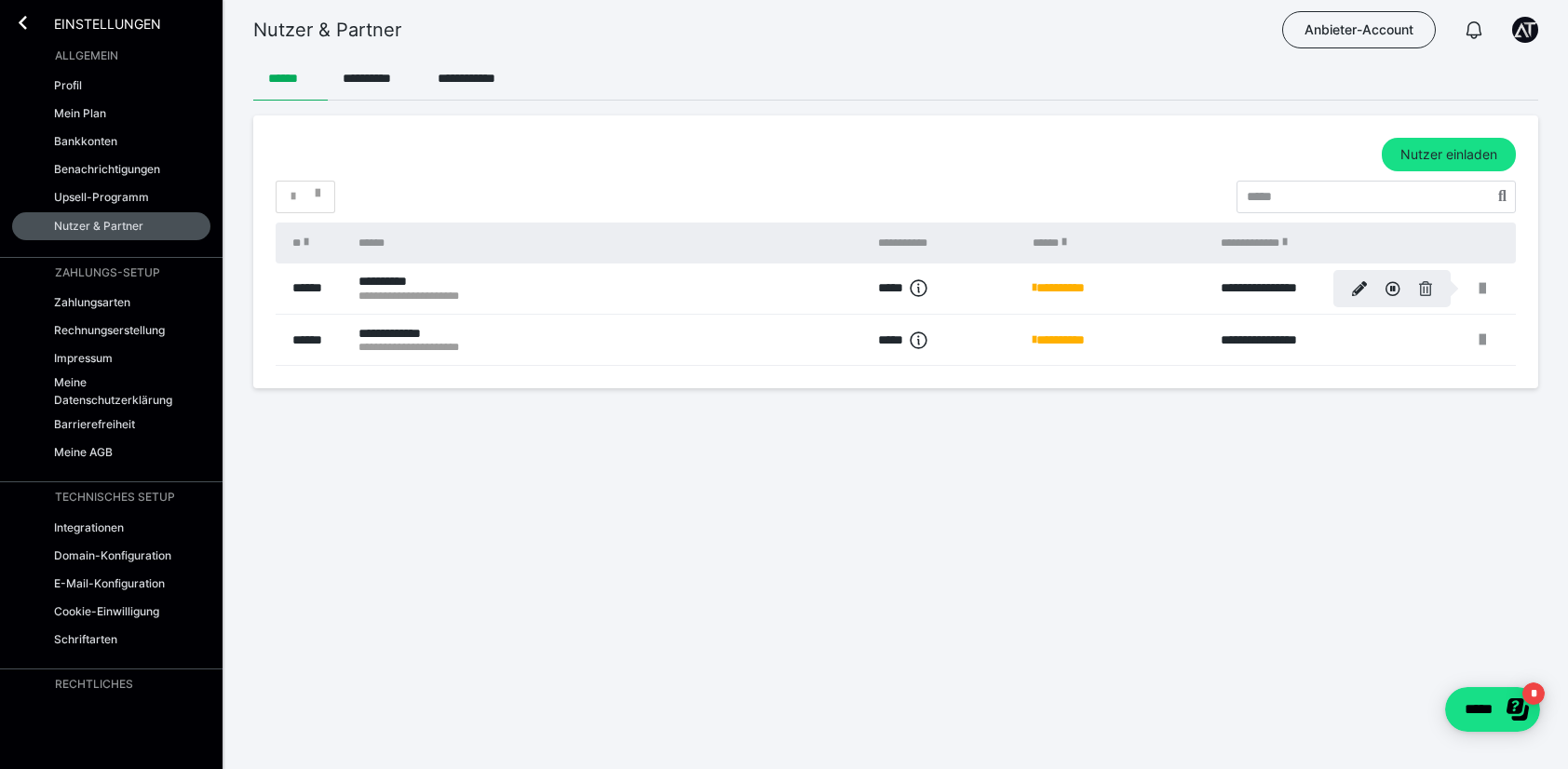 click at bounding box center [1426, 289] 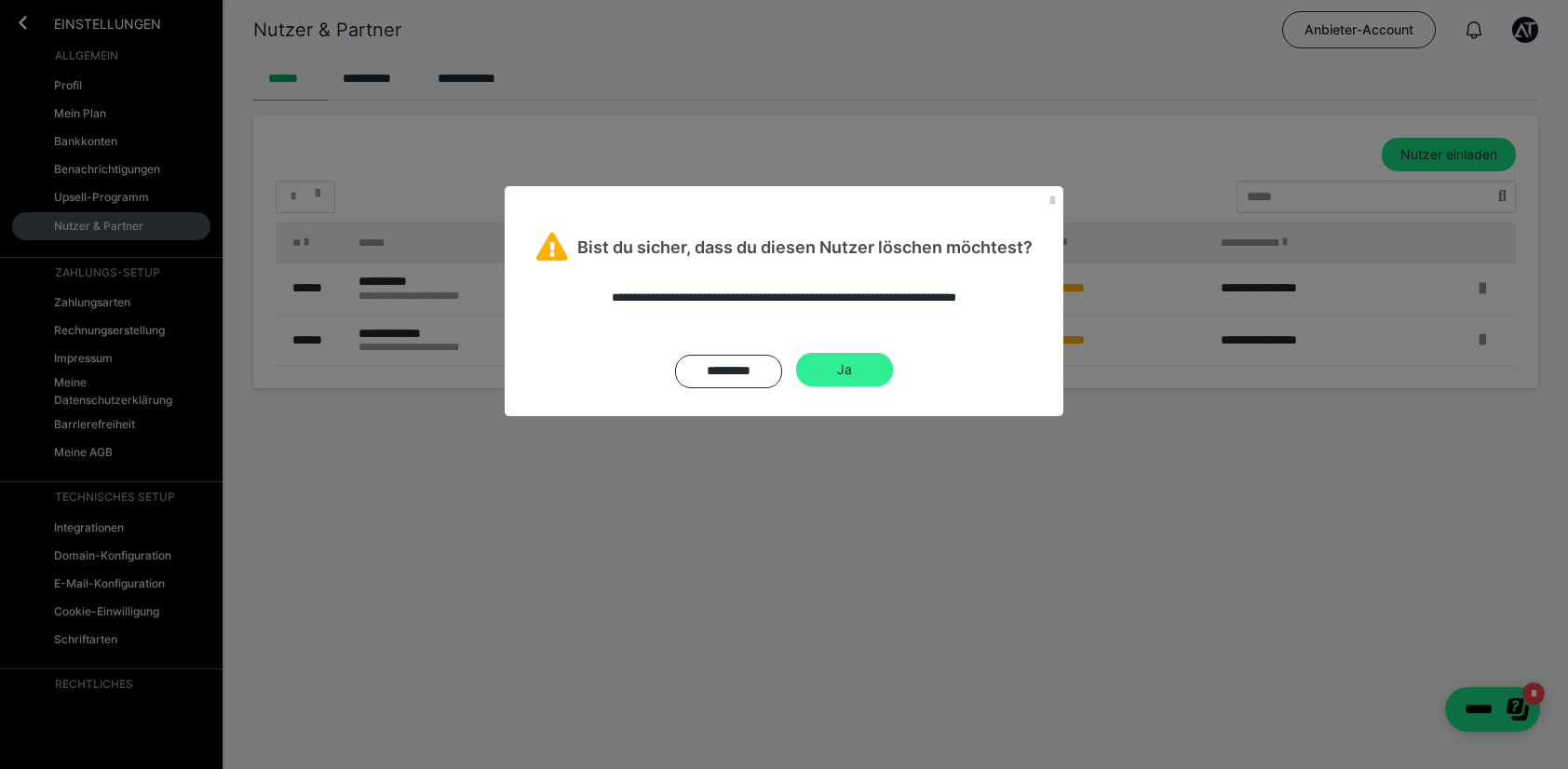 click on "Ja" at bounding box center [845, 370] 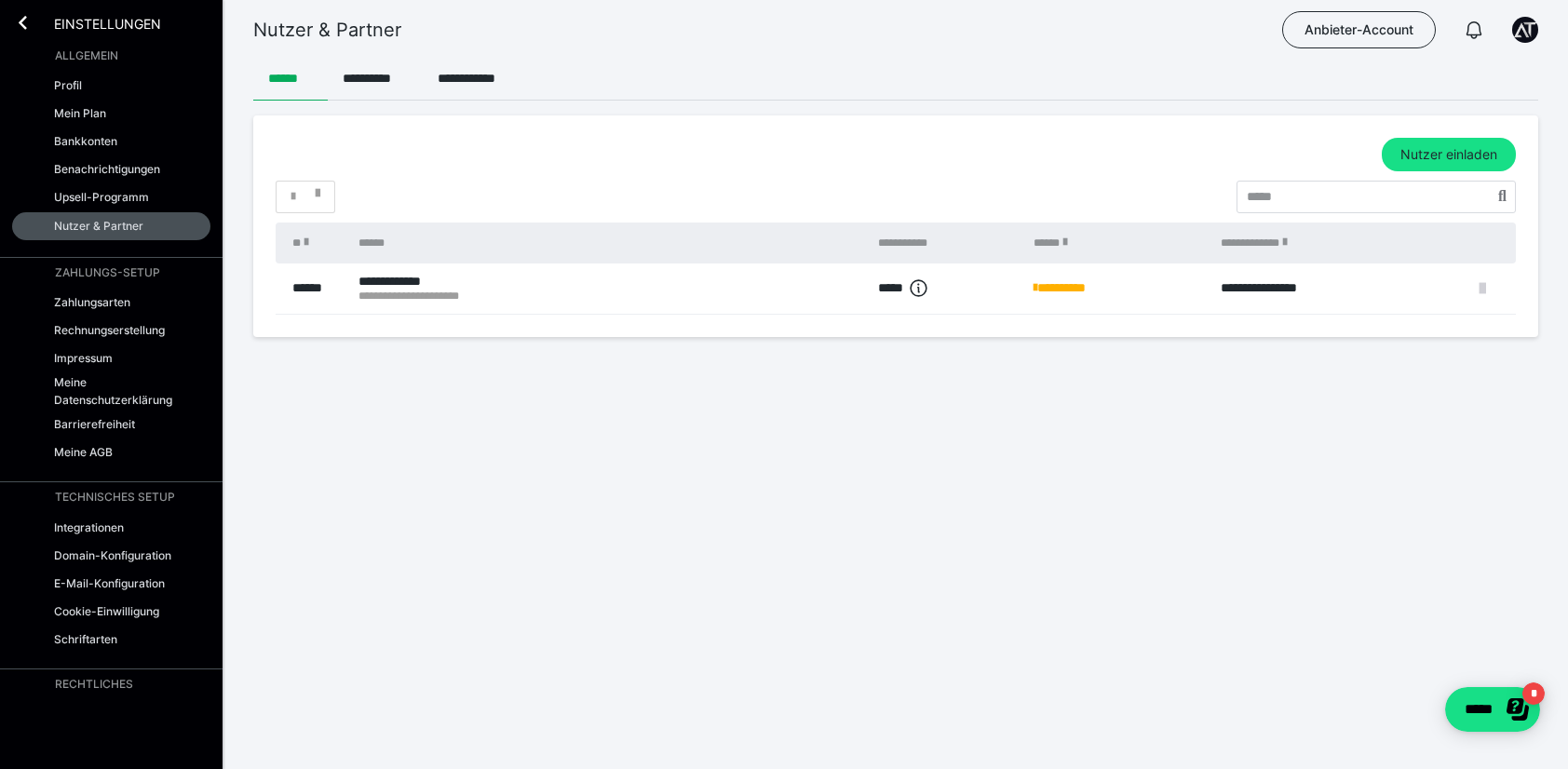 click at bounding box center (1482, 289) 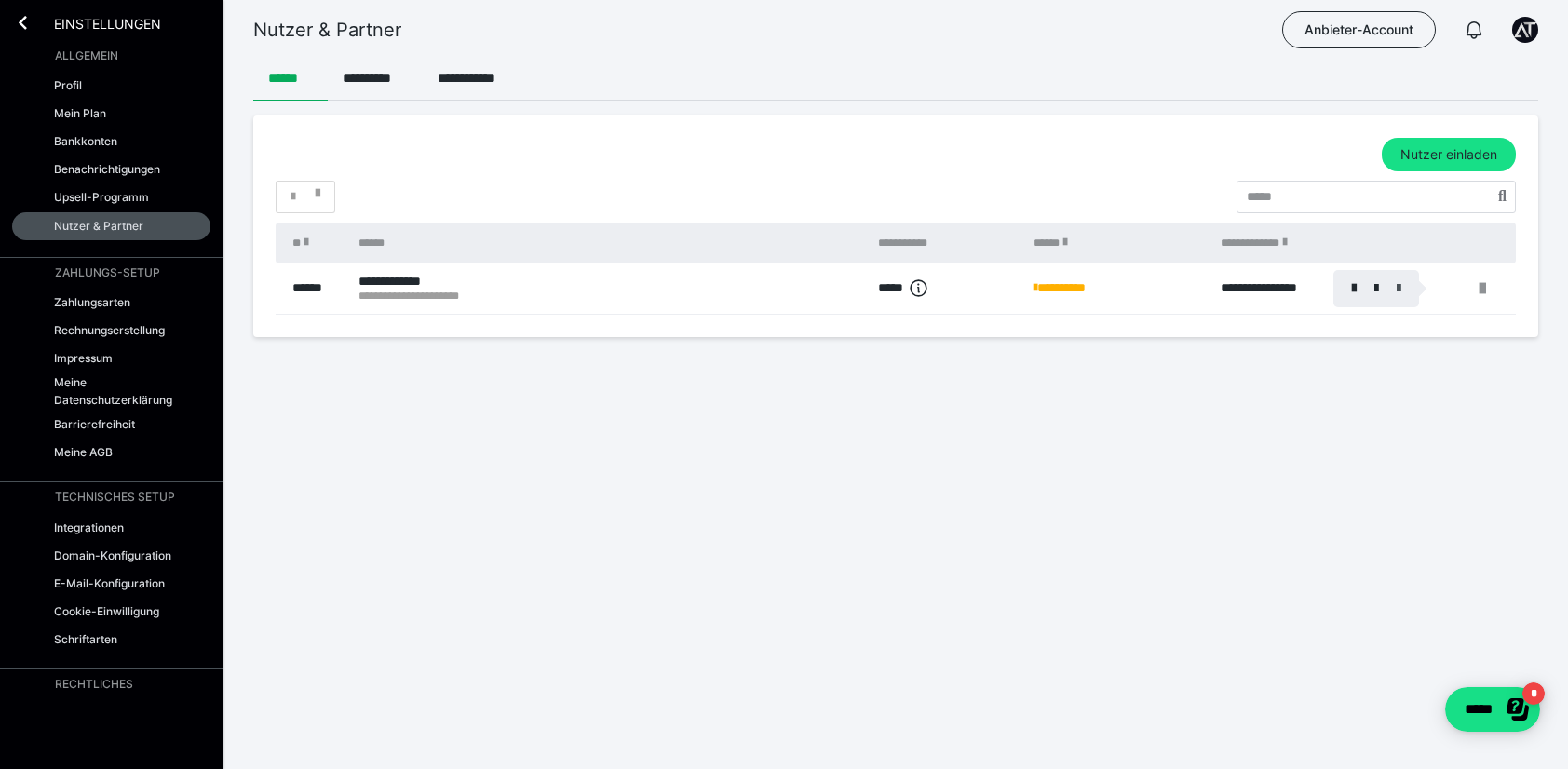 click at bounding box center (1399, 289) 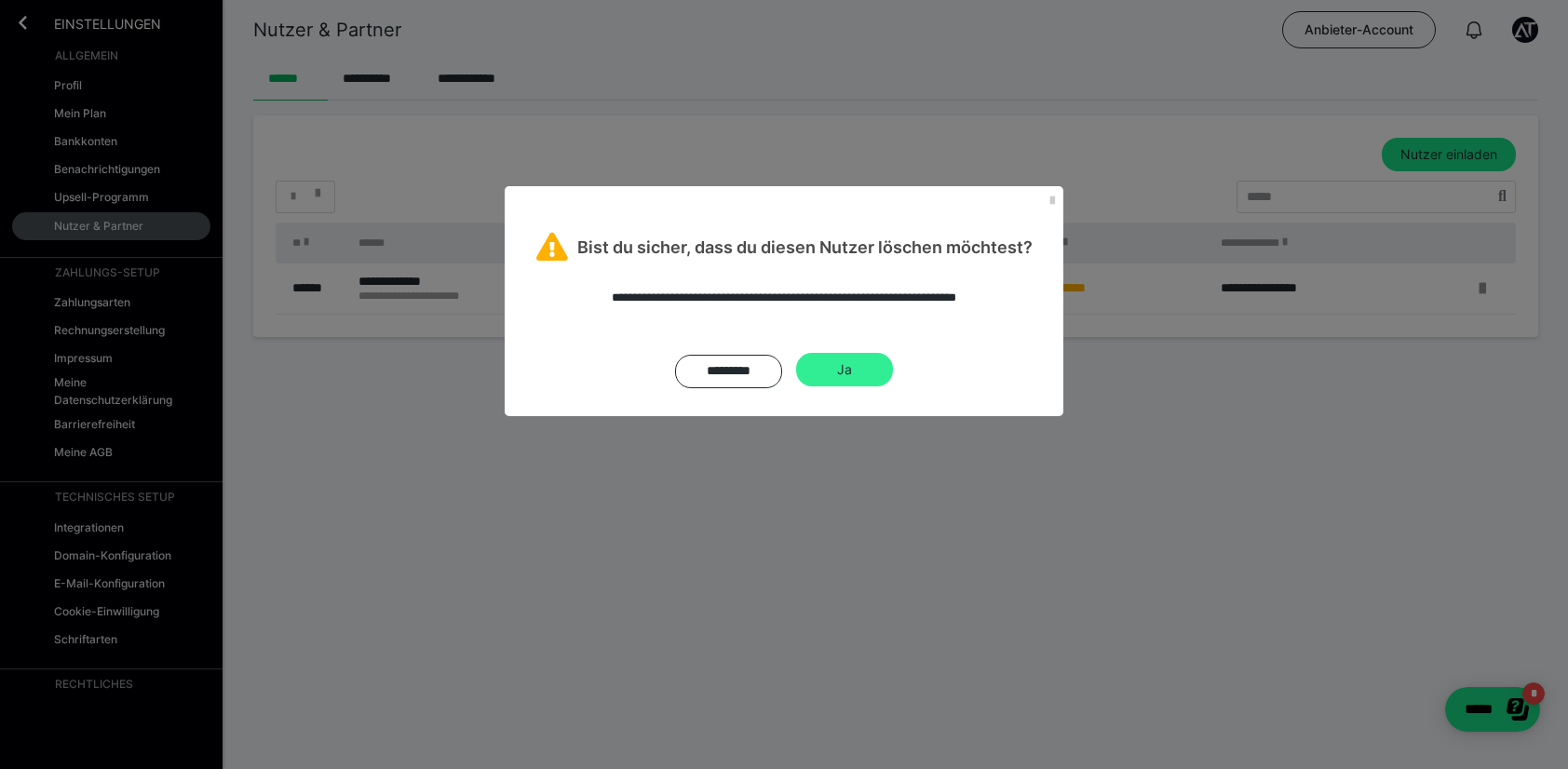 click on "Ja" at bounding box center (845, 370) 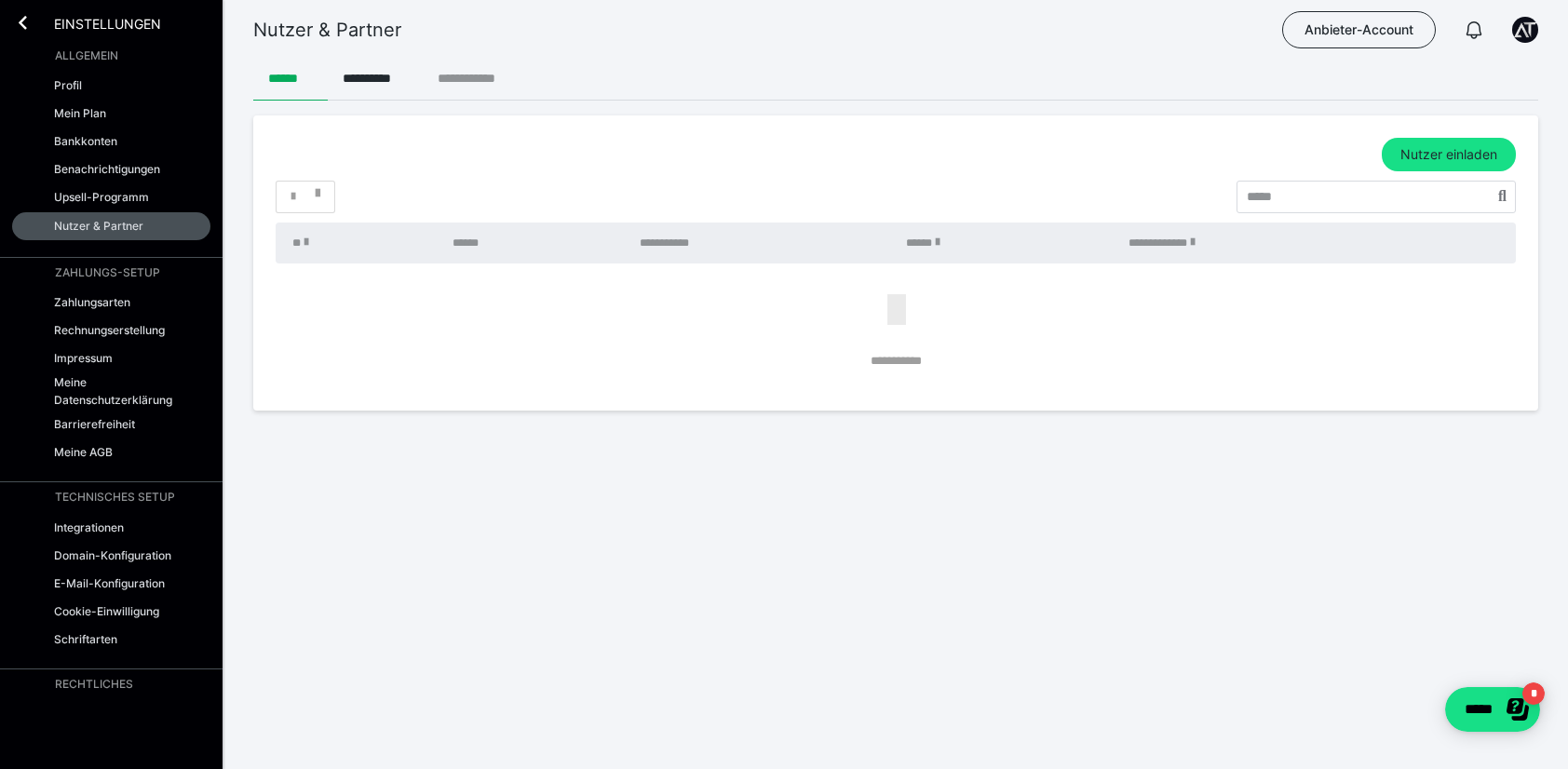 click on "**********" at bounding box center (476, 78) 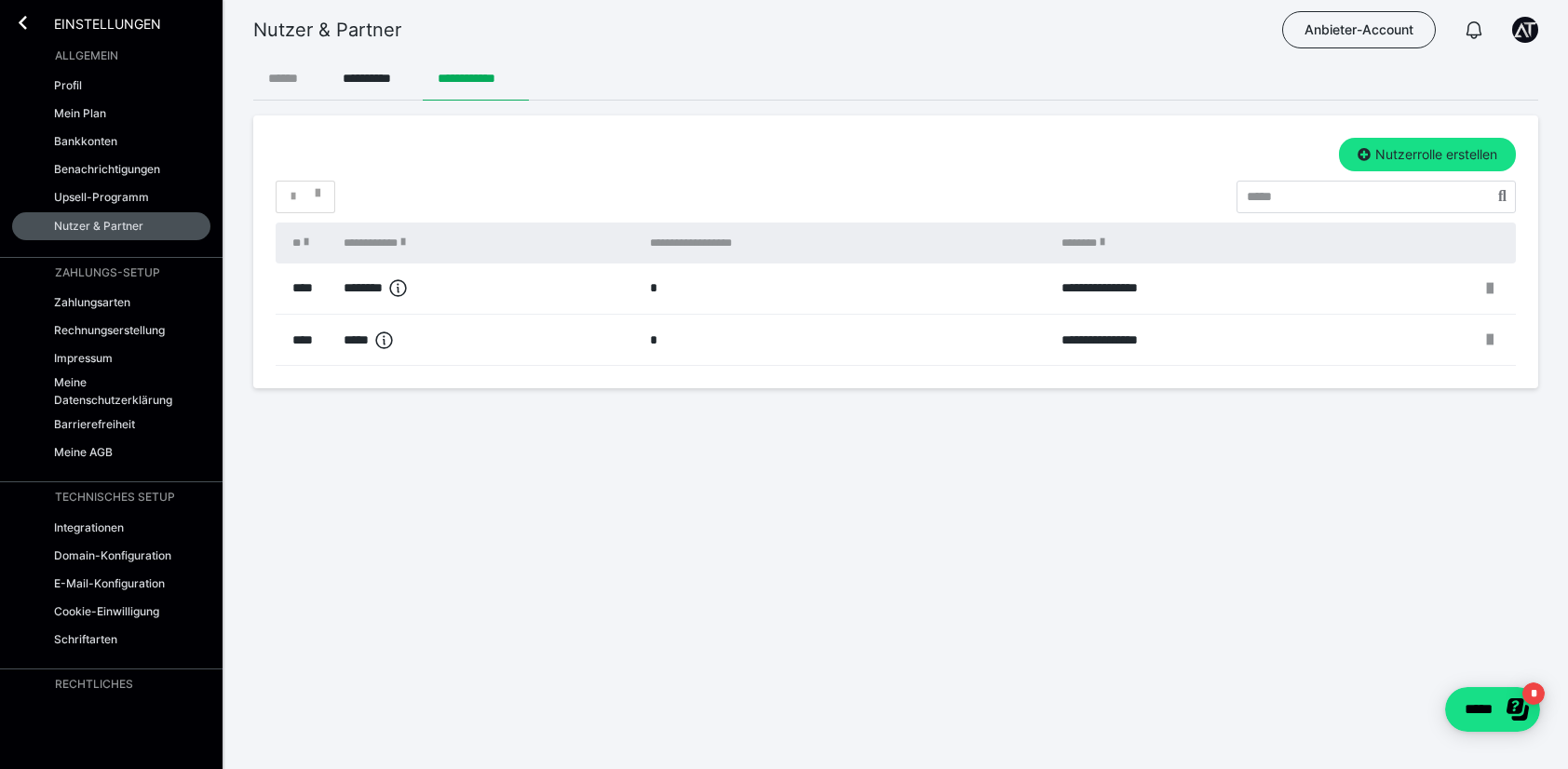click on "******" at bounding box center (291, 78) 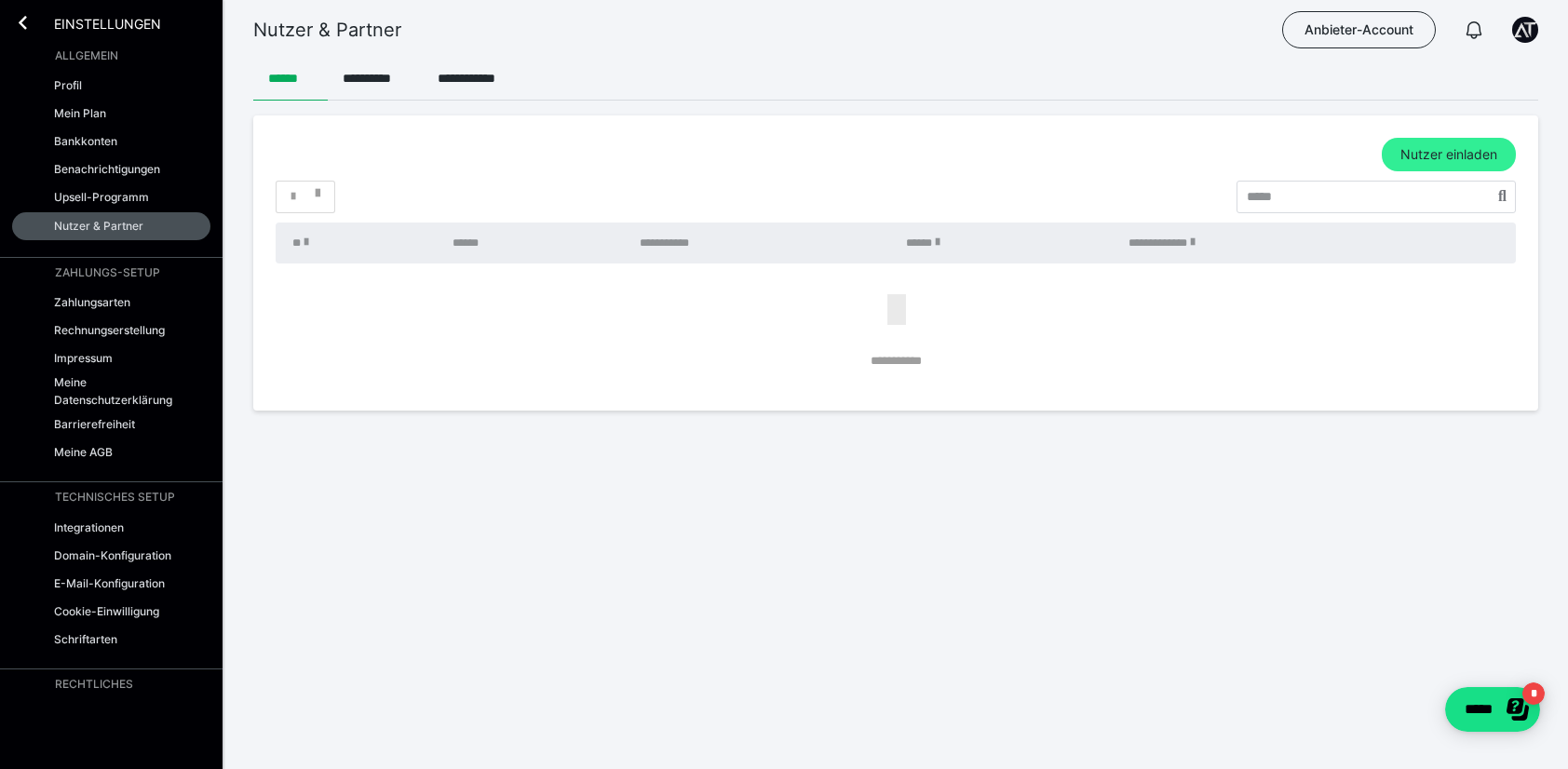 click on "Nutzer einladen" at bounding box center [1449, 155] 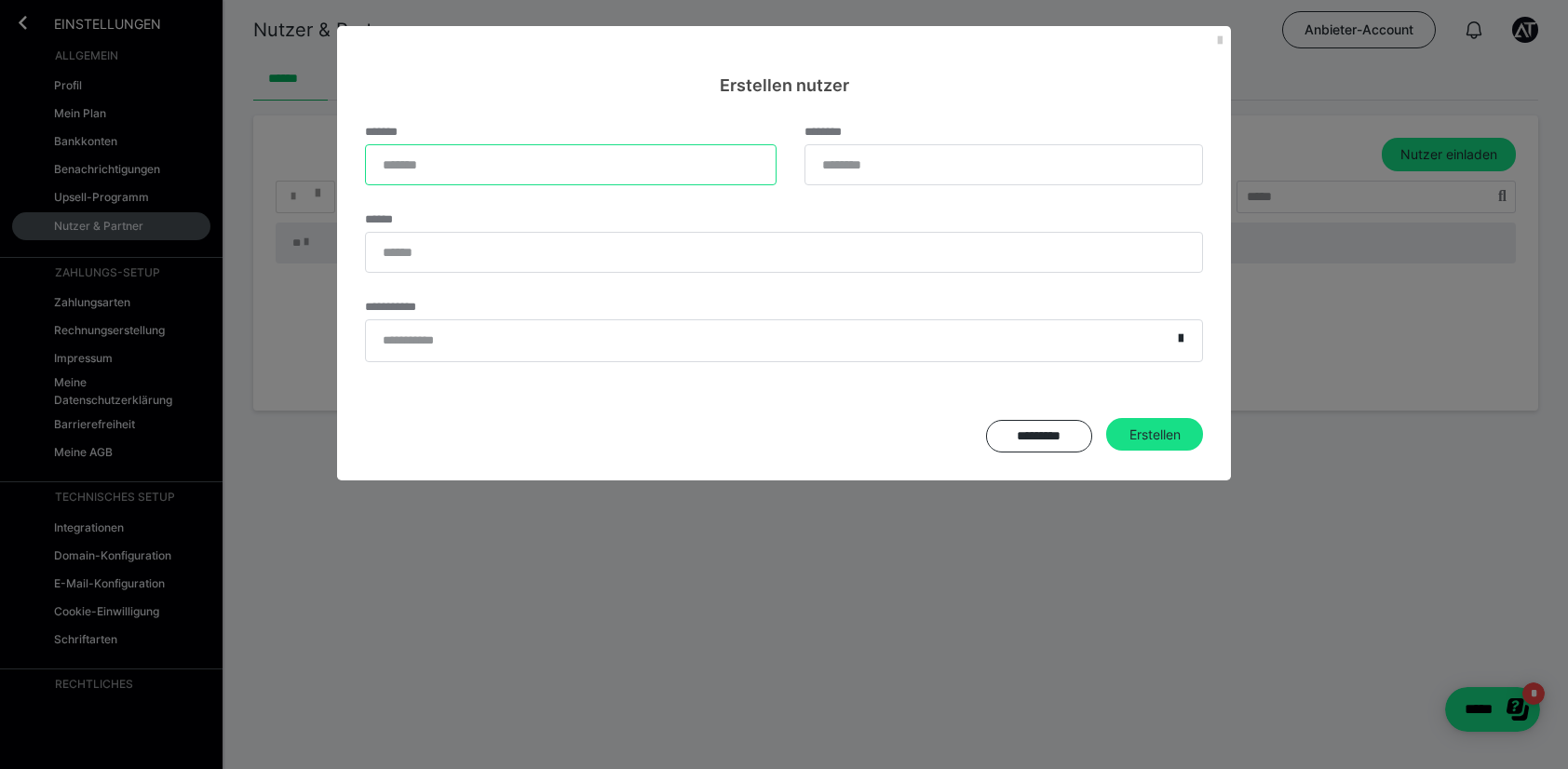 click on "*******" at bounding box center [571, 165] 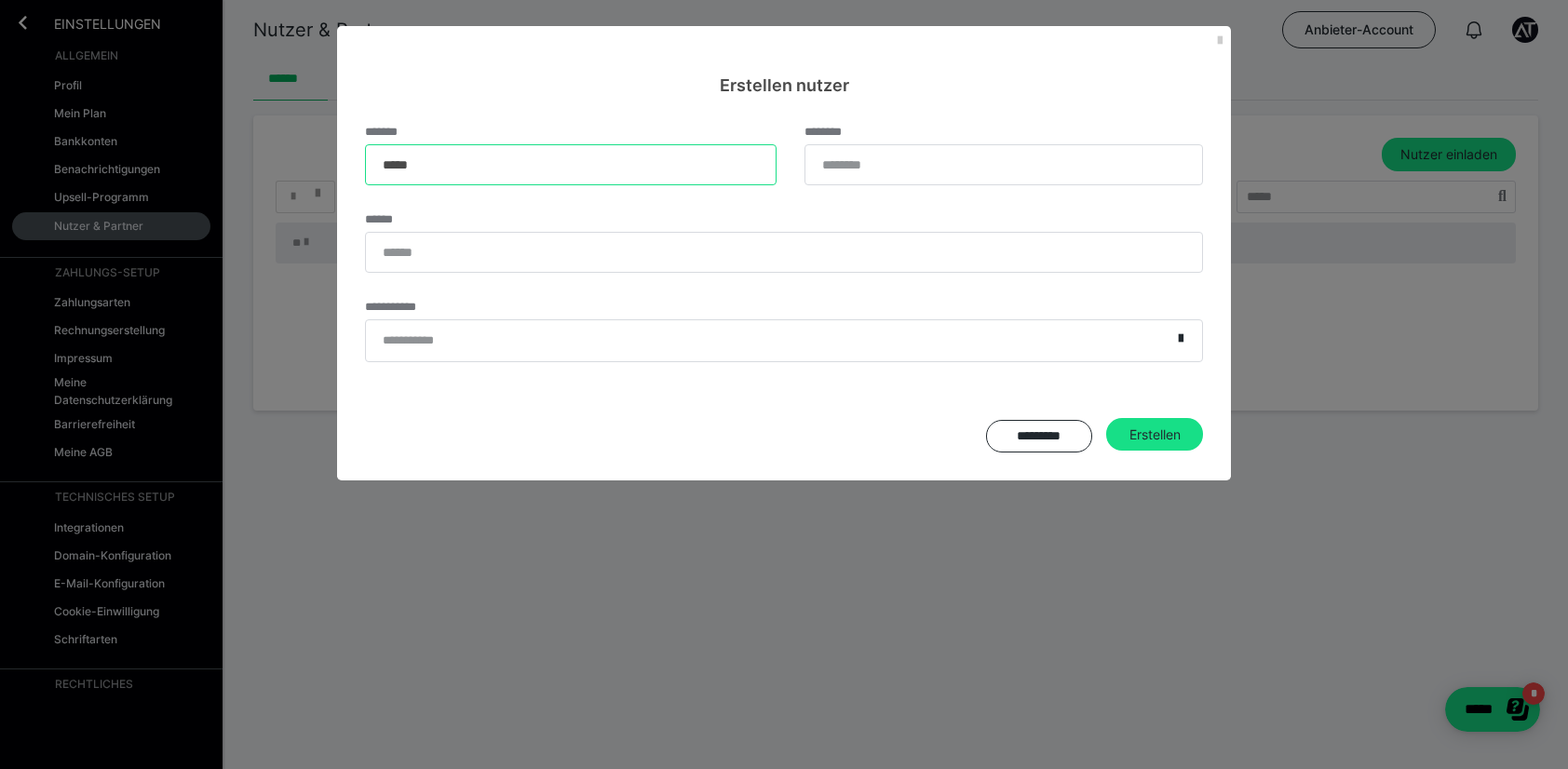 type on "*****" 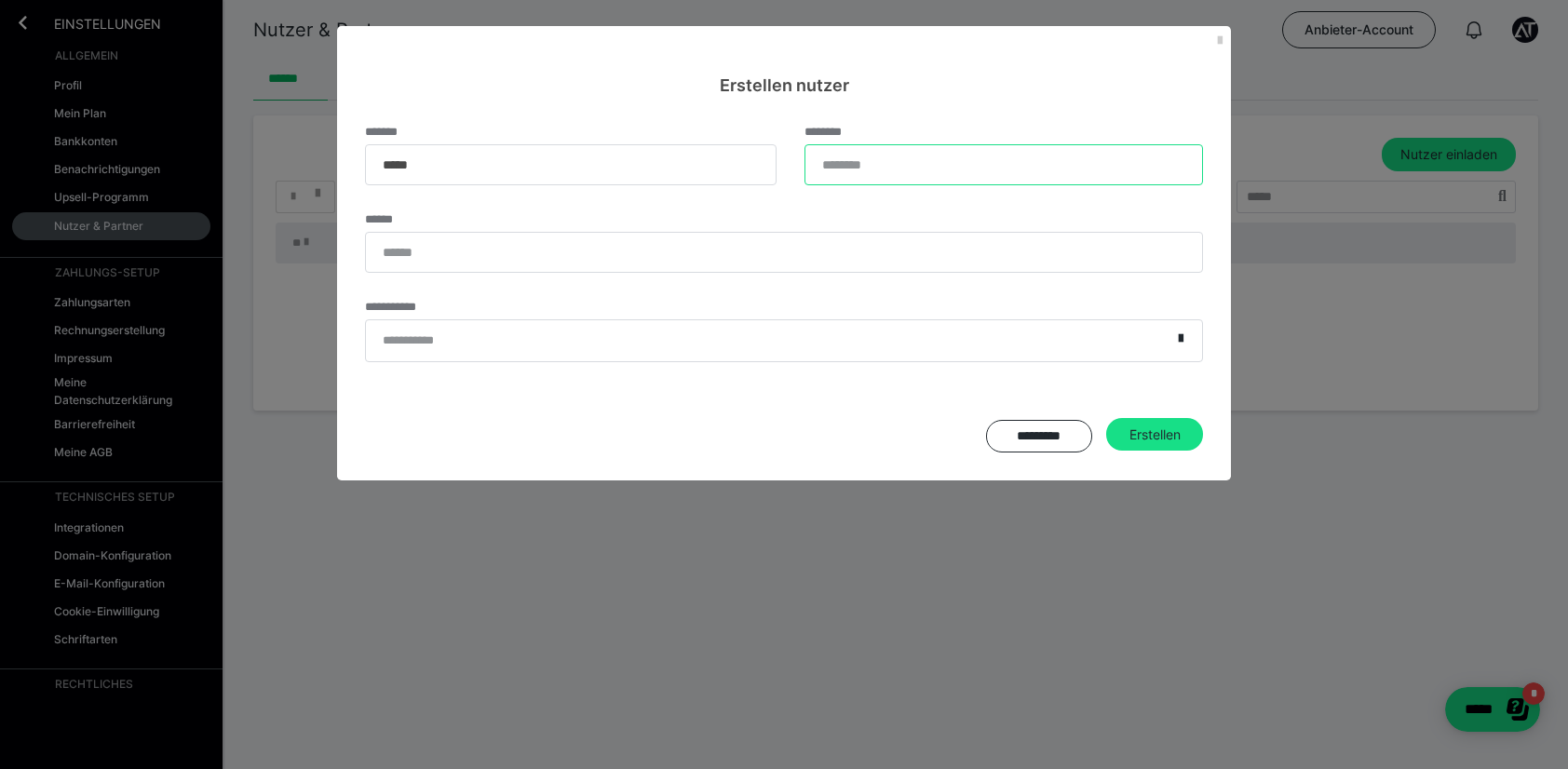 click on "********" at bounding box center (1004, 165) 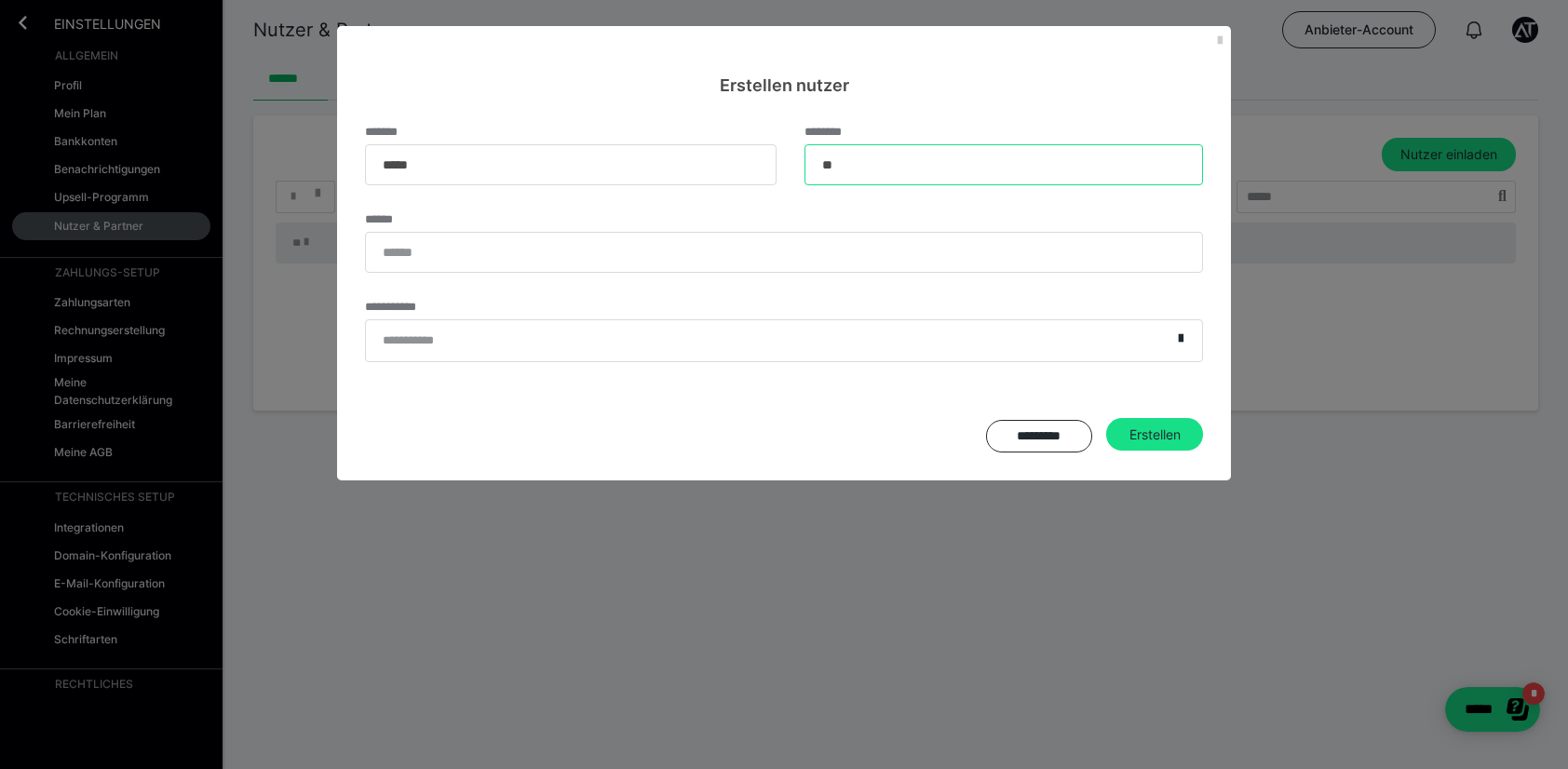 type on "*" 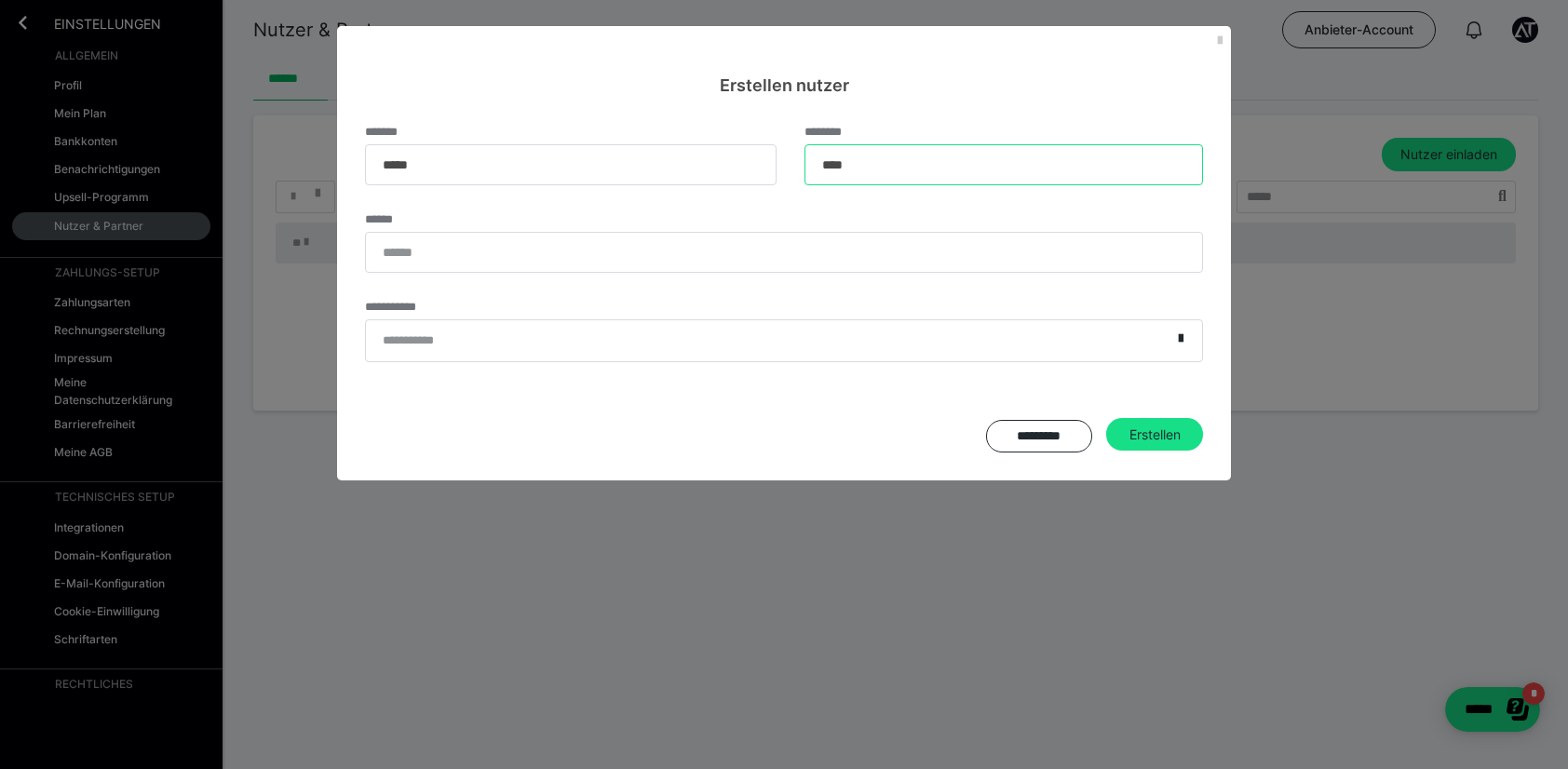 type on "****" 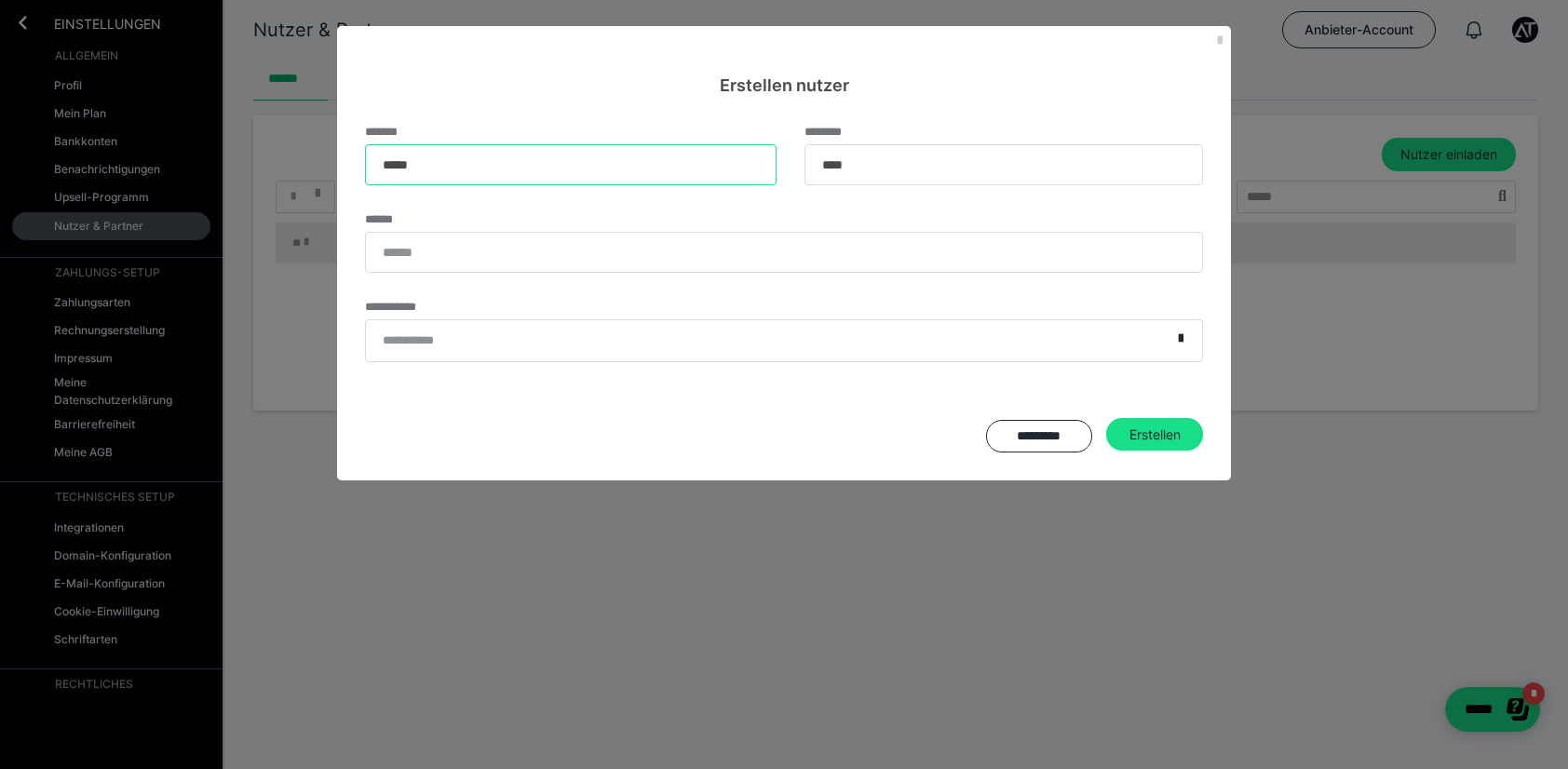 click on "*****" at bounding box center [571, 165] 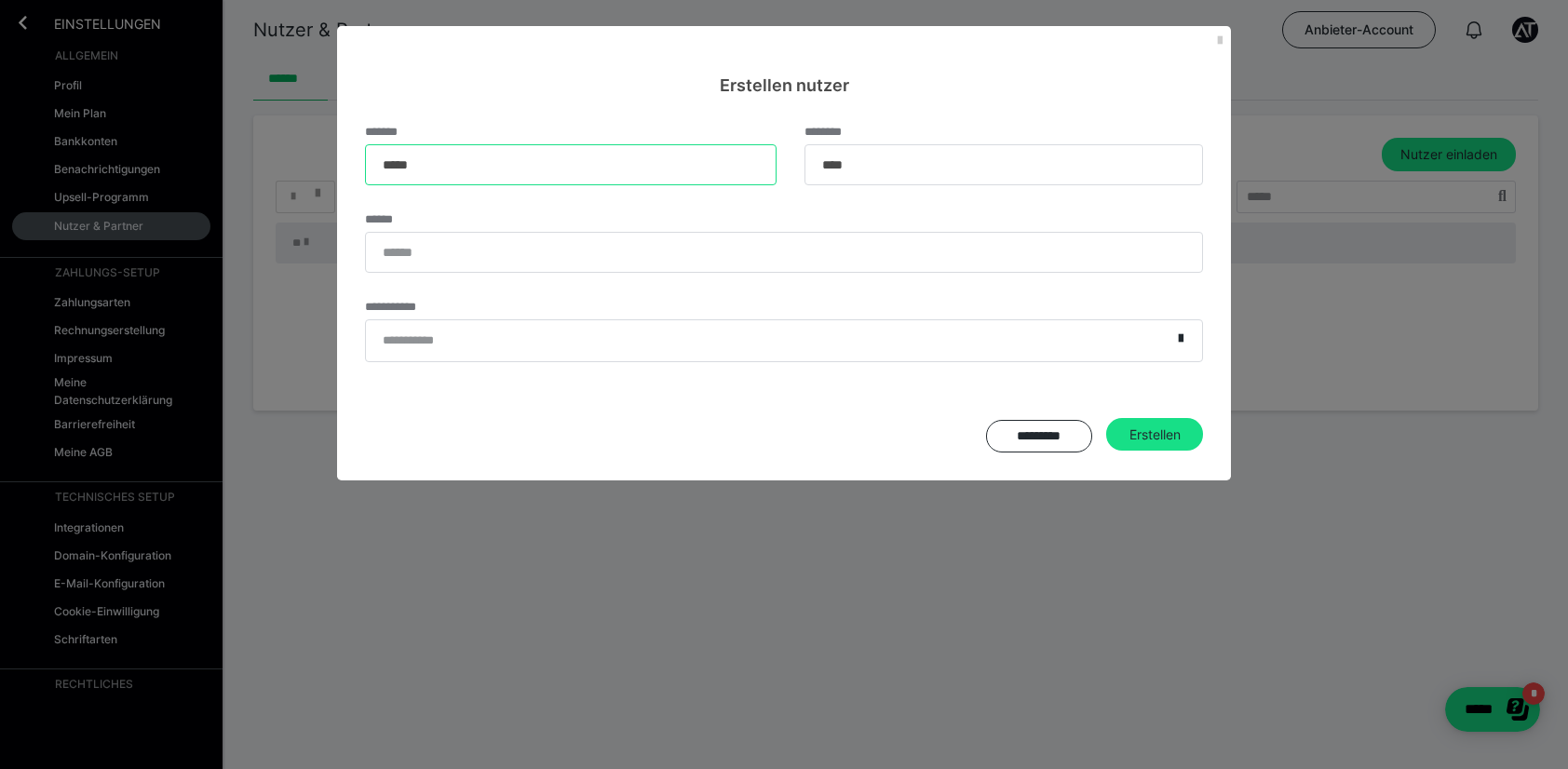 type on "*****" 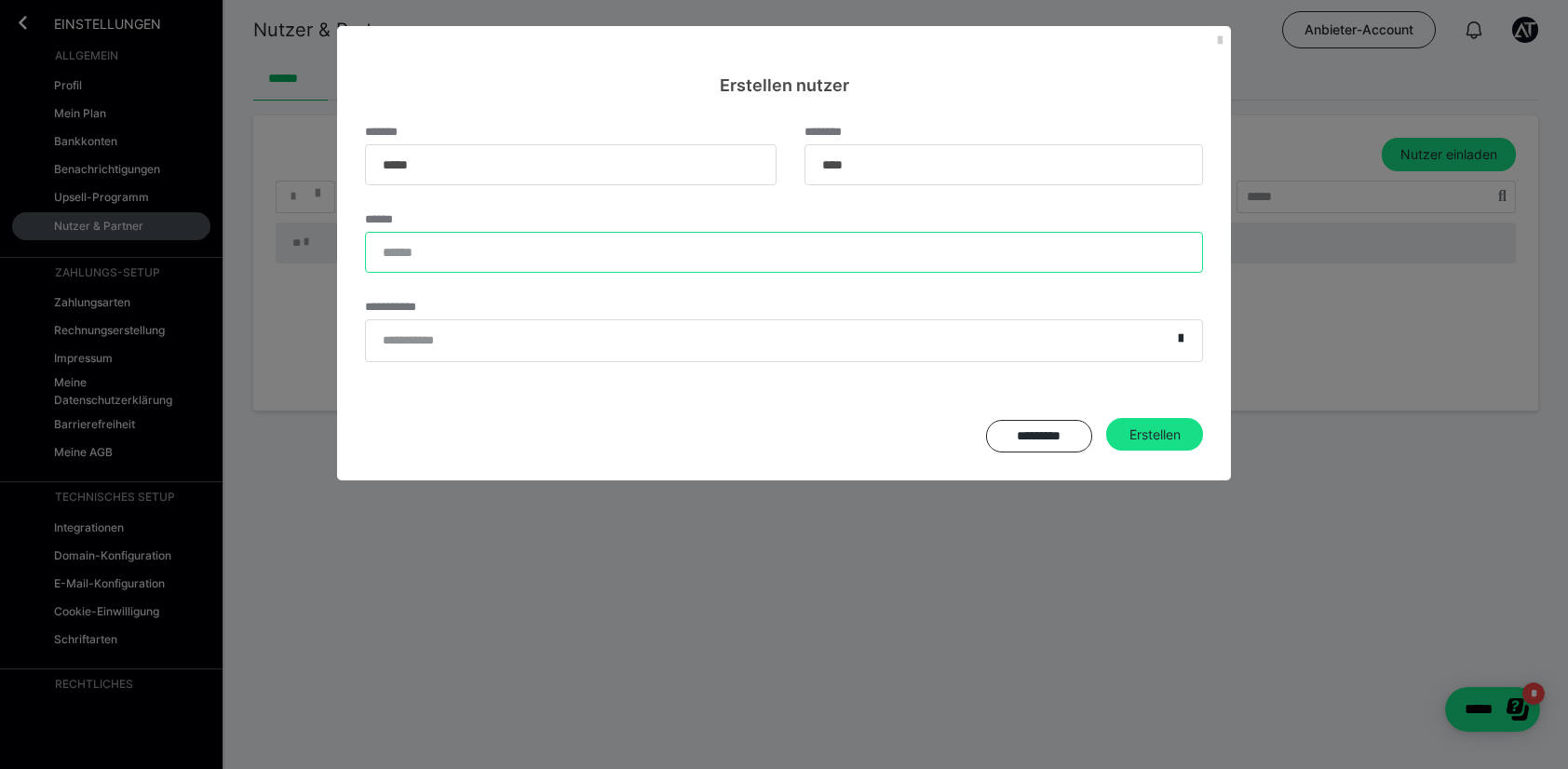 click on "******" at bounding box center [784, 252] 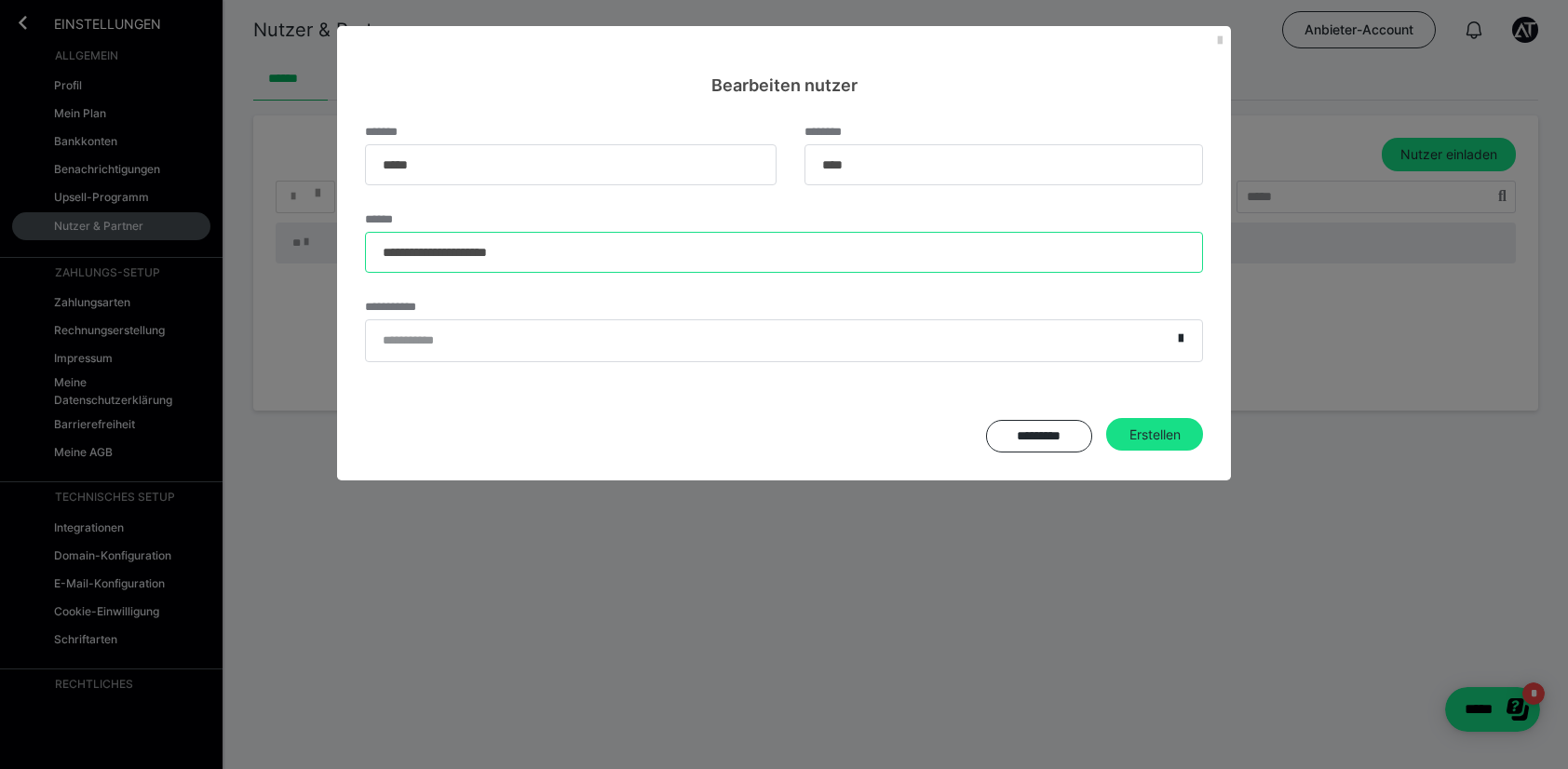 type on "**********" 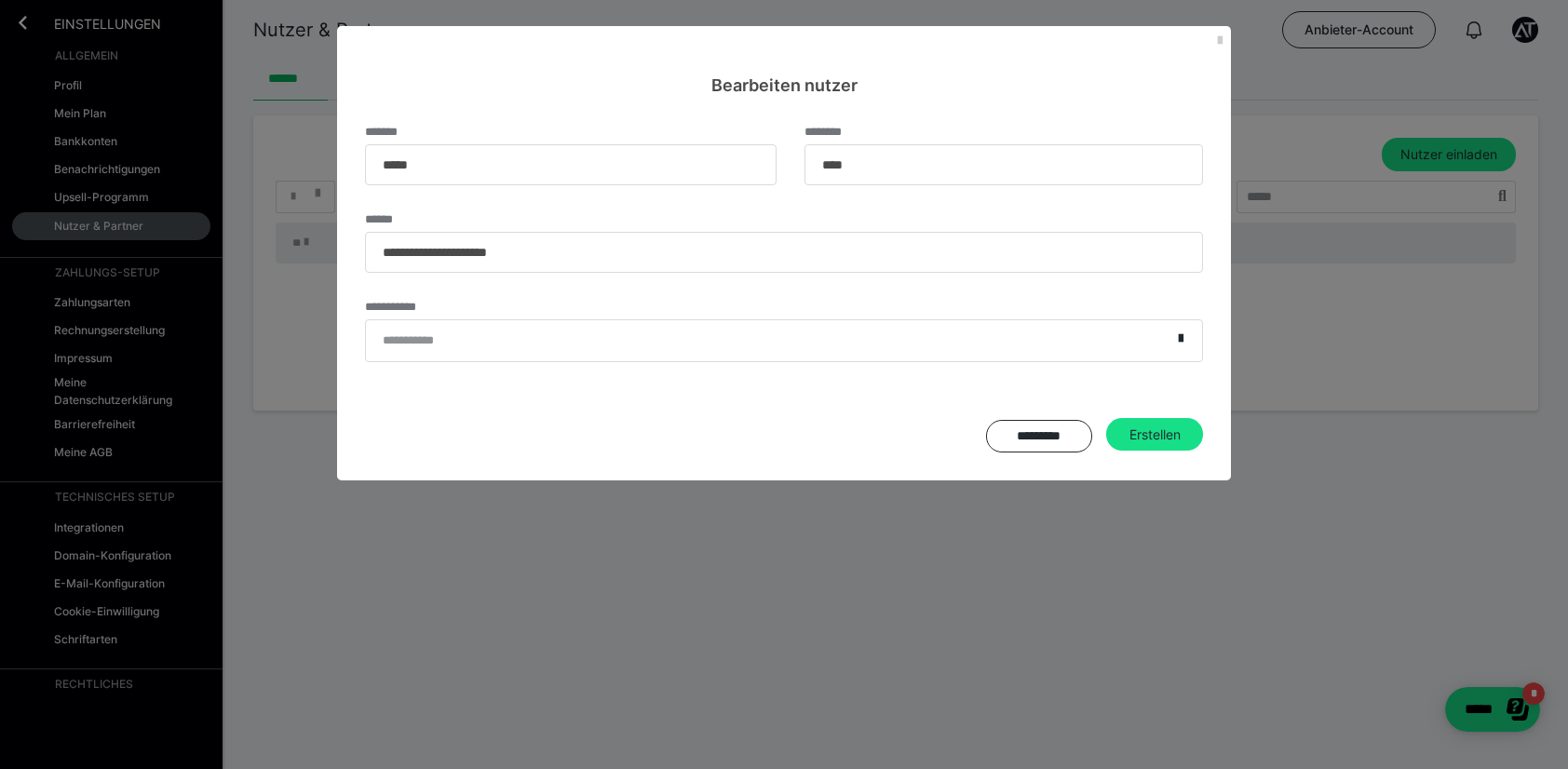 click on "**********" at bounding box center (768, 341) 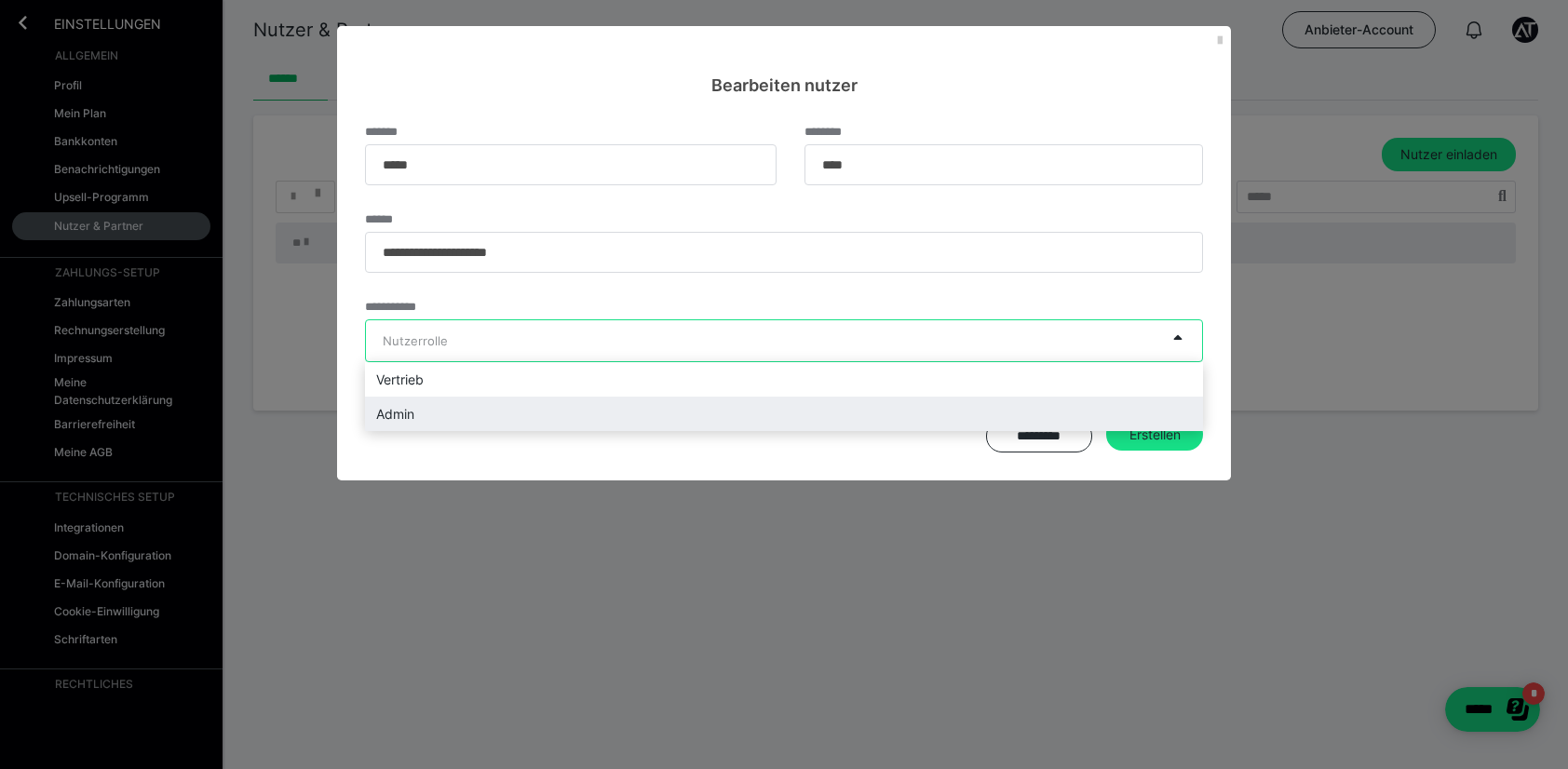 click on "Admin" at bounding box center (784, 413) 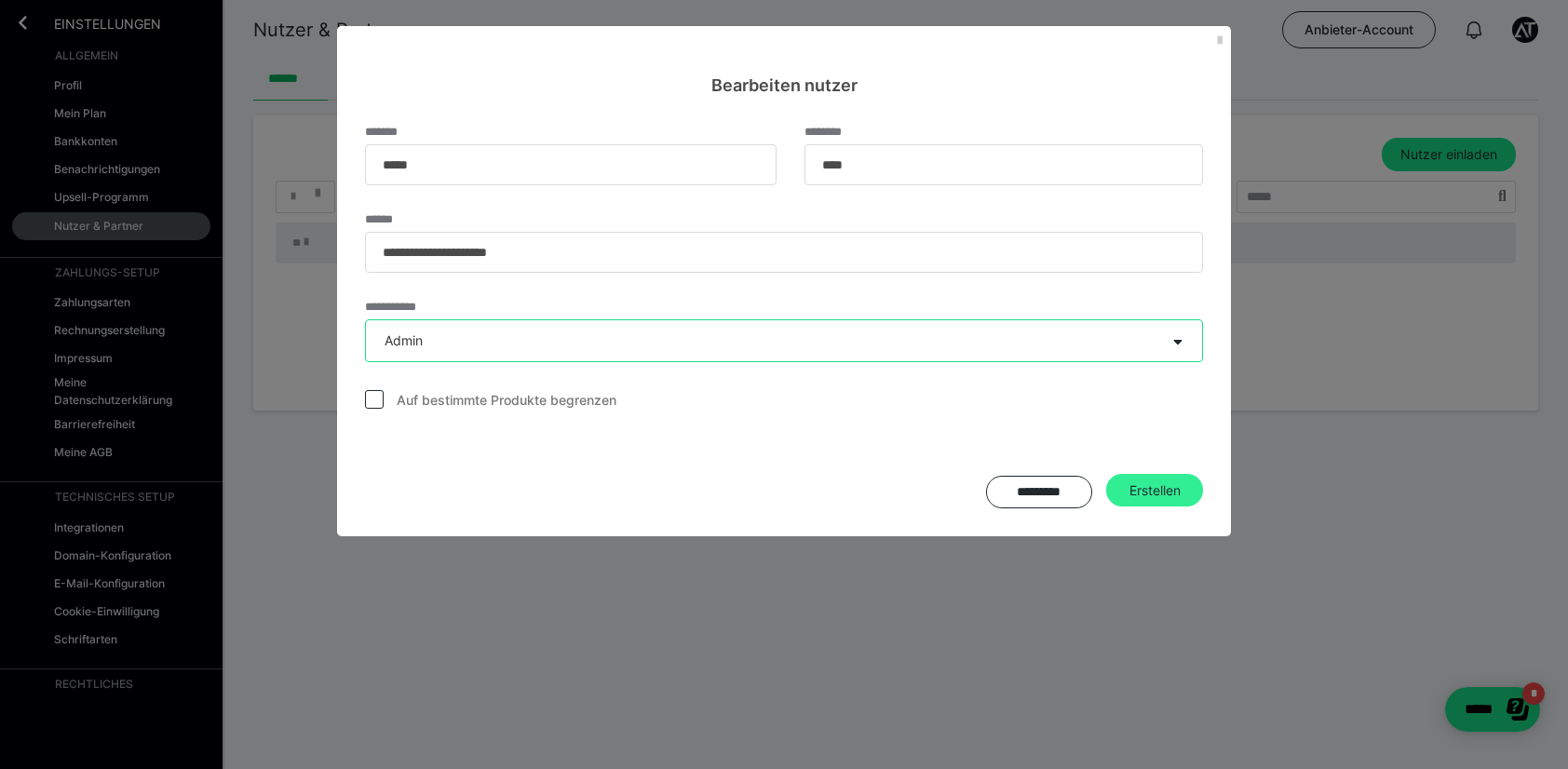 click on "Erstellen" at bounding box center [1155, 491] 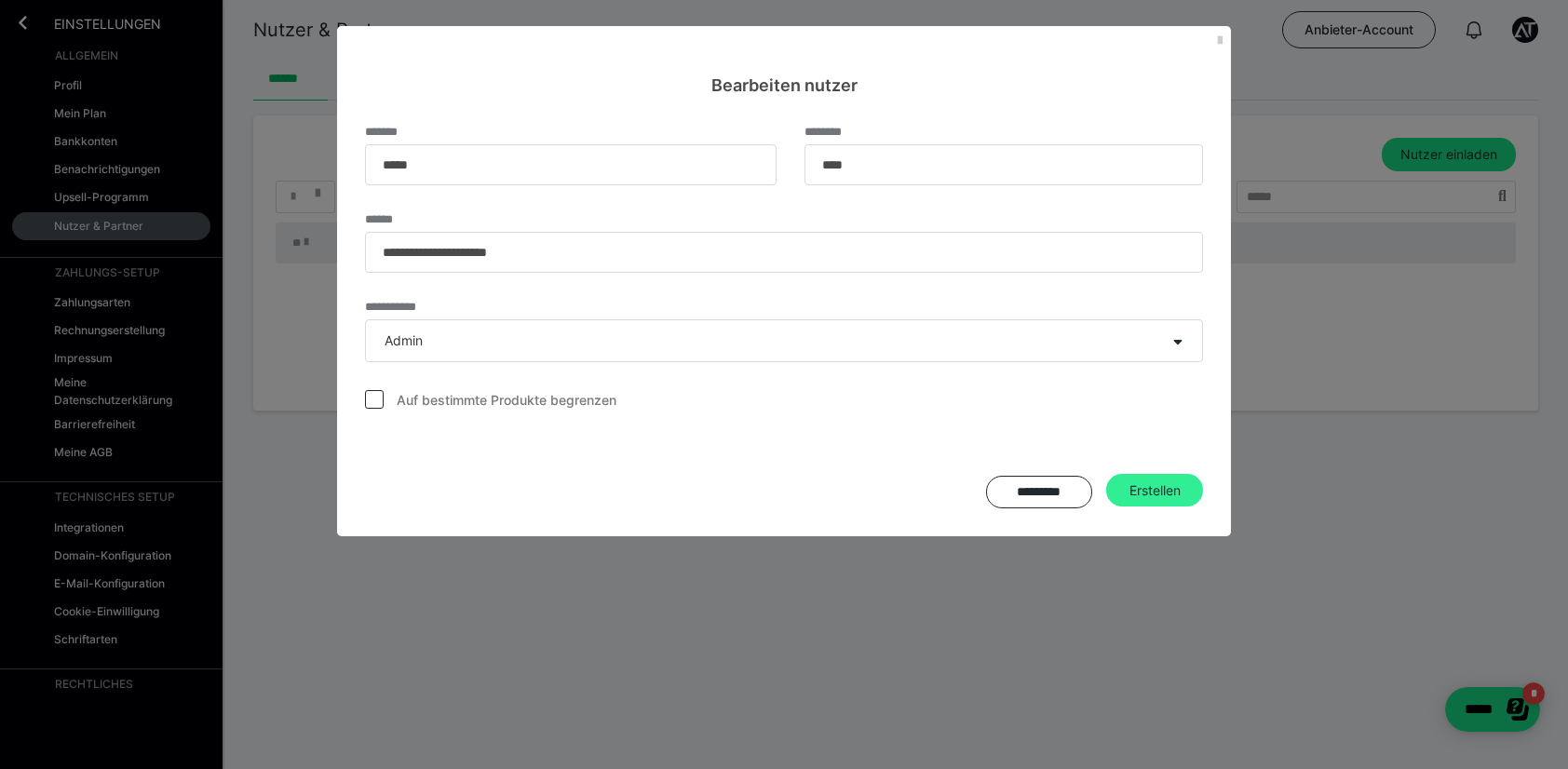 type 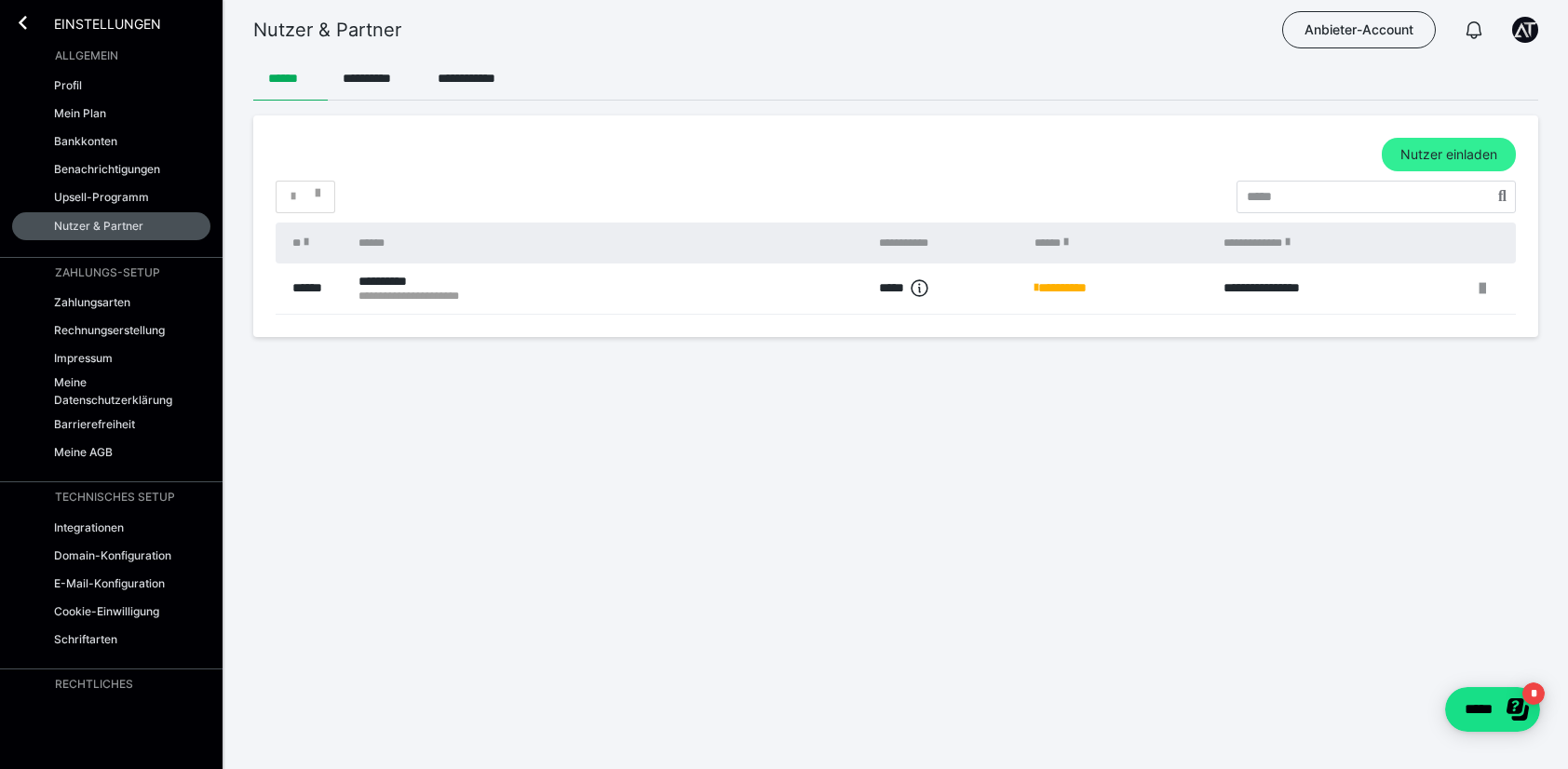 click on "Nutzer einladen" at bounding box center (1449, 155) 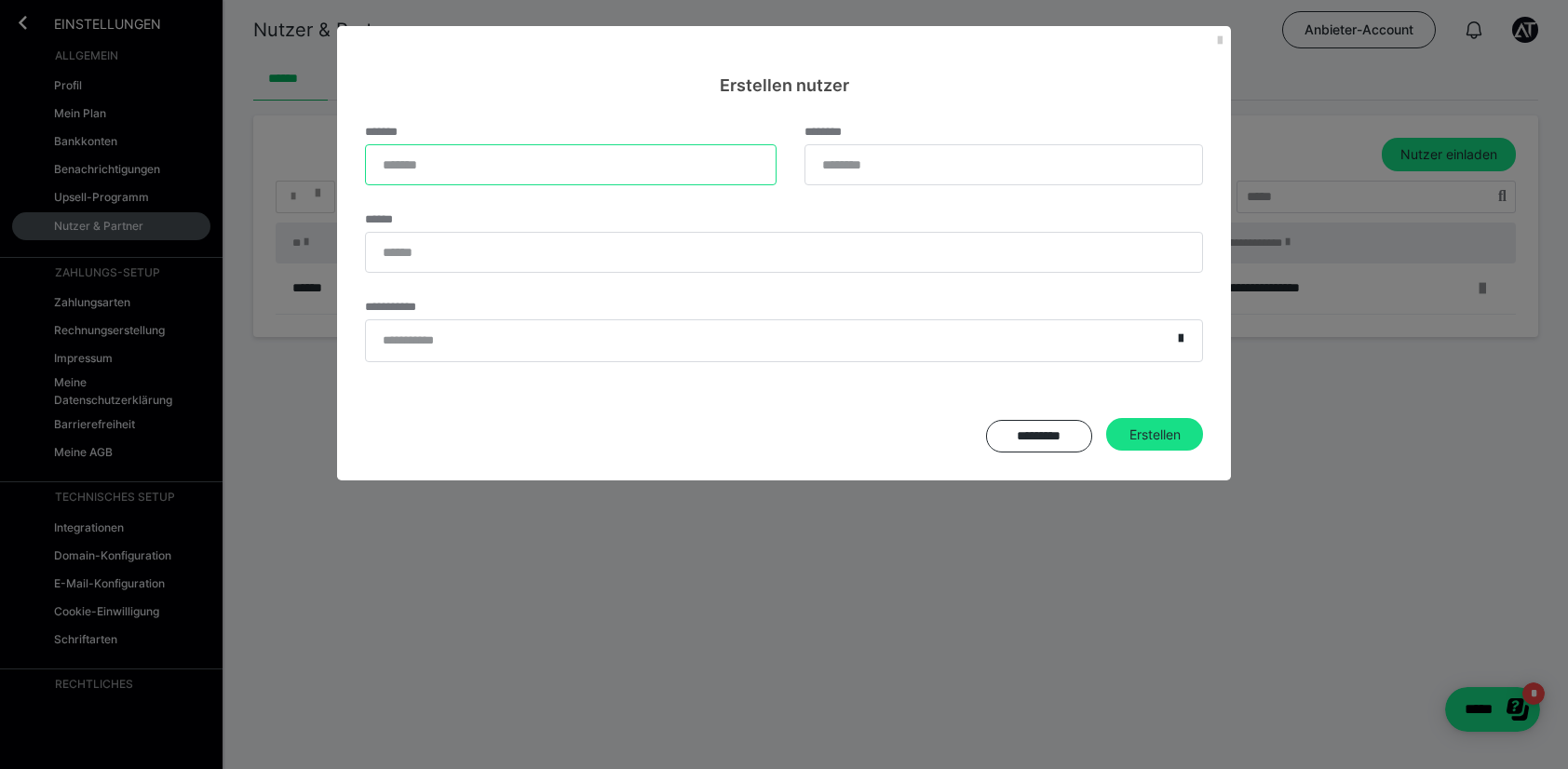 click on "*******" at bounding box center (571, 165) 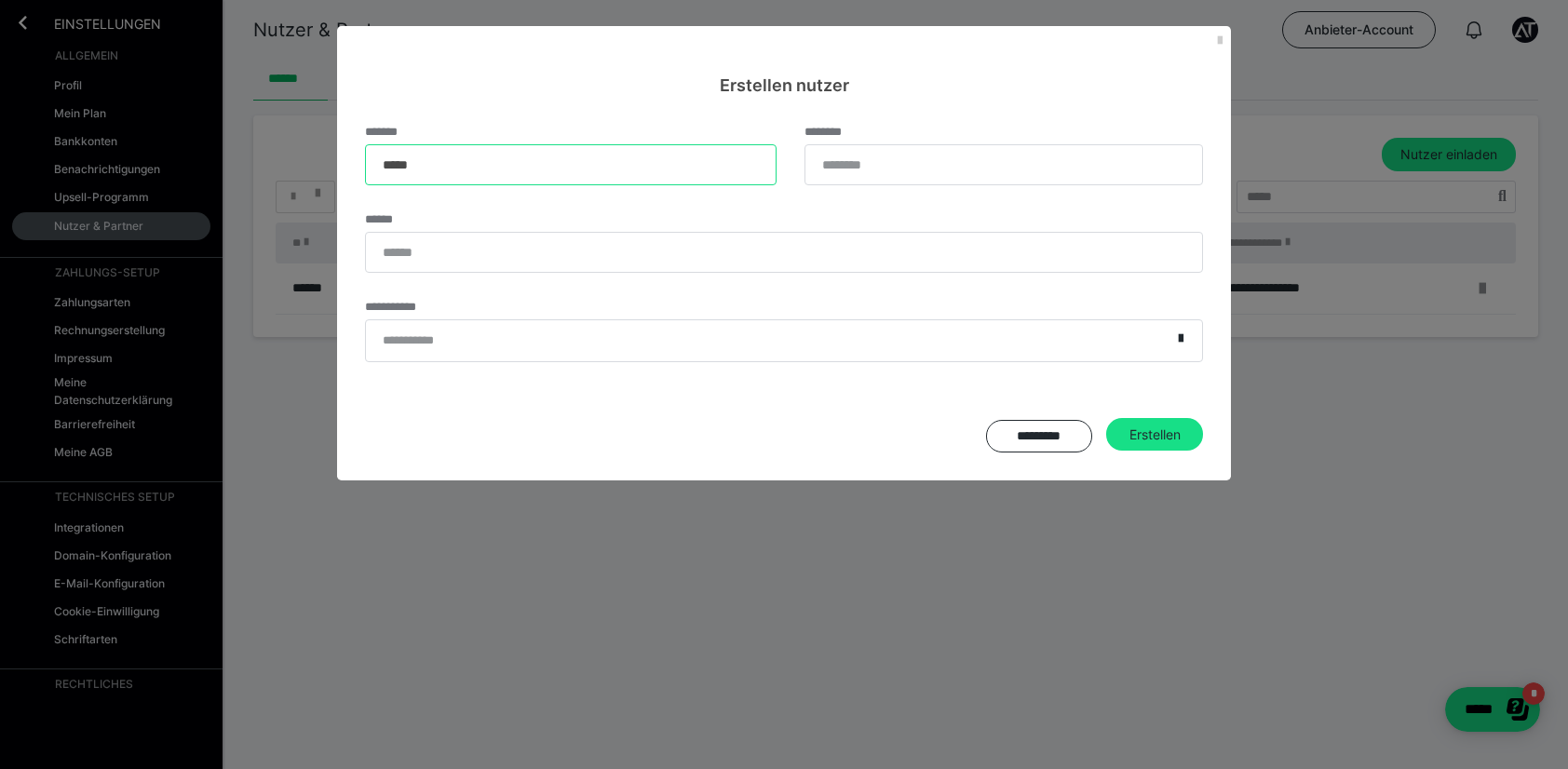 type on "*****" 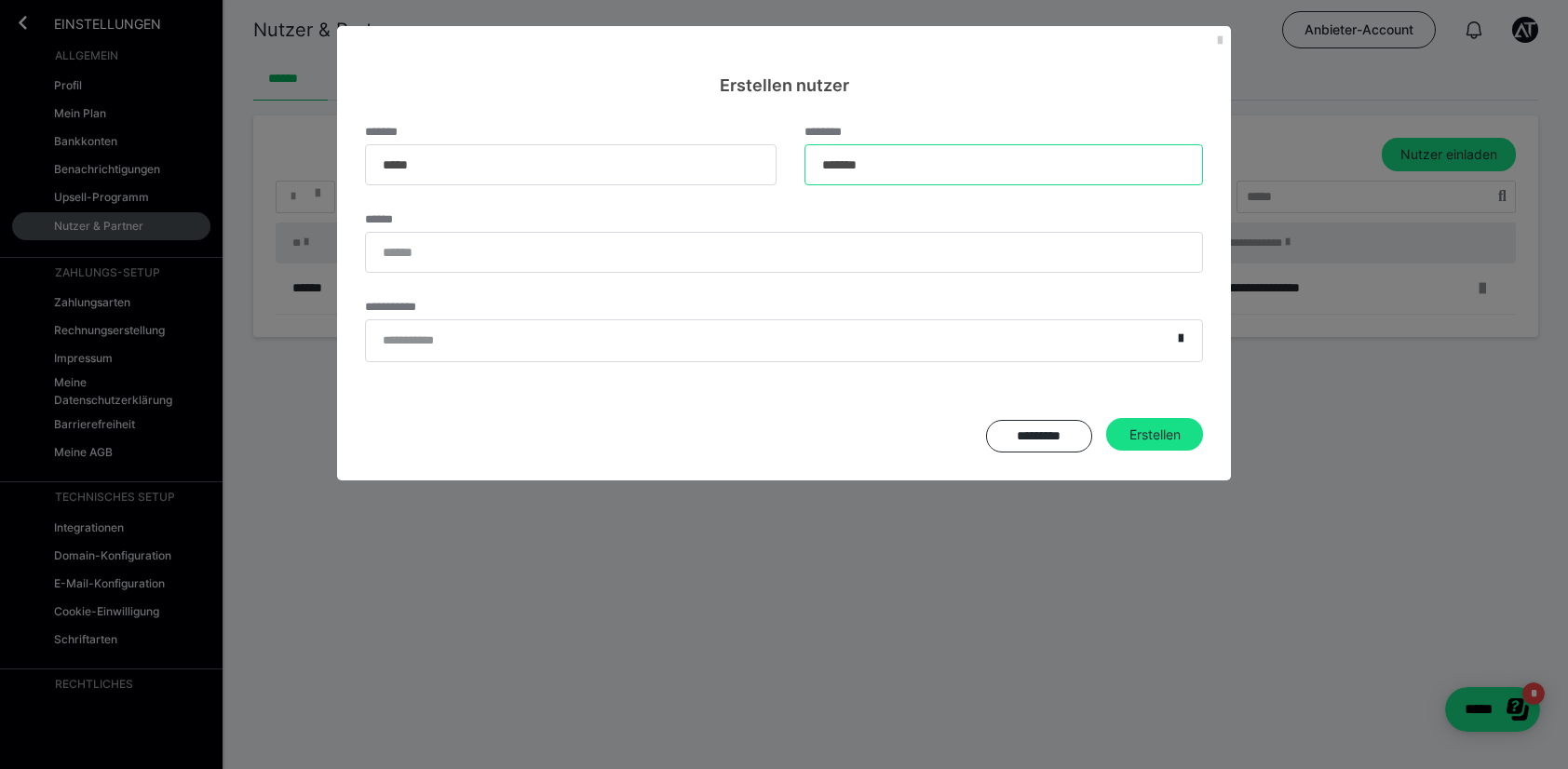 type on "*******" 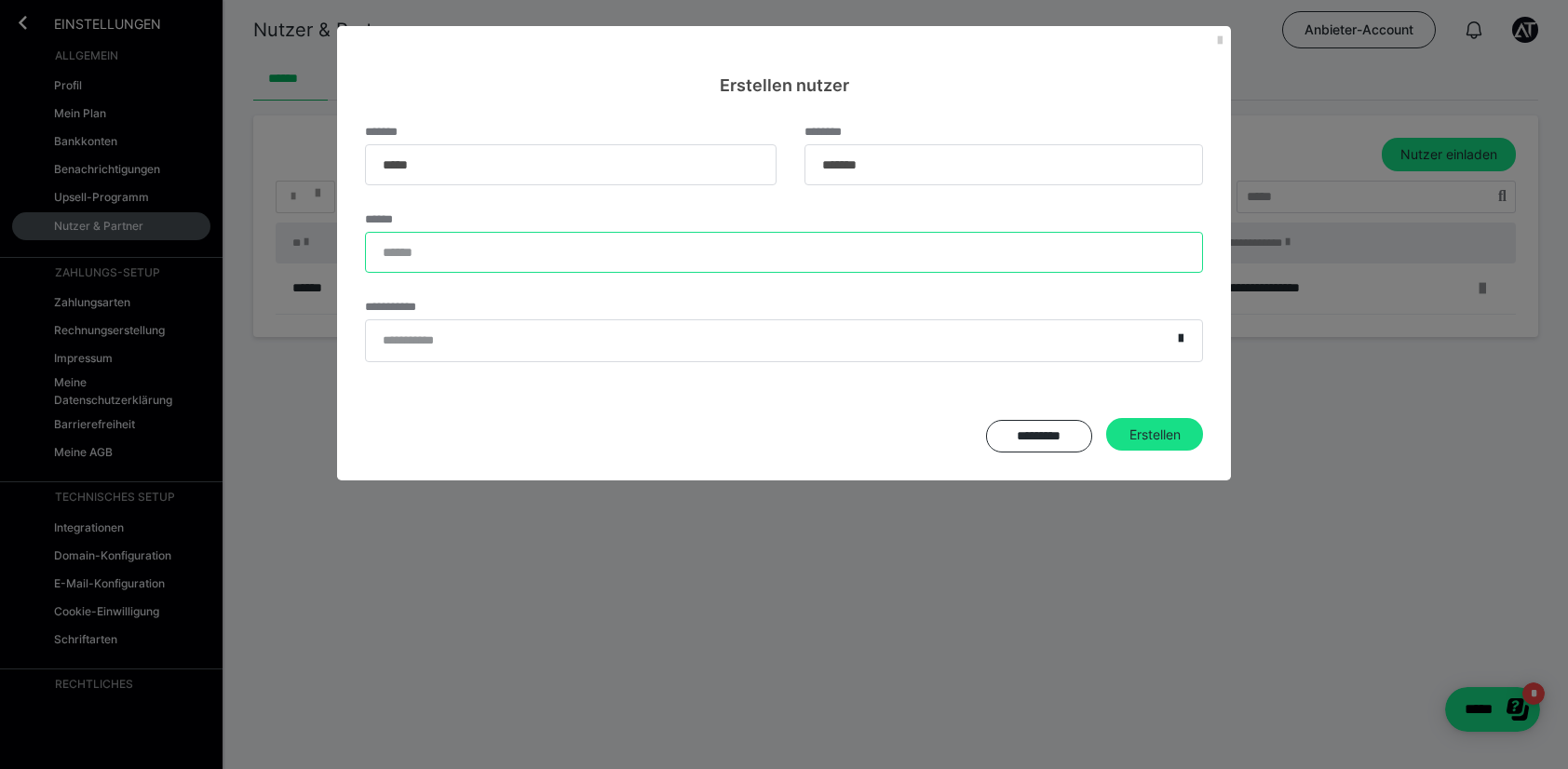 click on "******" at bounding box center [784, 252] 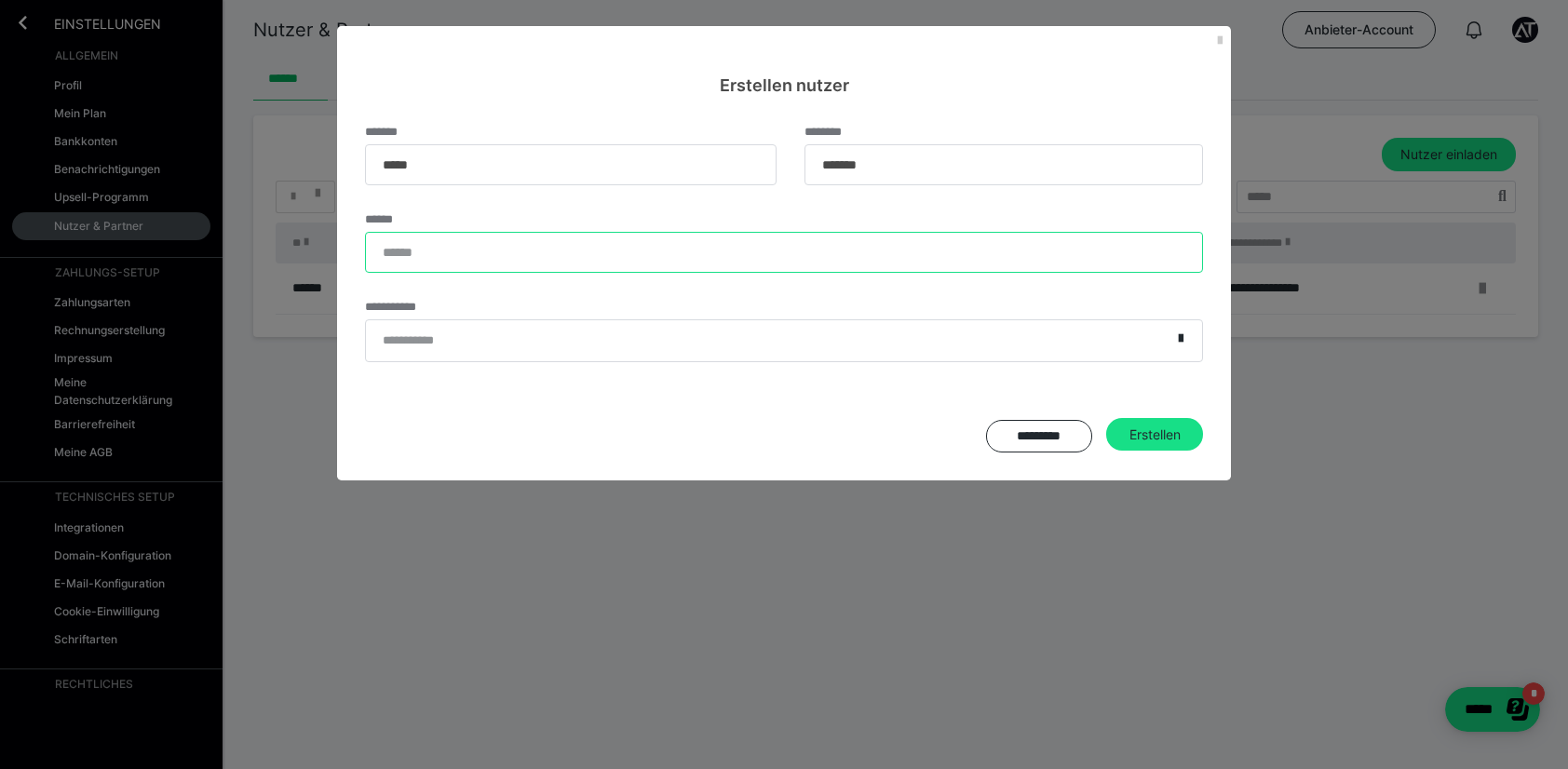 paste on "**********" 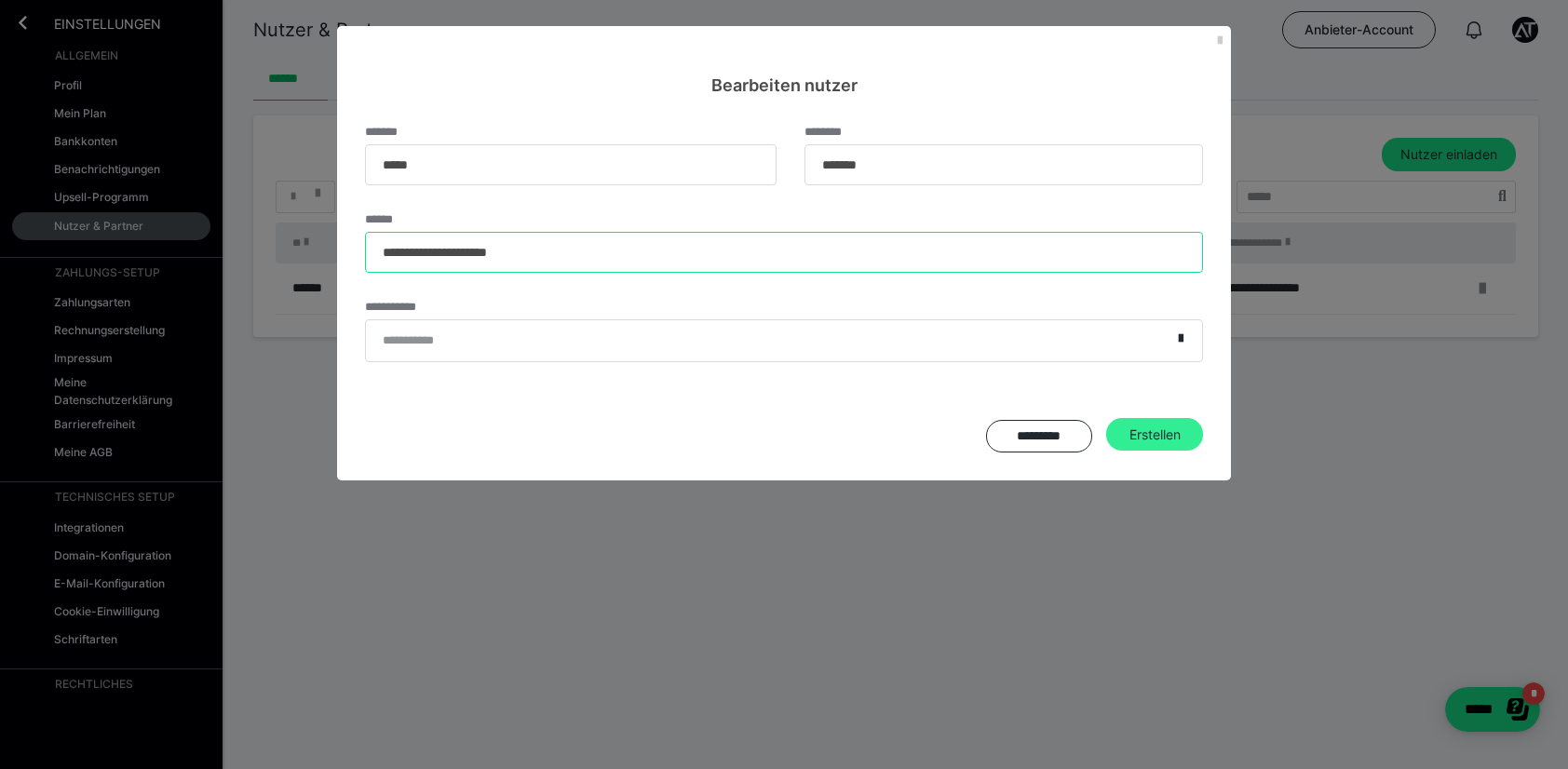type on "**********" 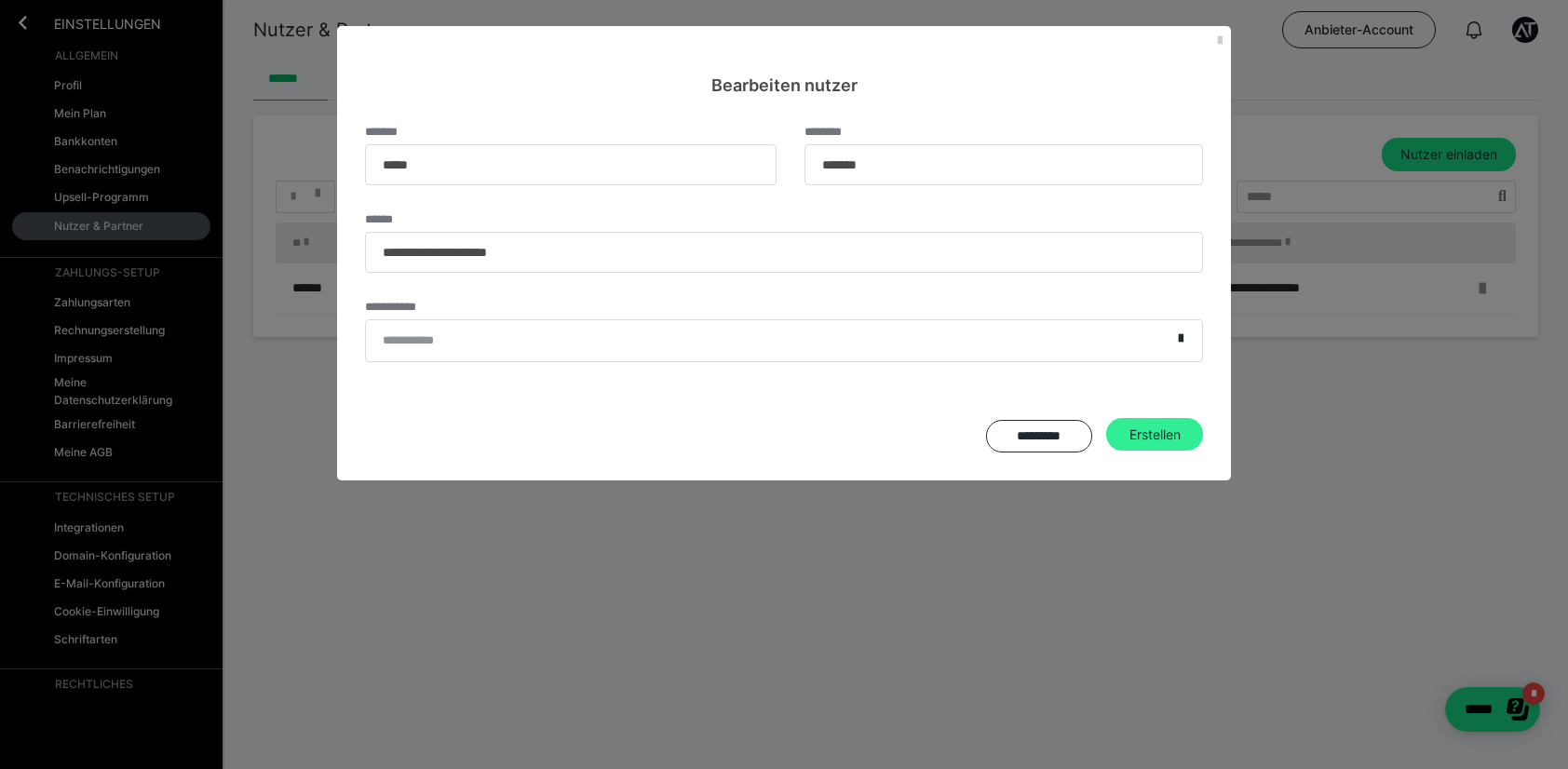 click on "Erstellen" at bounding box center [1155, 435] 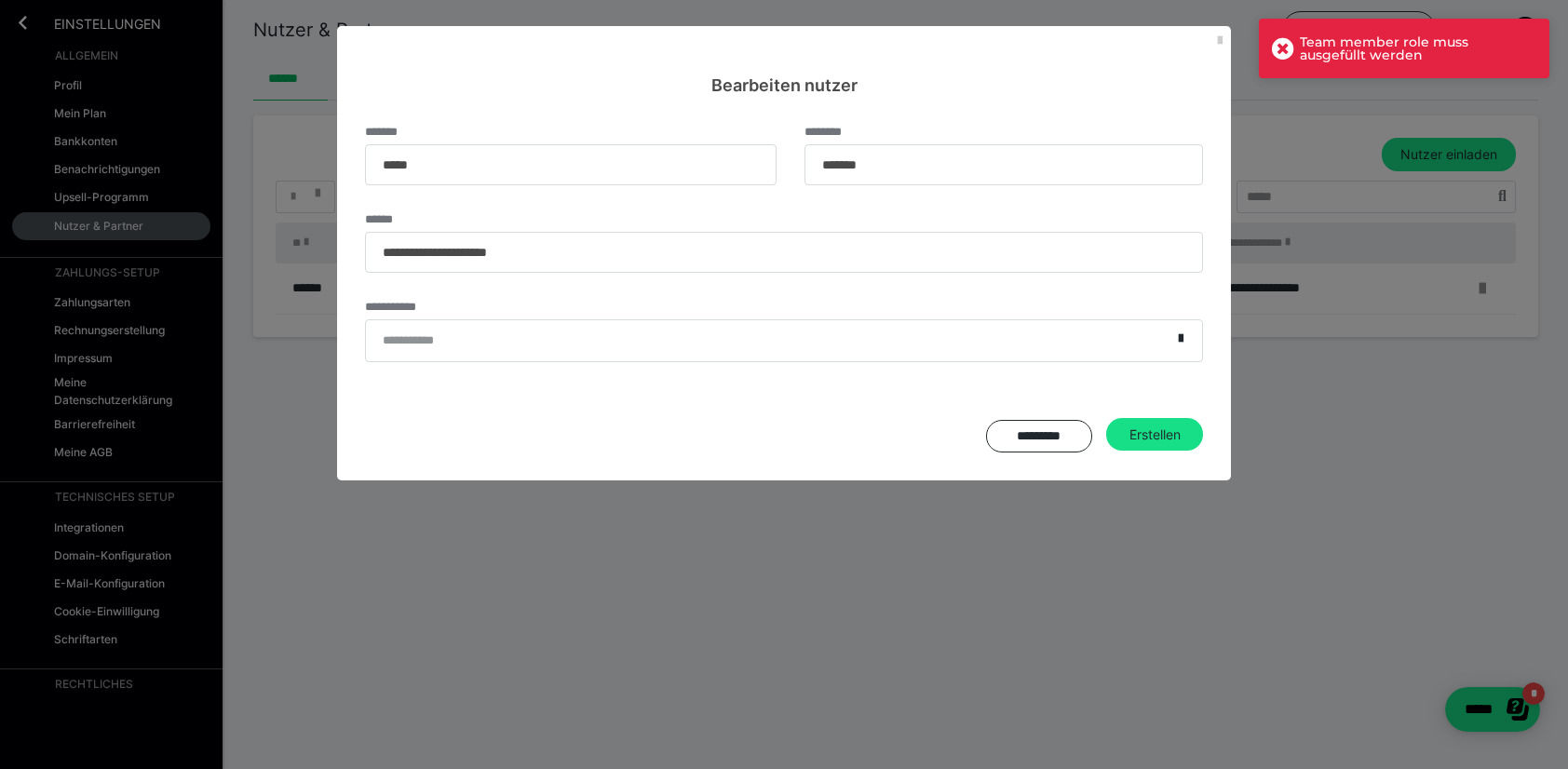 click on "**********" at bounding box center (768, 341) 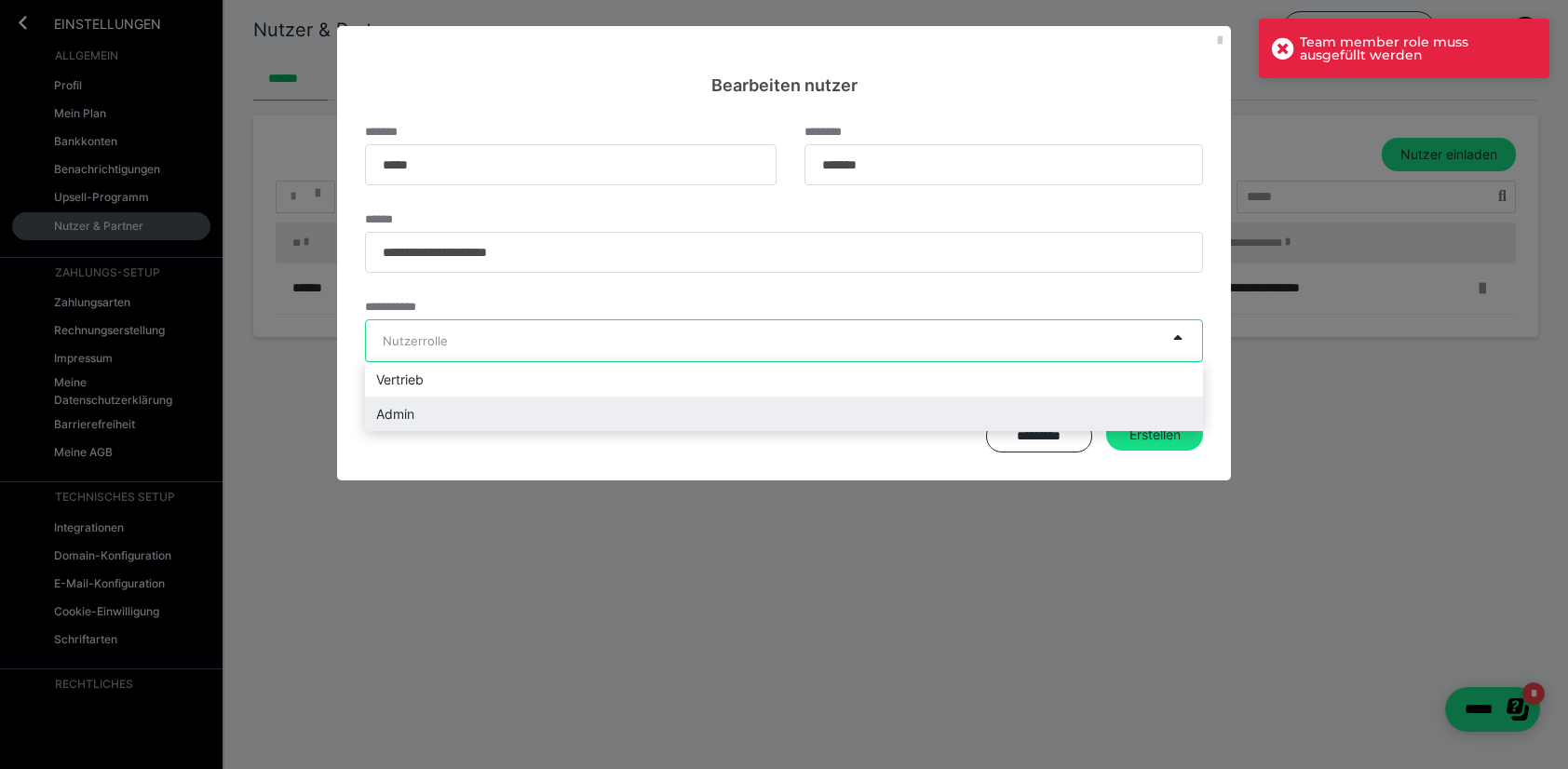 click on "Admin" at bounding box center (784, 413) 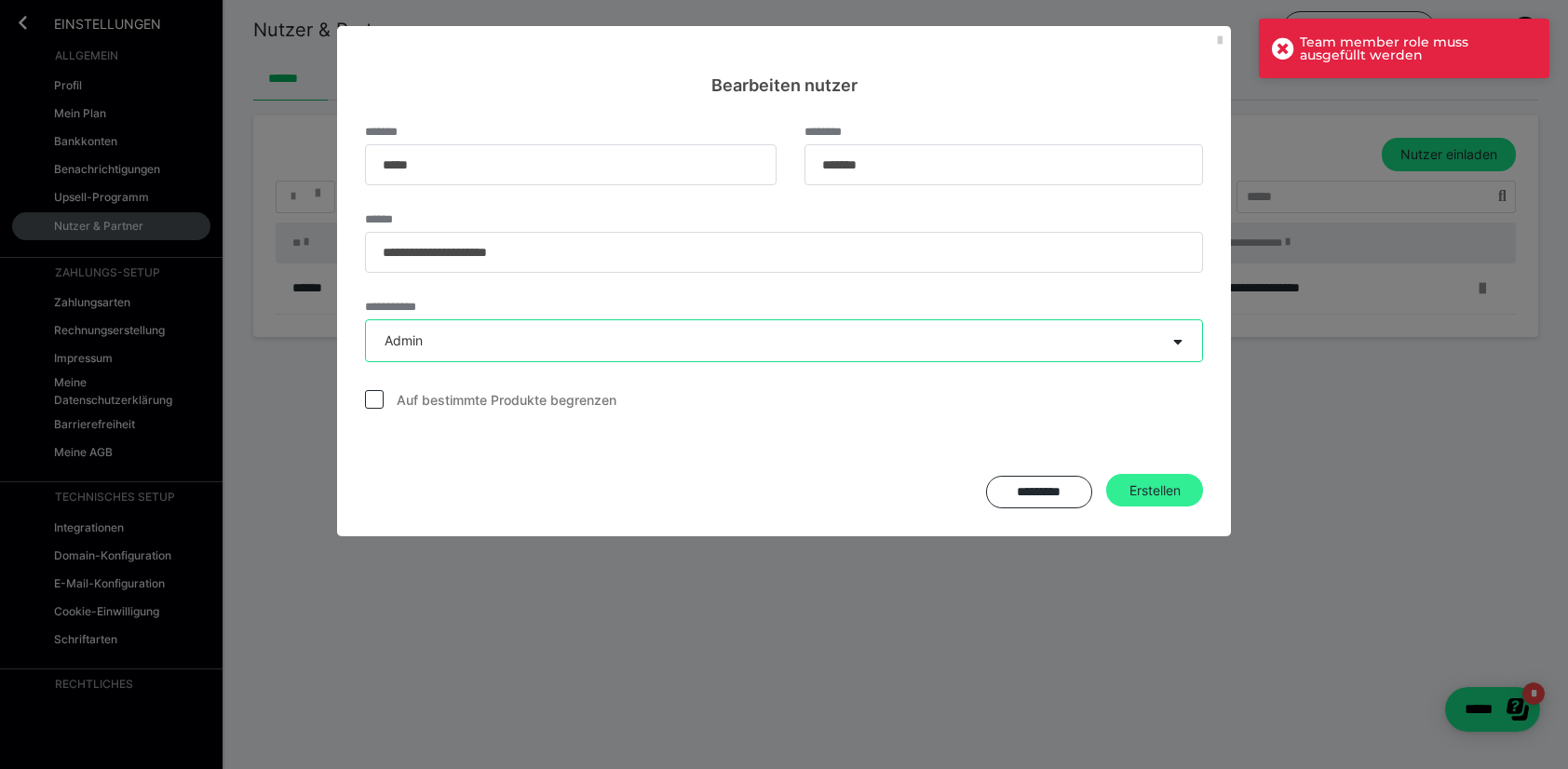 click on "Erstellen" at bounding box center [1155, 491] 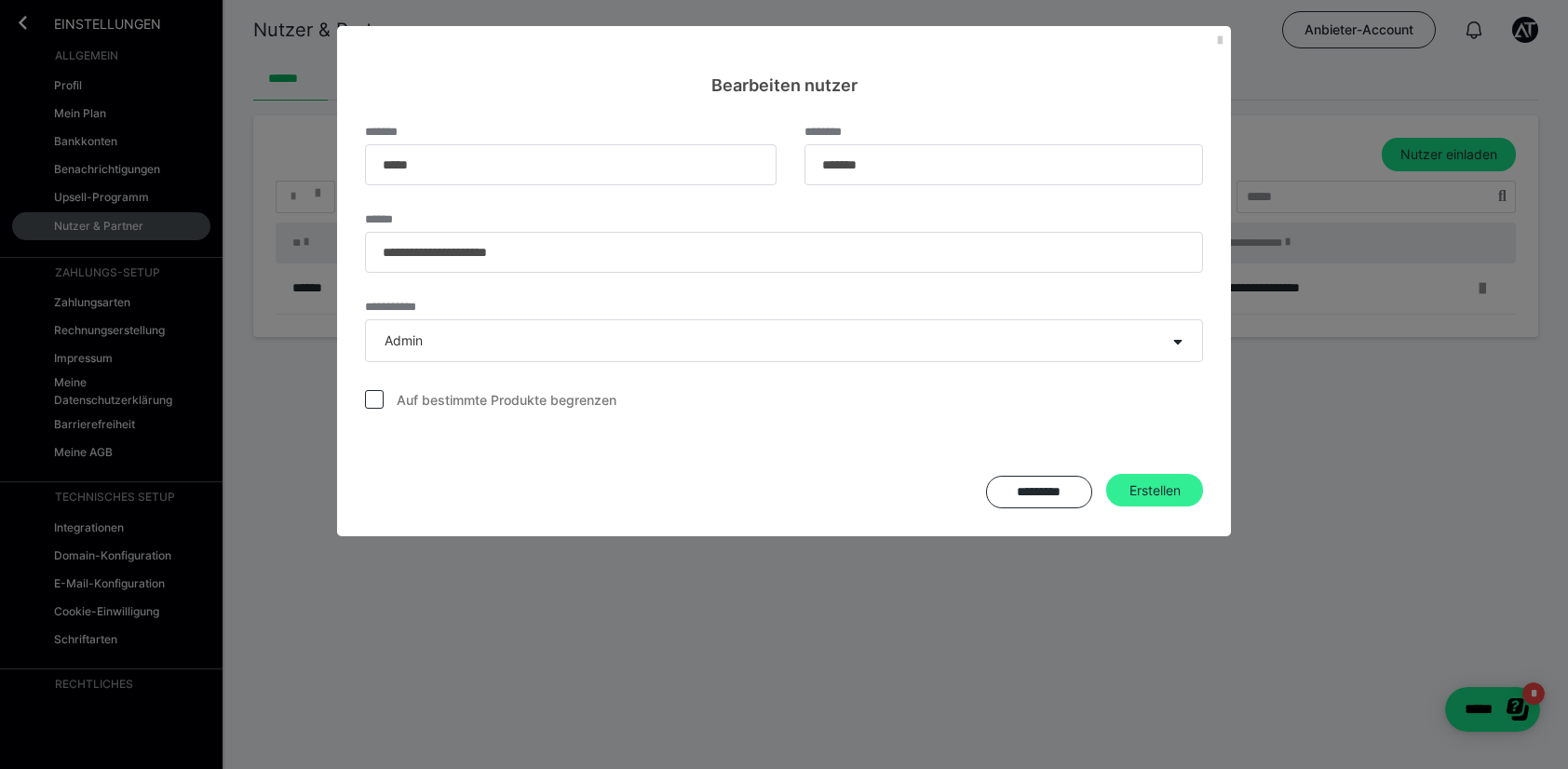 click on "Erstellen" at bounding box center (1155, 491) 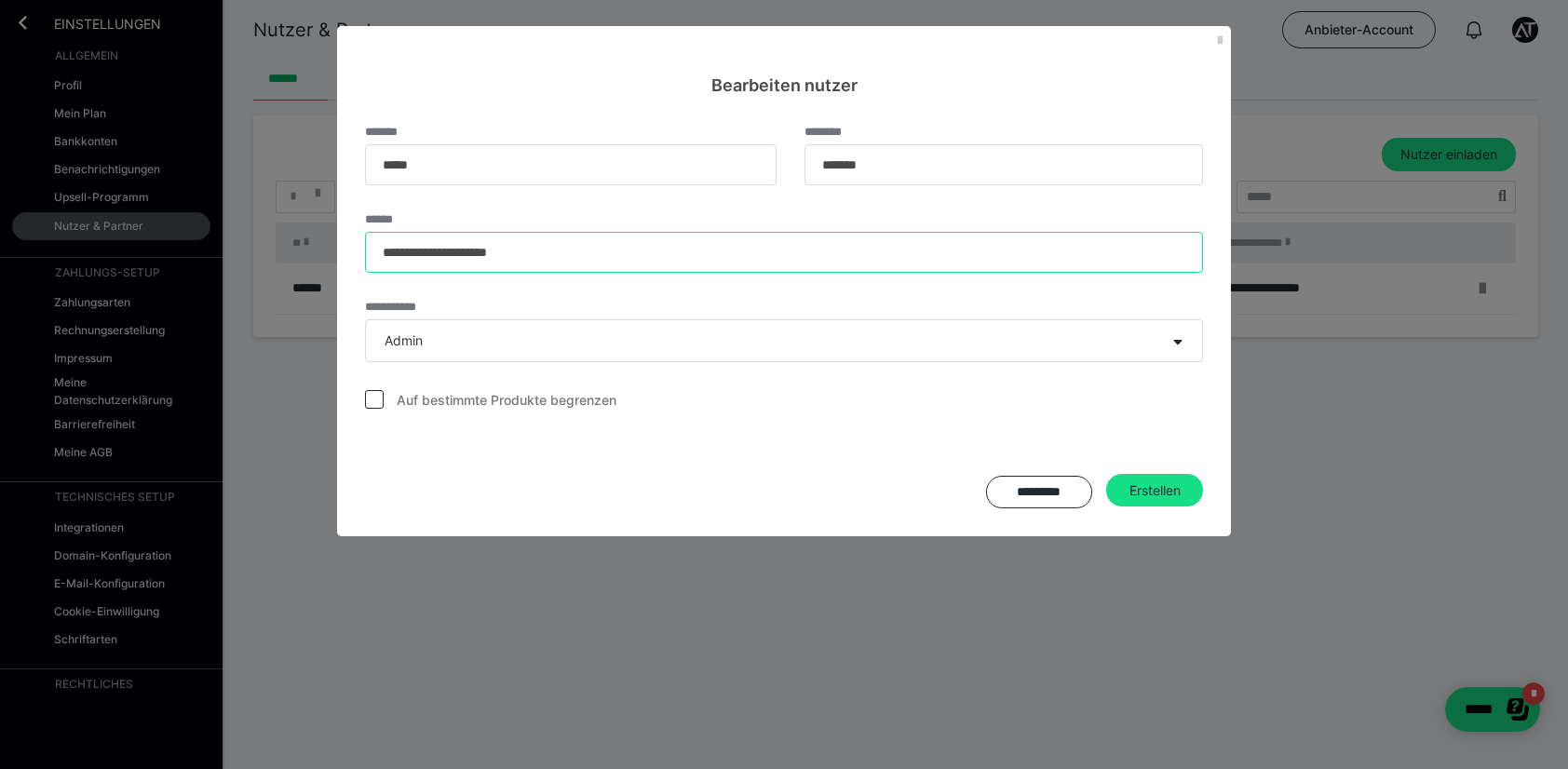 click on "**********" at bounding box center (784, 252) 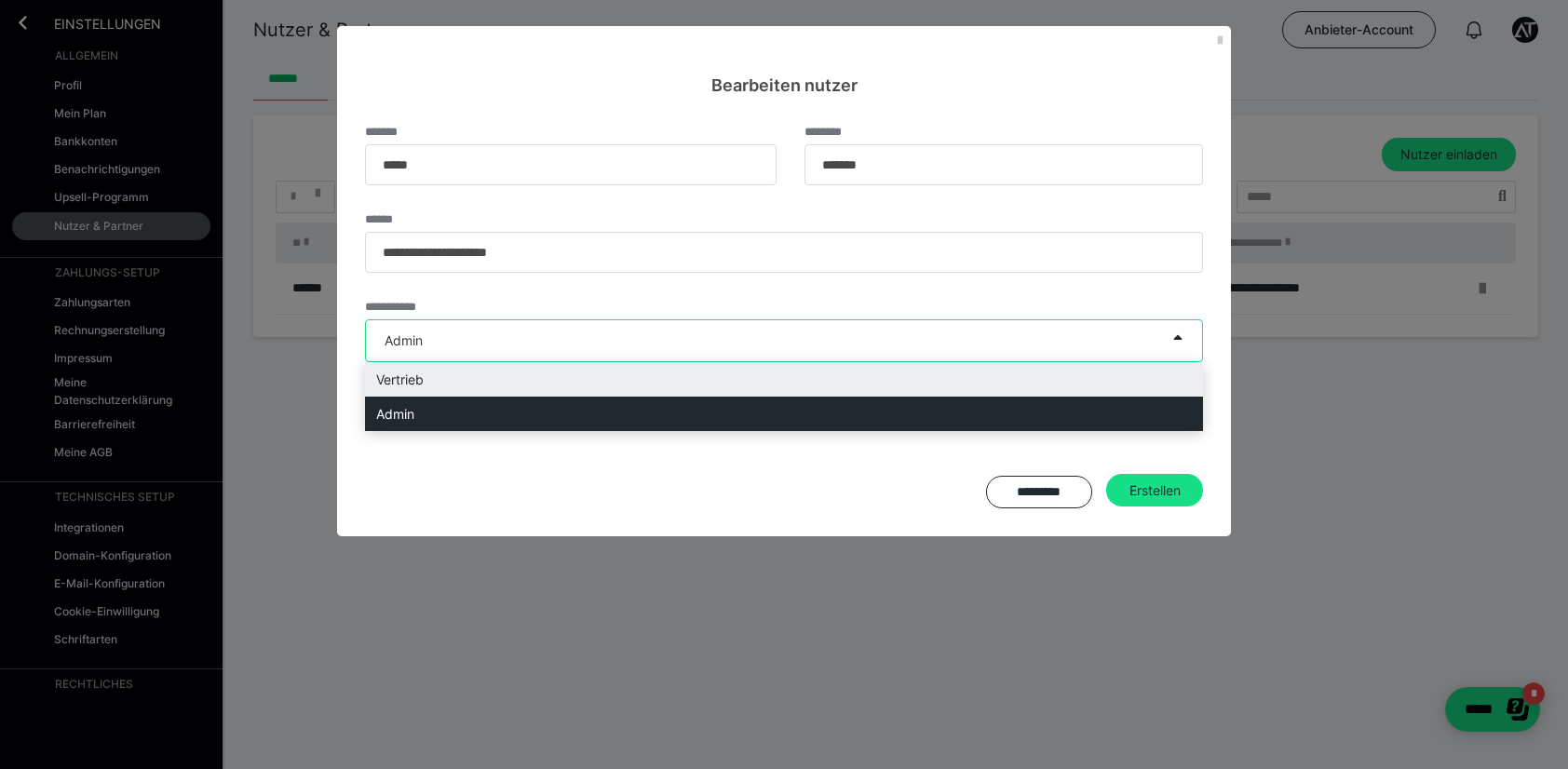 click on "Admin" at bounding box center [765, 341] 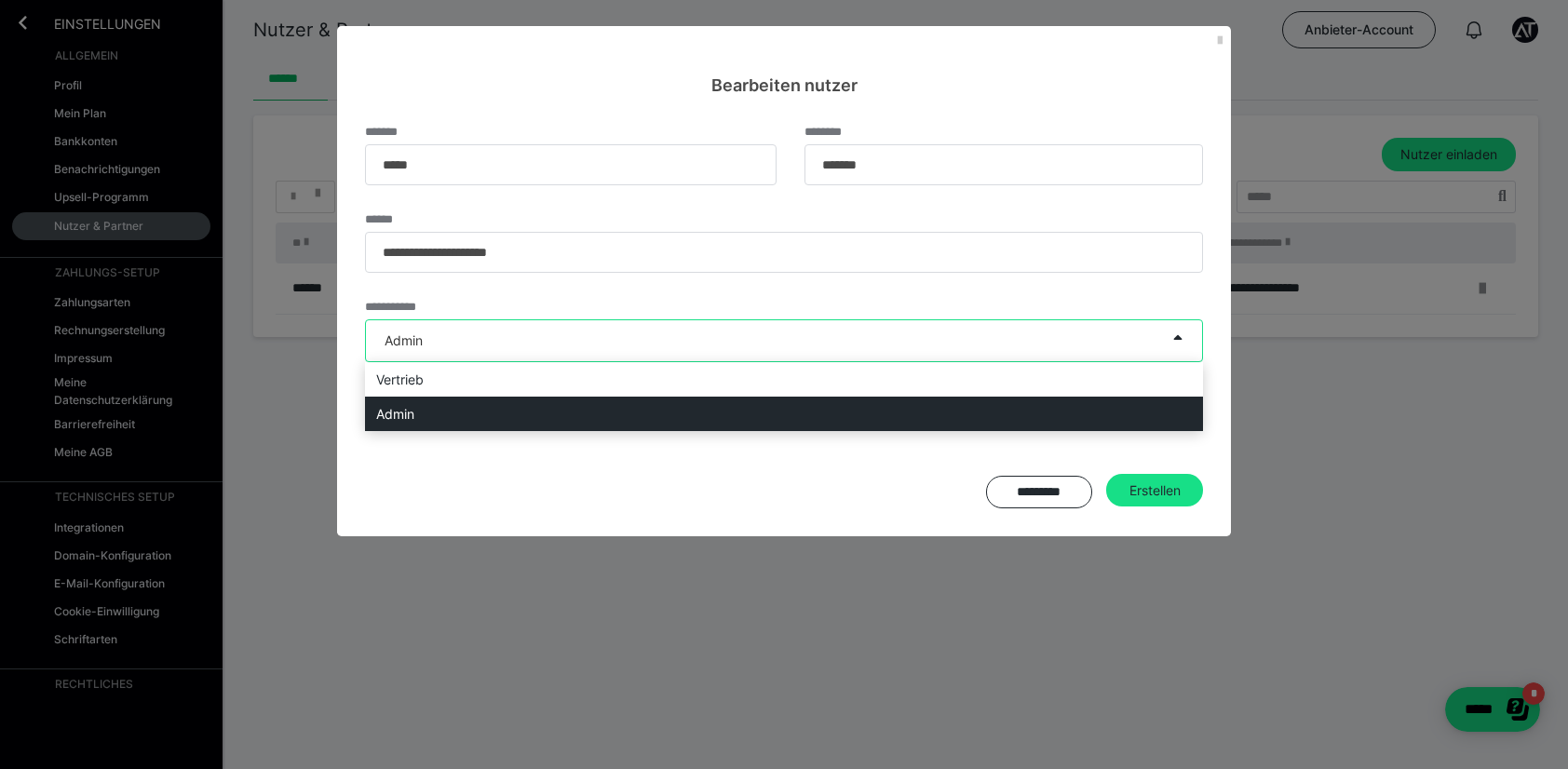 click on "Admin" at bounding box center [784, 413] 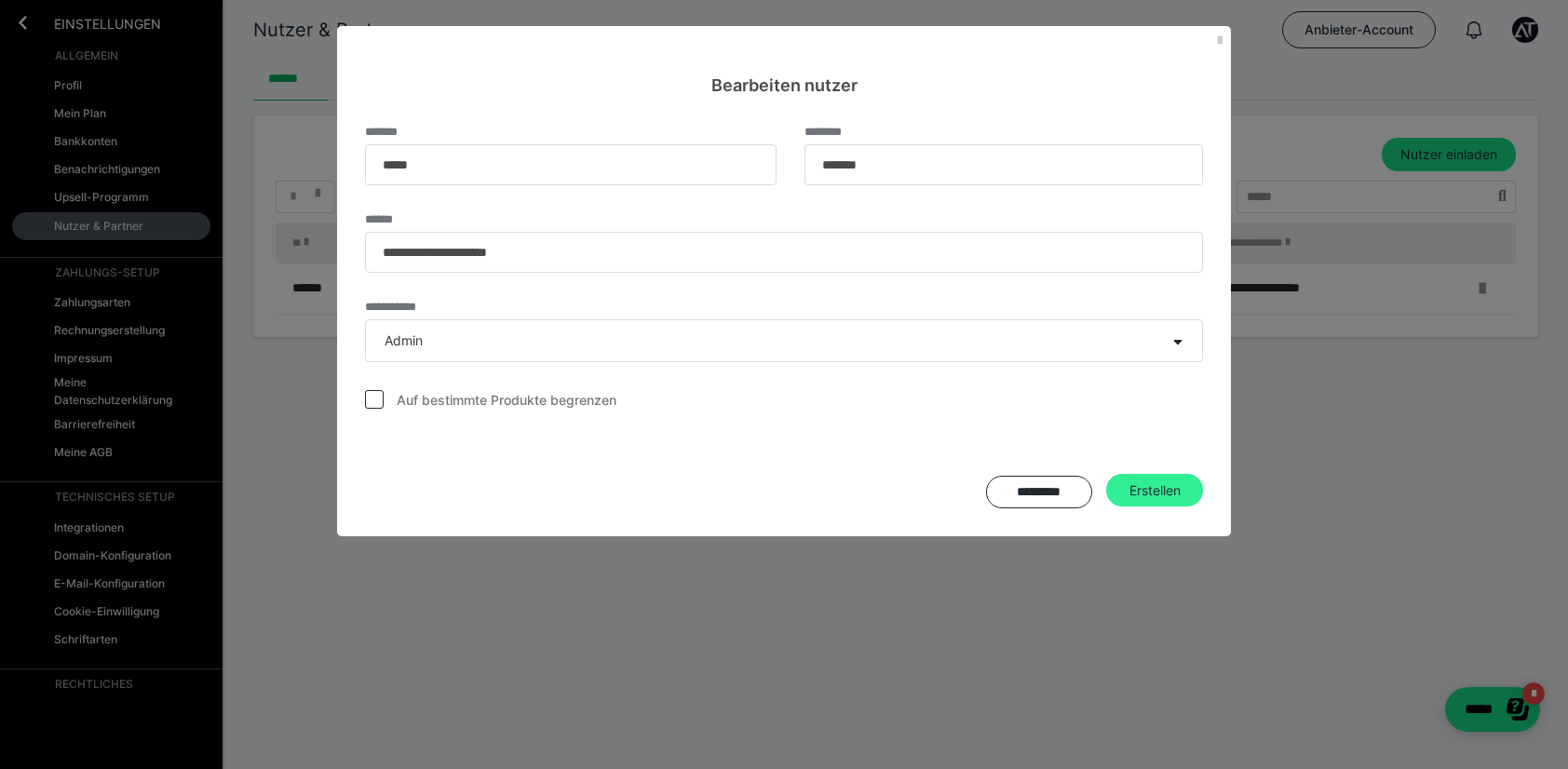 click on "Erstellen" at bounding box center [1155, 491] 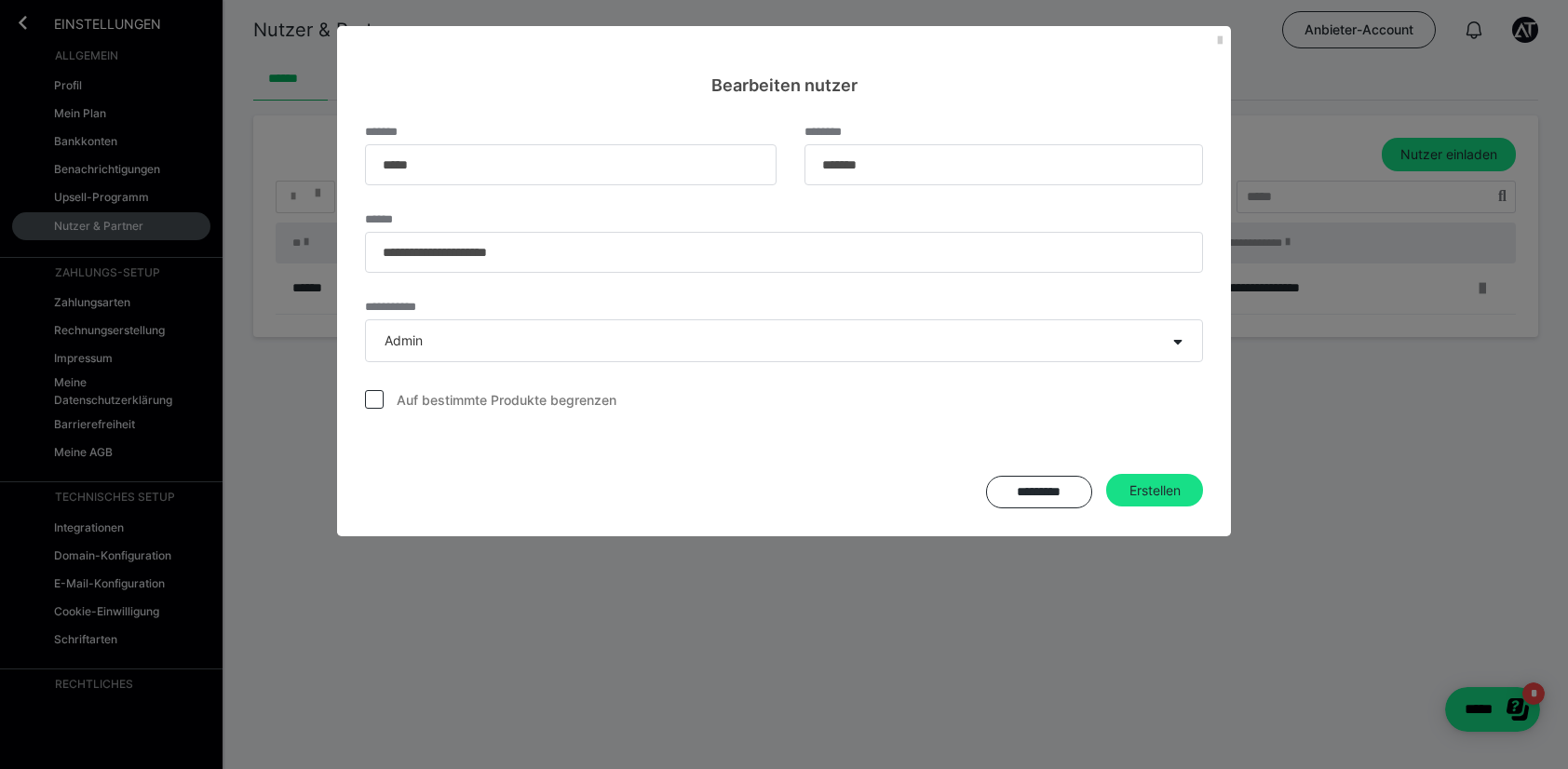 click on "**********" at bounding box center (784, 384) 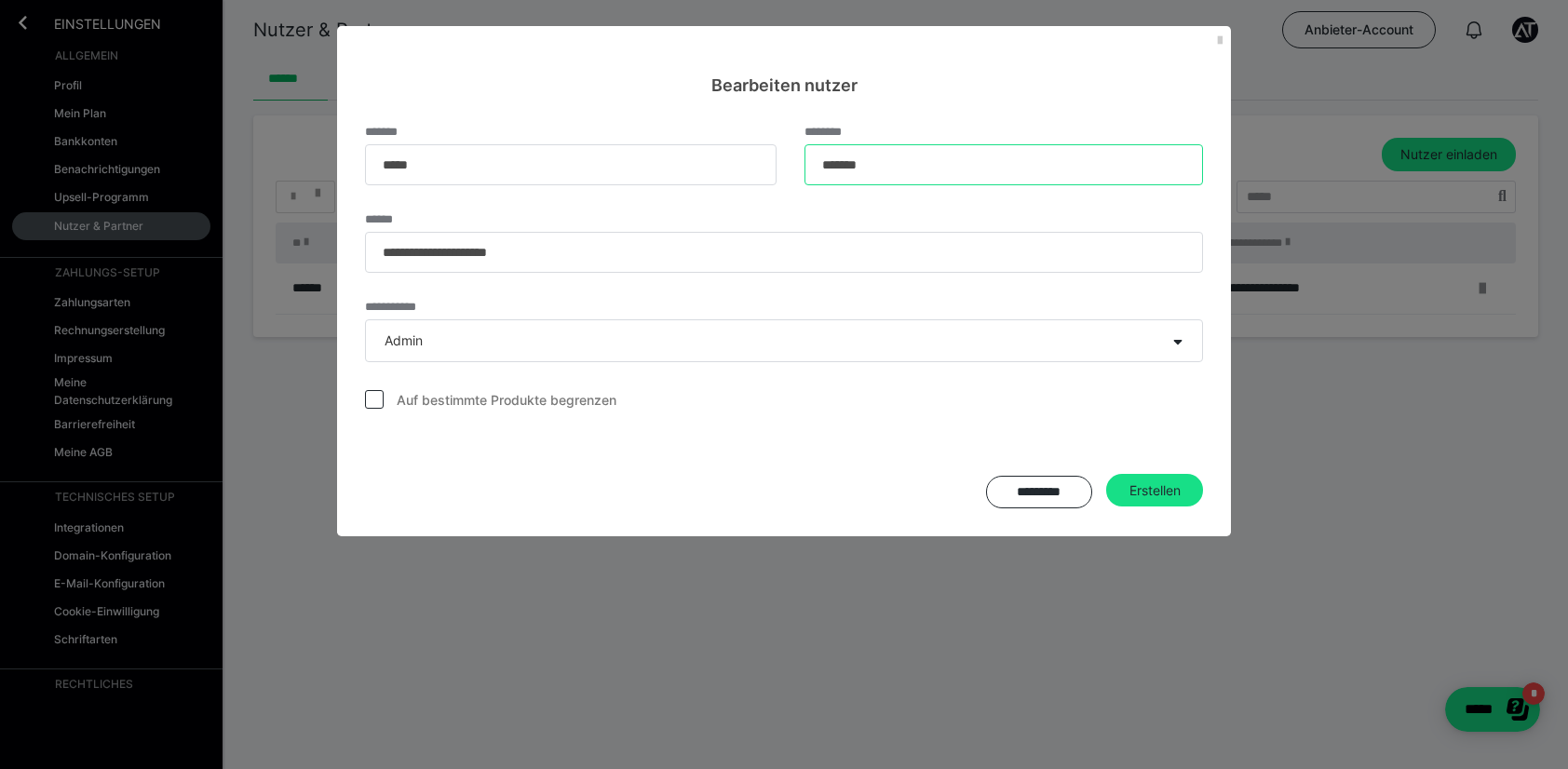 click on "*******" at bounding box center (1004, 165) 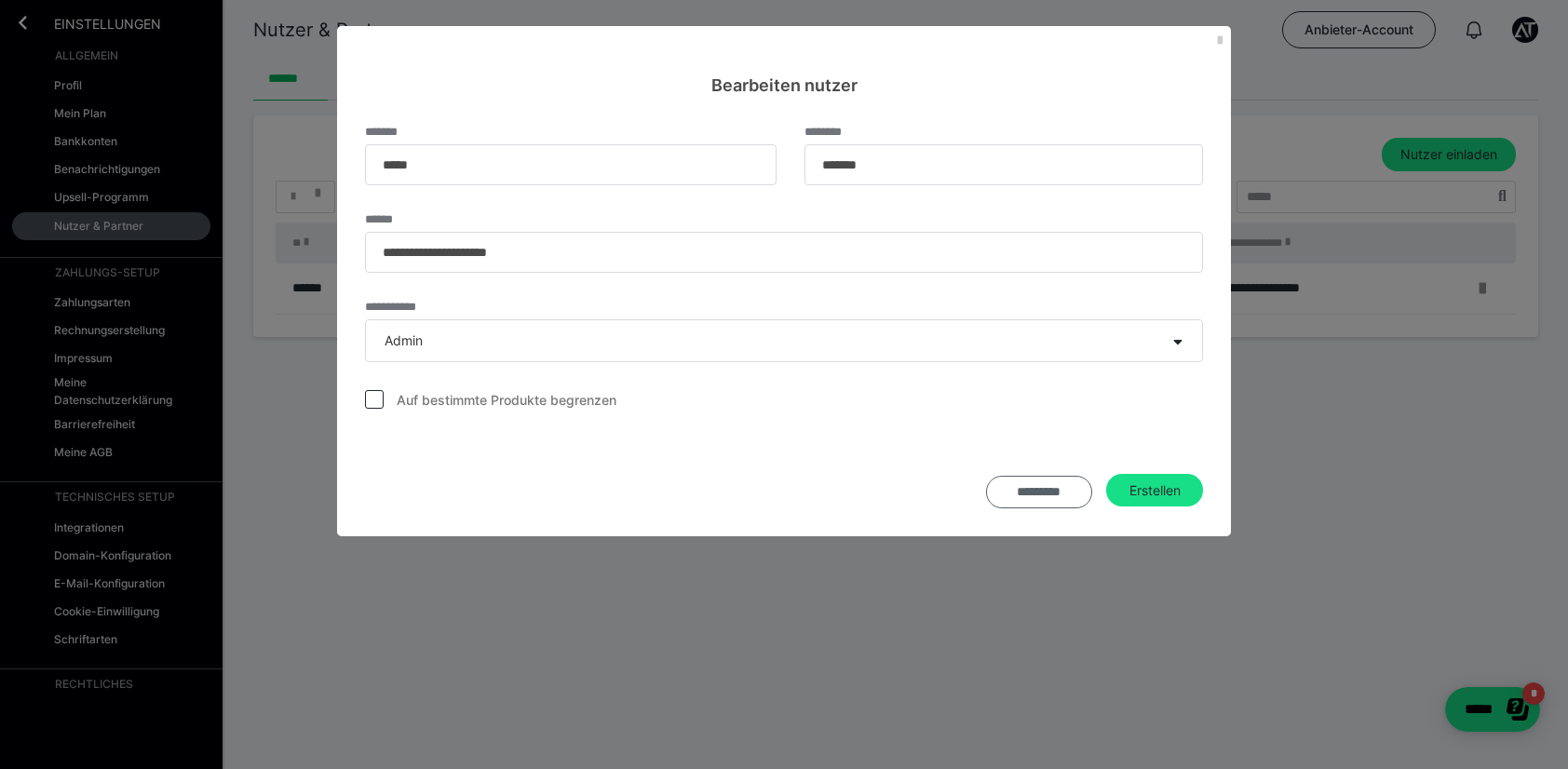 click on "*********" at bounding box center (1039, 492) 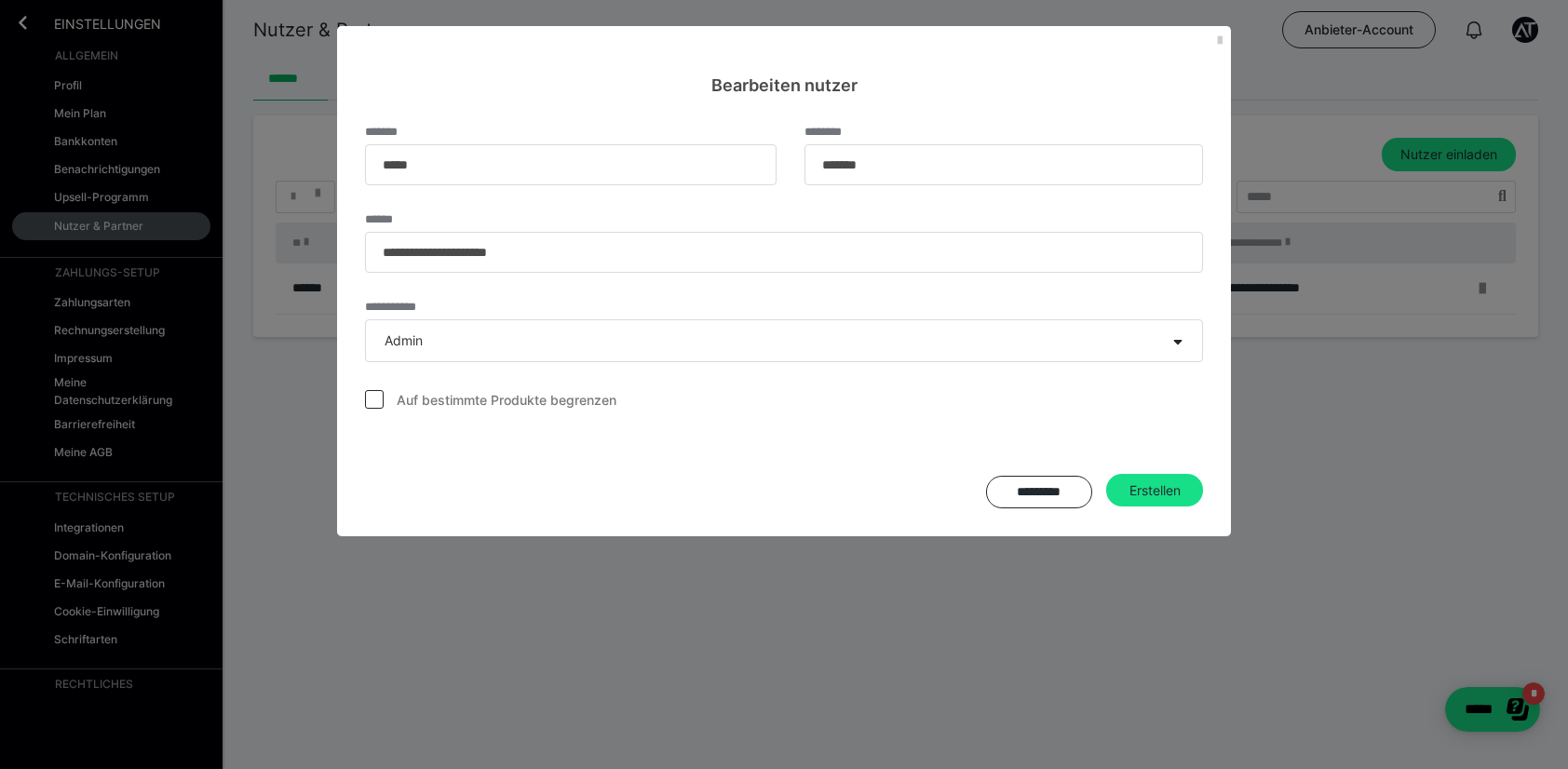 type 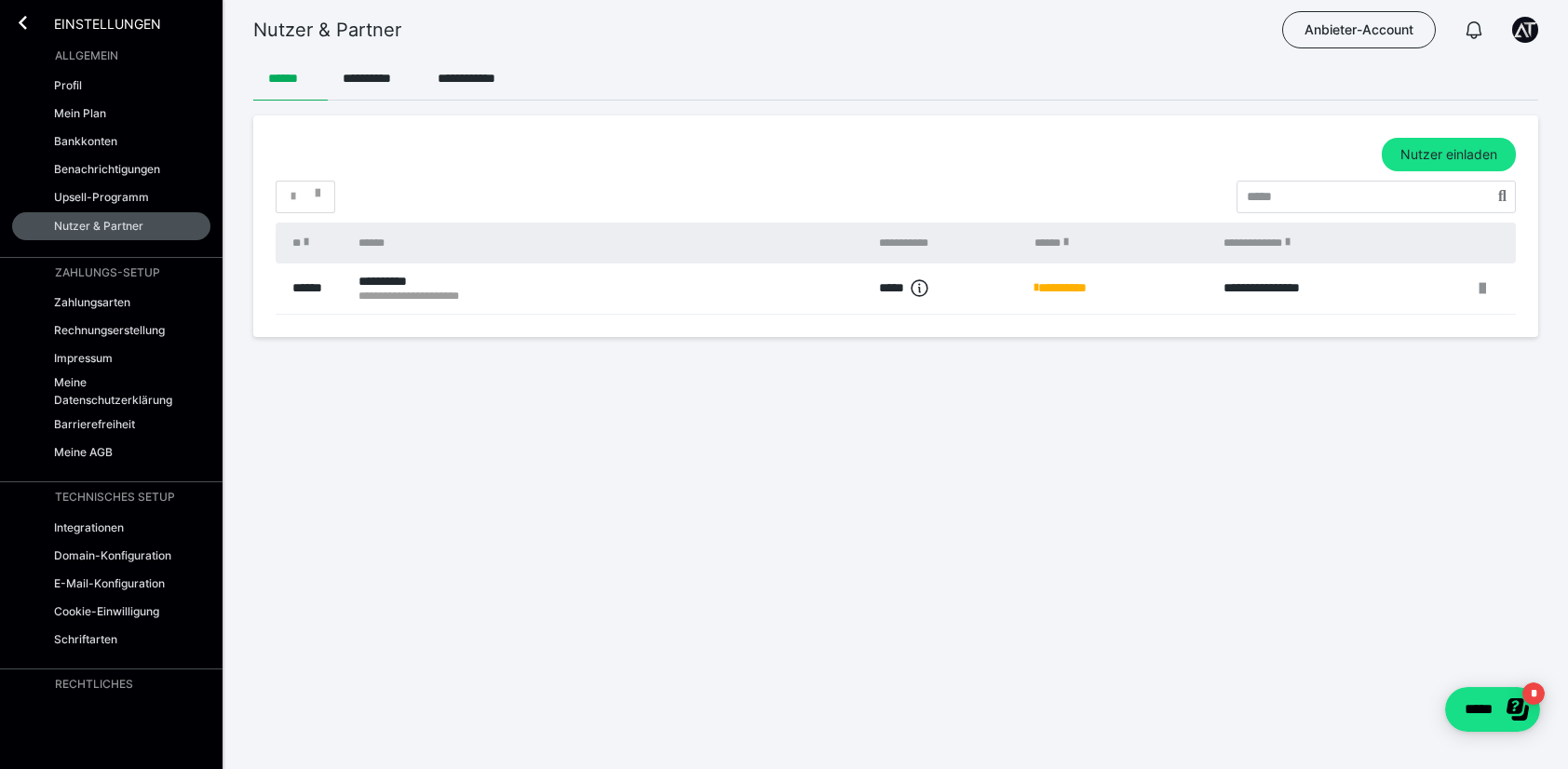 click on "**********" at bounding box center (784, 223) 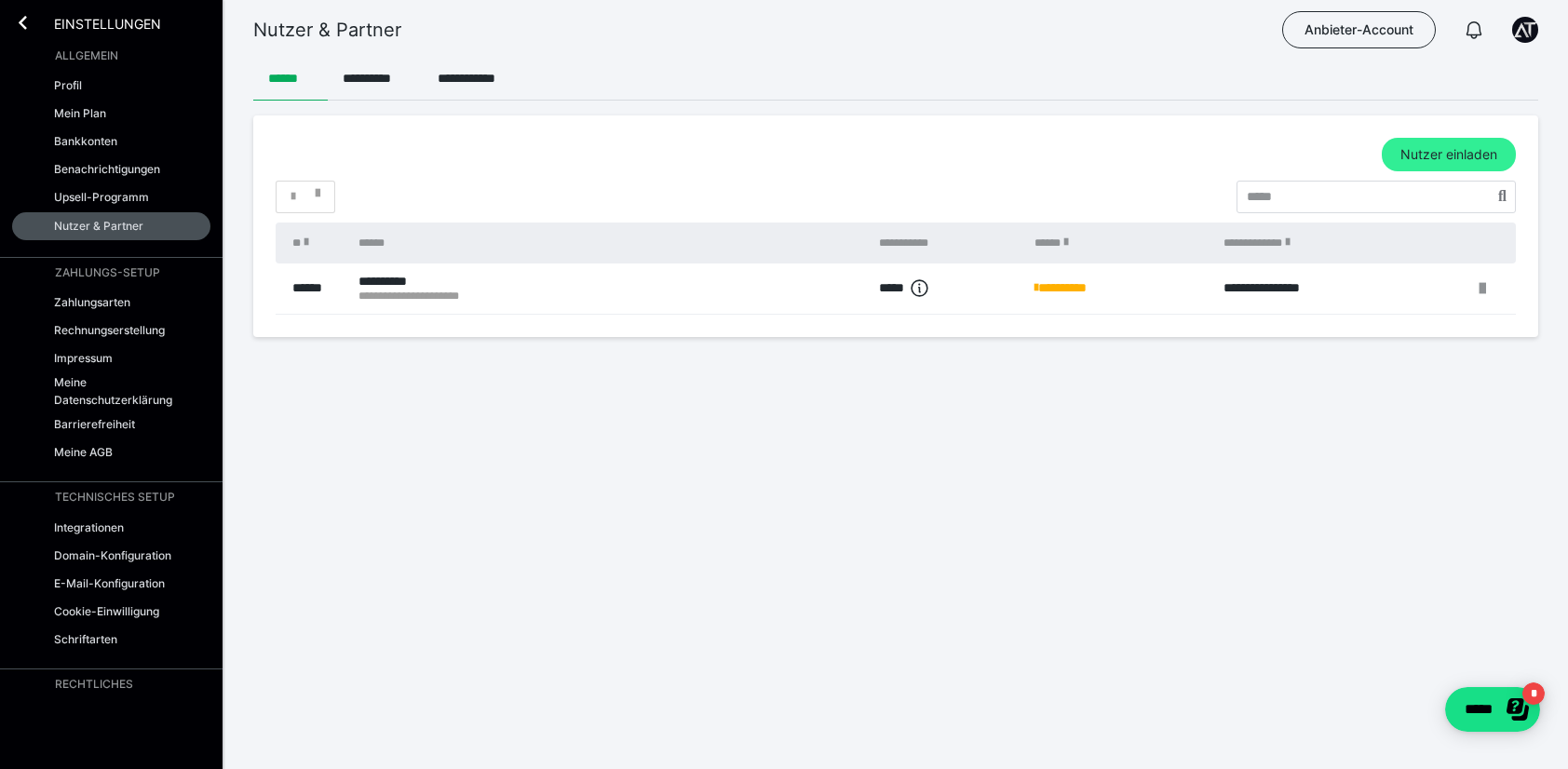 click on "Nutzer einladen" at bounding box center [1449, 155] 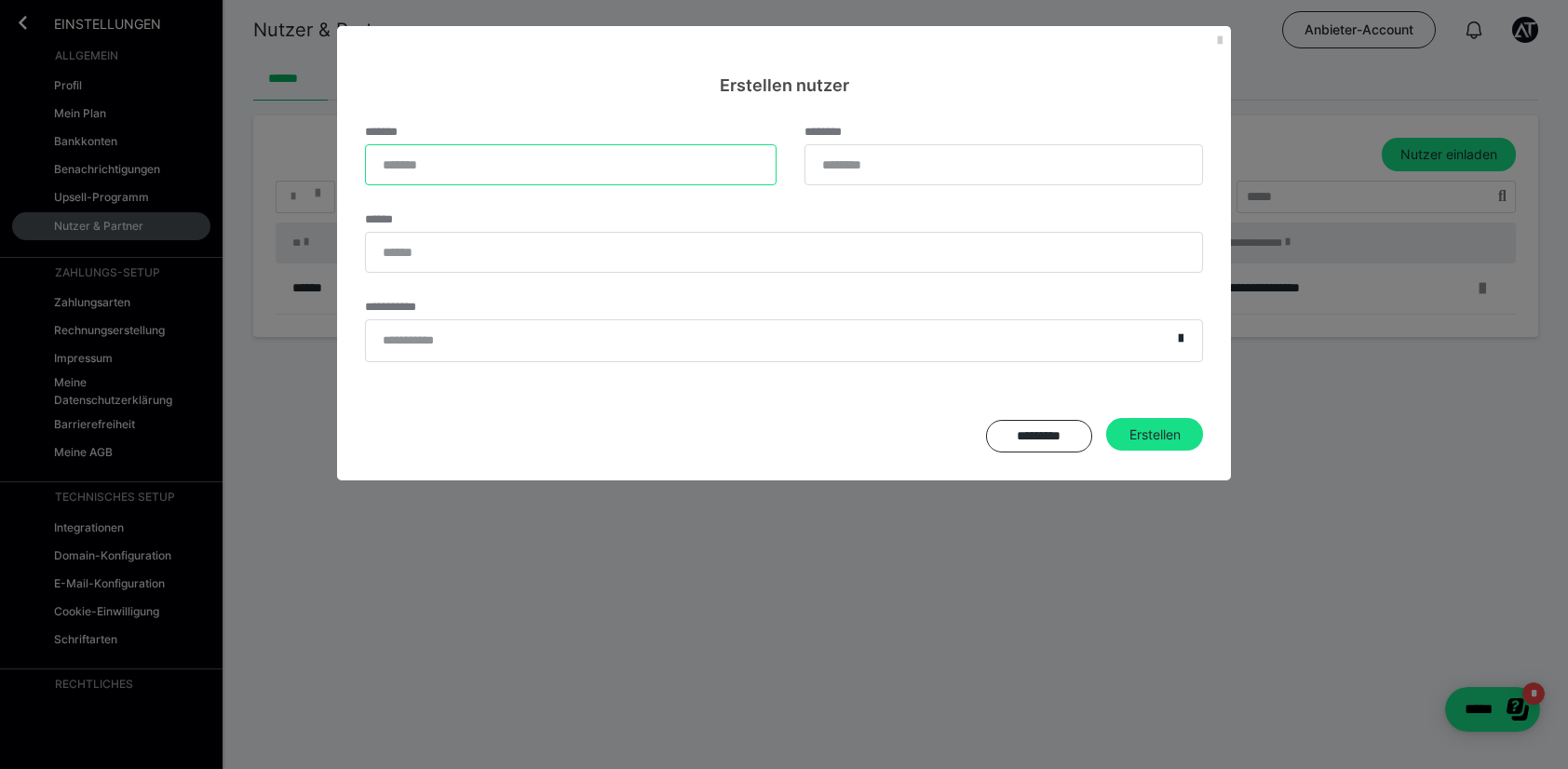 click on "*******" at bounding box center [571, 165] 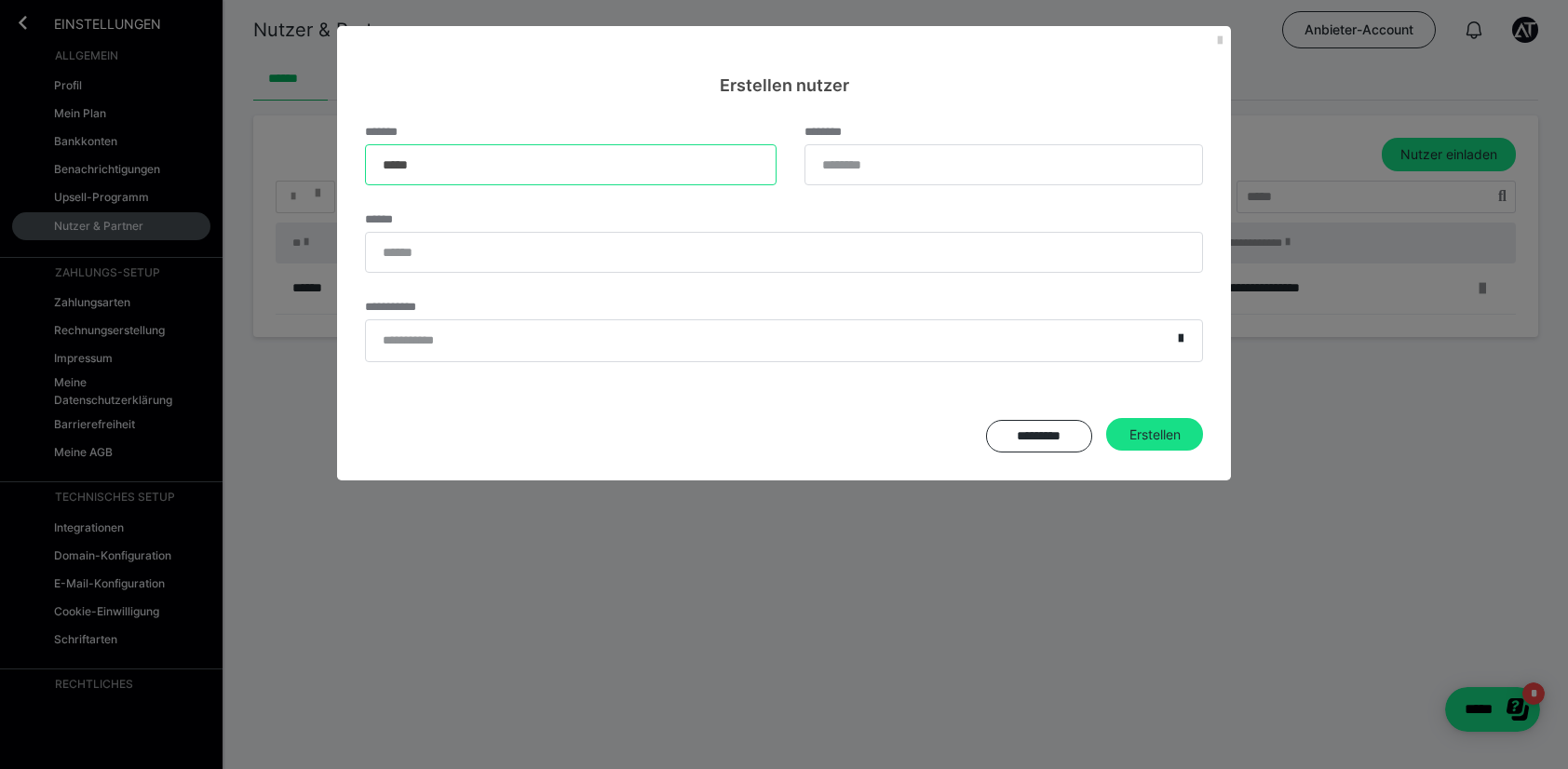 type on "*****" 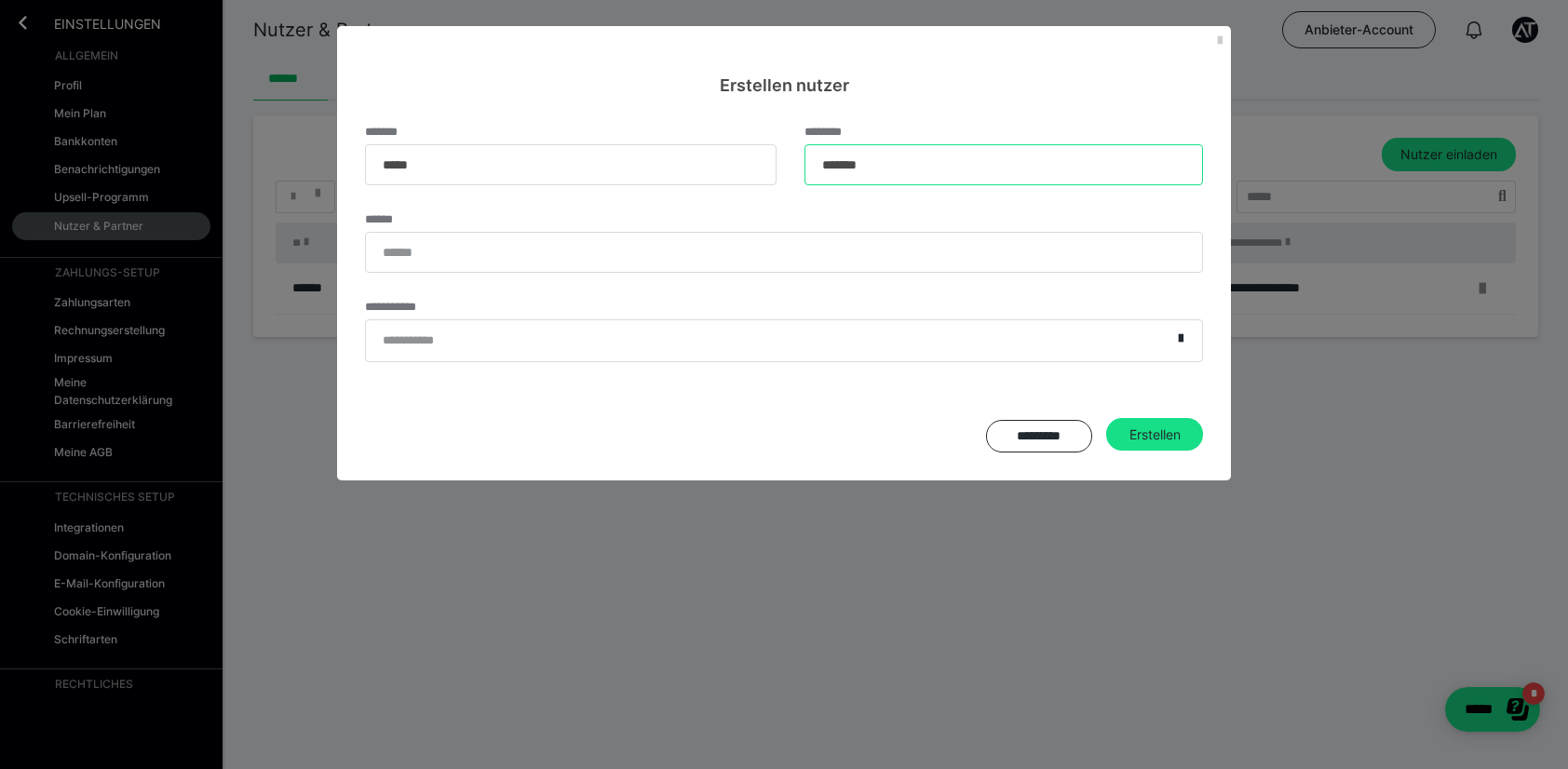 type on "*******" 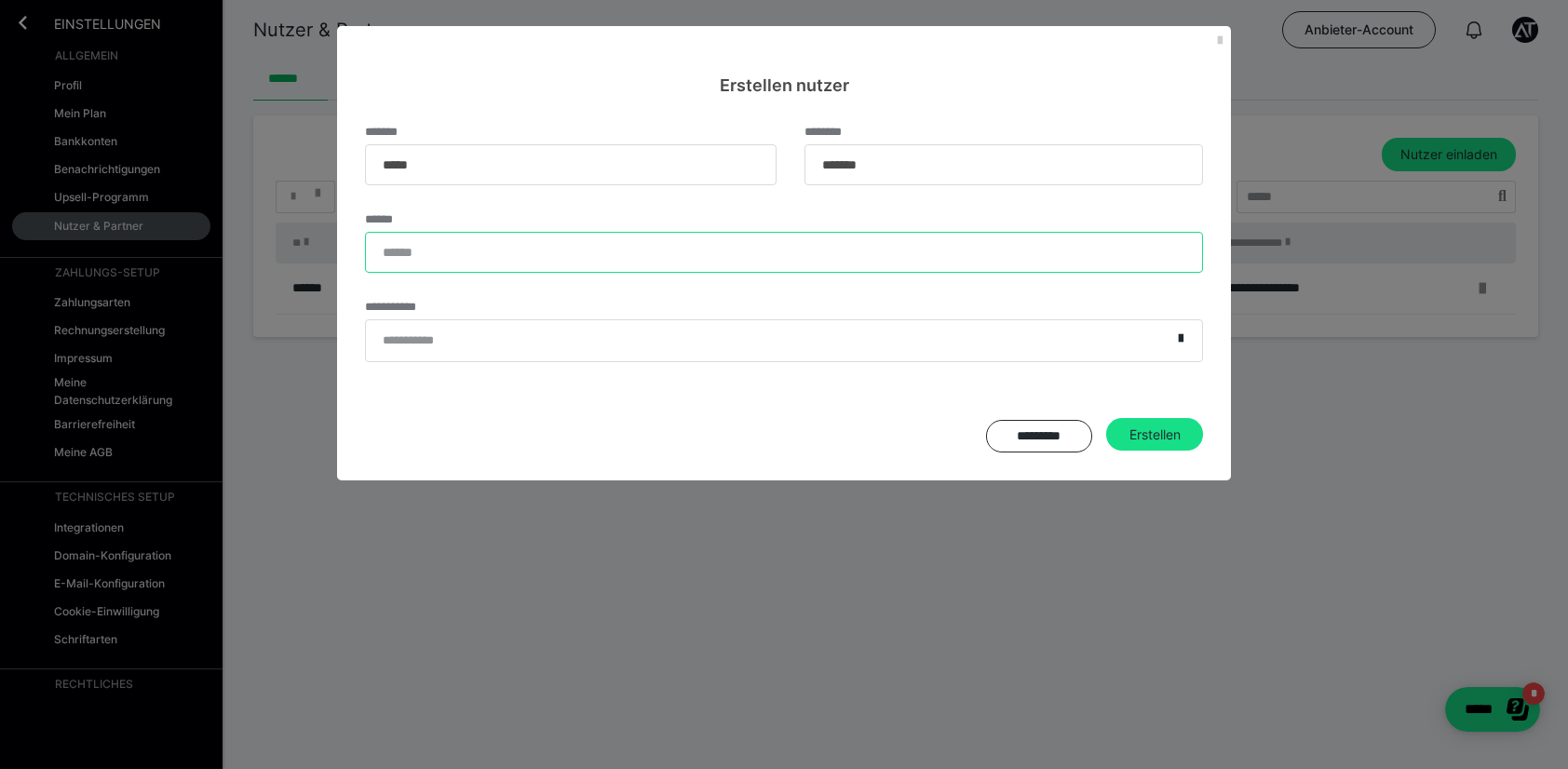 paste on "**********" 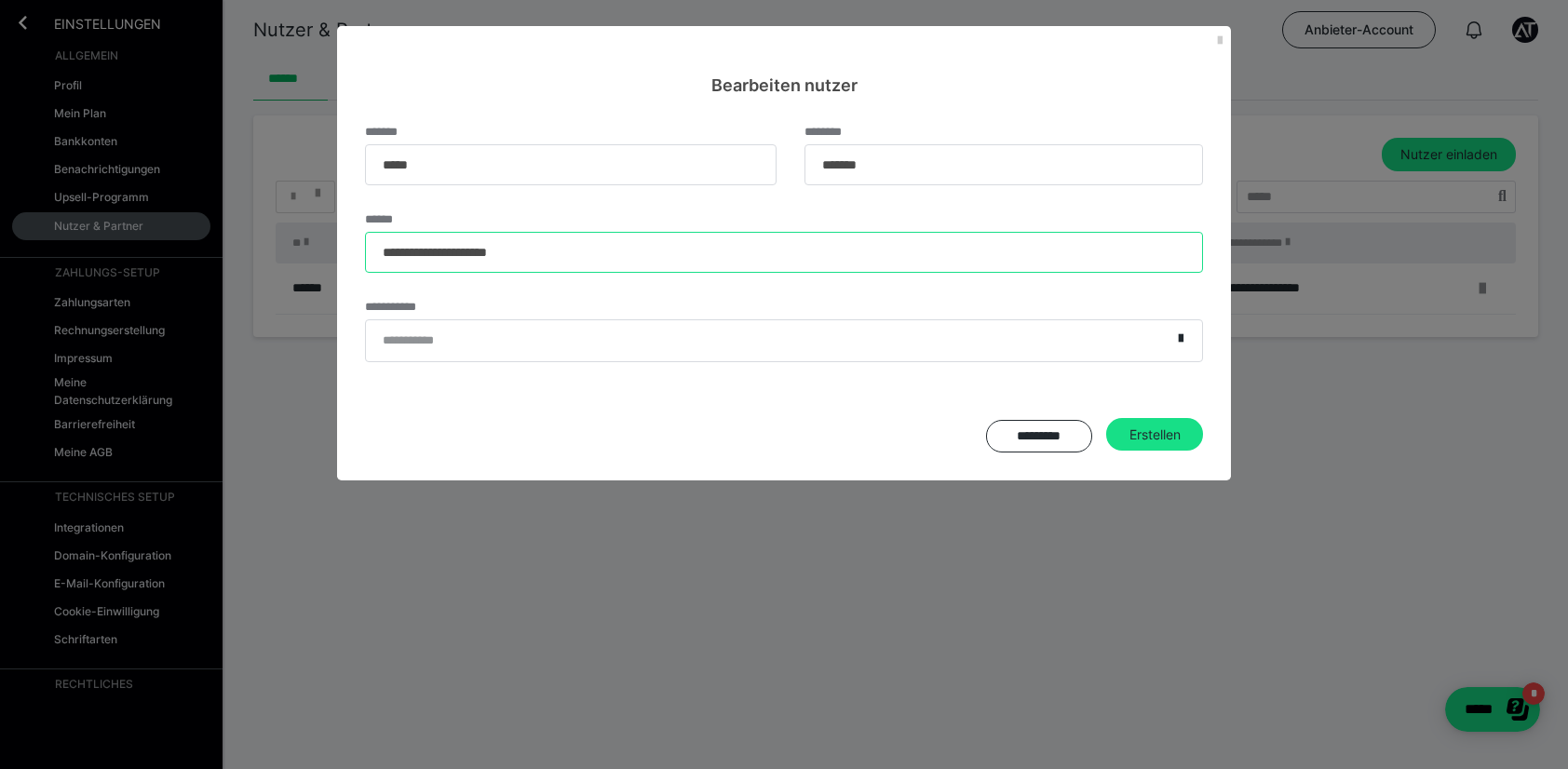 type on "**********" 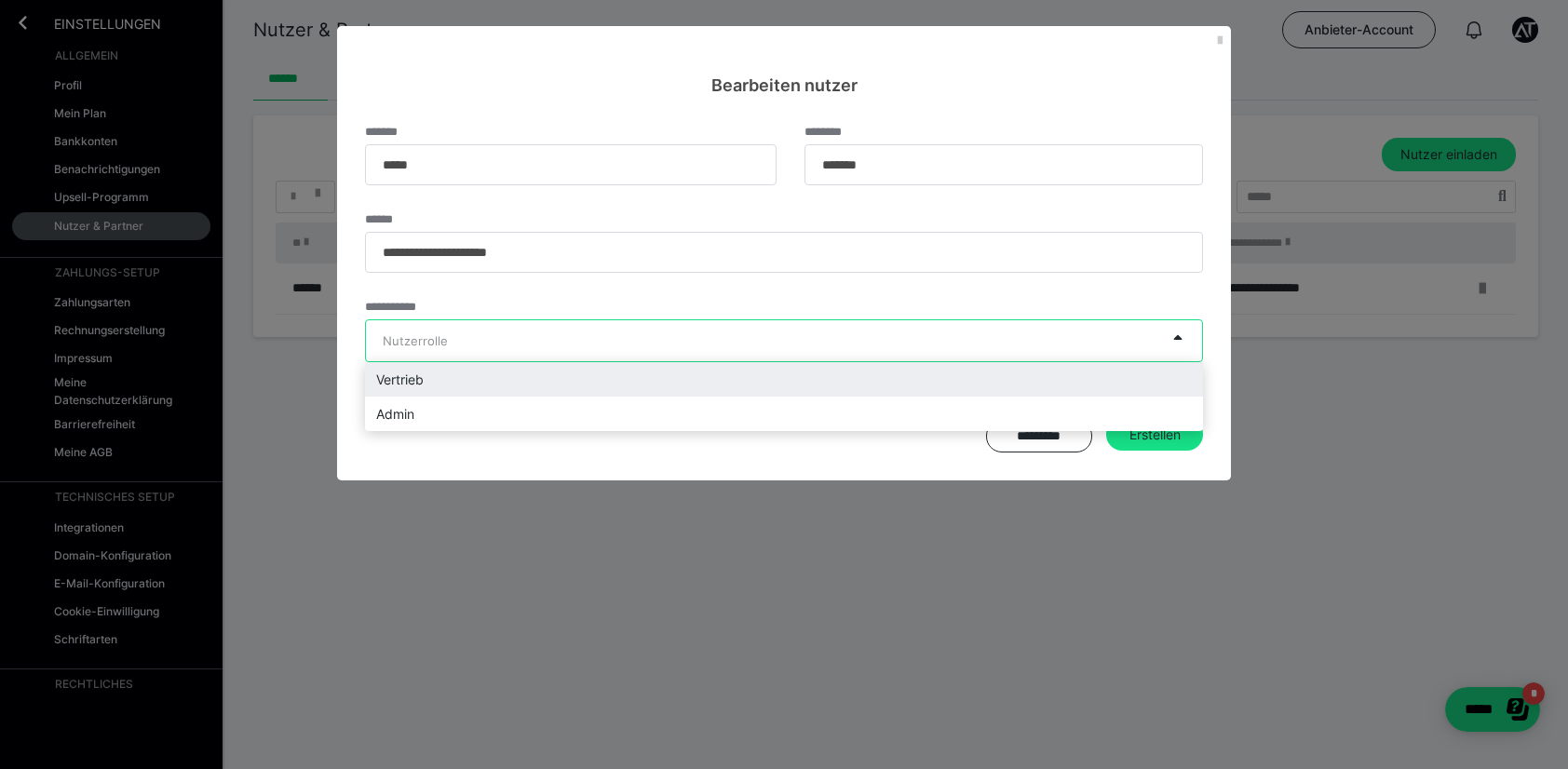 click on "Nutzerrolle" at bounding box center [765, 341] 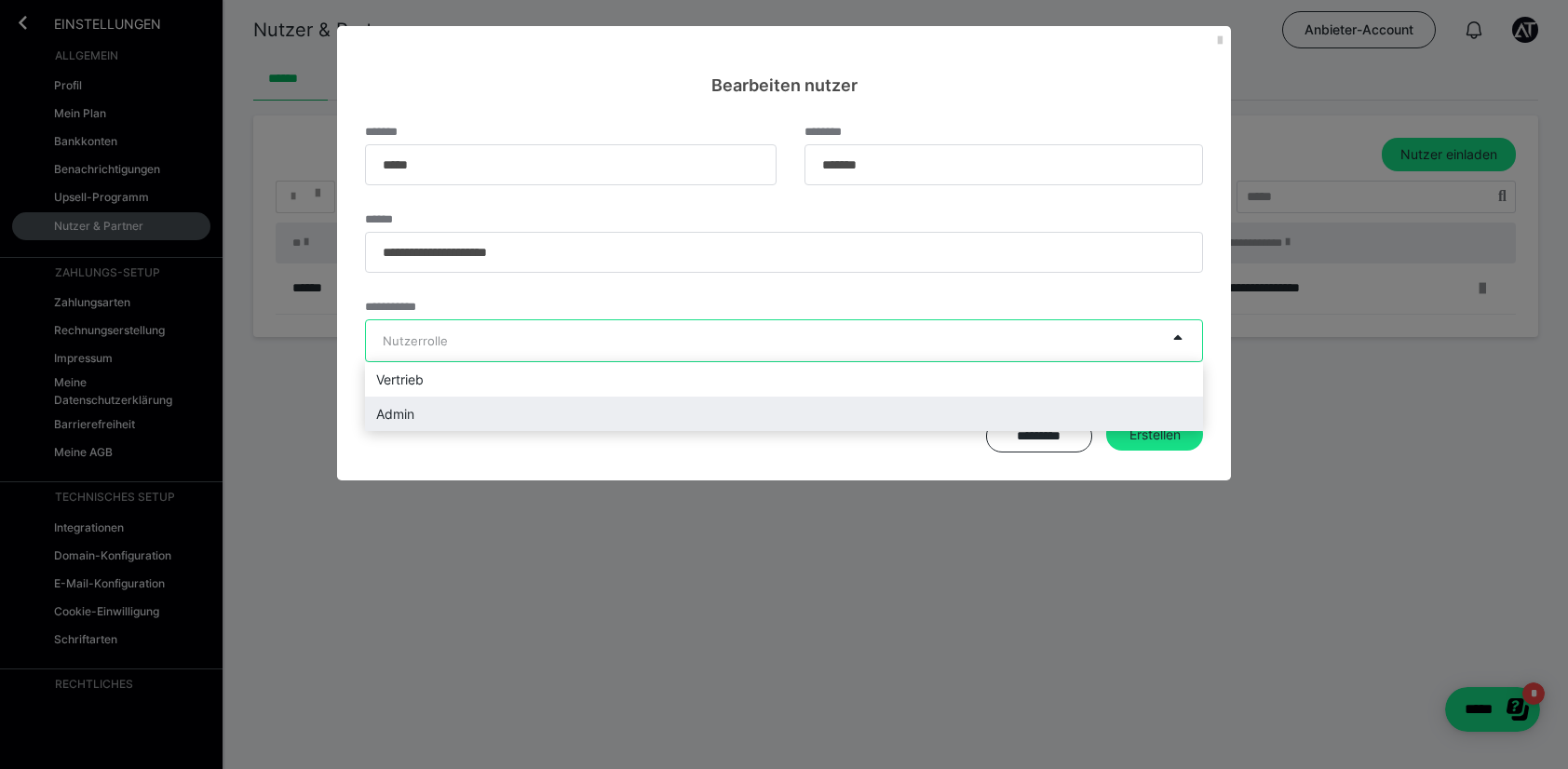 click on "Admin" at bounding box center [784, 413] 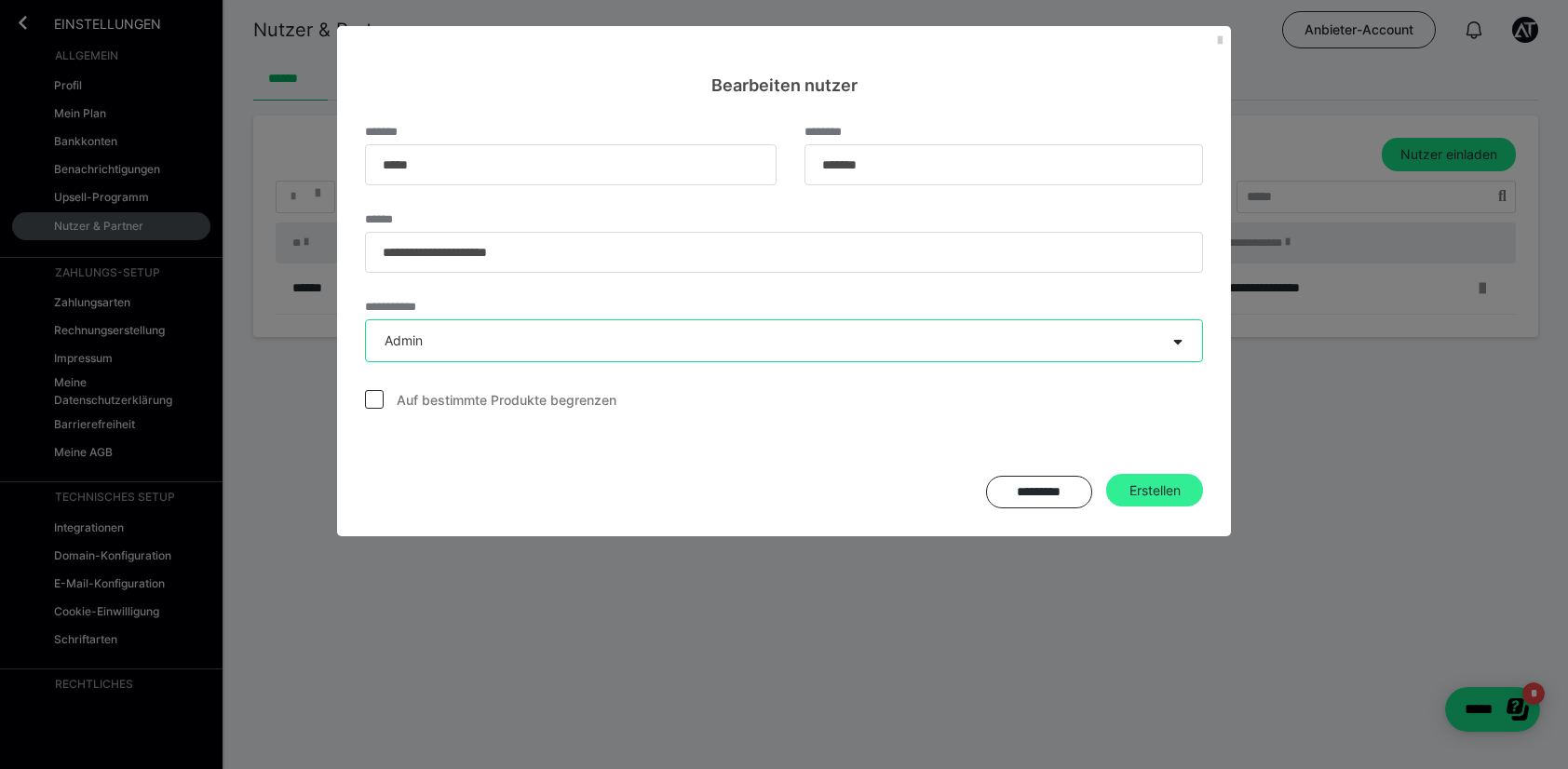 click on "Erstellen" at bounding box center [1155, 491] 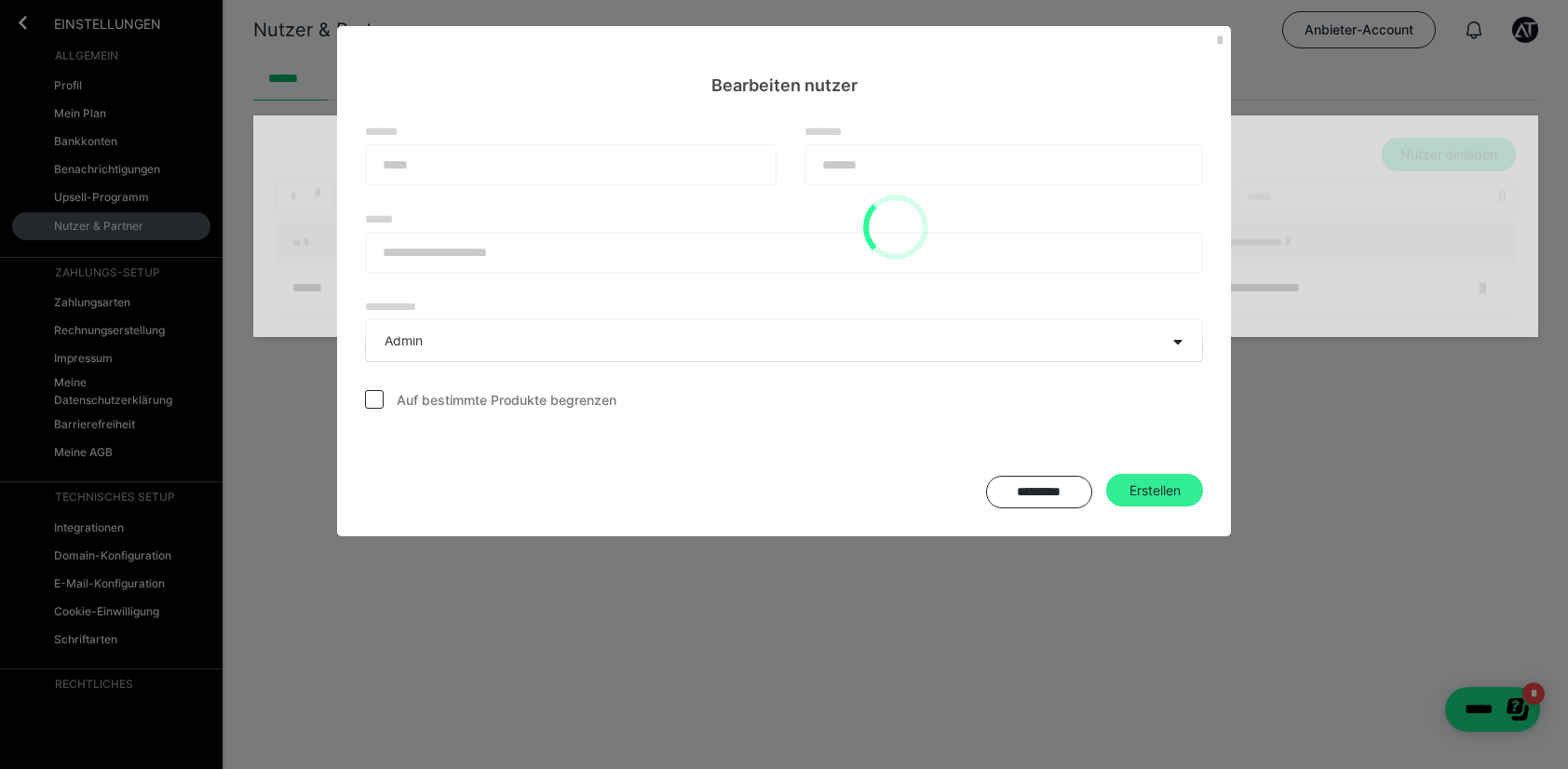 type 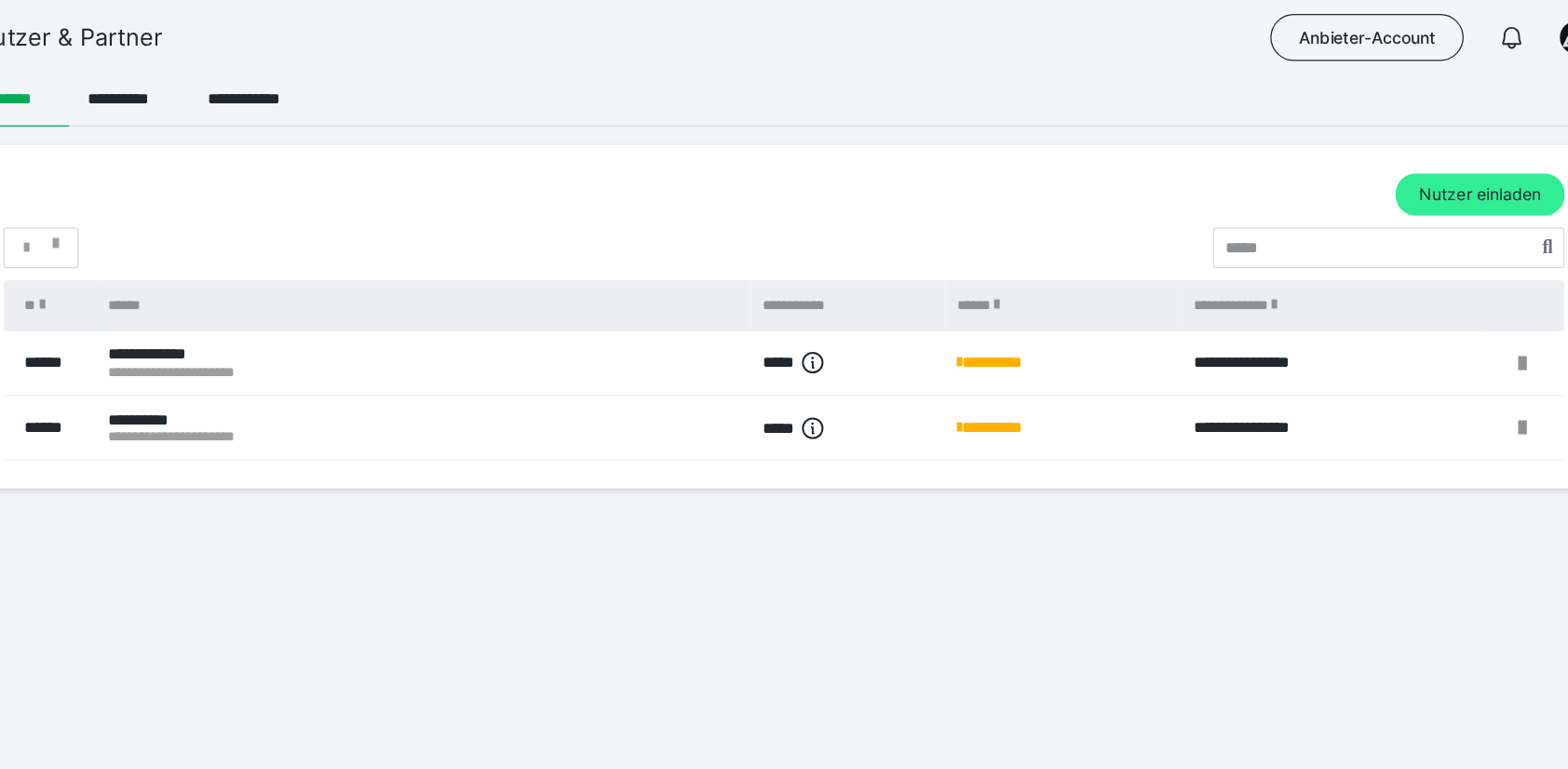 click on "Nutzer einladen" at bounding box center (1449, 155) 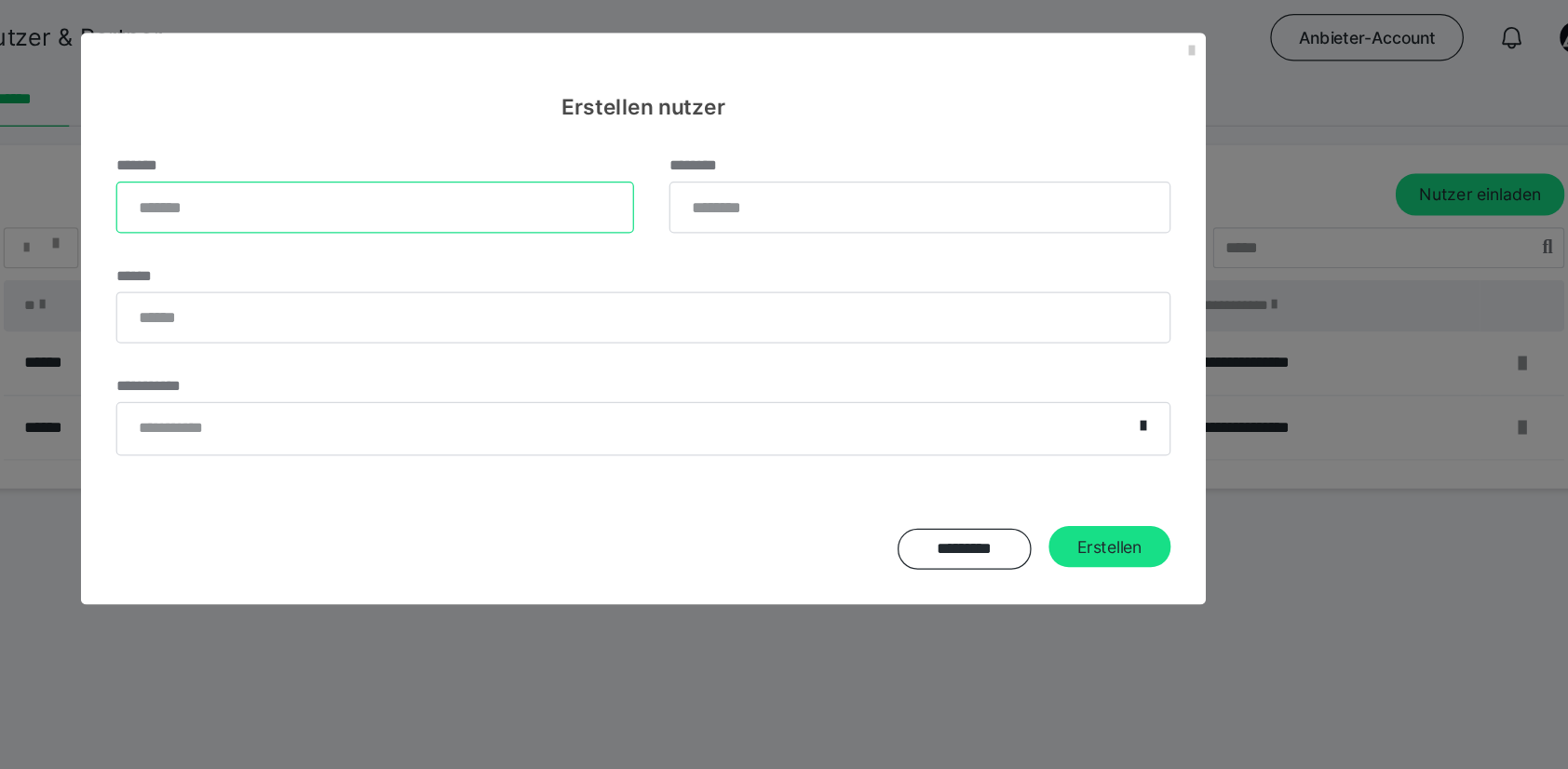 click on "*******" at bounding box center [571, 165] 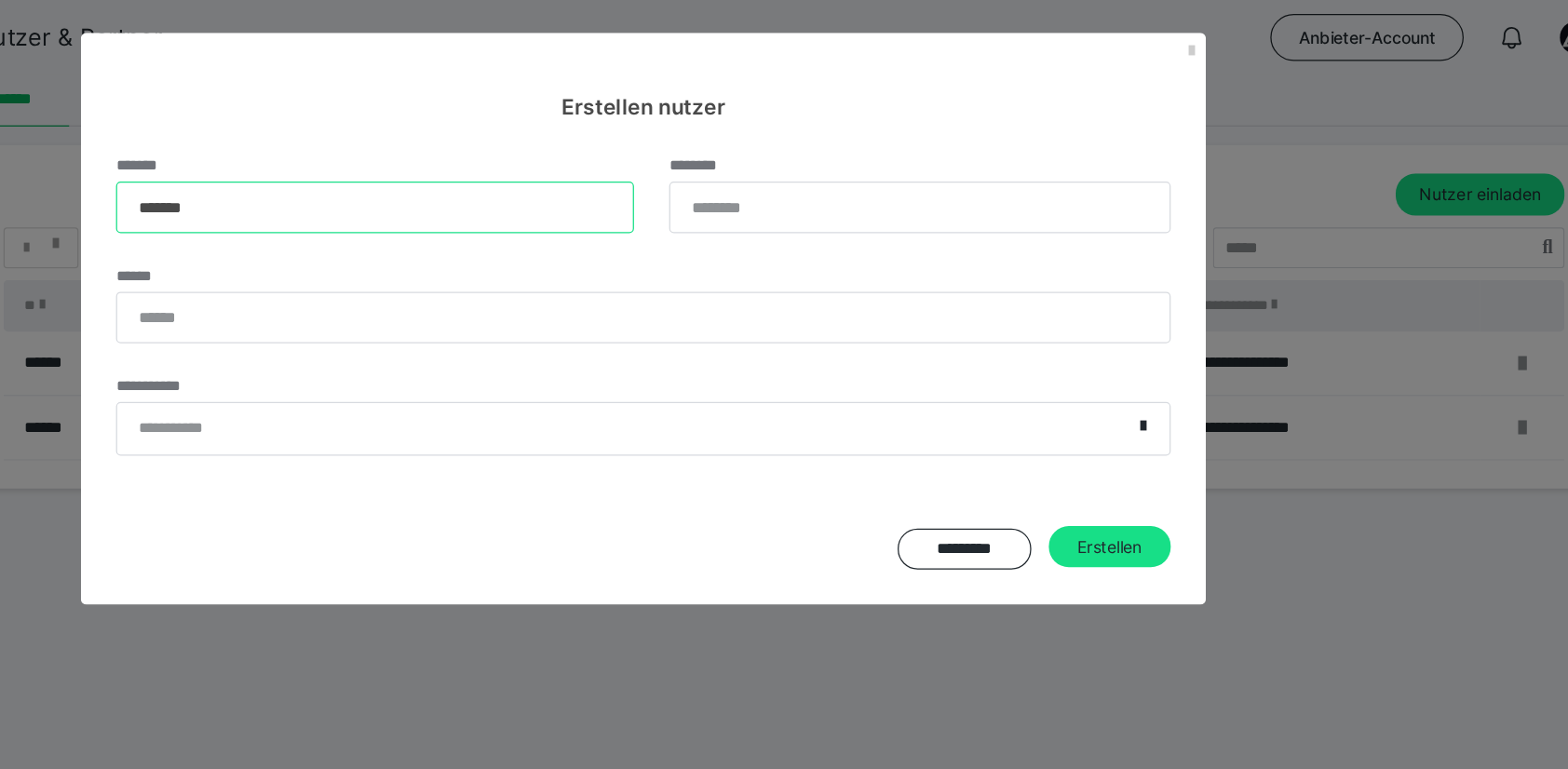 type on "*******" 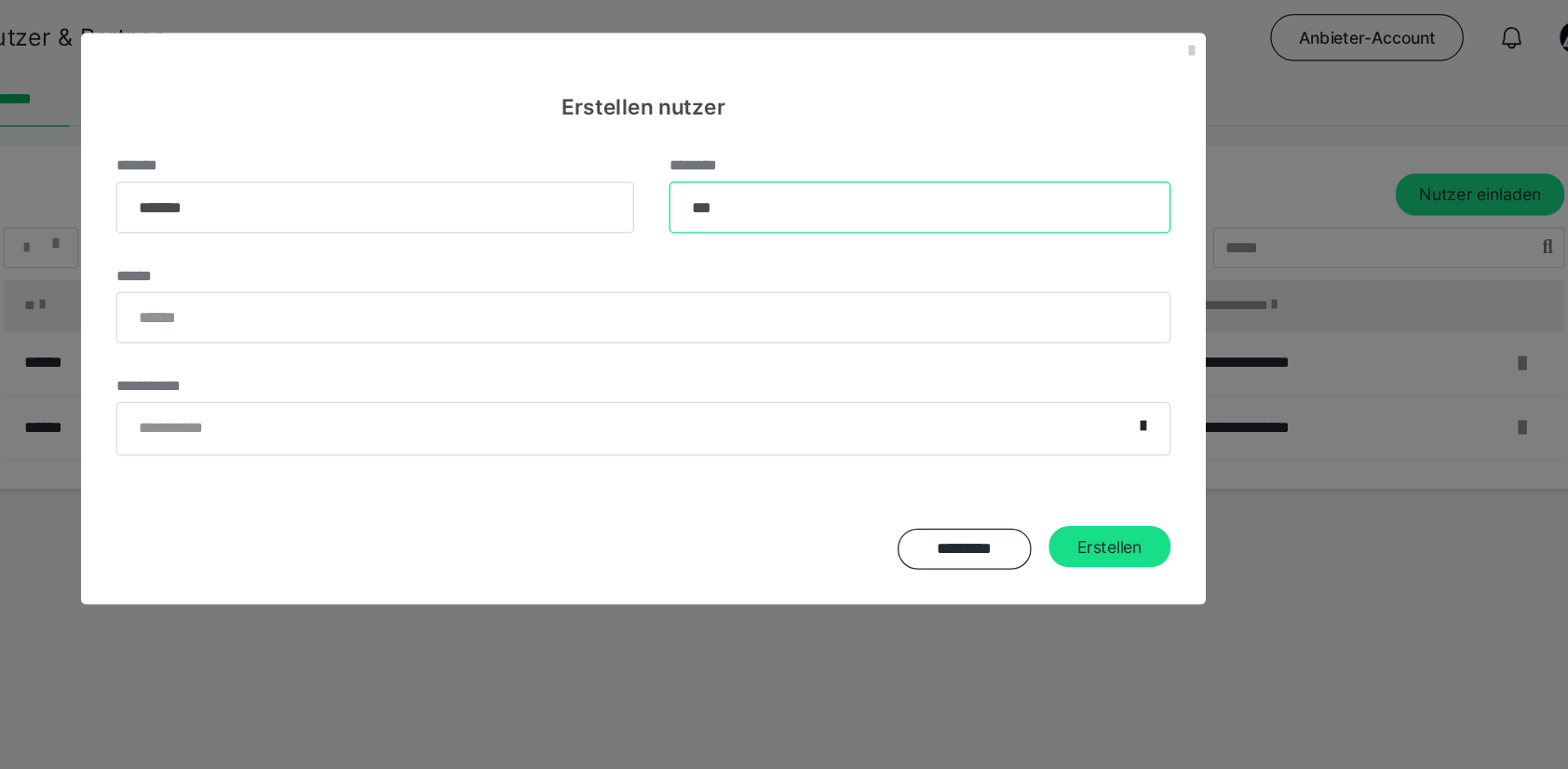 type on "***" 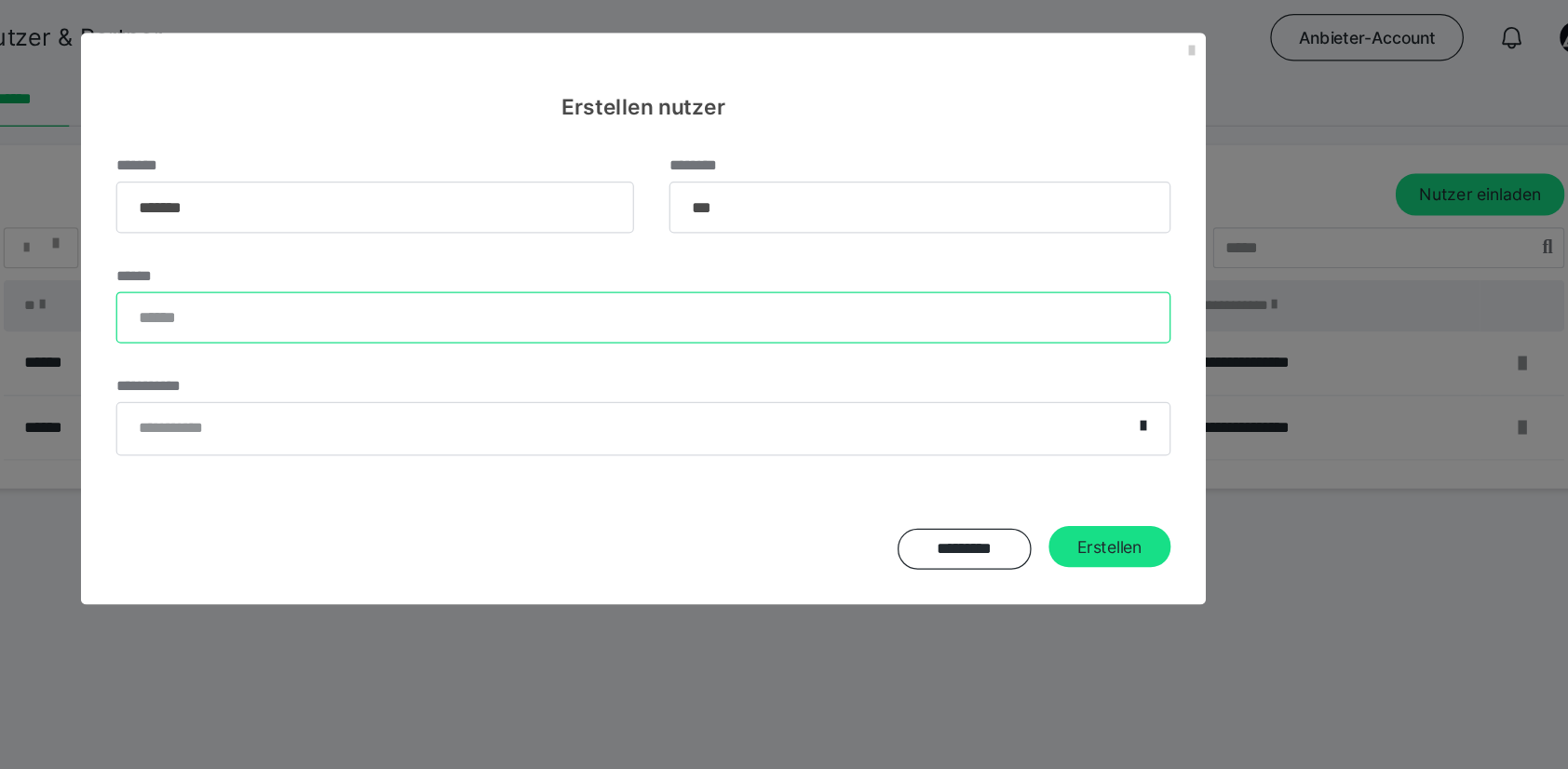 click on "******" at bounding box center (784, 252) 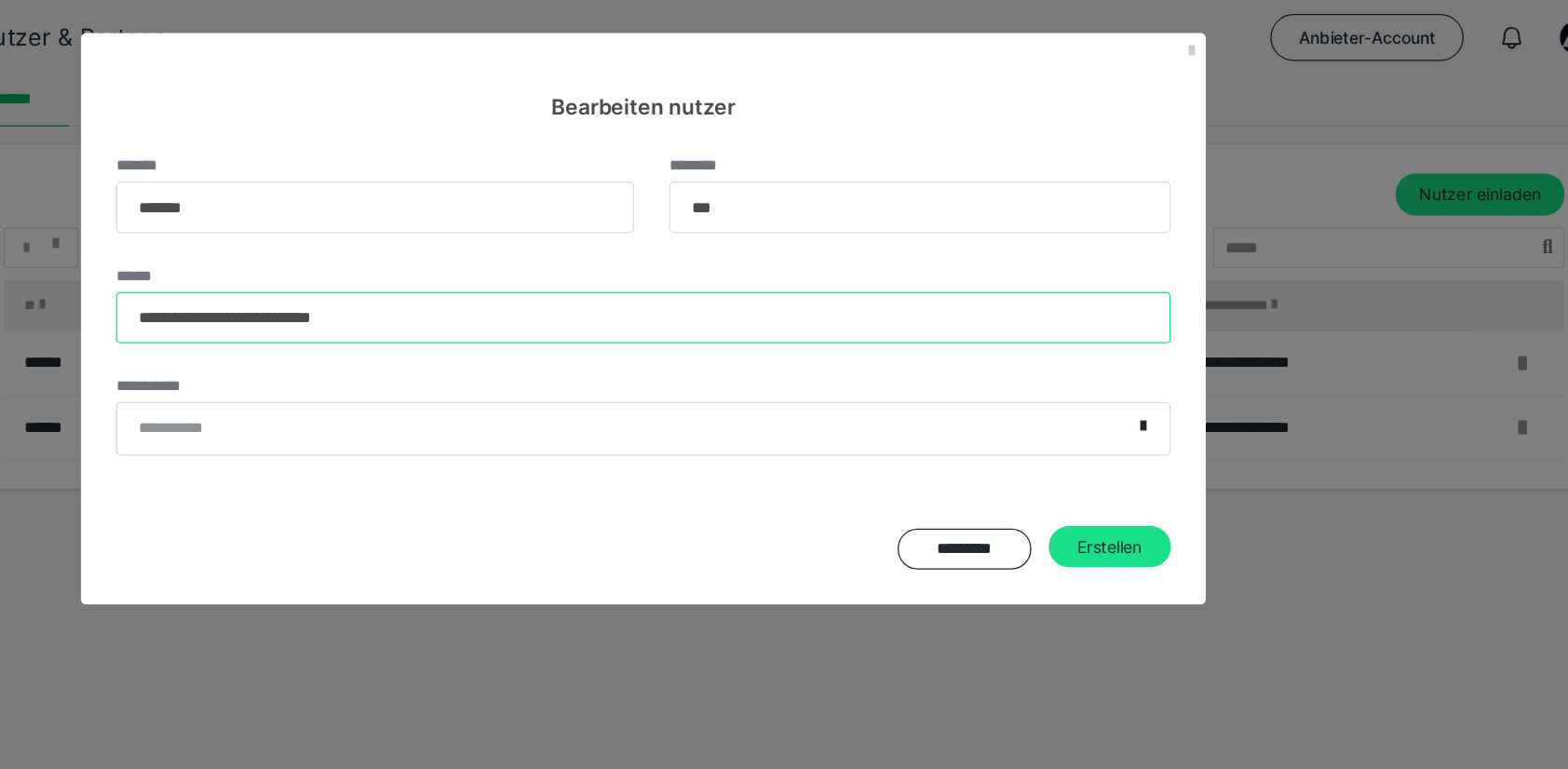 type on "**********" 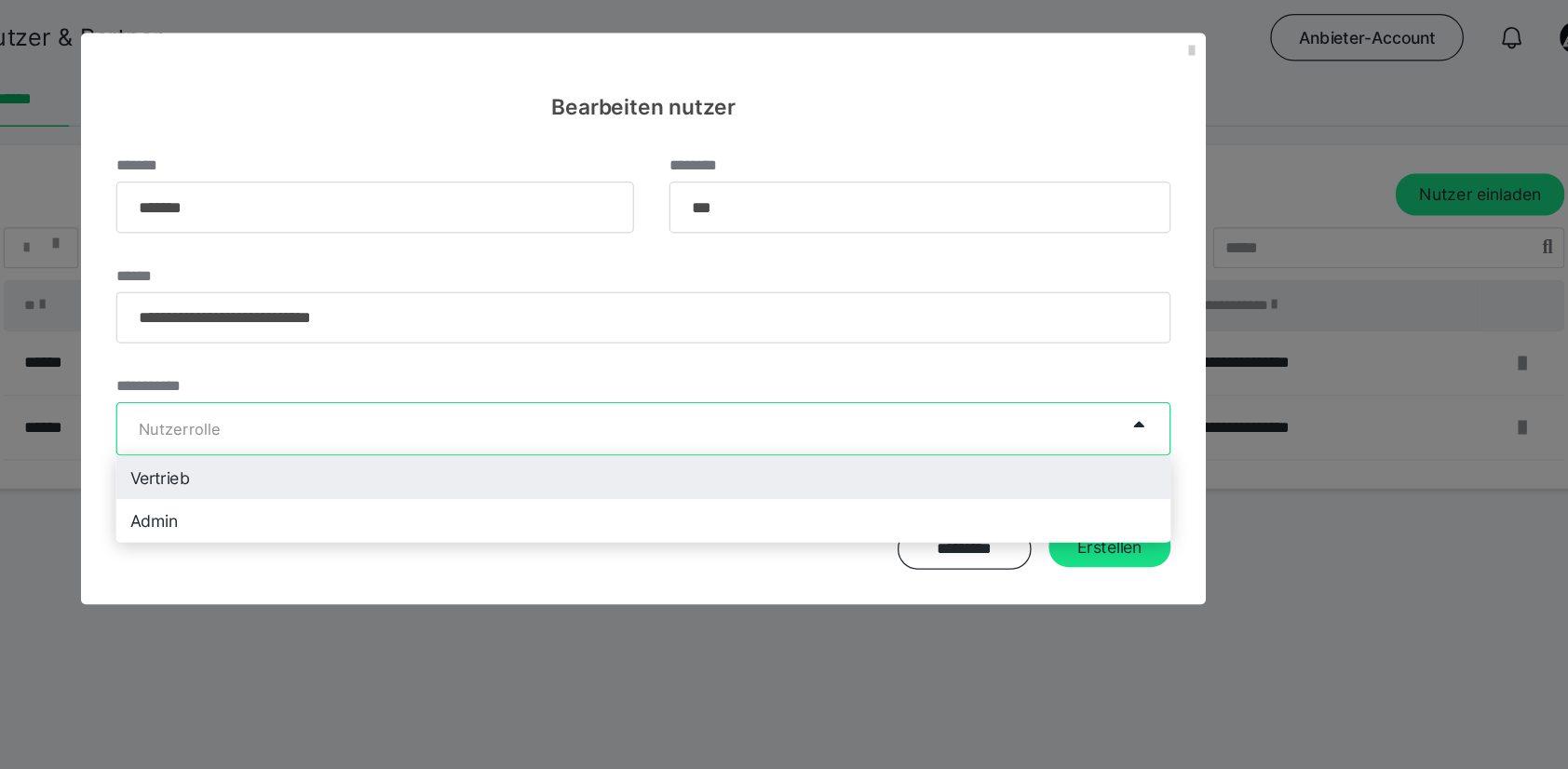 click on "Nutzerrolle" at bounding box center (765, 341) 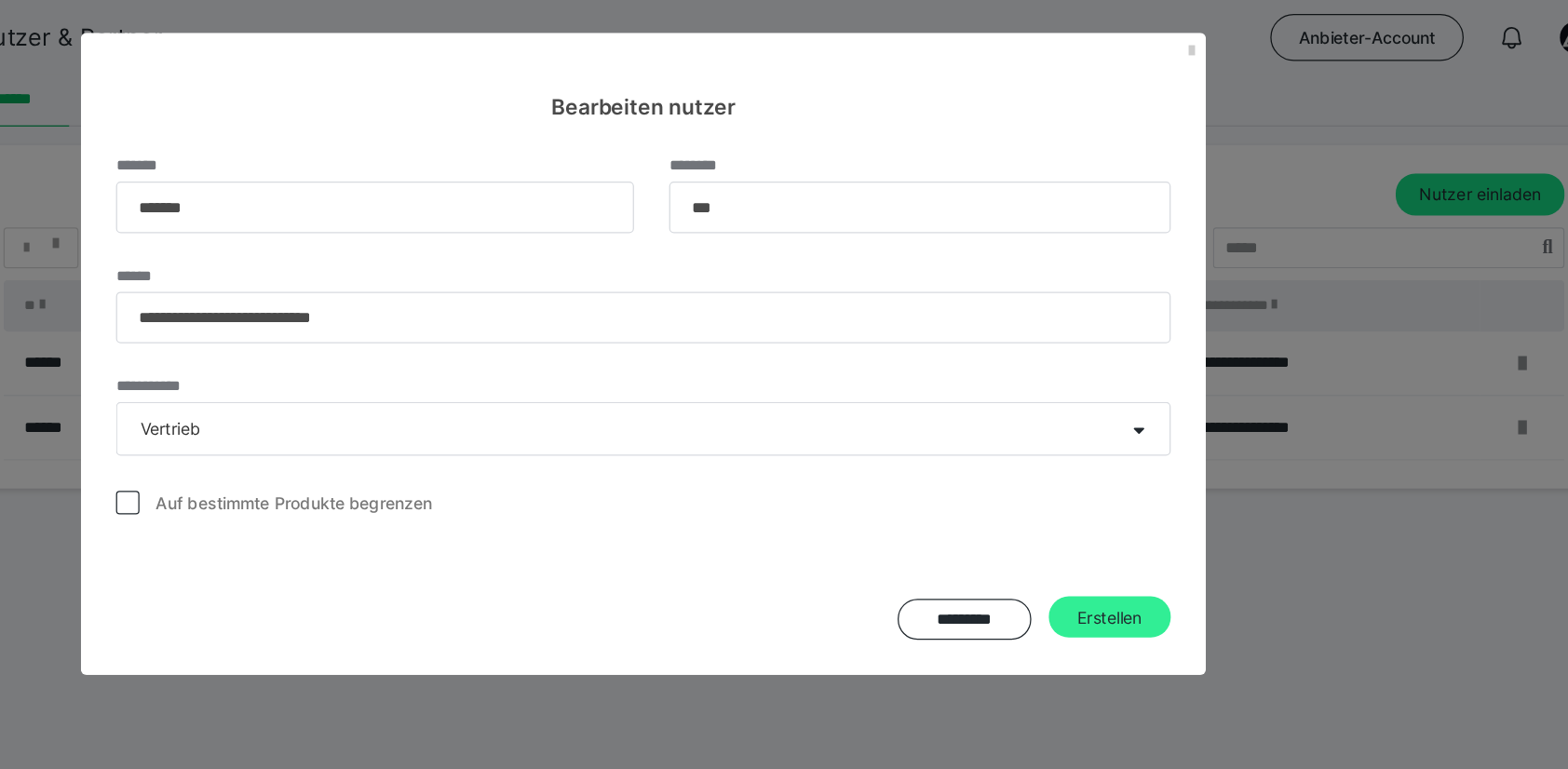 click on "Erstellen" at bounding box center (1155, 491) 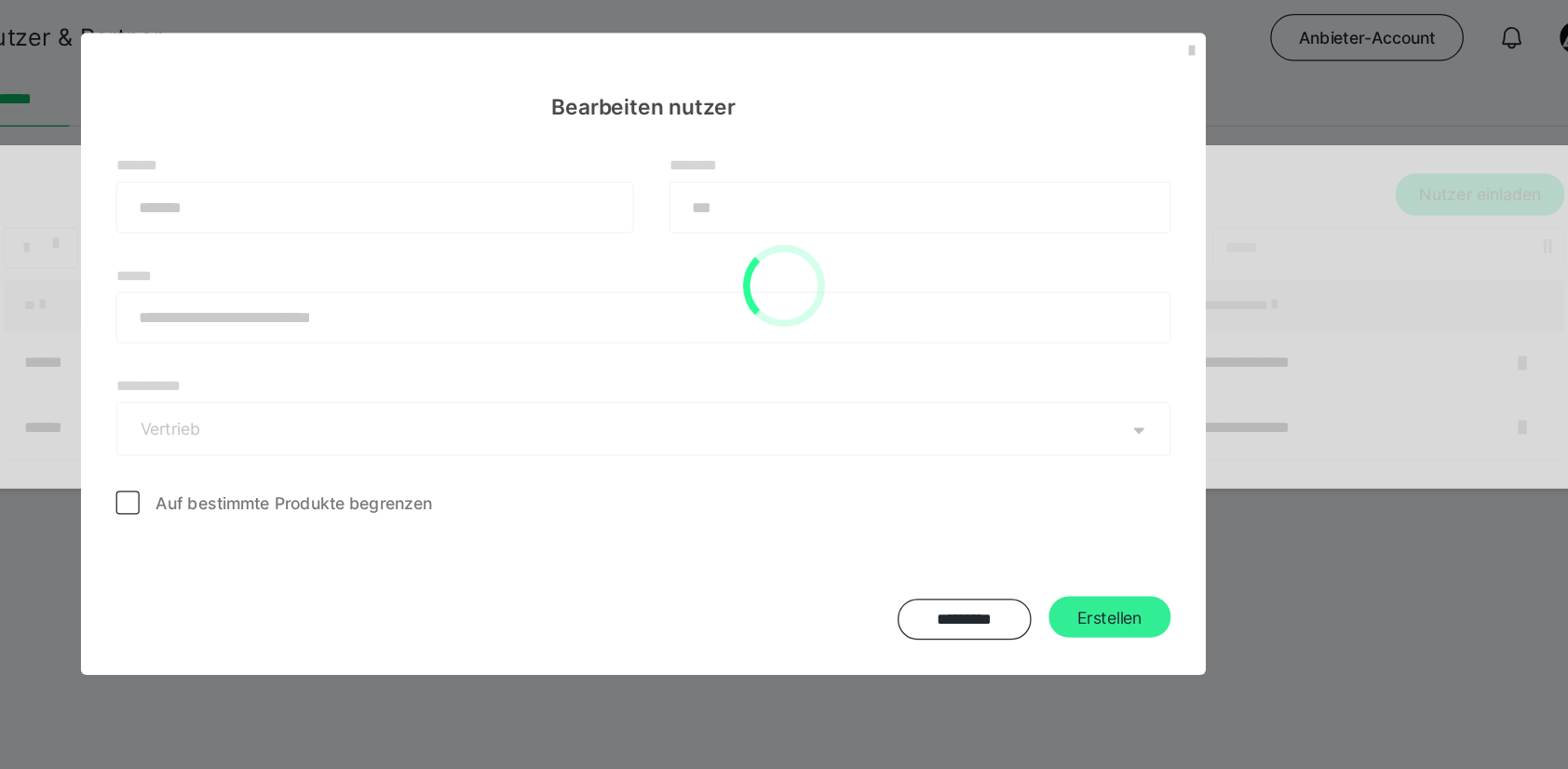 type 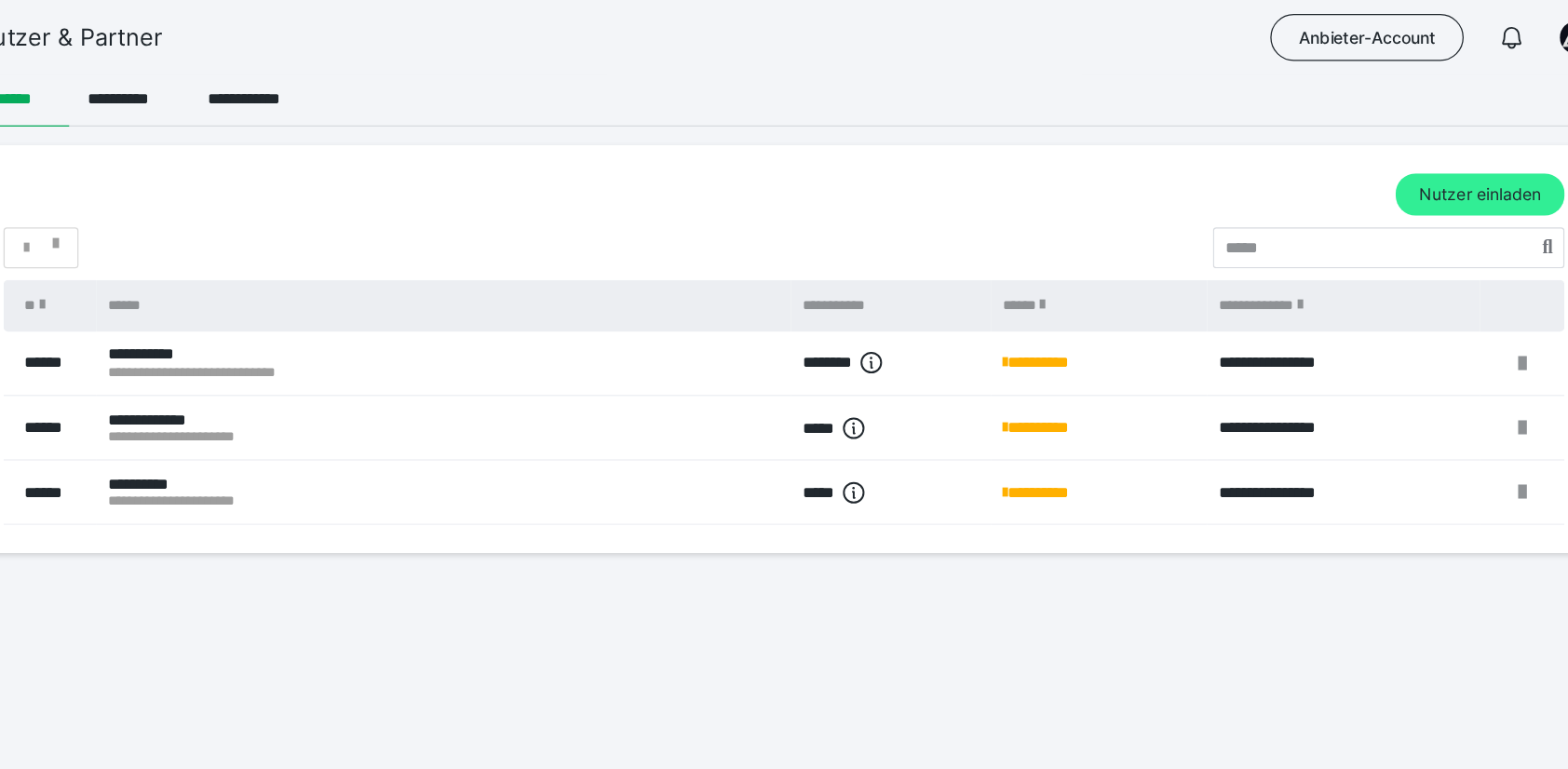 click on "Nutzer einladen" at bounding box center [1449, 155] 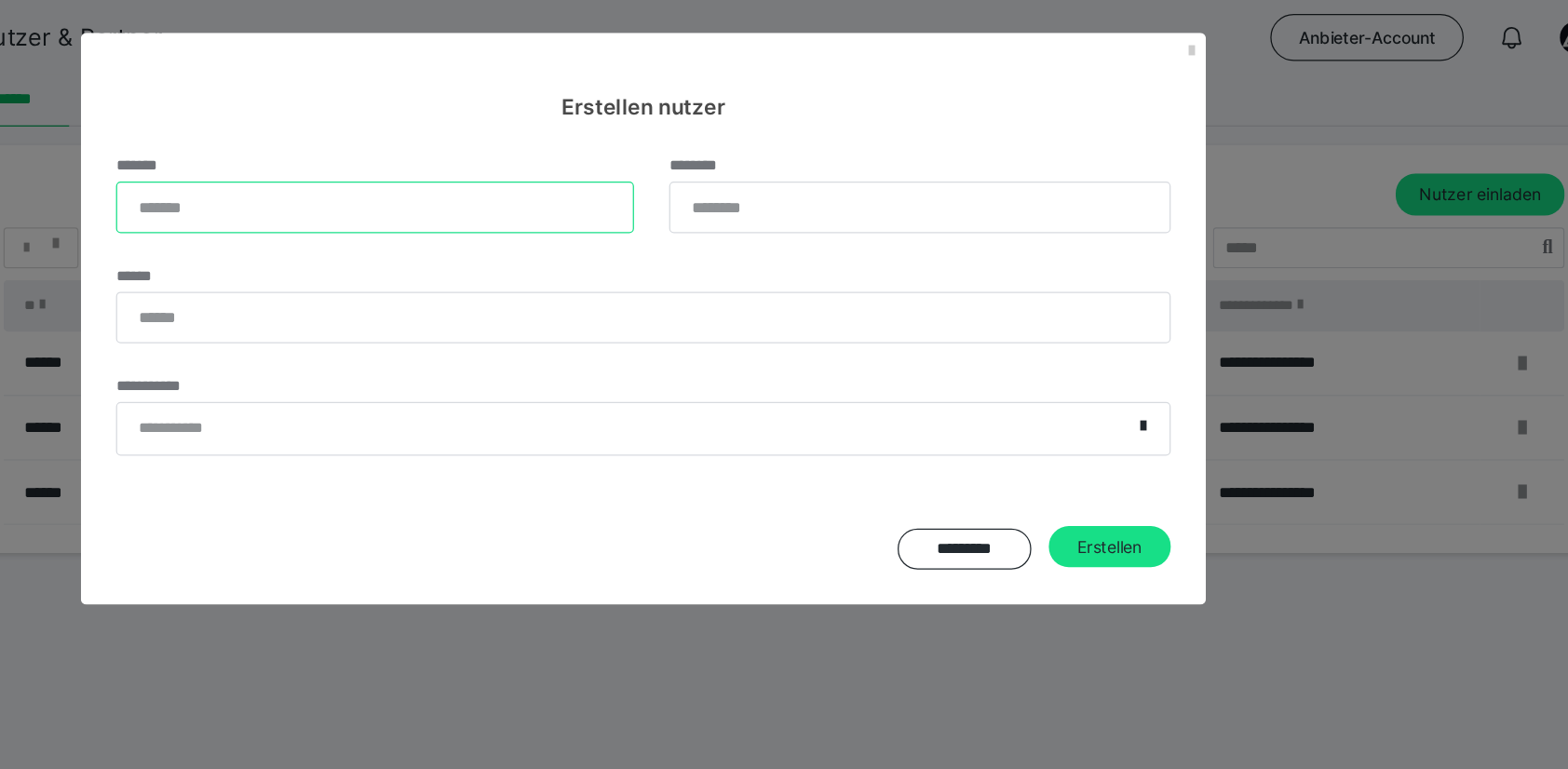 click on "*******" at bounding box center [571, 165] 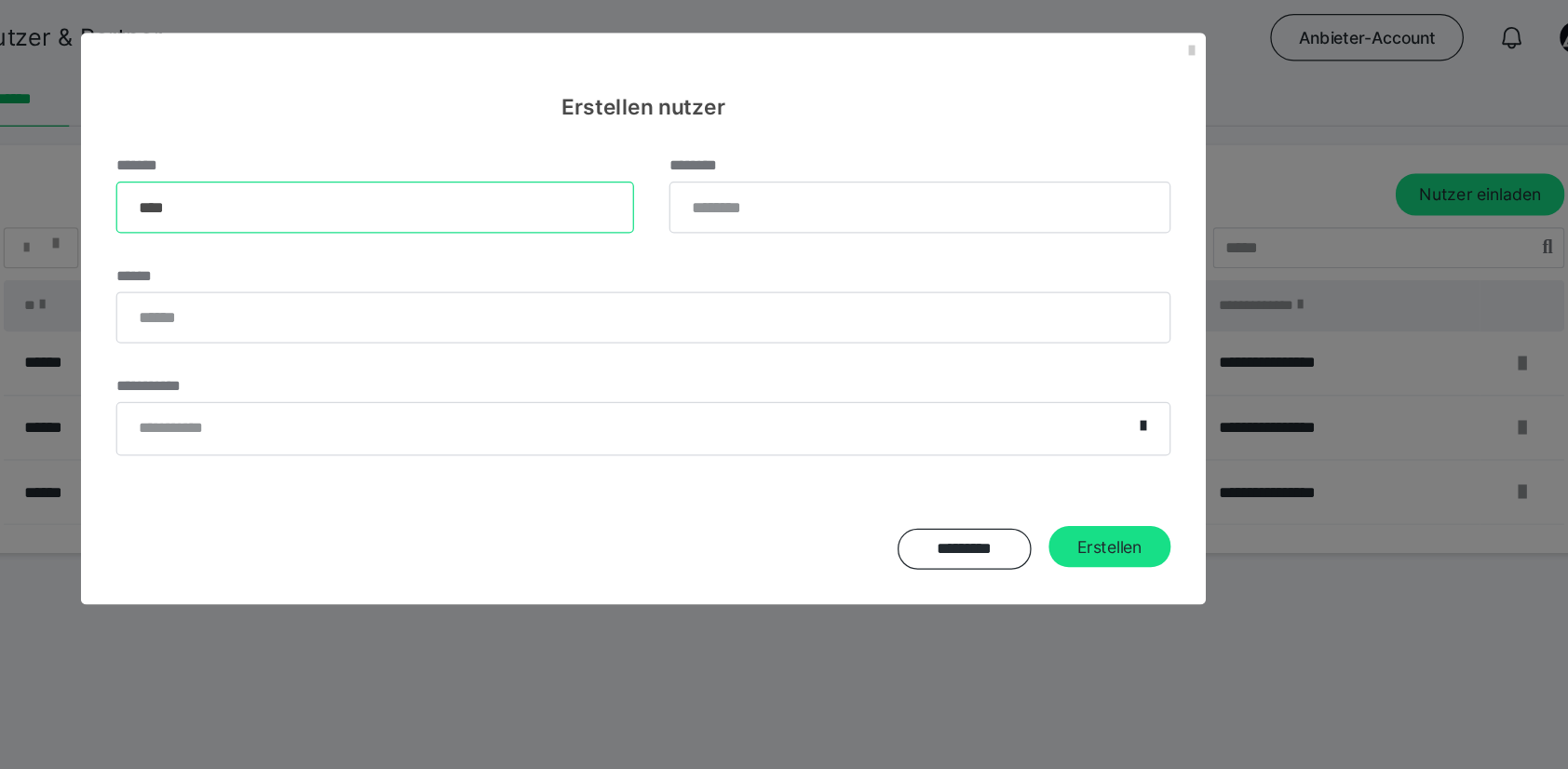 type on "****" 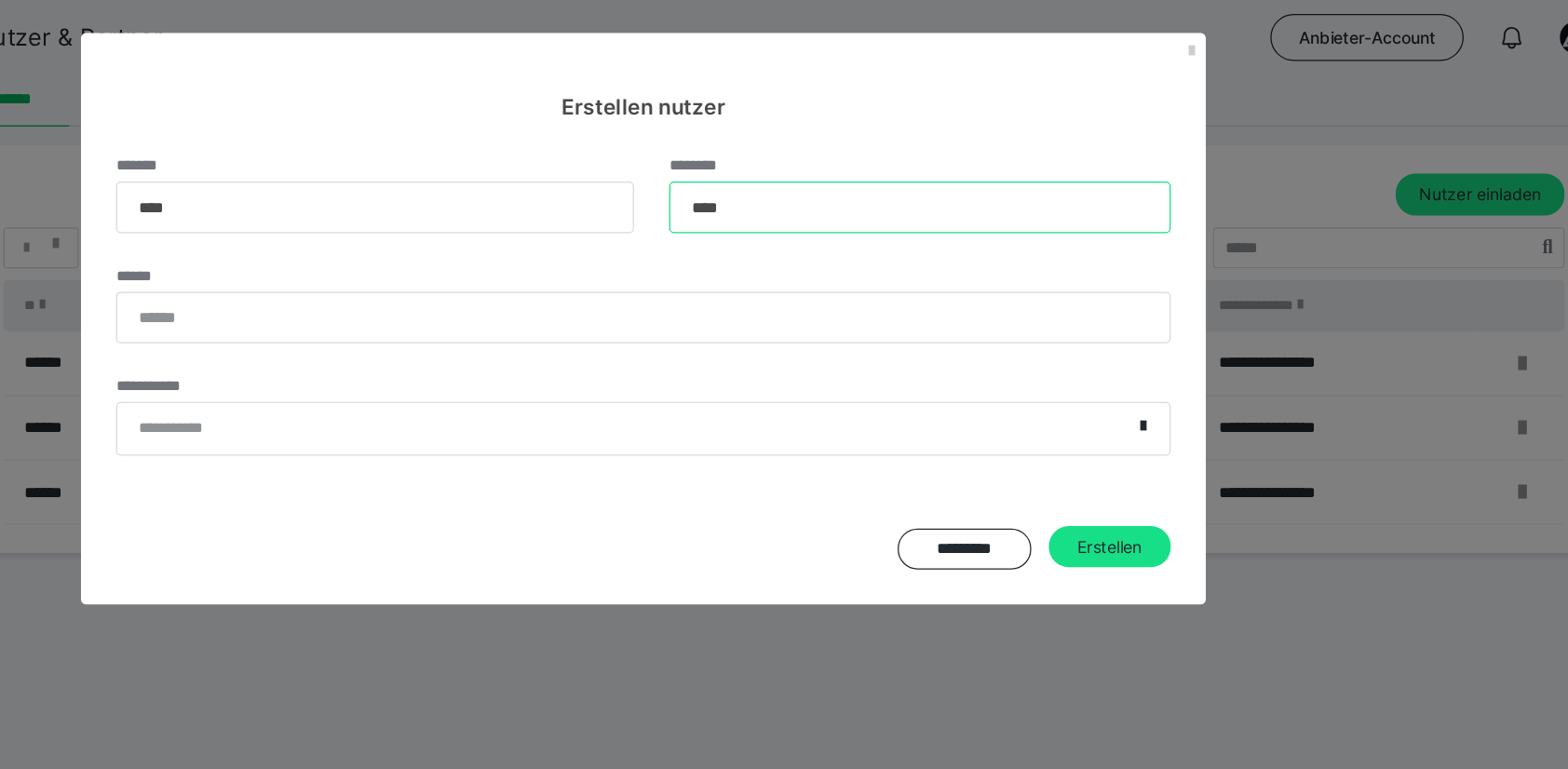 type on "****" 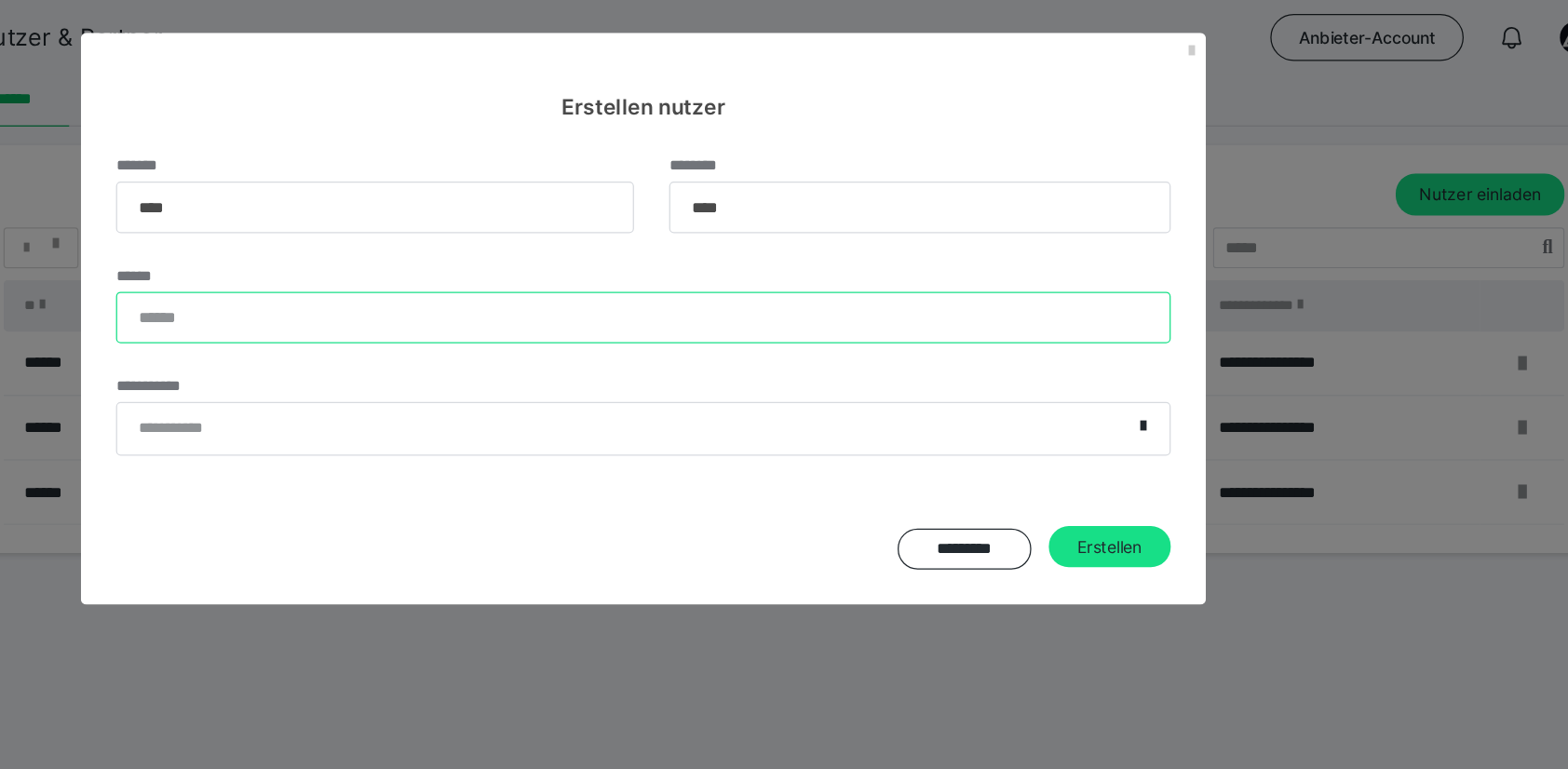 click on "******" at bounding box center [784, 252] 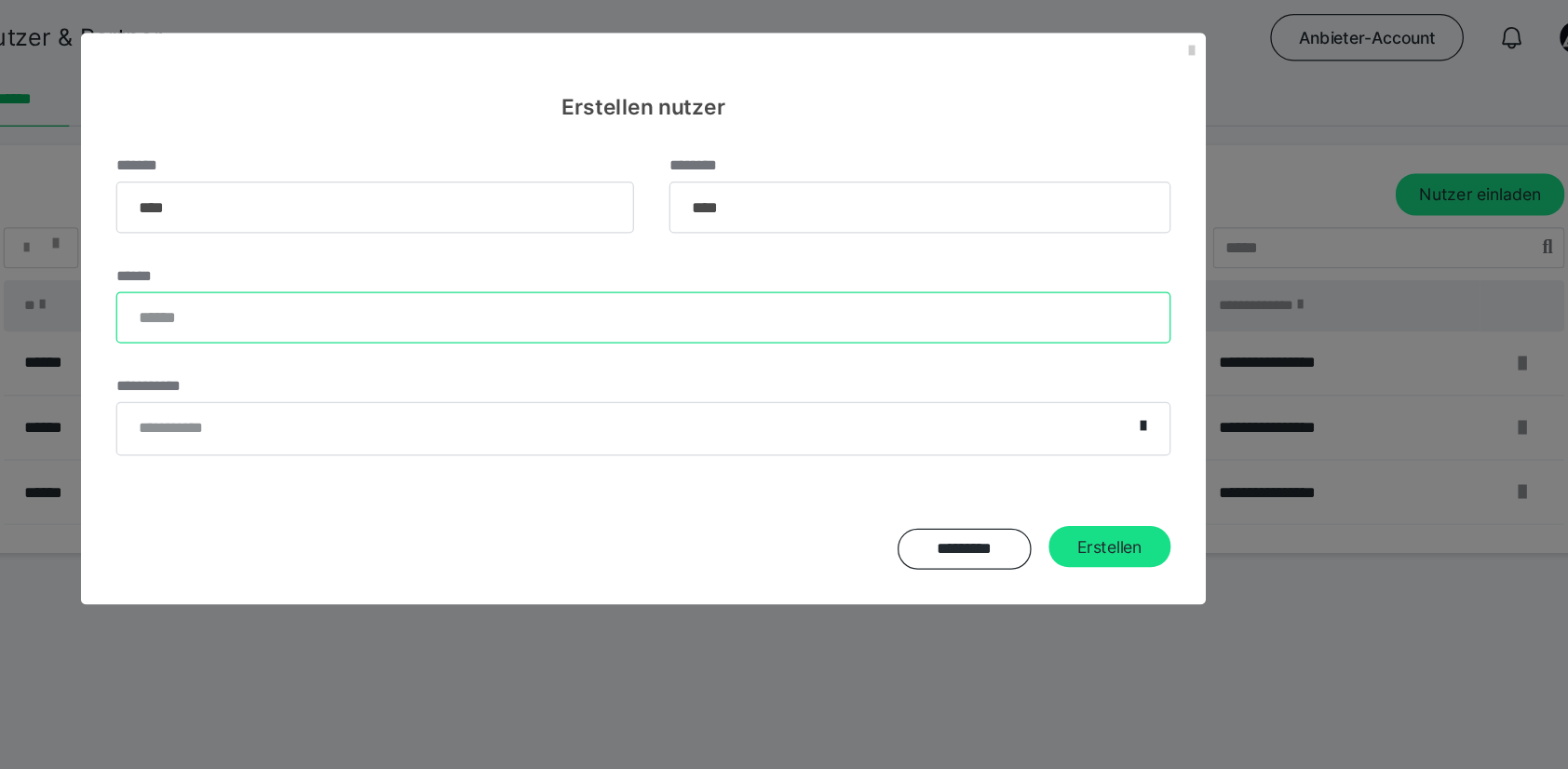 paste on "**********" 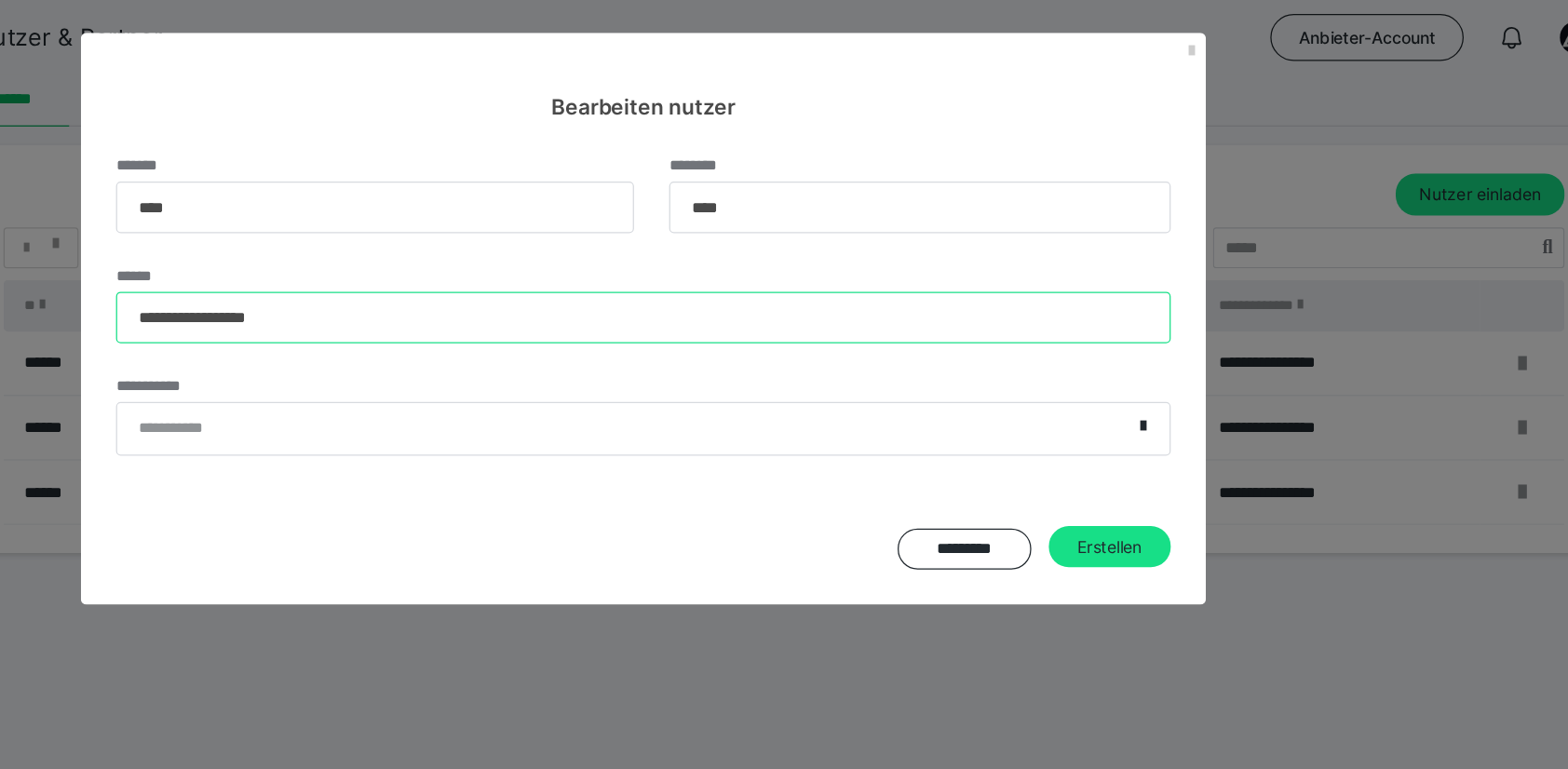 type on "**********" 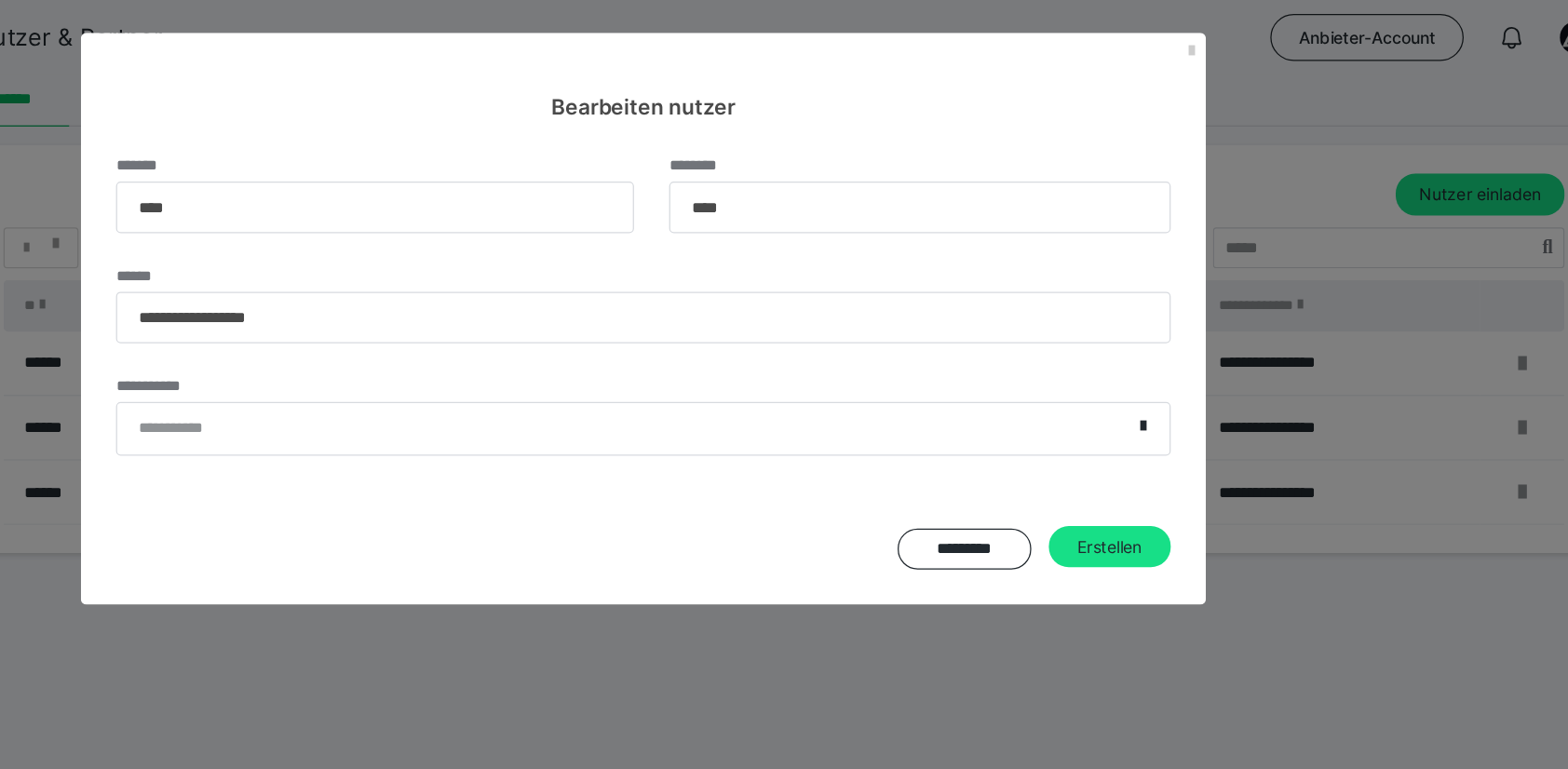 click on "**********" at bounding box center (413, 341) 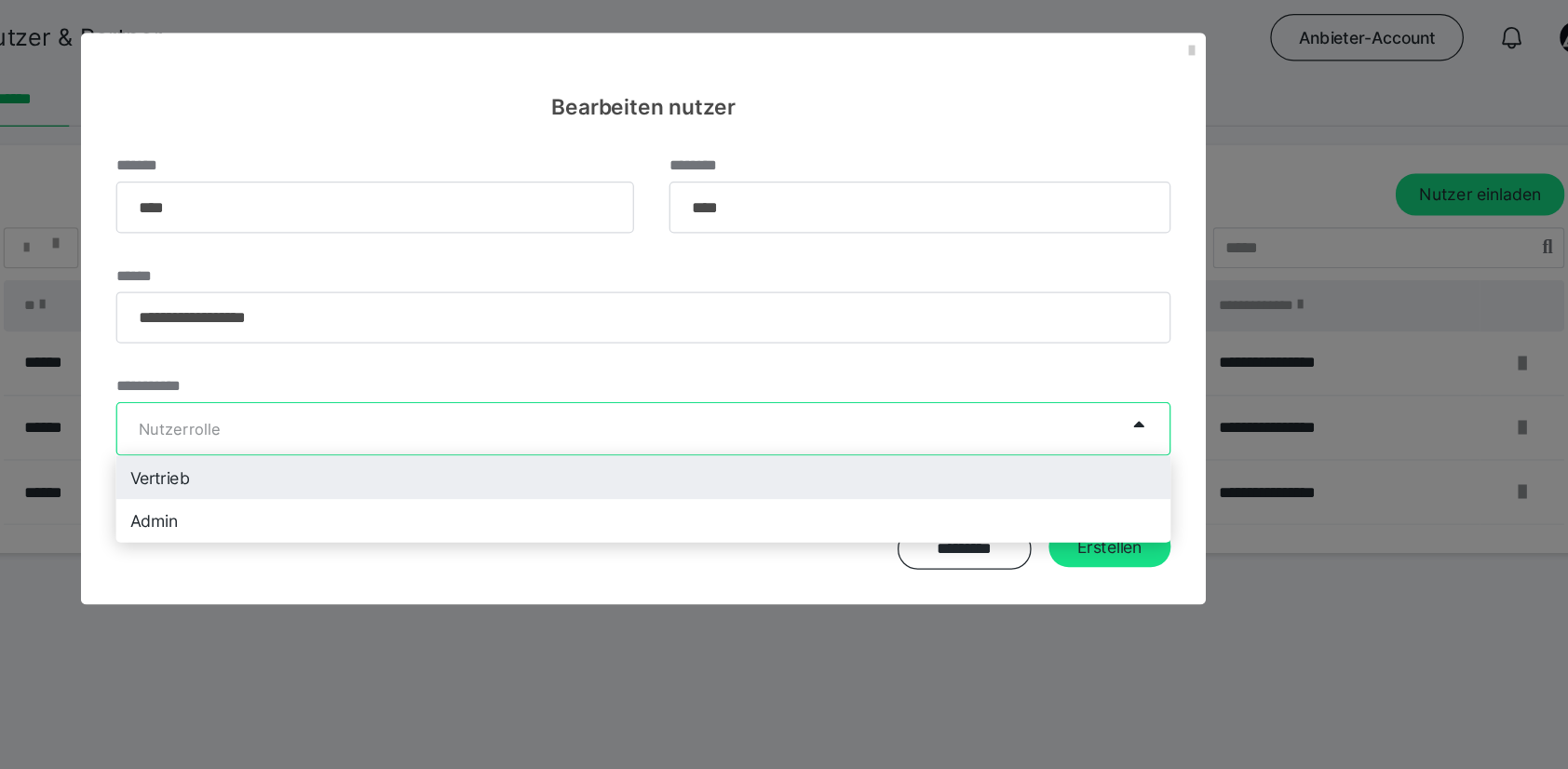 click on "Vertrieb" at bounding box center [784, 379] 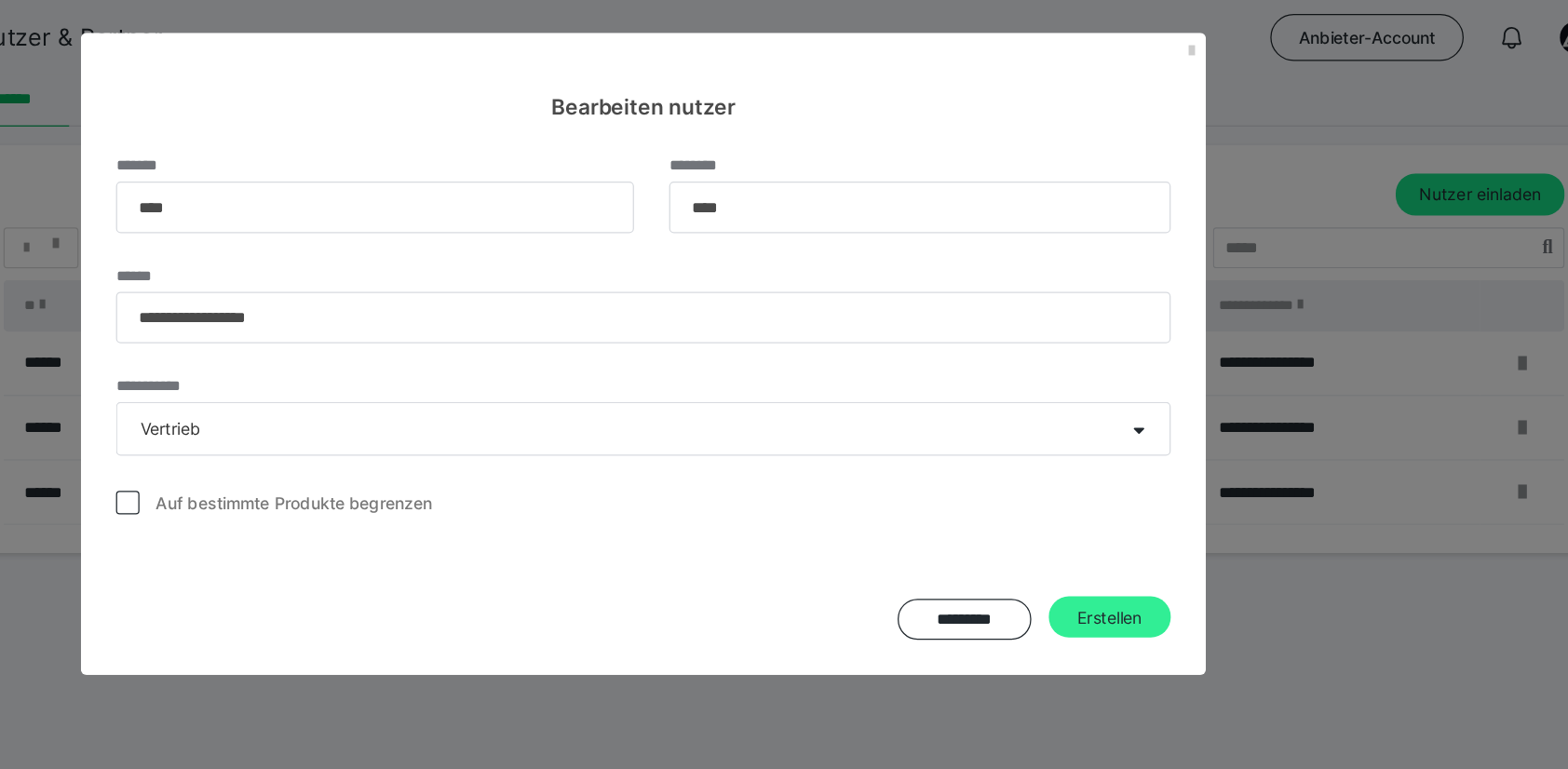 click on "Erstellen" at bounding box center [1155, 491] 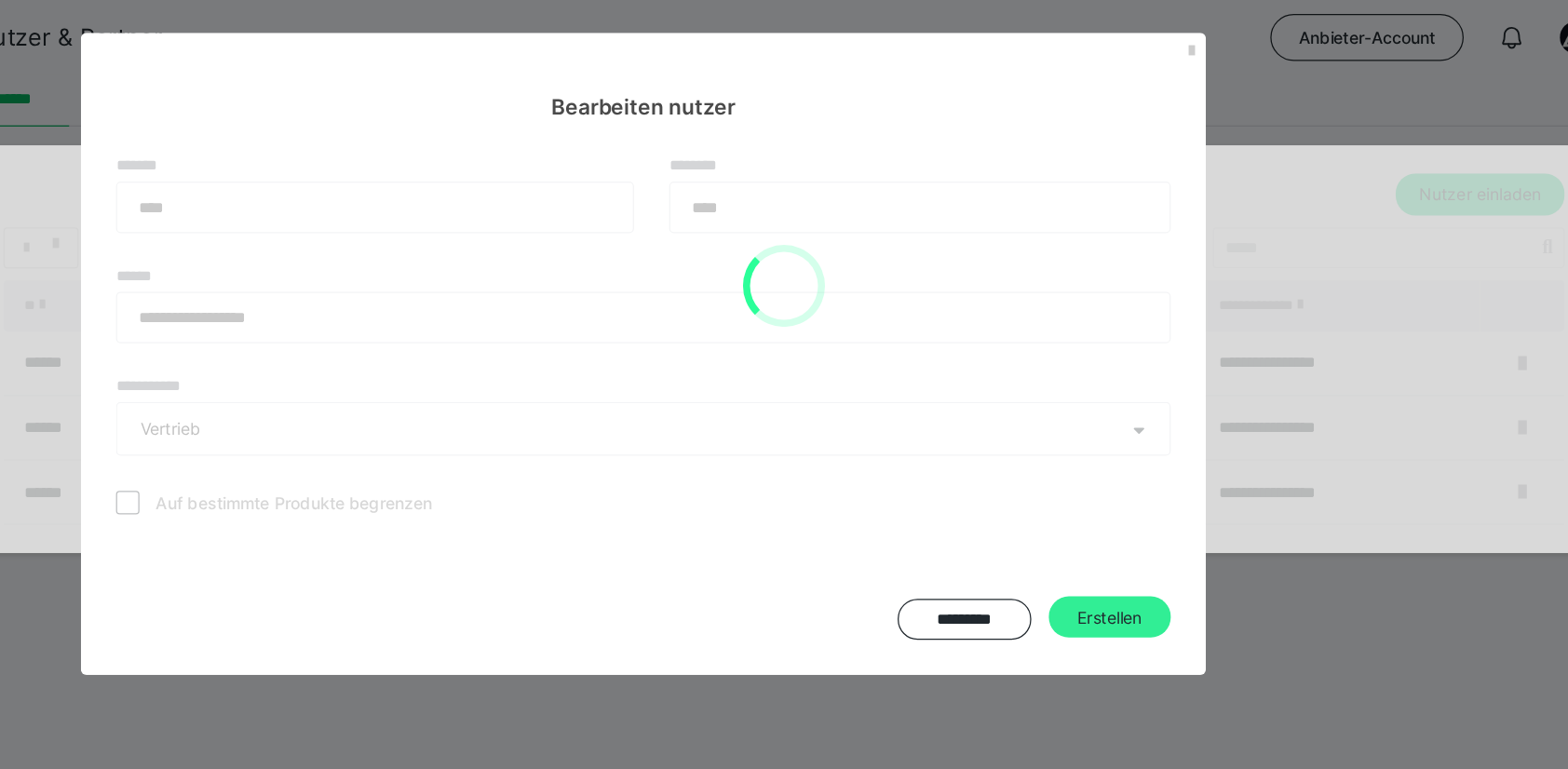 type 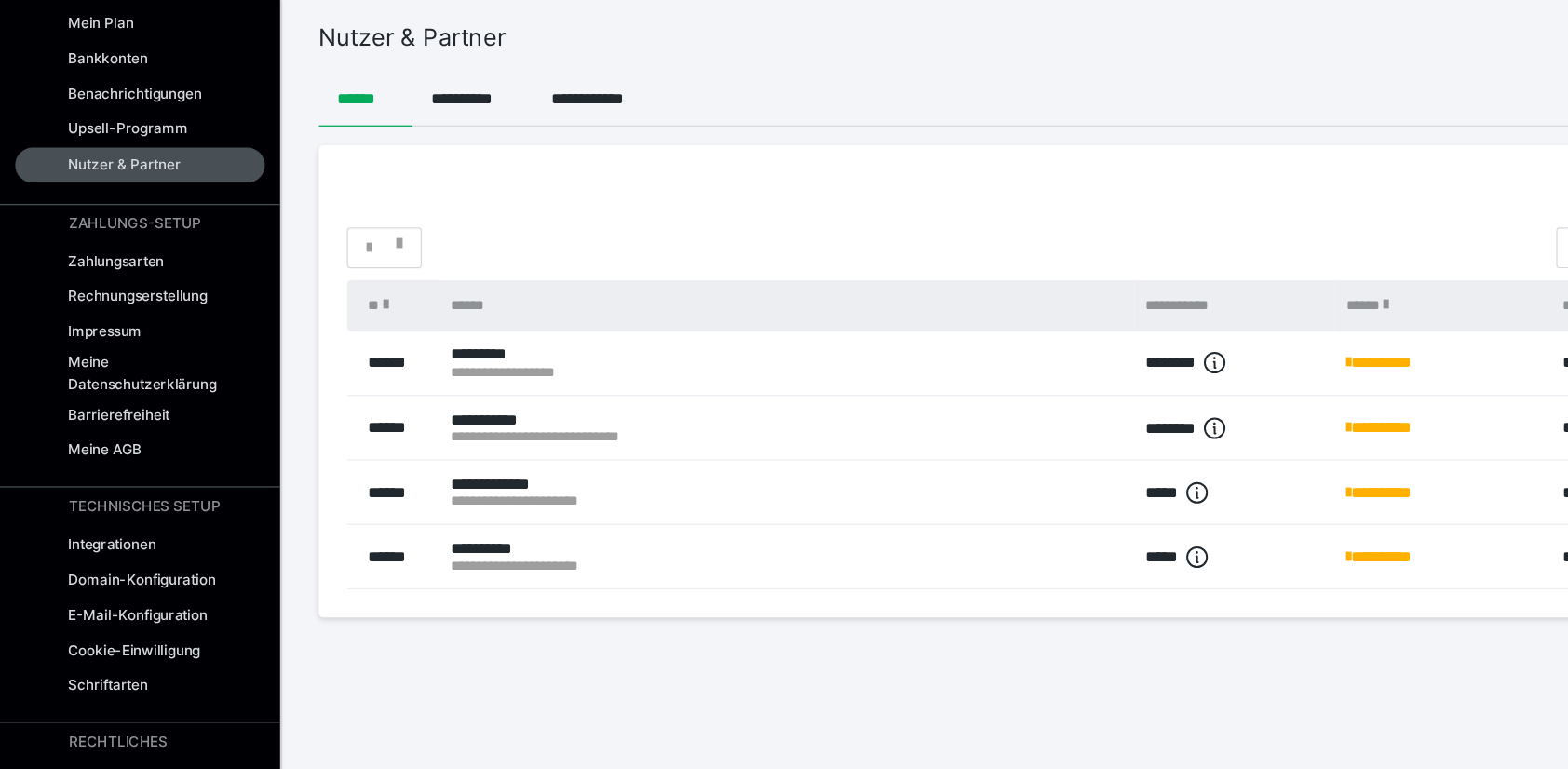scroll, scrollTop: 99, scrollLeft: 0, axis: vertical 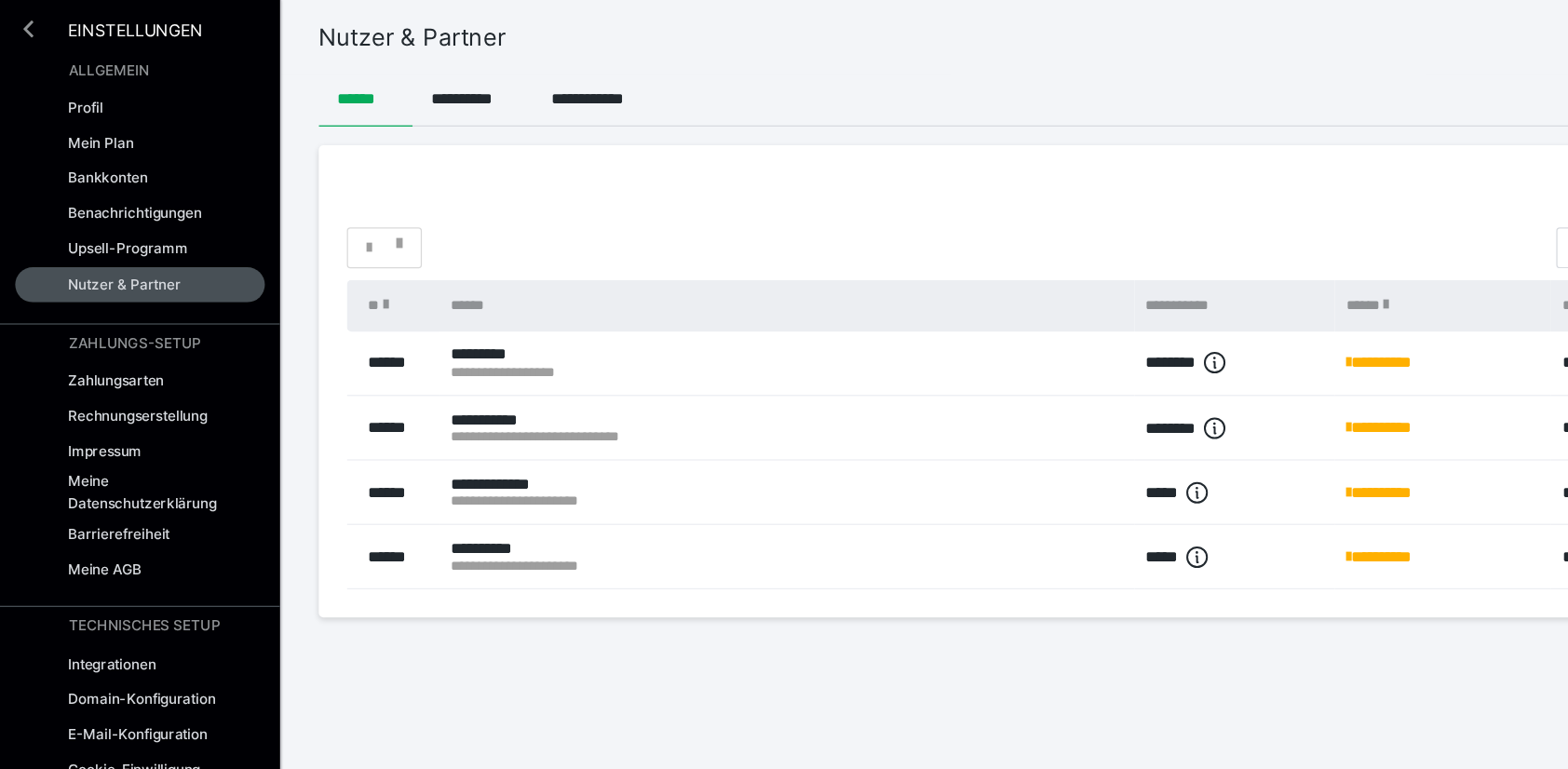click at bounding box center (22, 22) 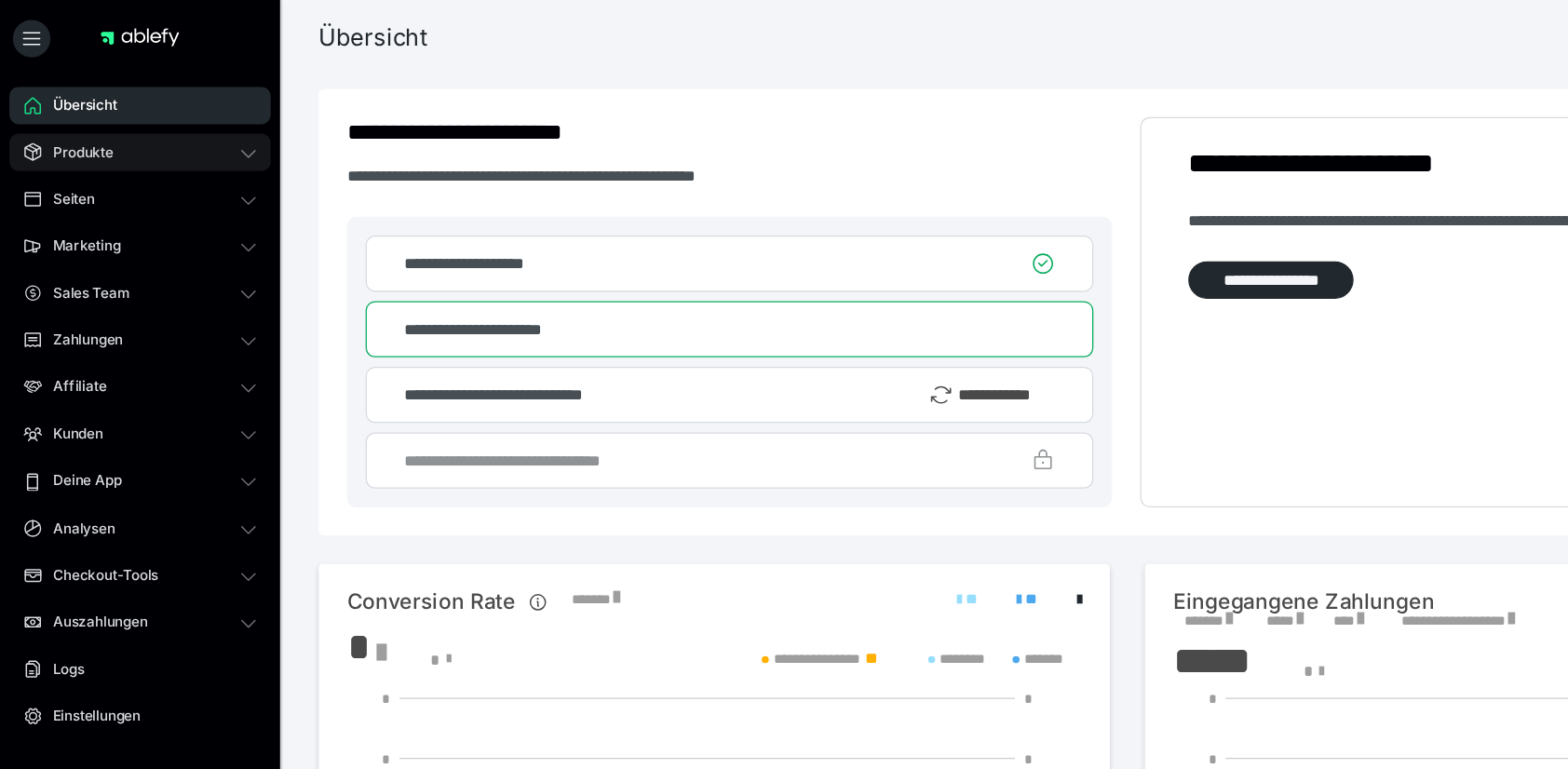 click on "Produkte" at bounding box center (111, 121) 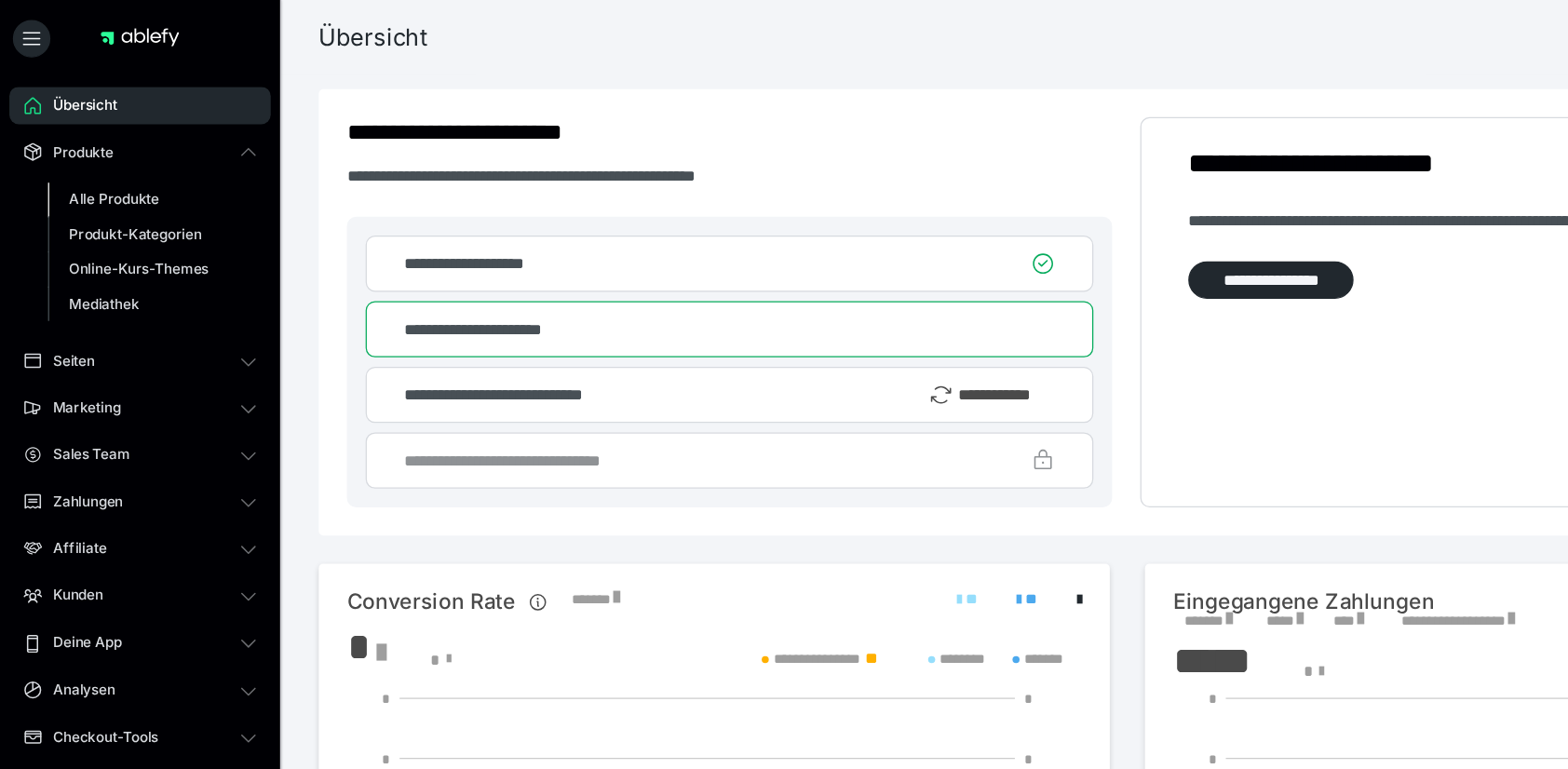 click on "Alle Produkte" at bounding box center (90, 157) 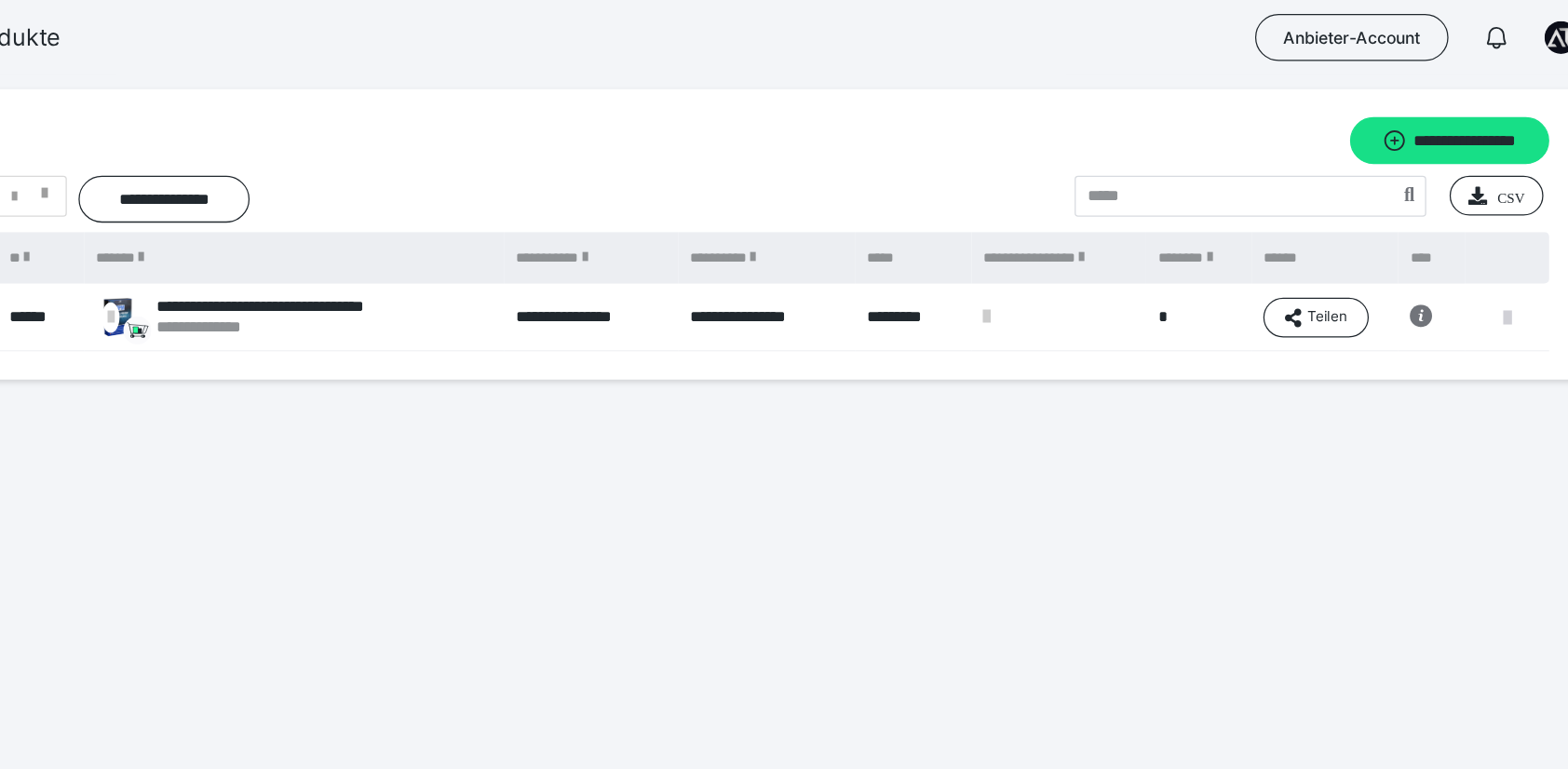 click at bounding box center [1482, 252] 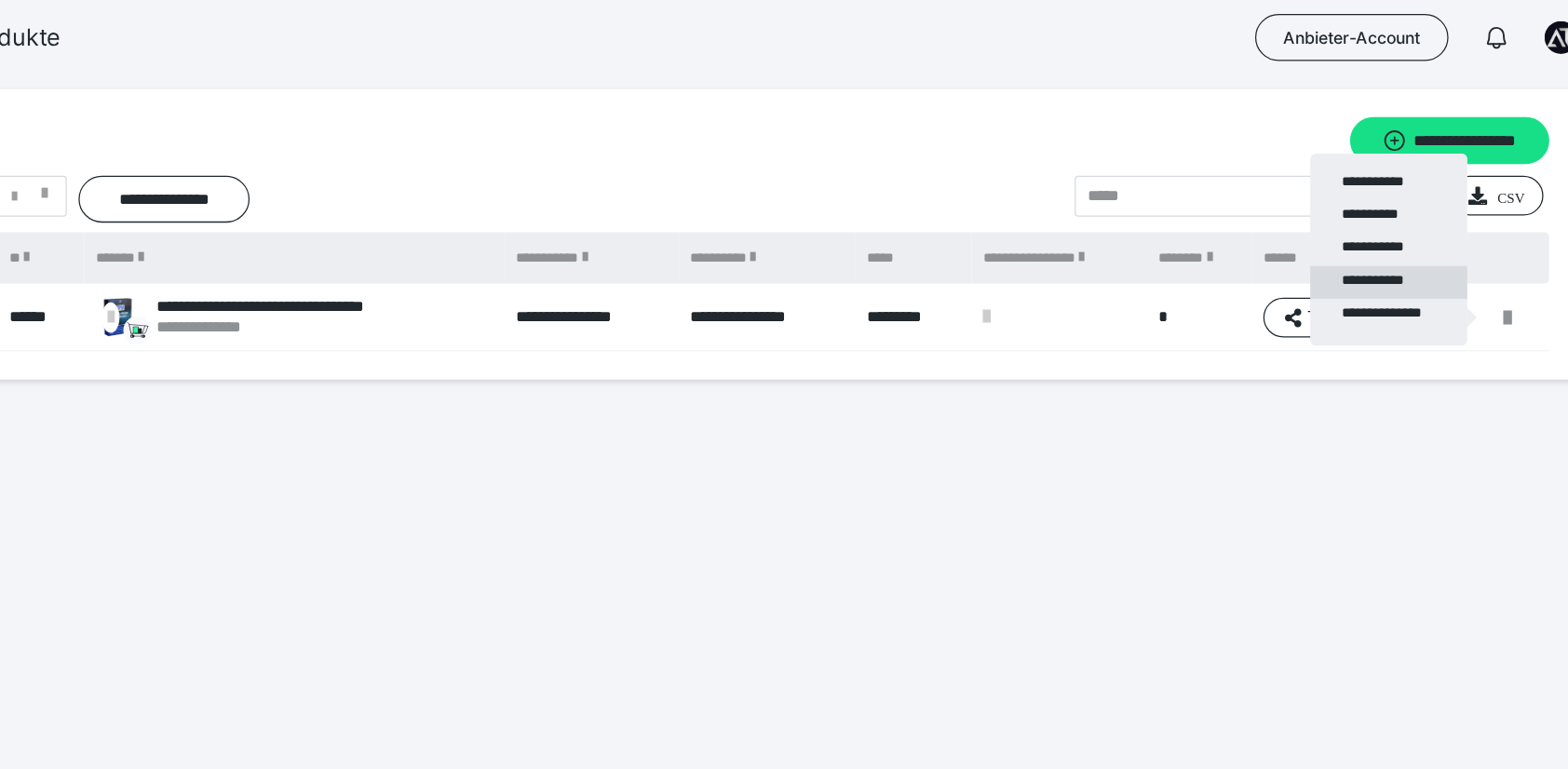 click on "**********" at bounding box center (1388, 224) 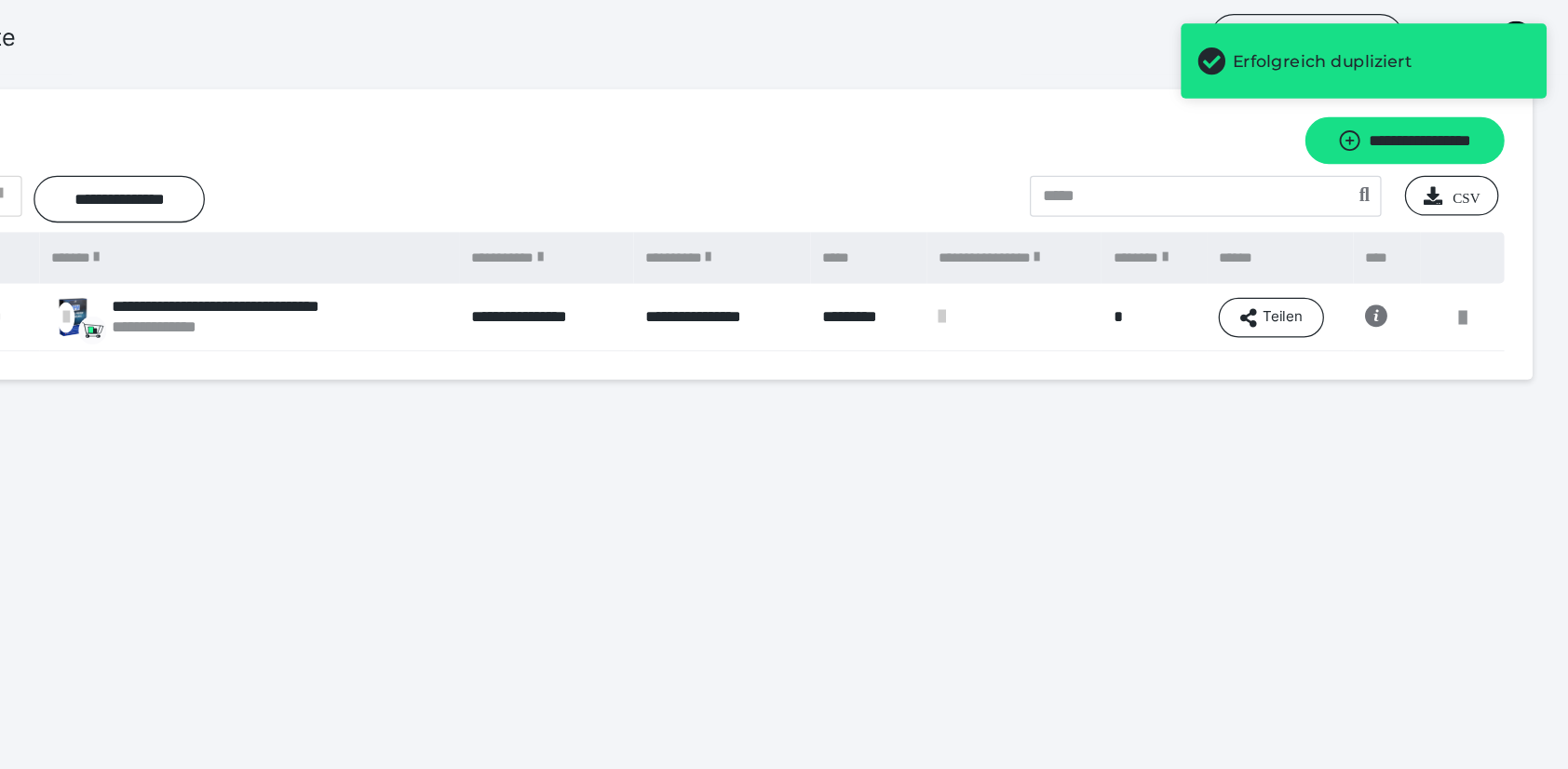 scroll, scrollTop: 0, scrollLeft: 0, axis: both 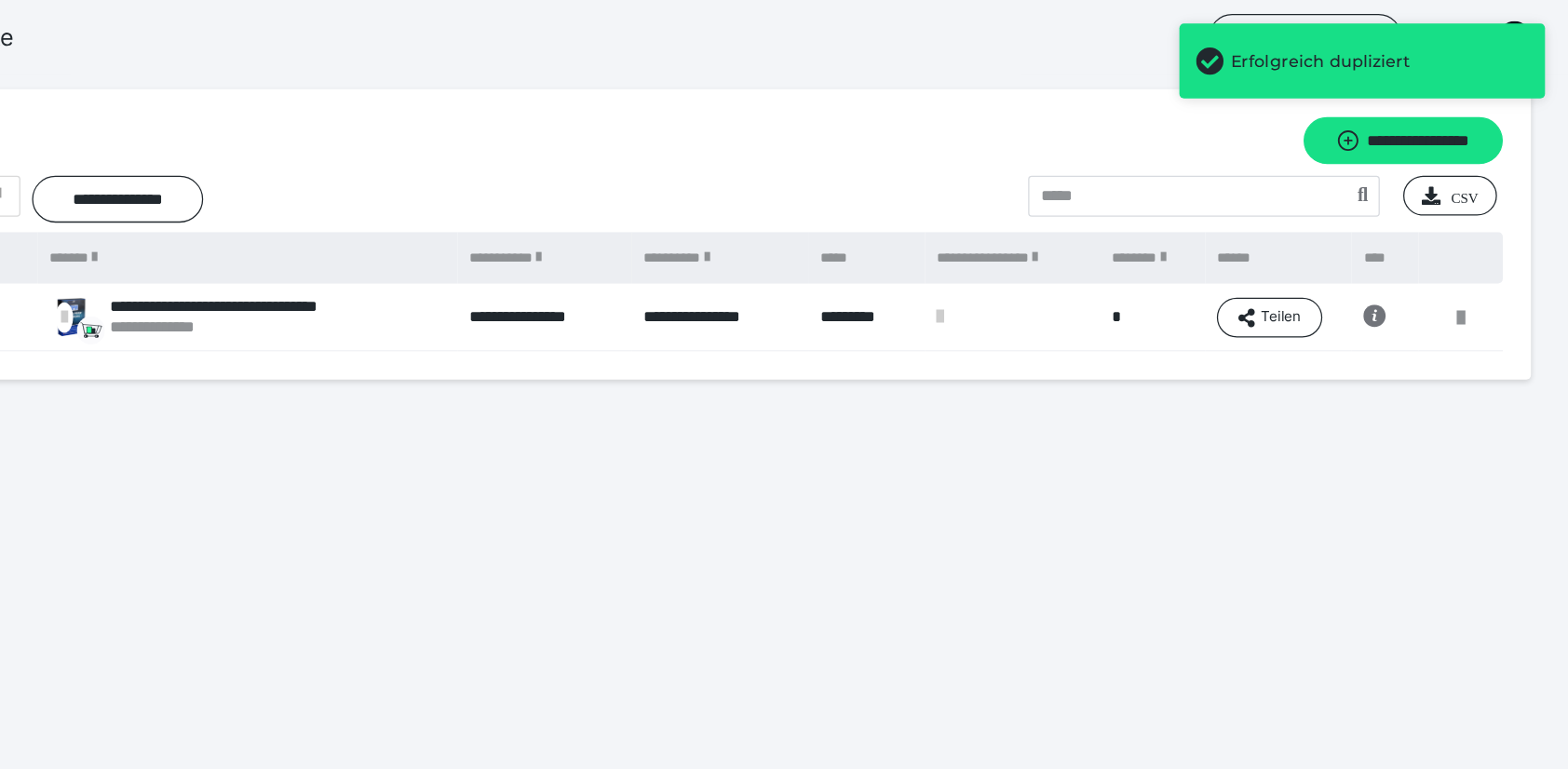 click on "**********" at bounding box center (896, 236) 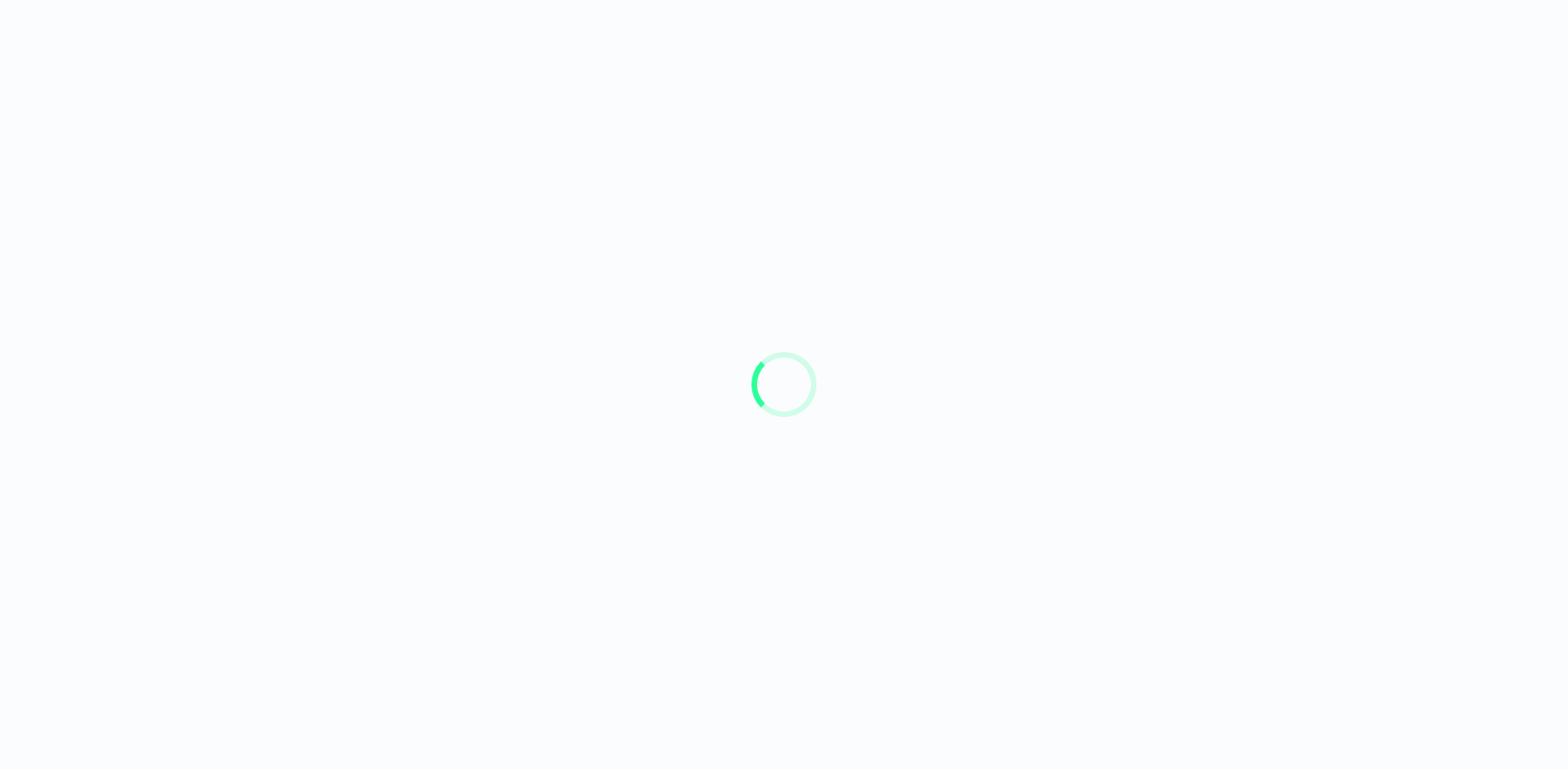 scroll, scrollTop: 0, scrollLeft: 0, axis: both 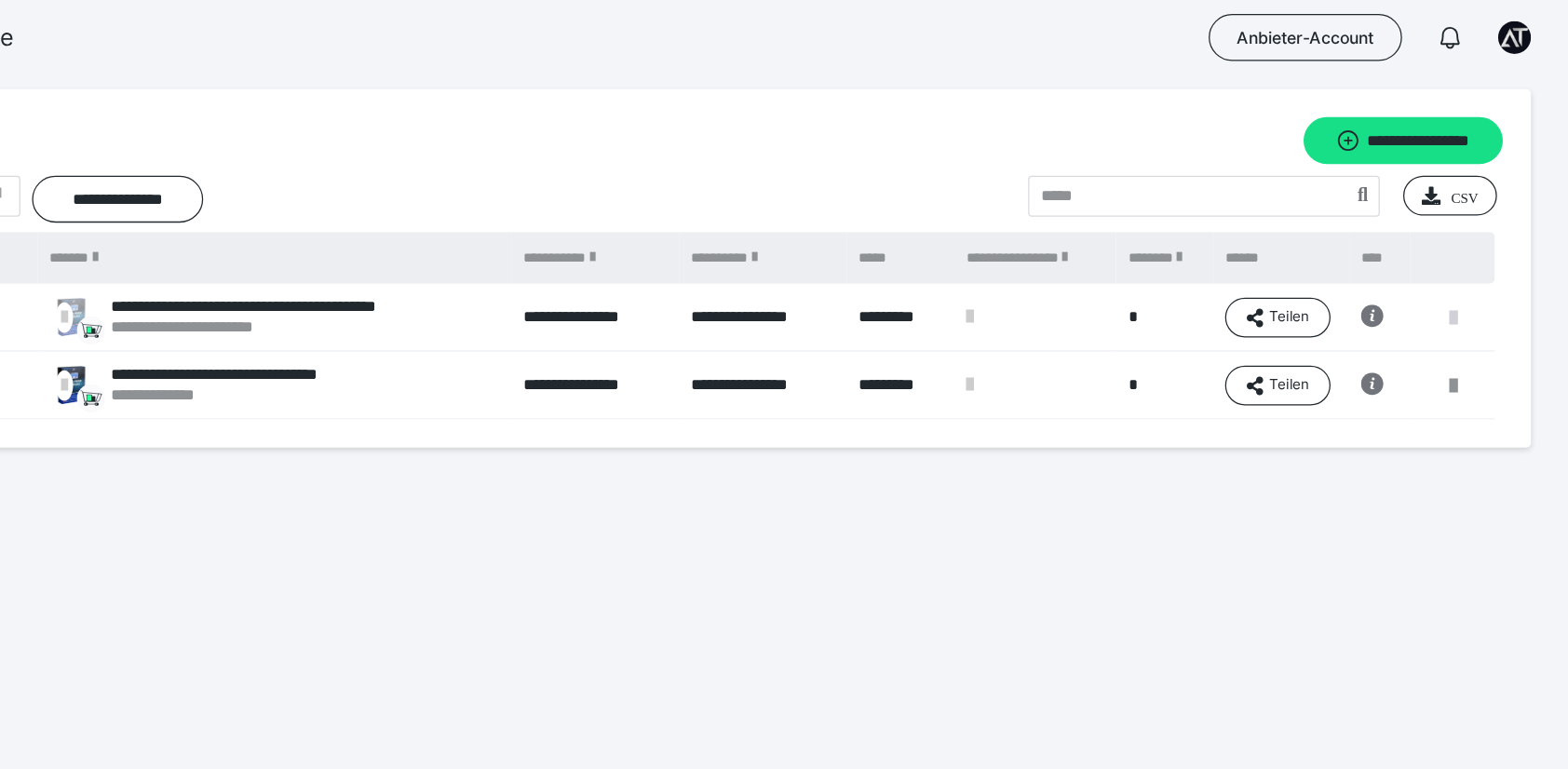click at bounding box center (1476, 252) 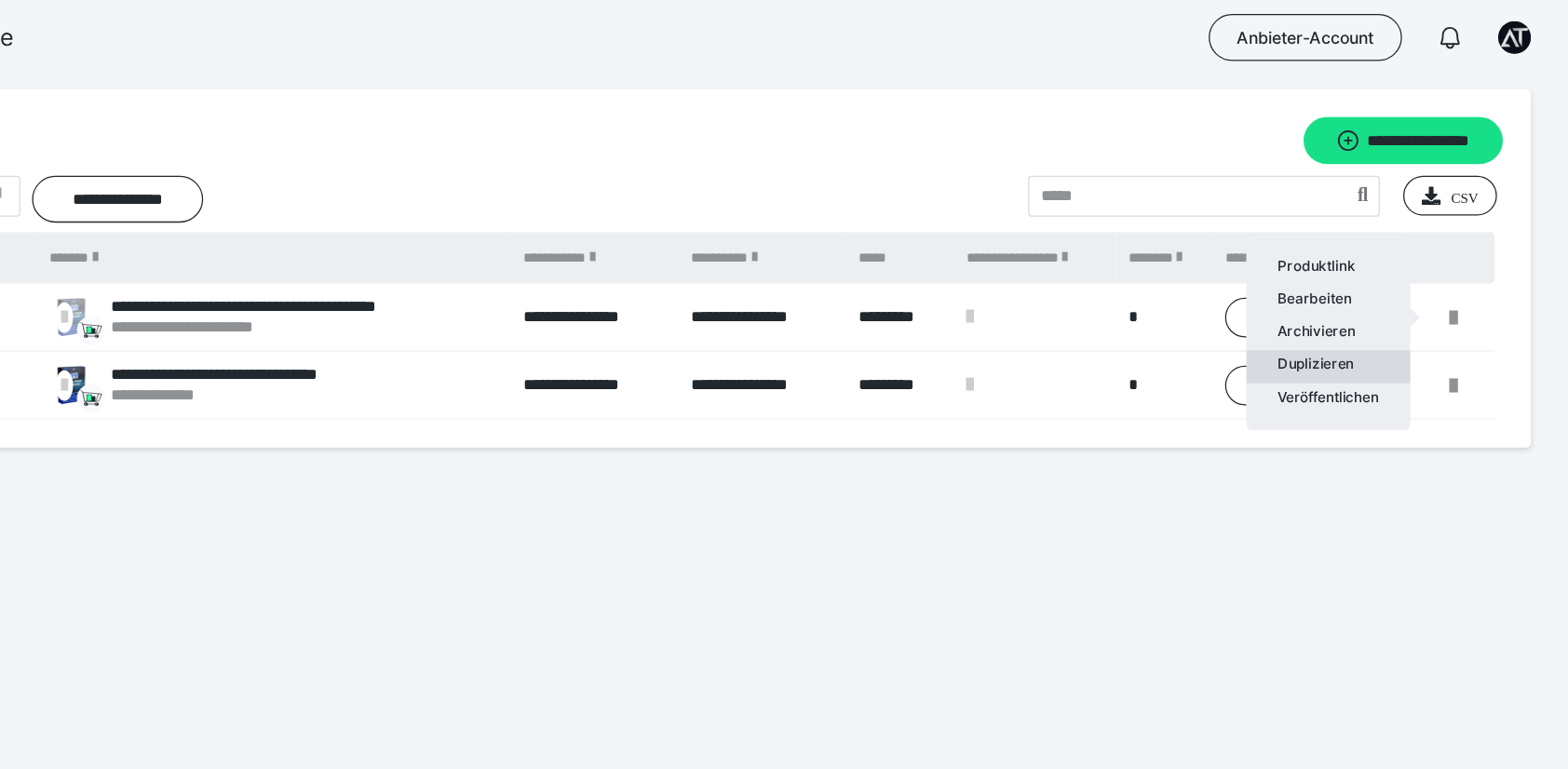 click on "Duplizieren" at bounding box center [1377, 291] 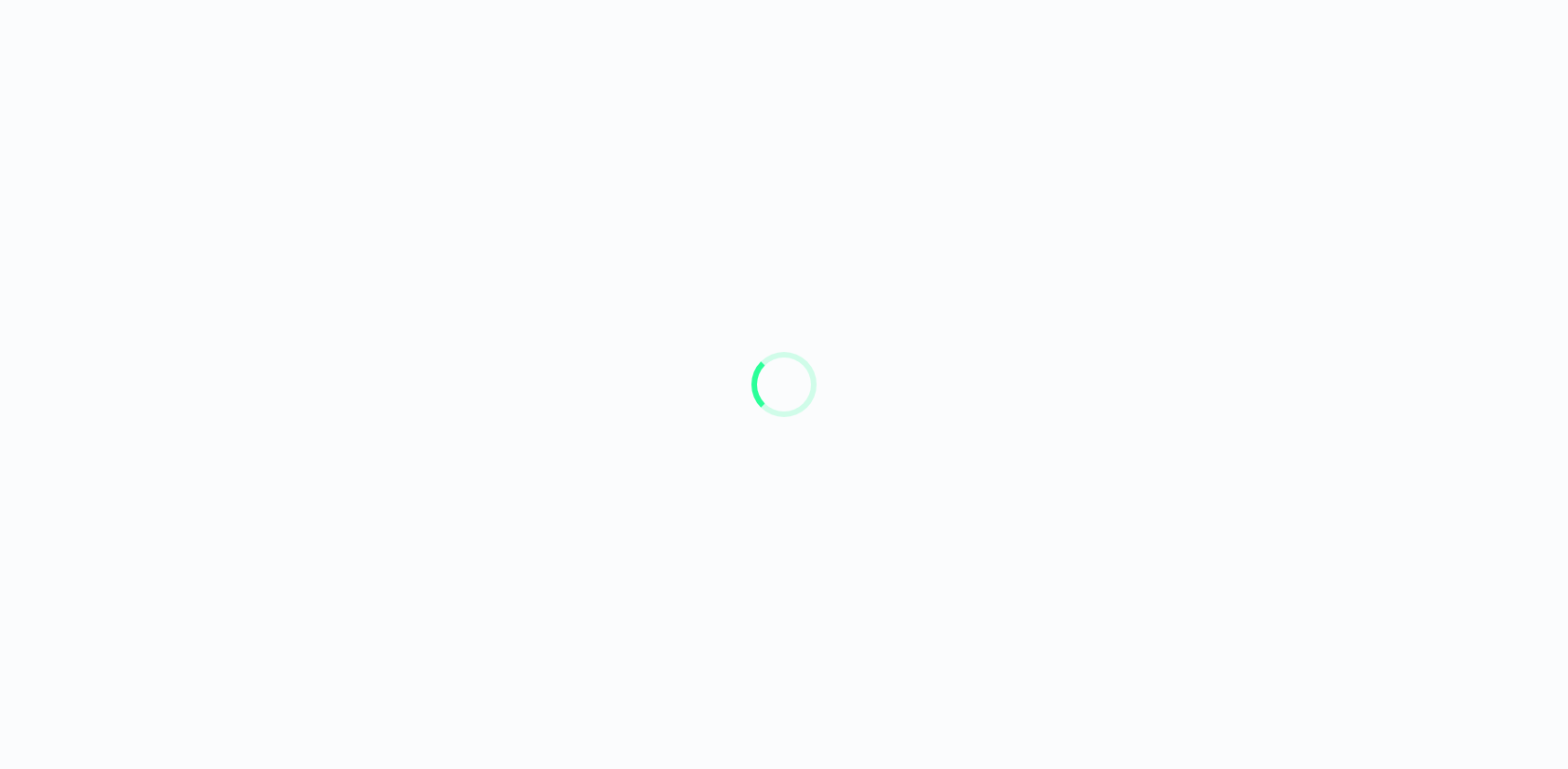 scroll, scrollTop: 0, scrollLeft: 0, axis: both 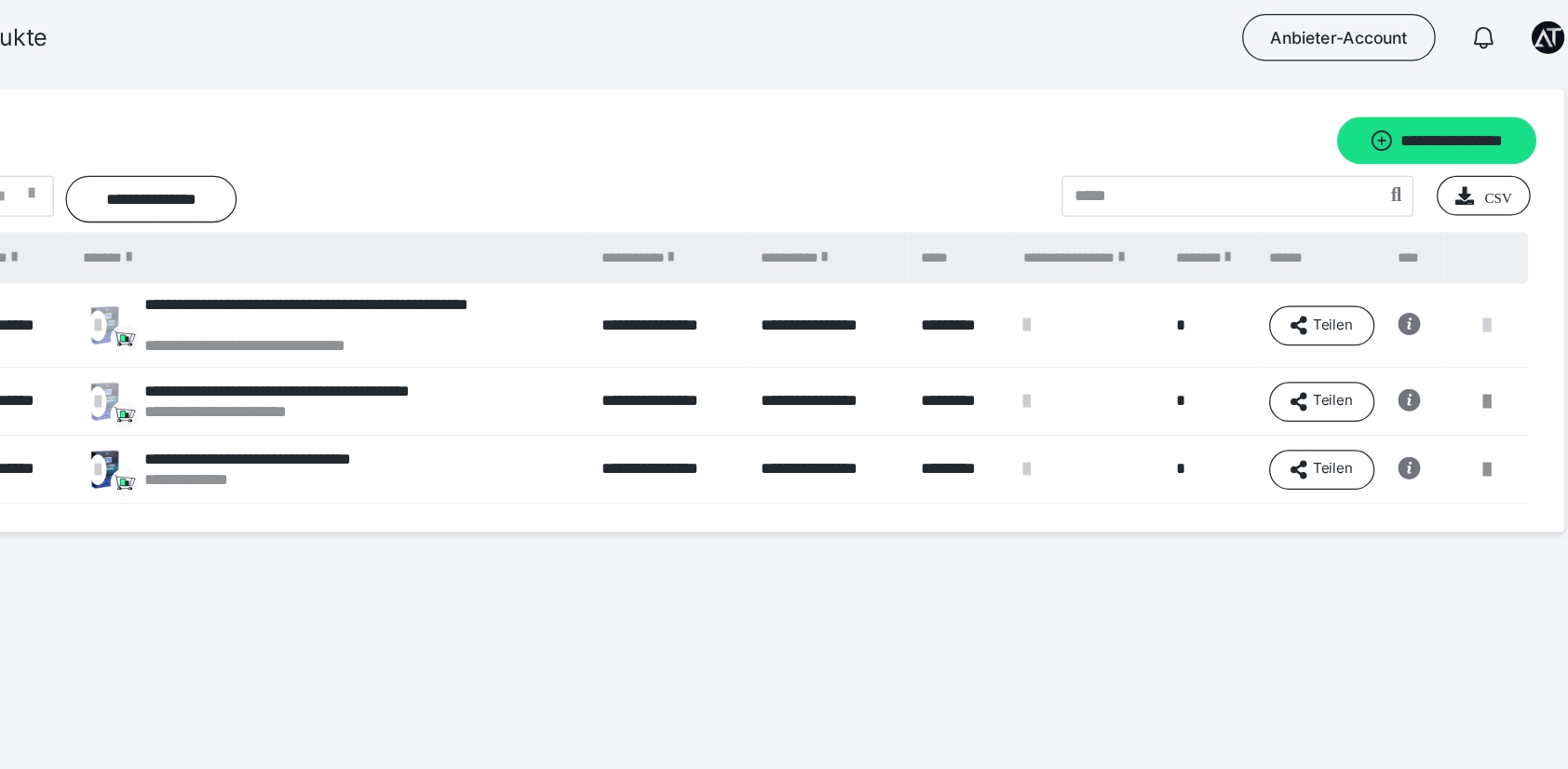 click at bounding box center (1476, 259) 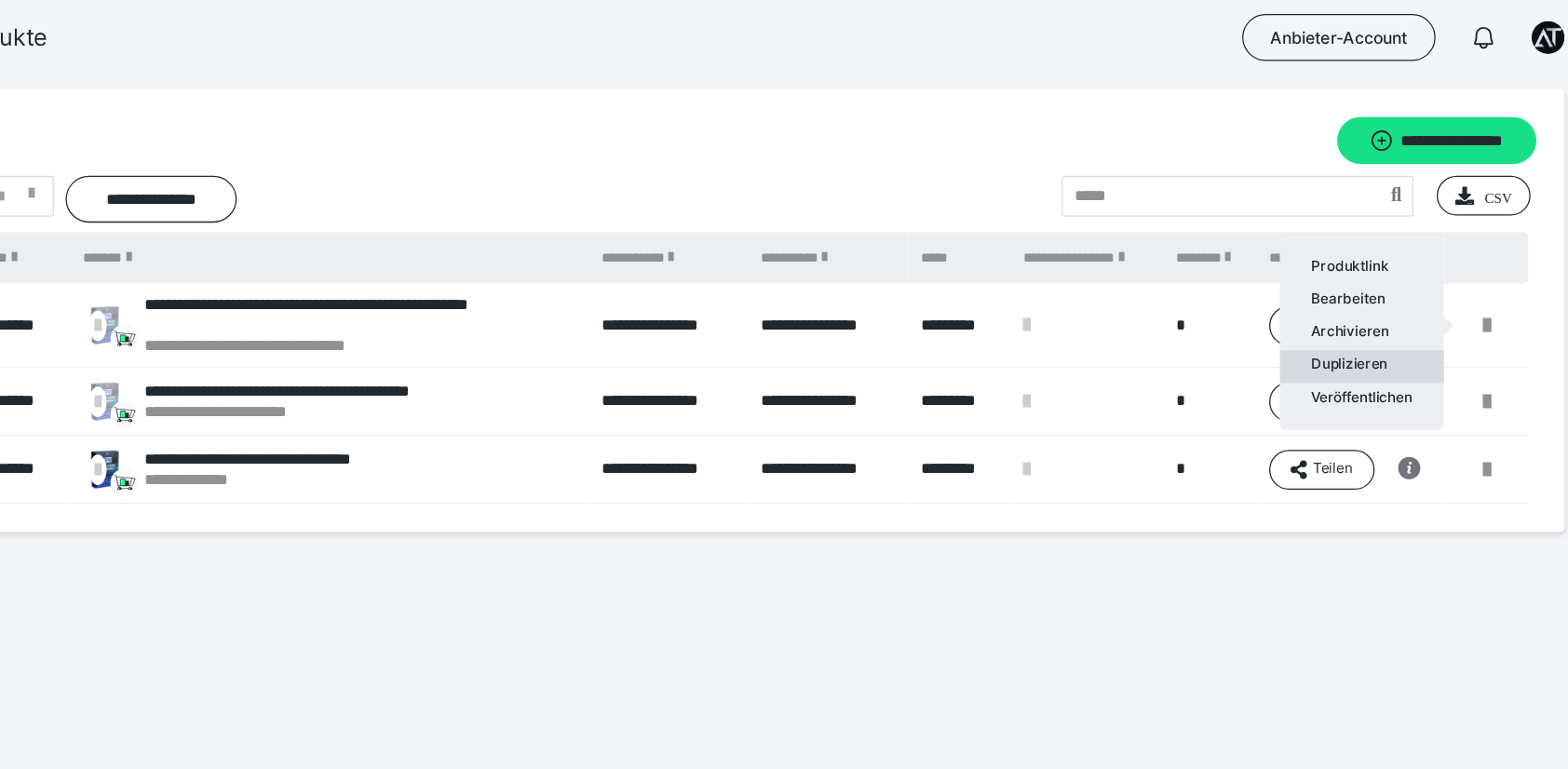 click on "Duplizieren" at bounding box center (1377, 291) 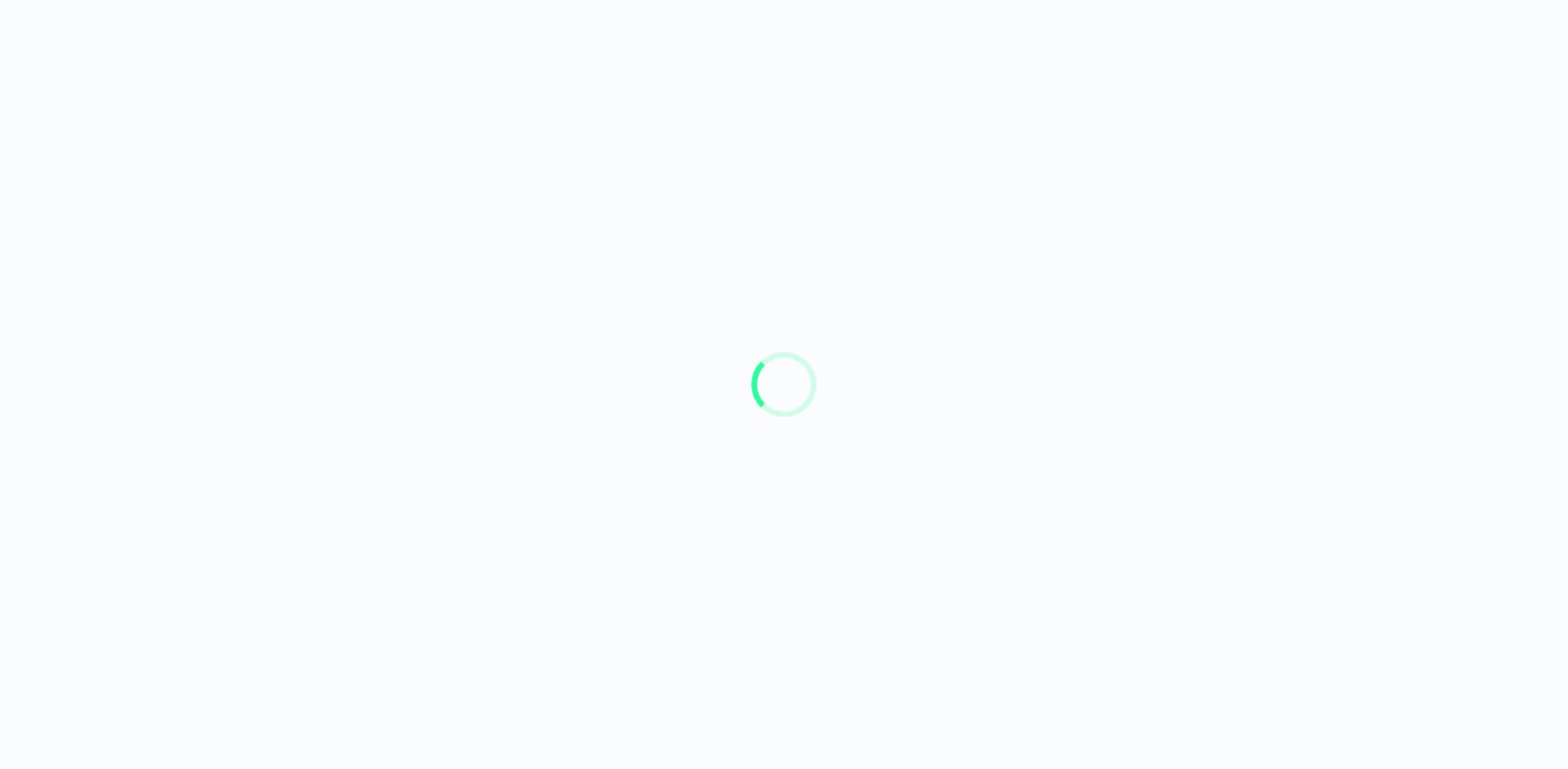 scroll, scrollTop: 0, scrollLeft: 0, axis: both 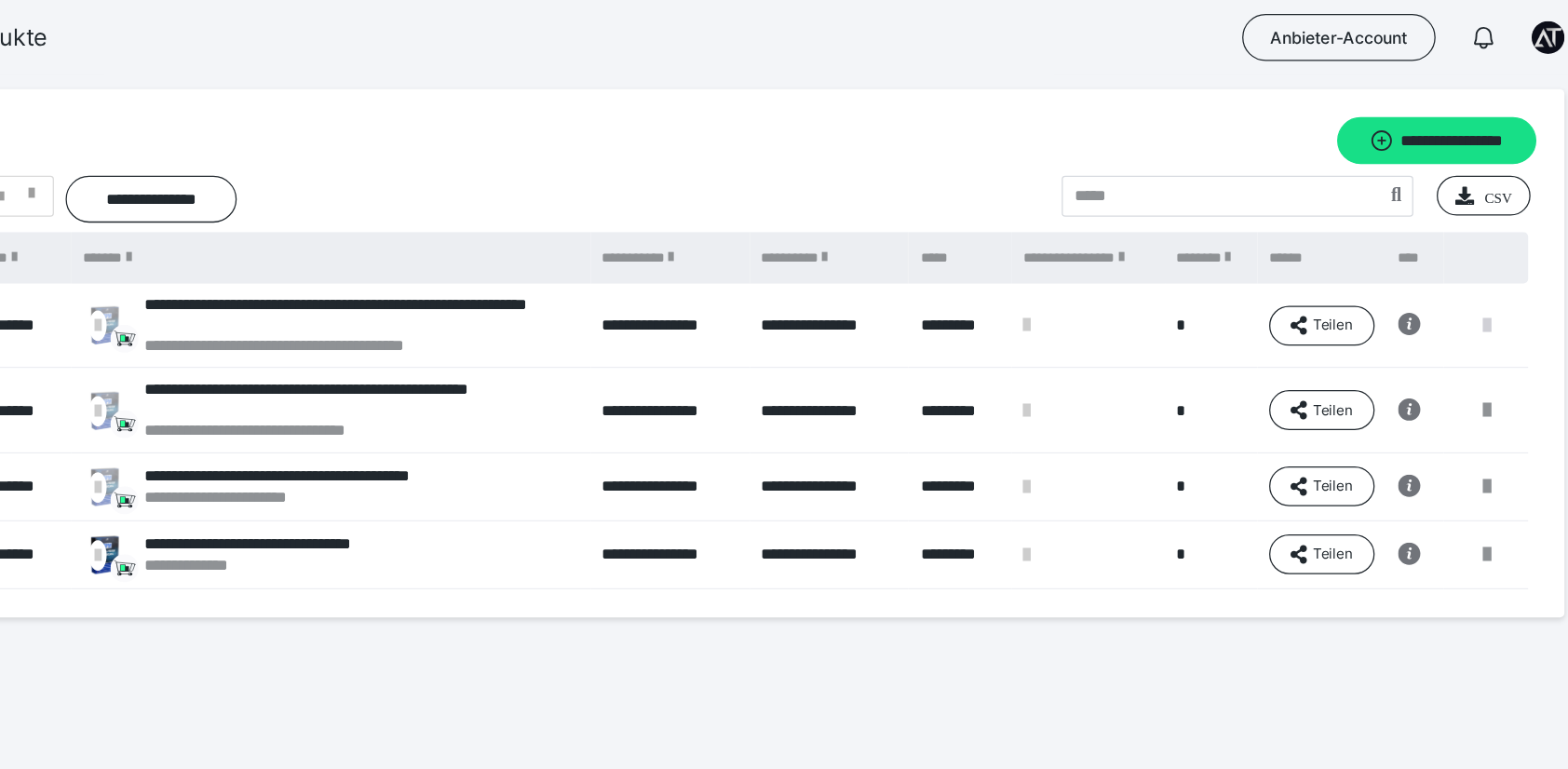 click at bounding box center [1476, 259] 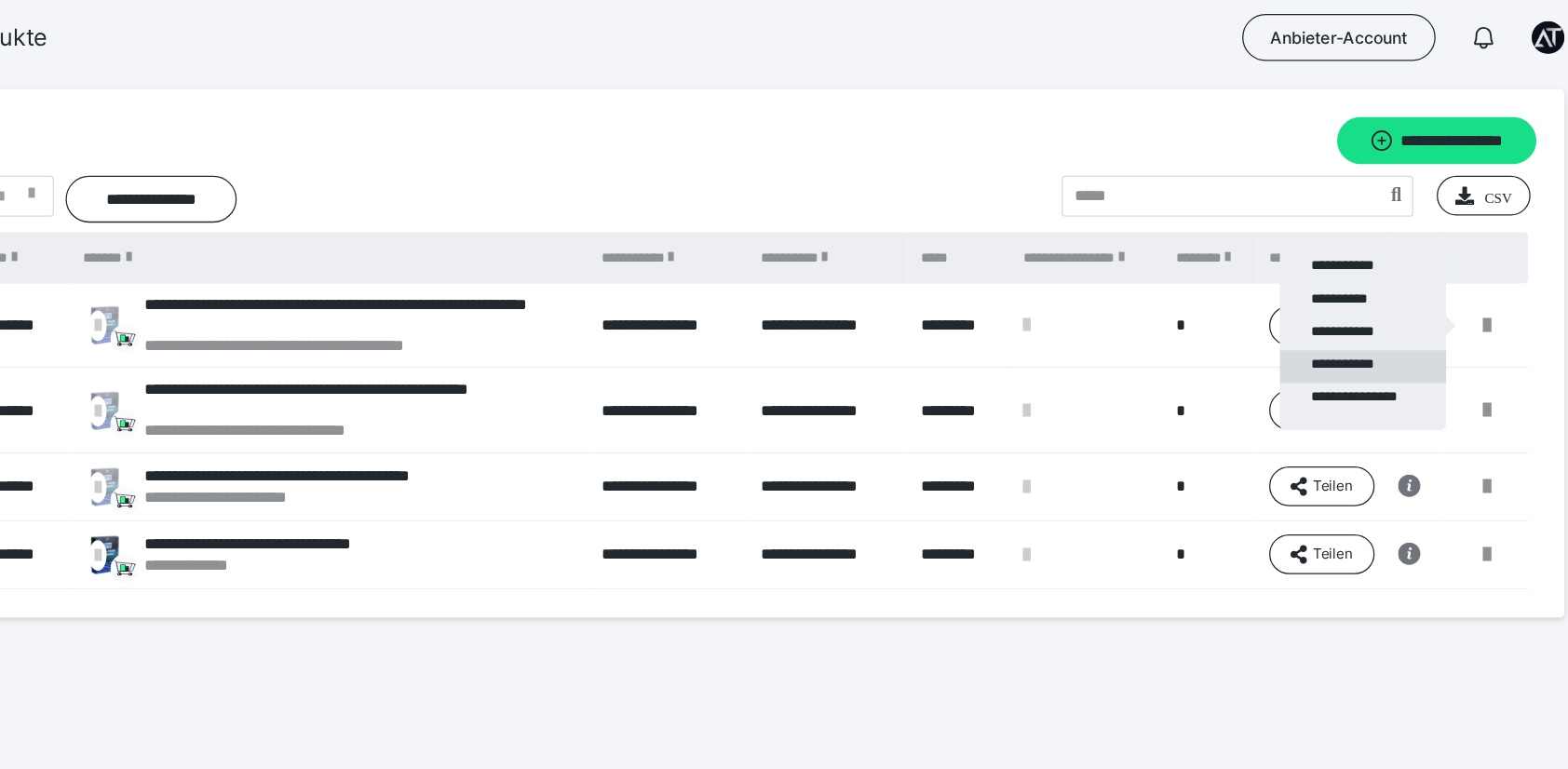 click on "**********" at bounding box center [1378, 291] 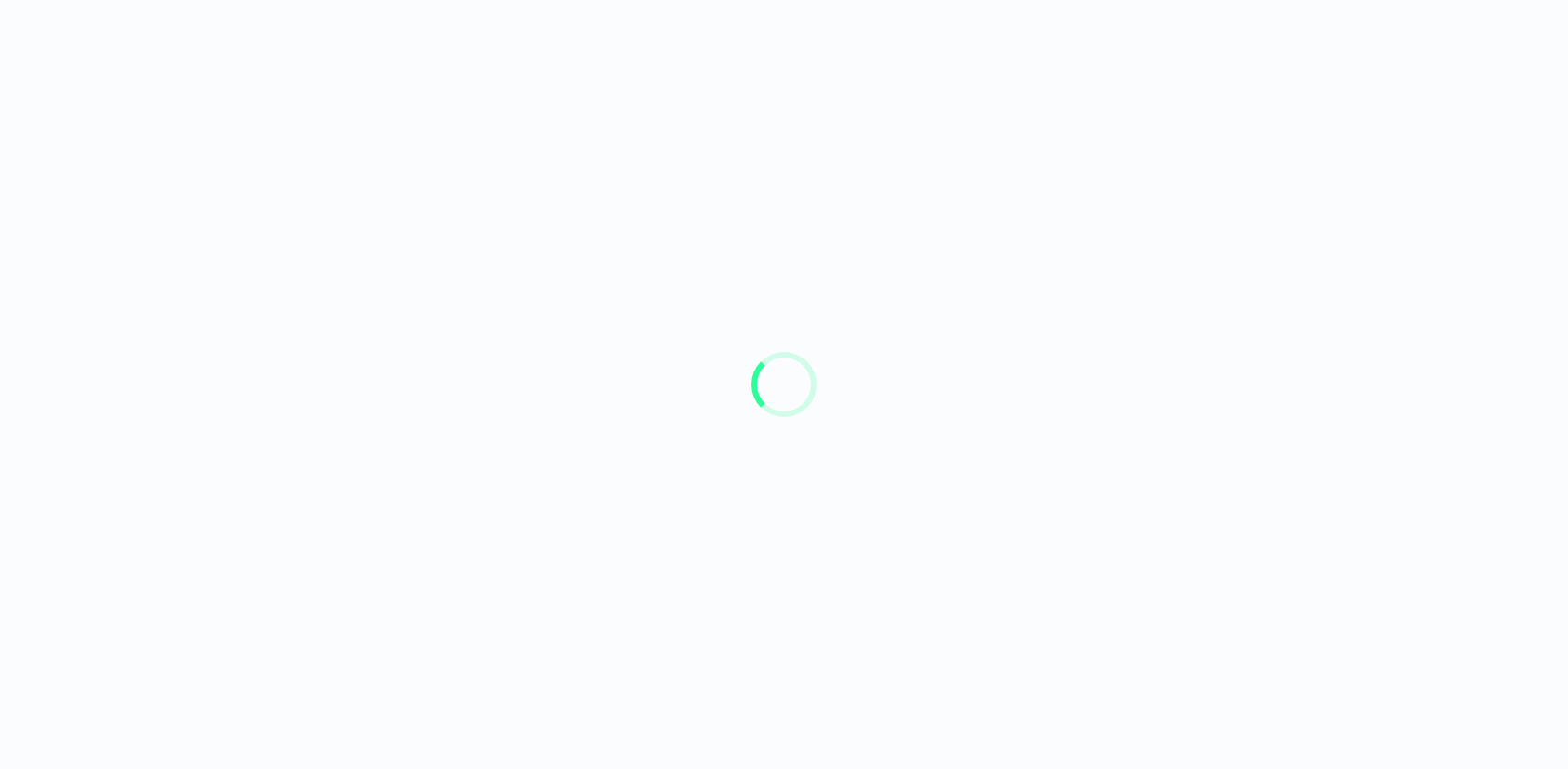 scroll, scrollTop: 0, scrollLeft: 0, axis: both 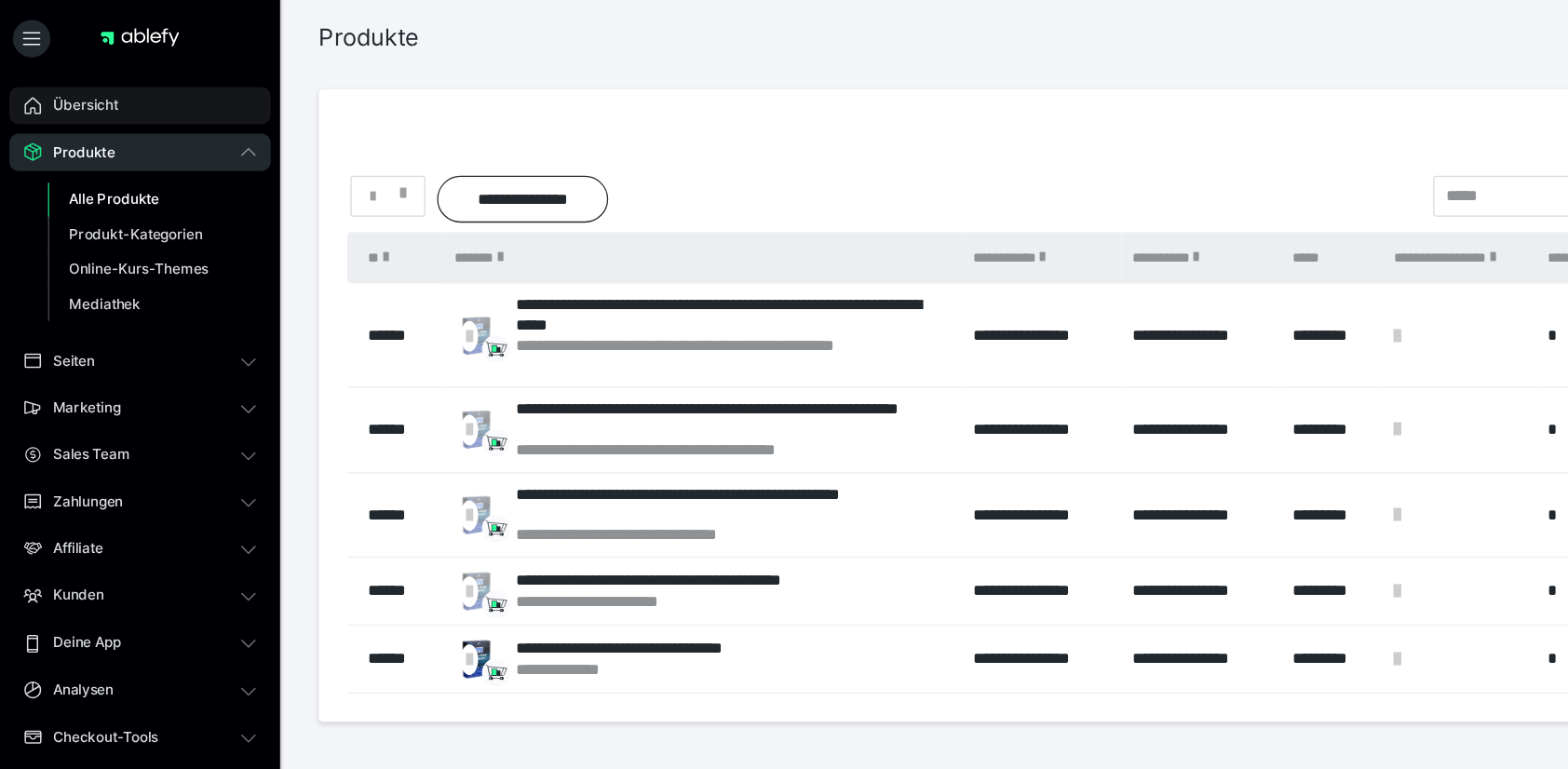 click on "Übersicht" at bounding box center (111, 84) 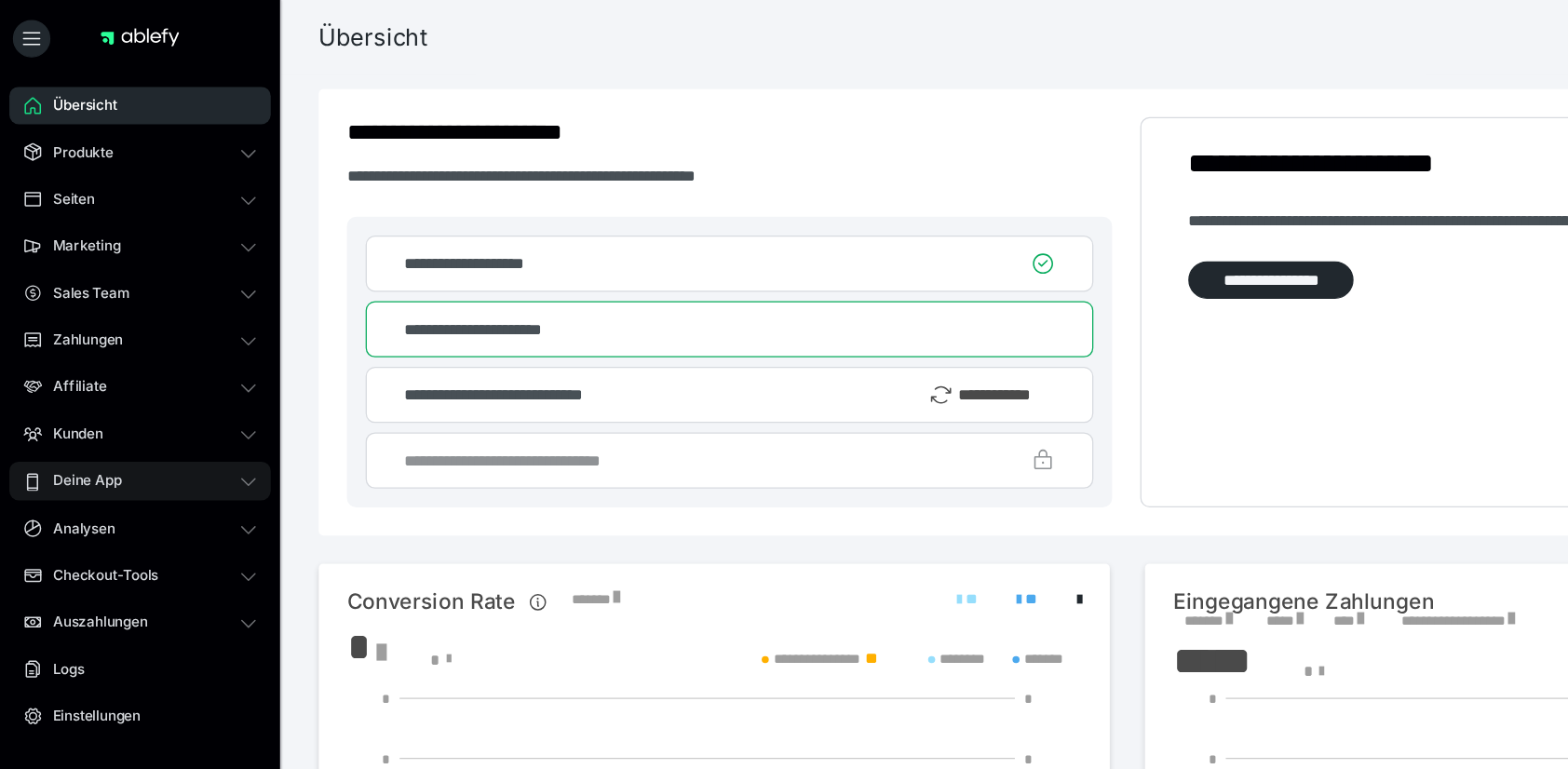 click on "Deine App" at bounding box center (62, 382) 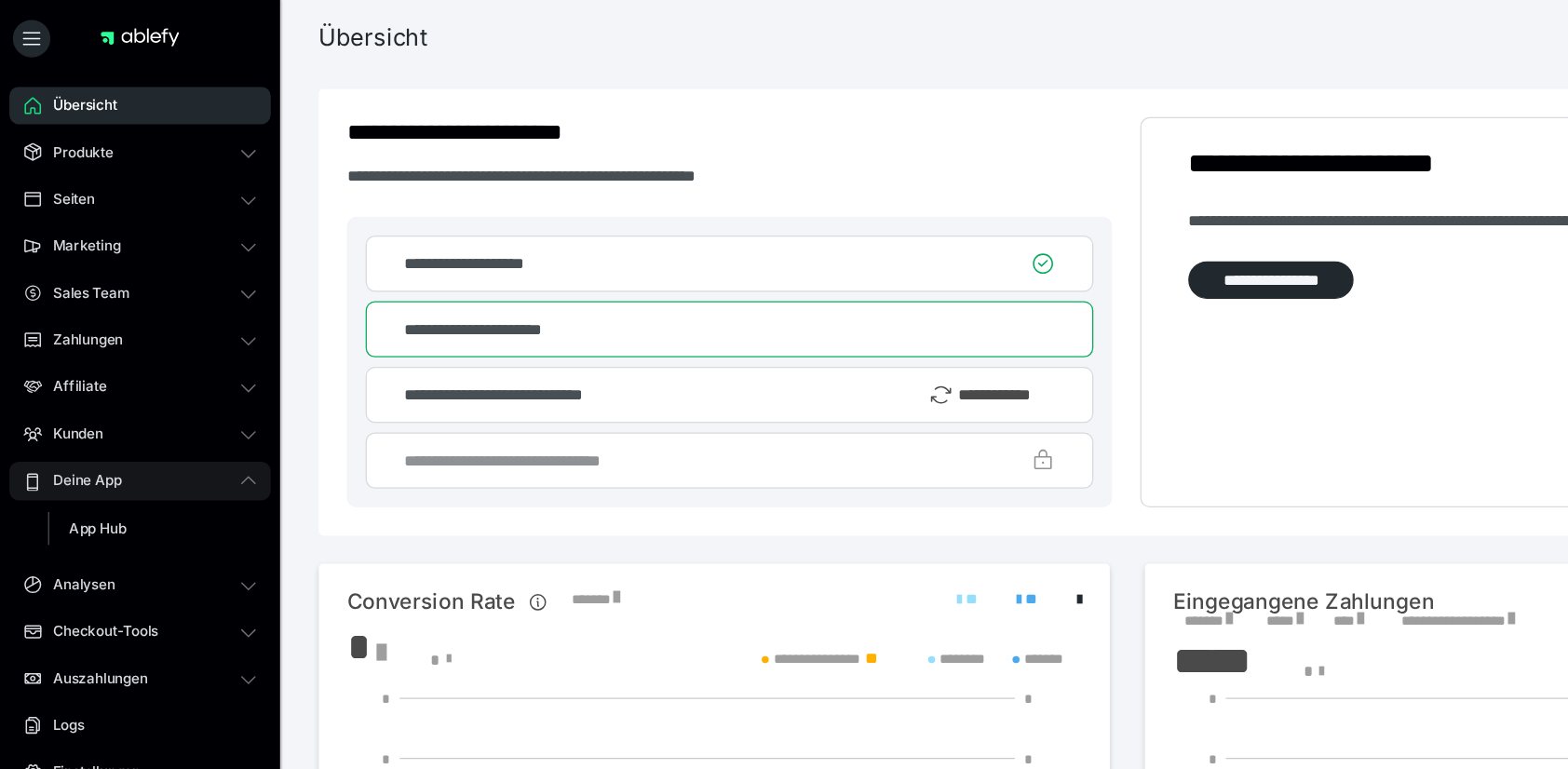 click on "Deine App" at bounding box center (62, 382) 